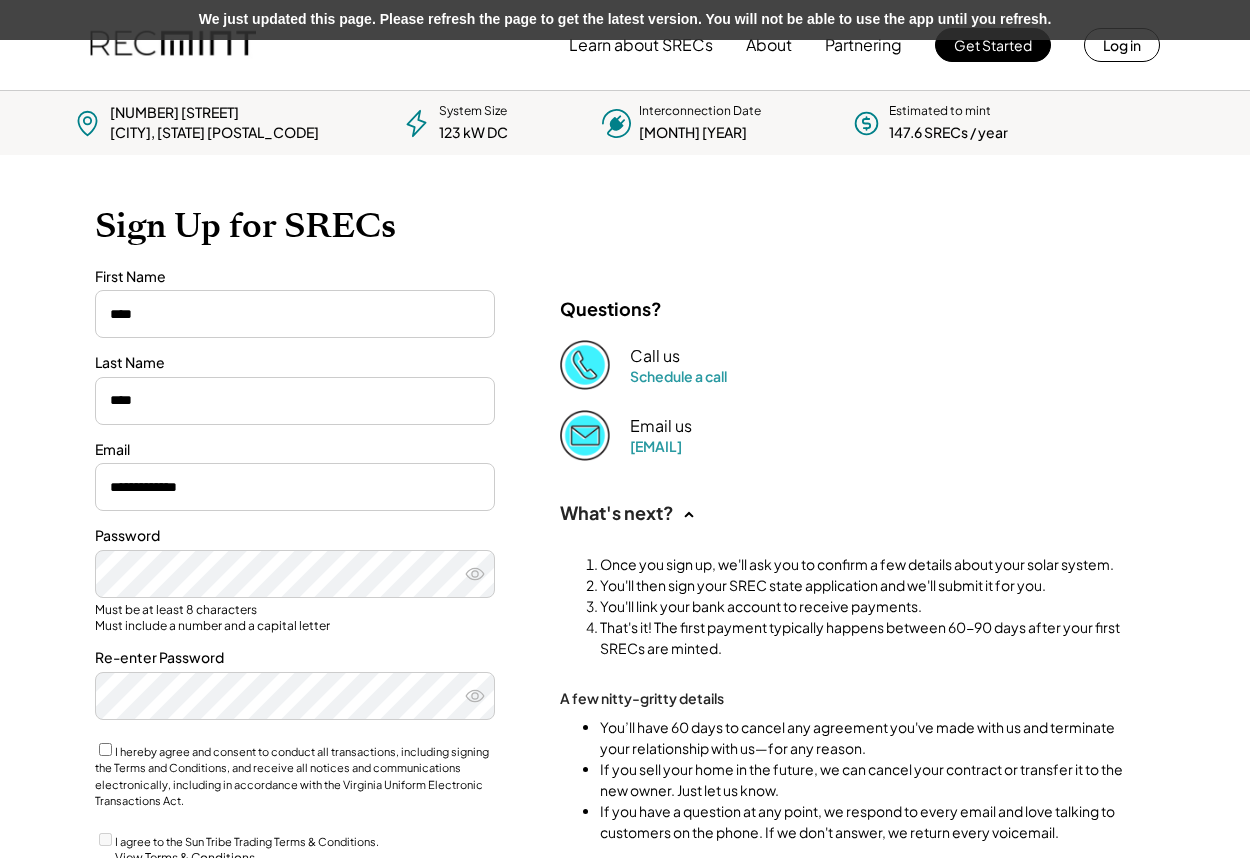 scroll, scrollTop: 0, scrollLeft: 0, axis: both 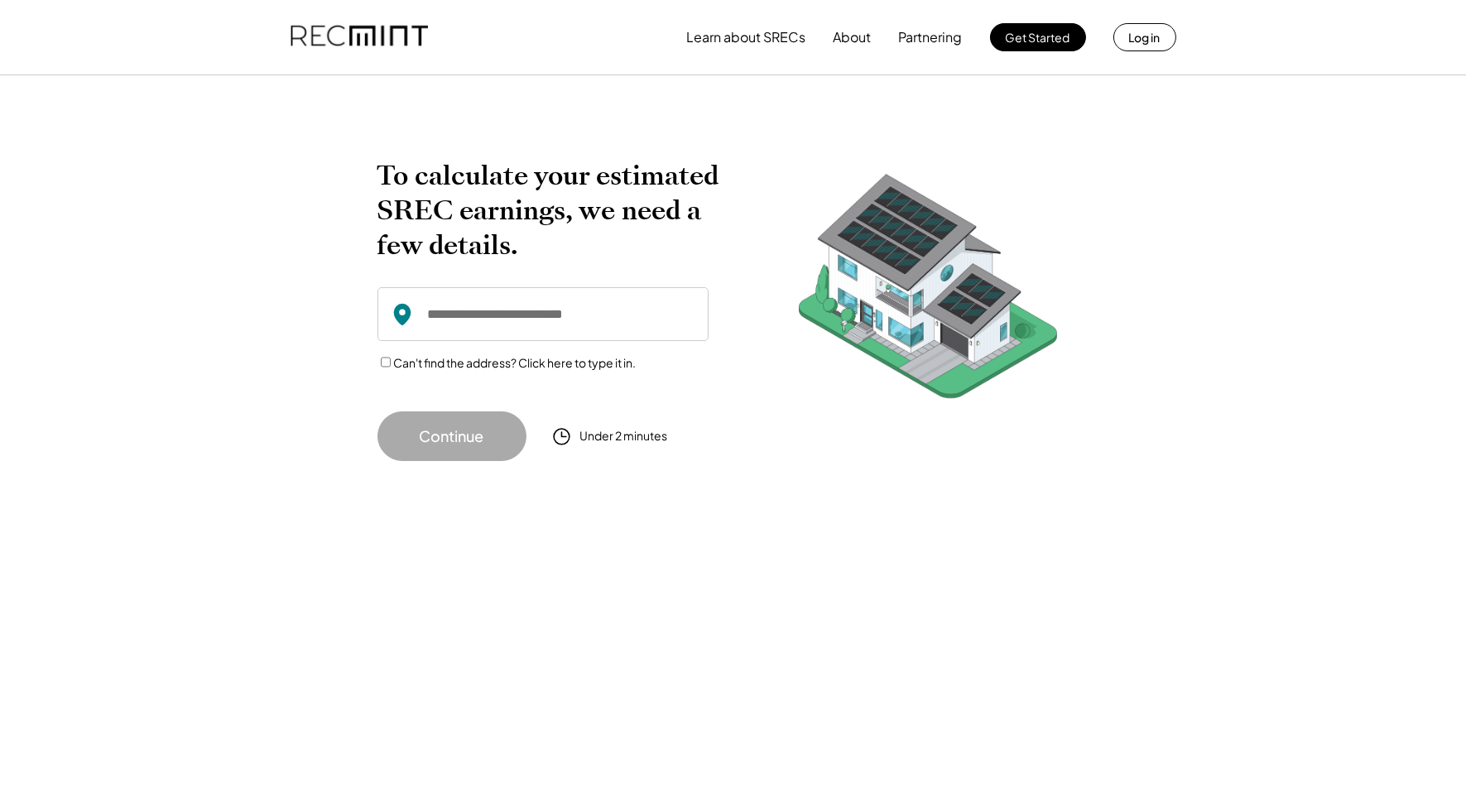 click at bounding box center [543, 314] 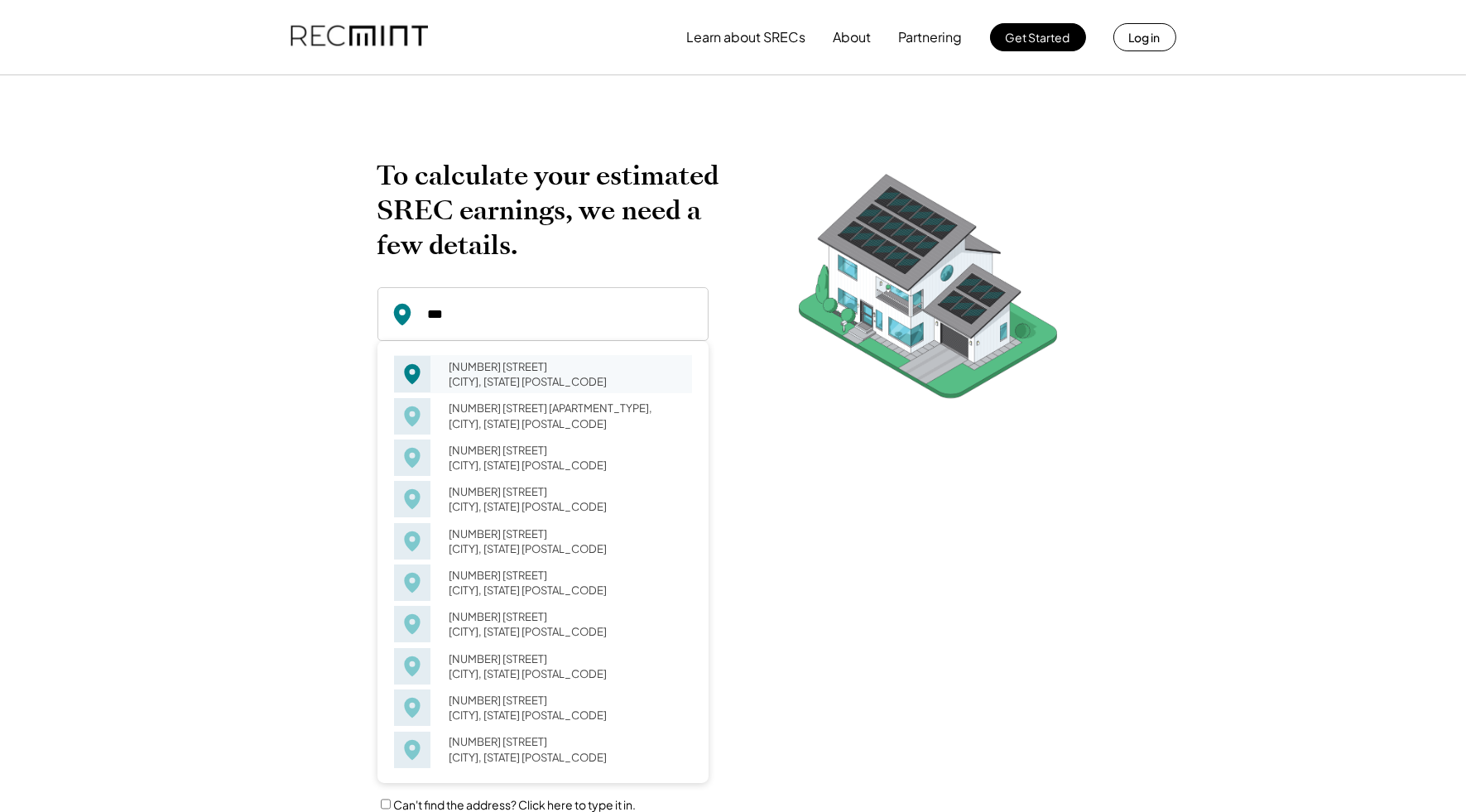 click on "225 10th St NW
Charlottesville, VA 22903" at bounding box center [565, 374] 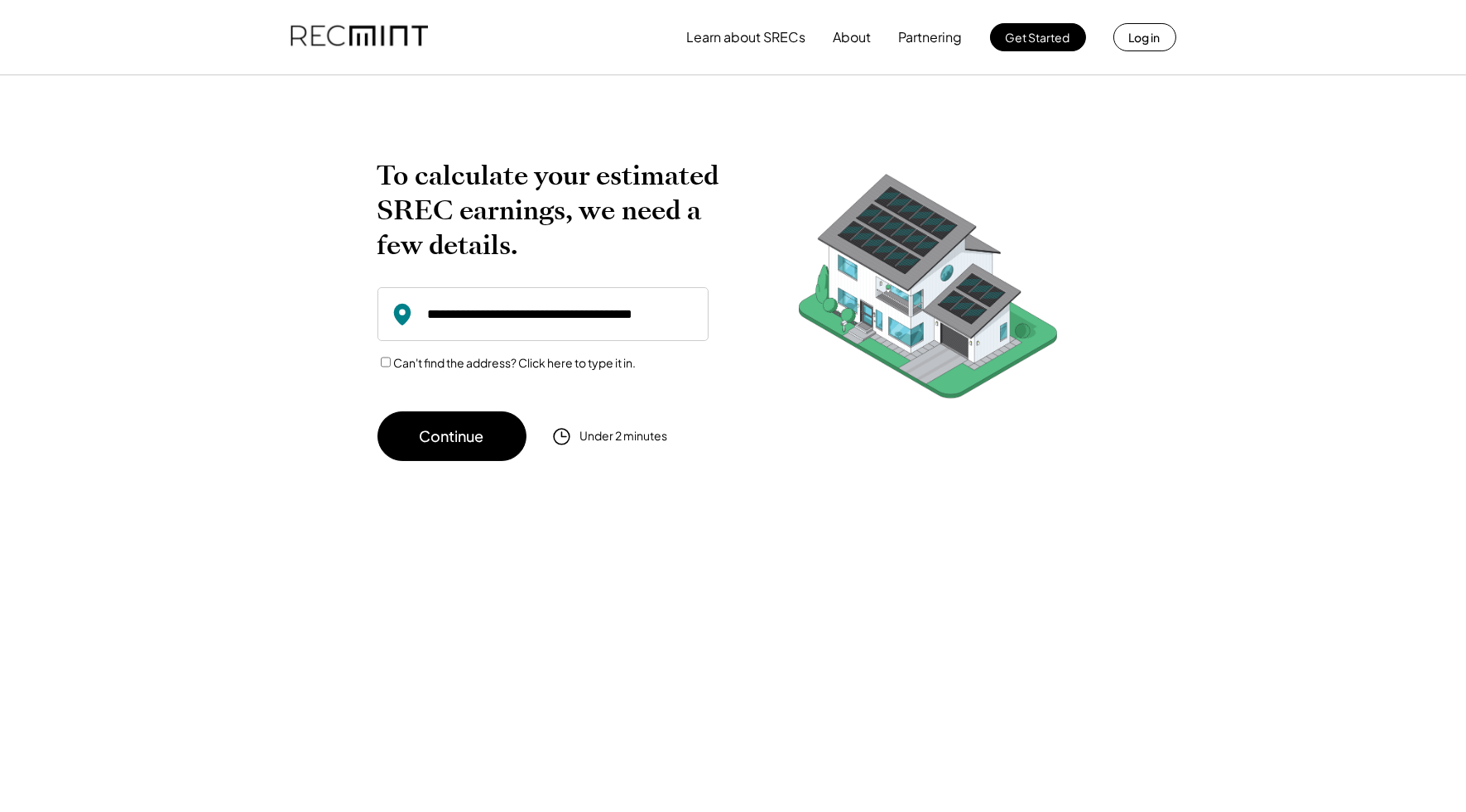 click at bounding box center (543, 314) 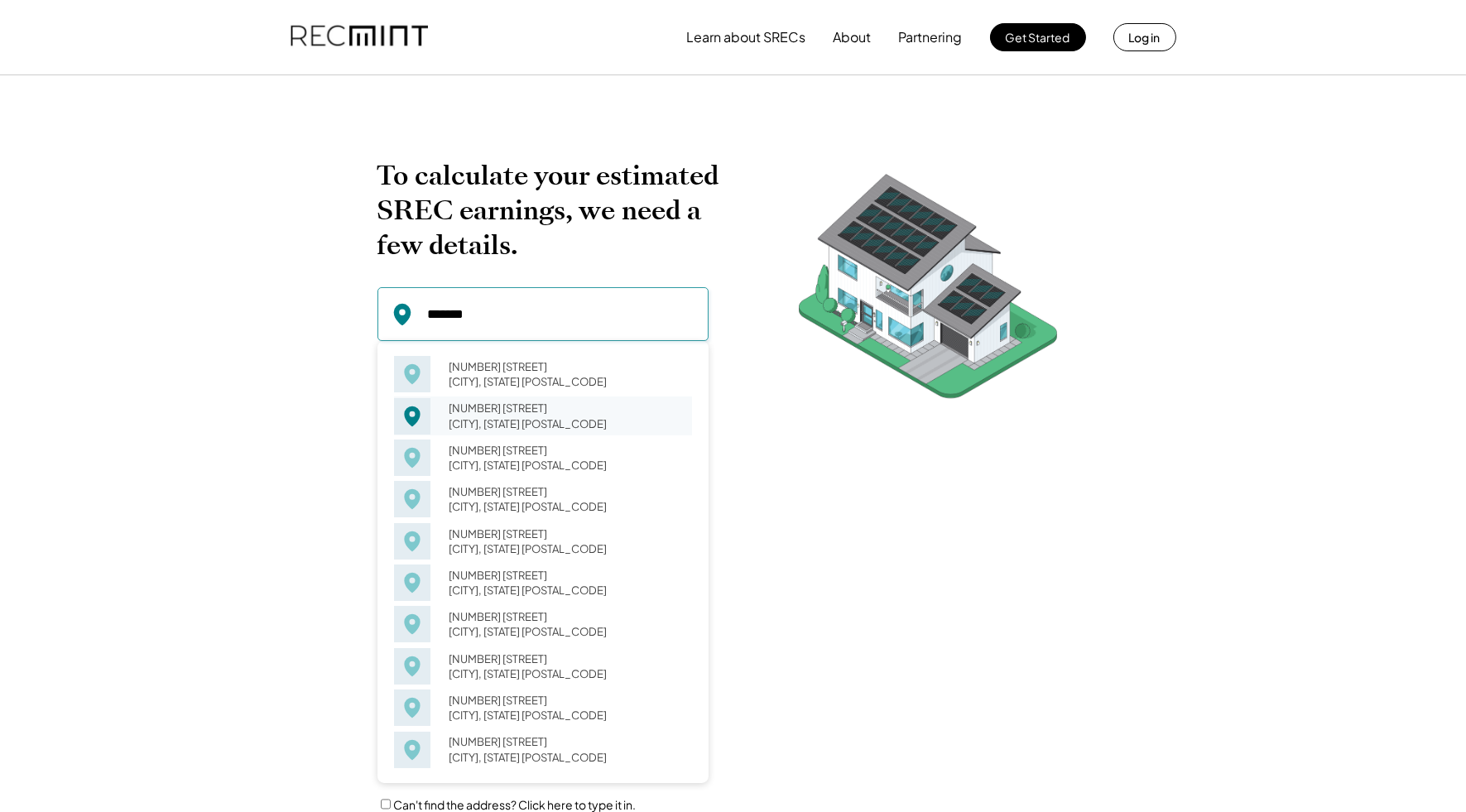 click on "335 Granite Acres
Wytheville, VA 24382" at bounding box center [565, 416] 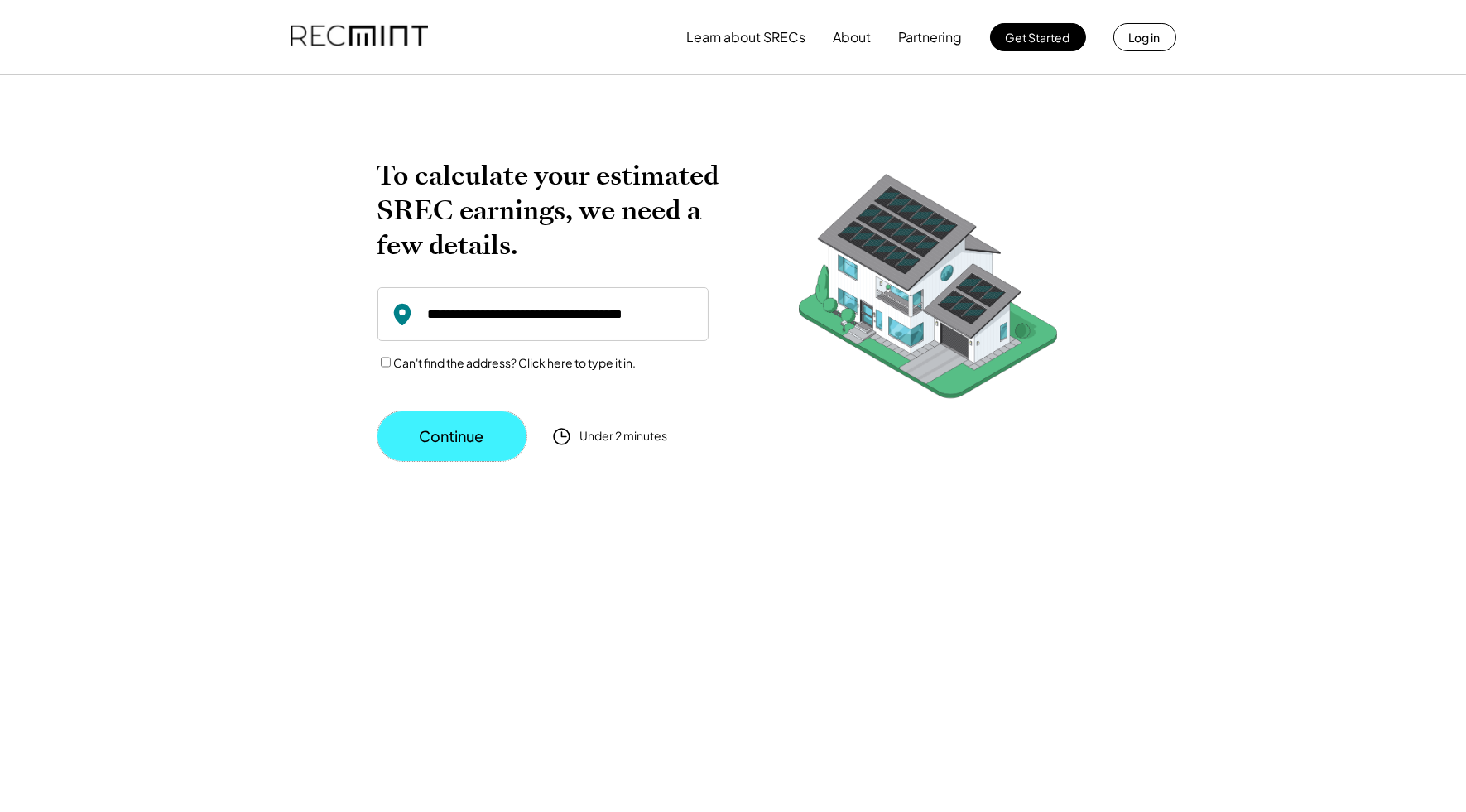 click on "Continue" at bounding box center (452, 436) 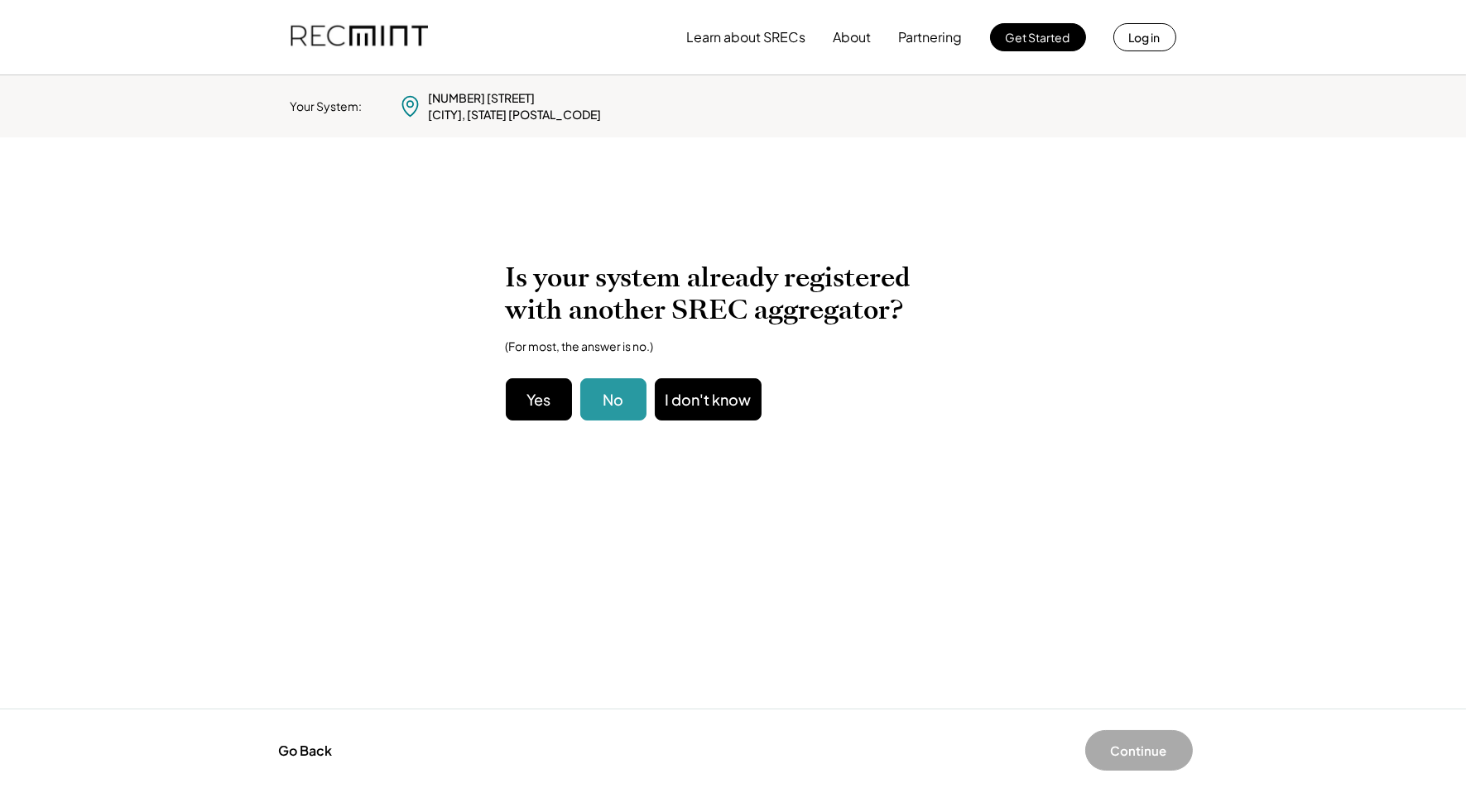 click on "No" at bounding box center [613, 399] 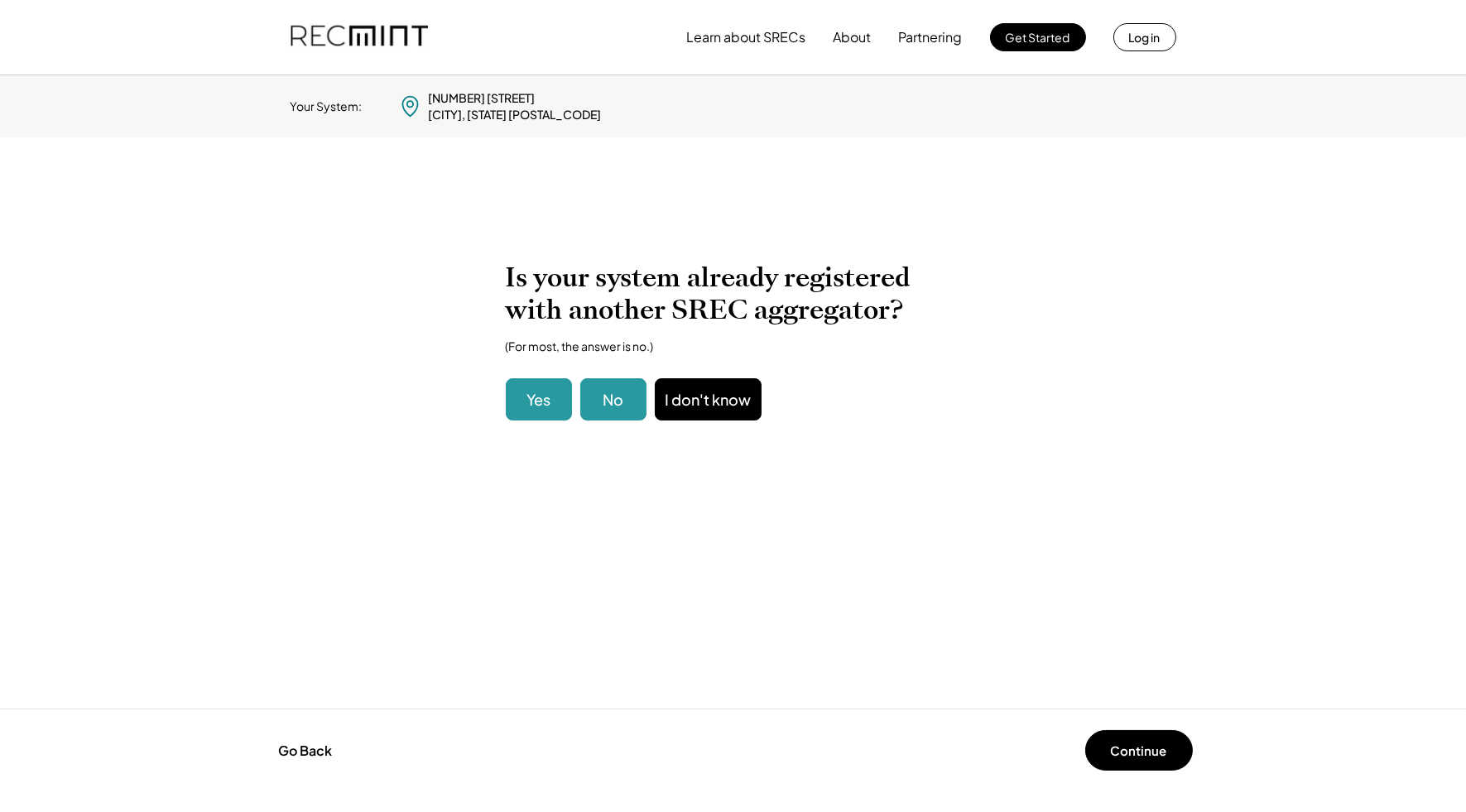 click on "Yes" at bounding box center [539, 399] 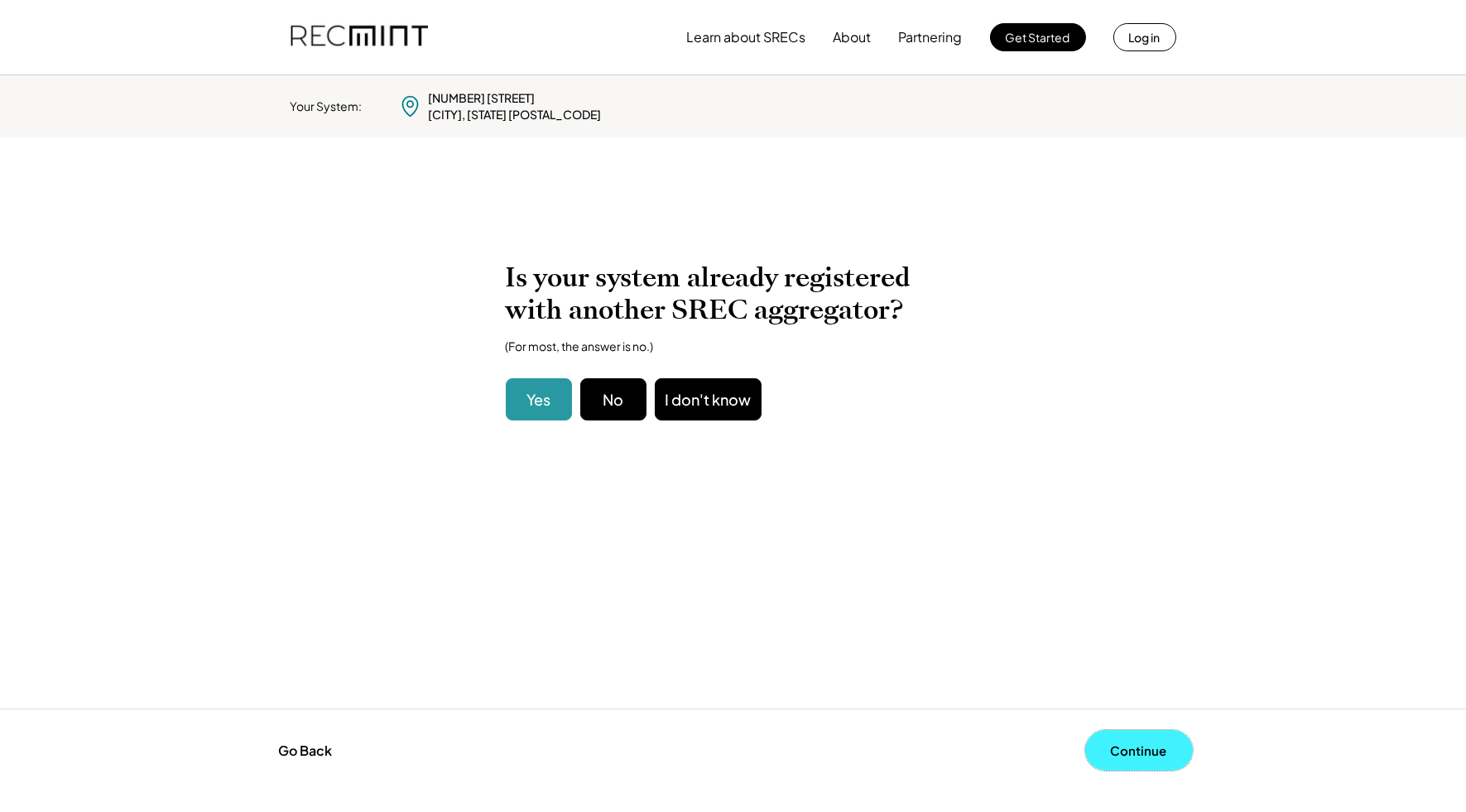 click on "Continue" at bounding box center [1139, 750] 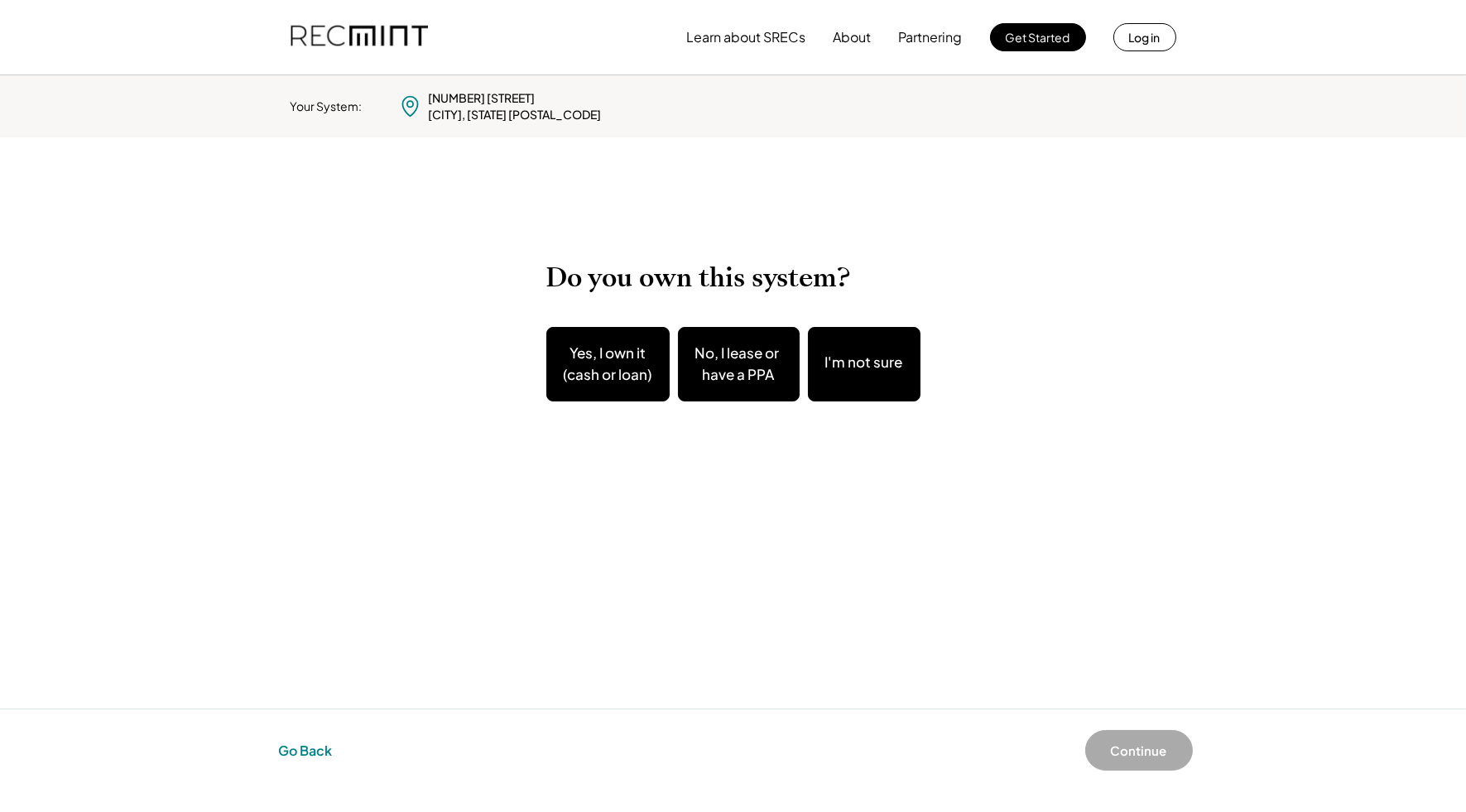 click on "Go Back" at bounding box center (305, 751) 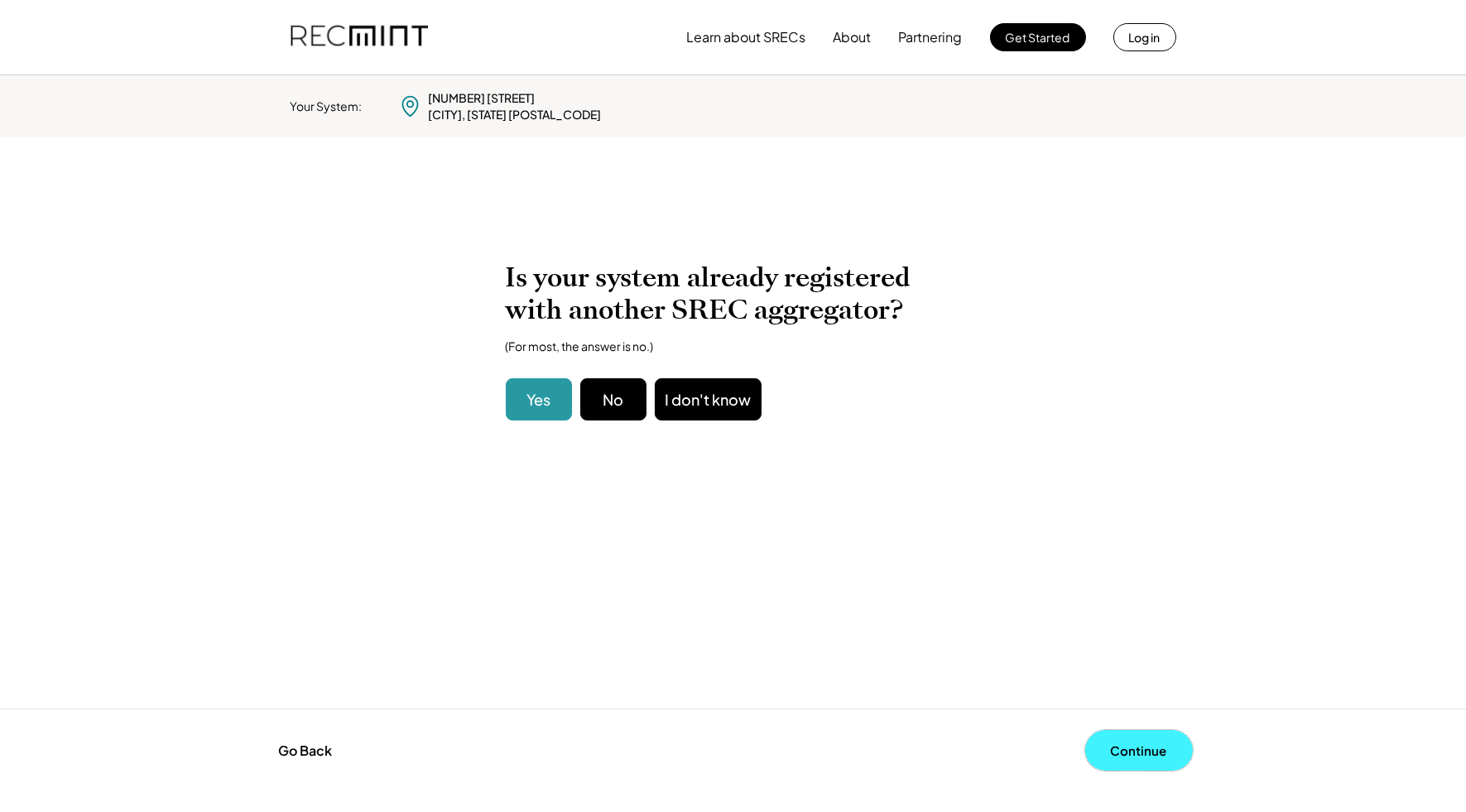 click on "Continue" at bounding box center (1139, 750) 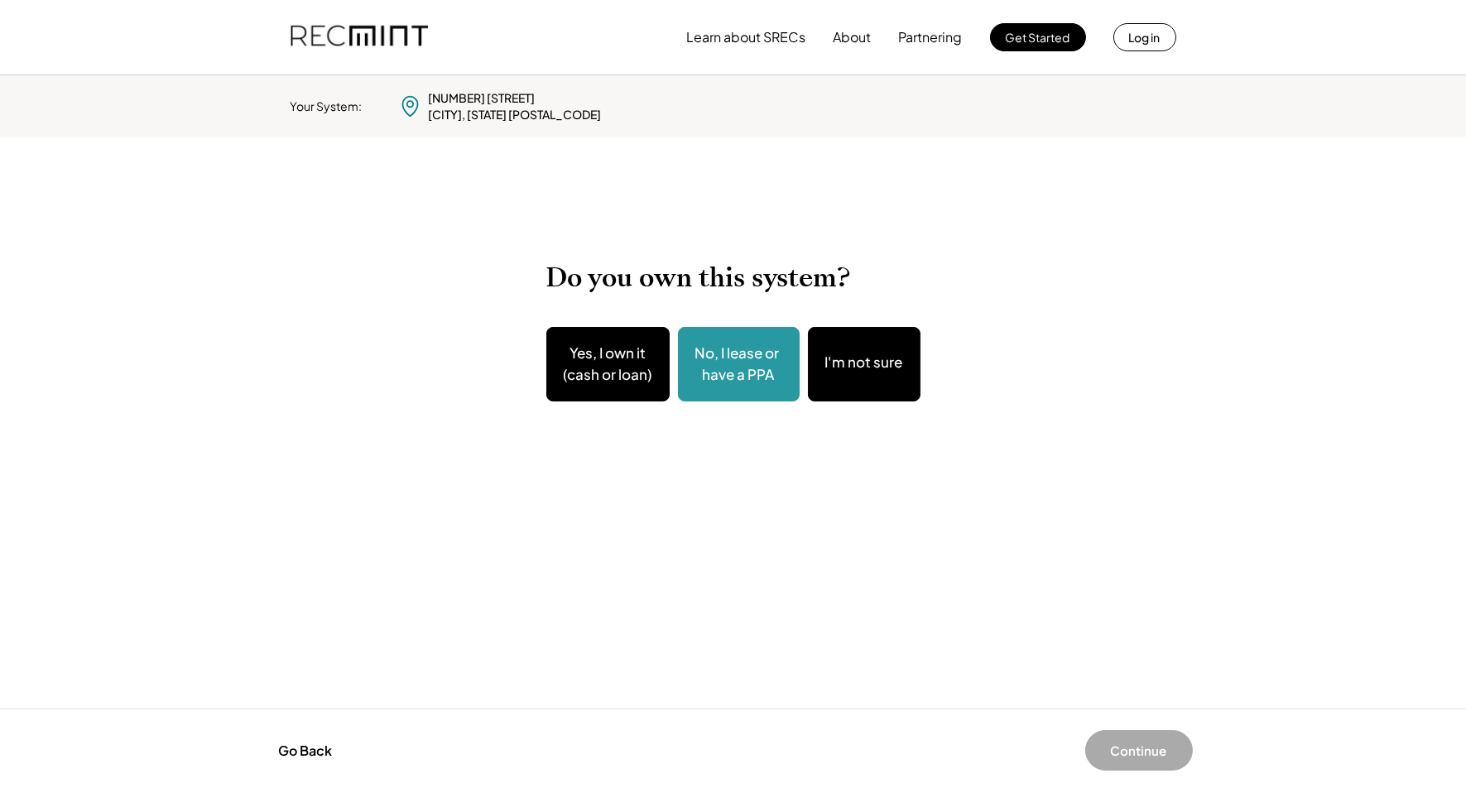 click on "No, I lease or
have a PPA" at bounding box center (738, 363) 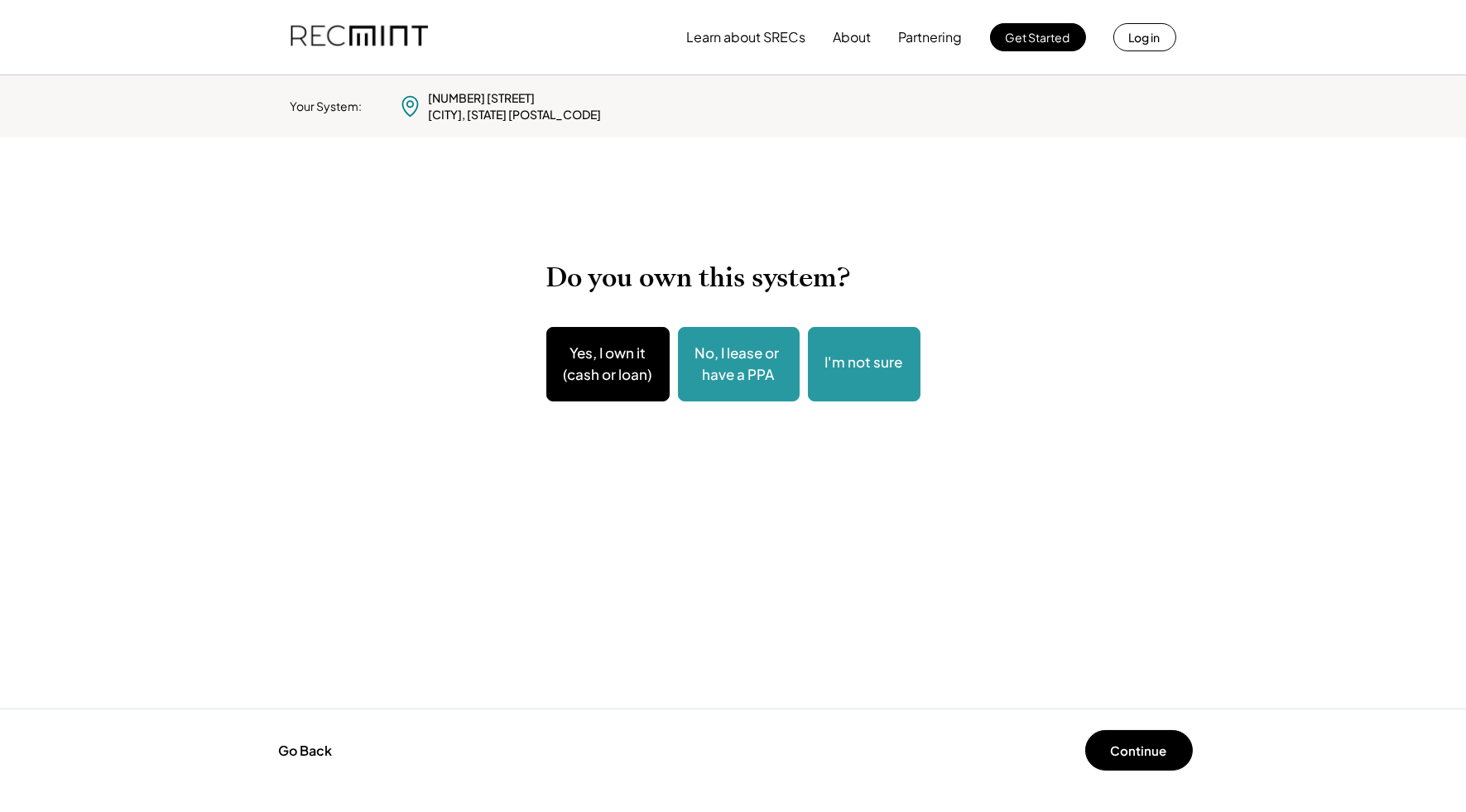 click on "I'm not sure" at bounding box center [864, 364] 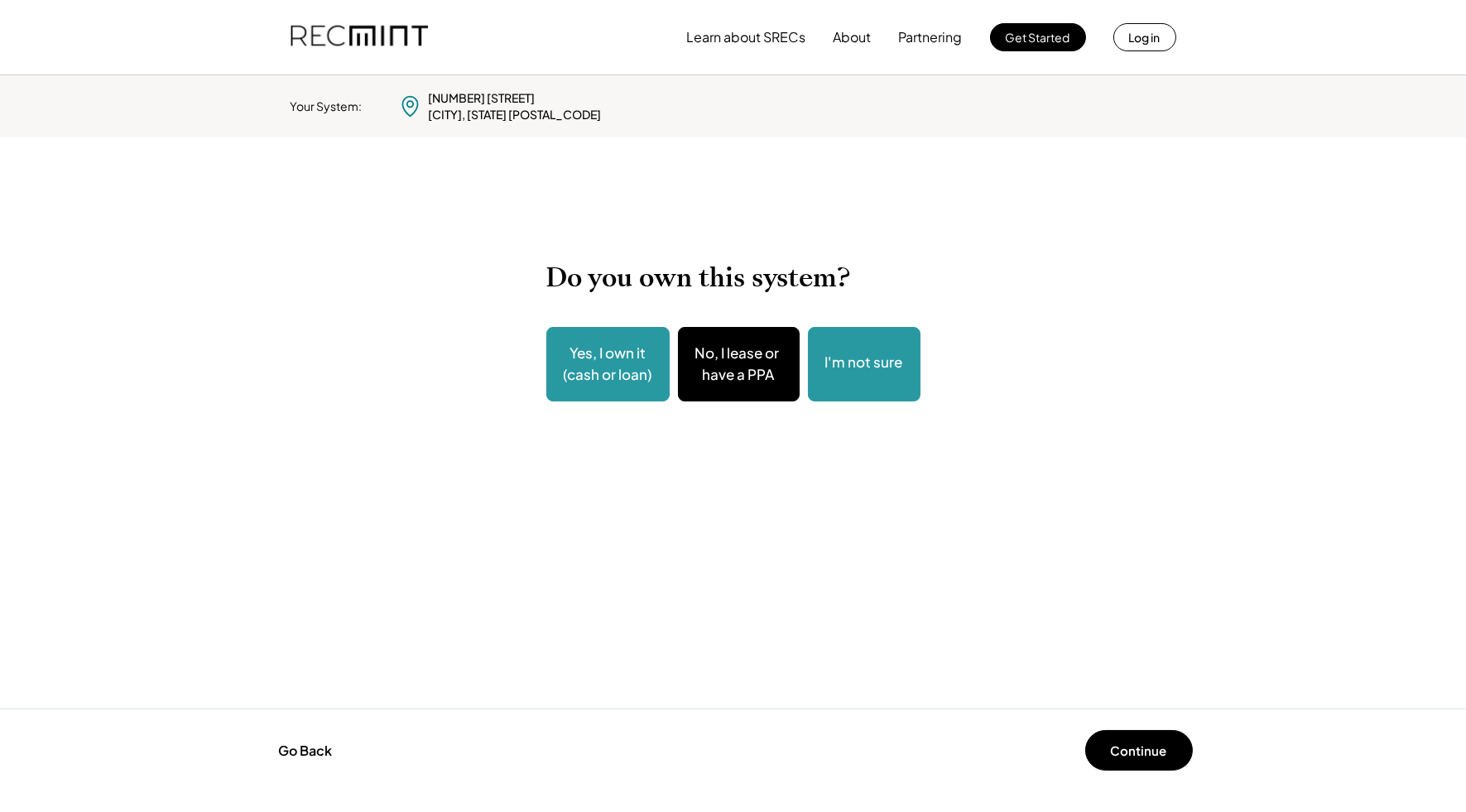 click on "Yes, I own it
(cash or loan)" at bounding box center (608, 363) 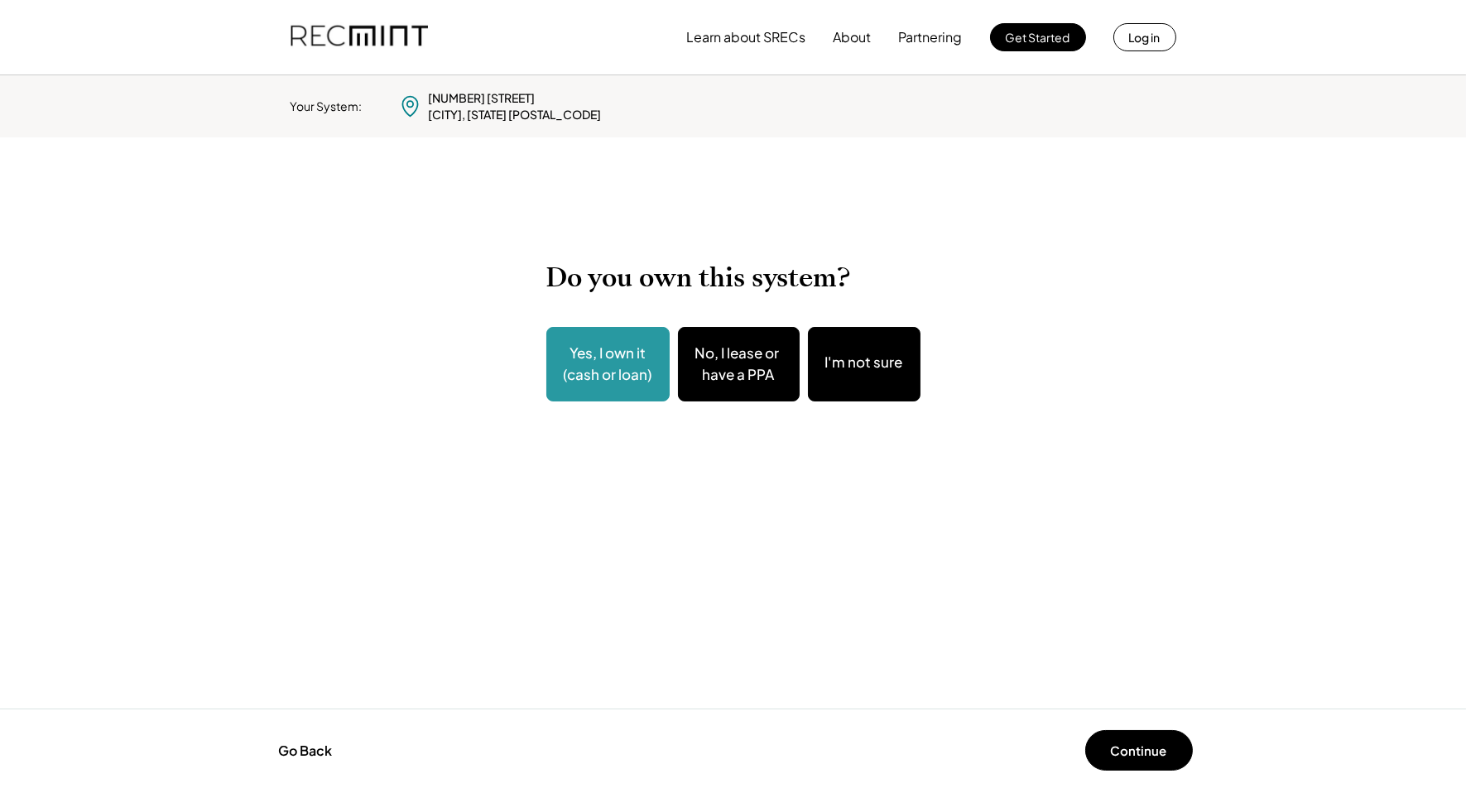 click on "No, I lease or
have a PPA" at bounding box center [738, 364] 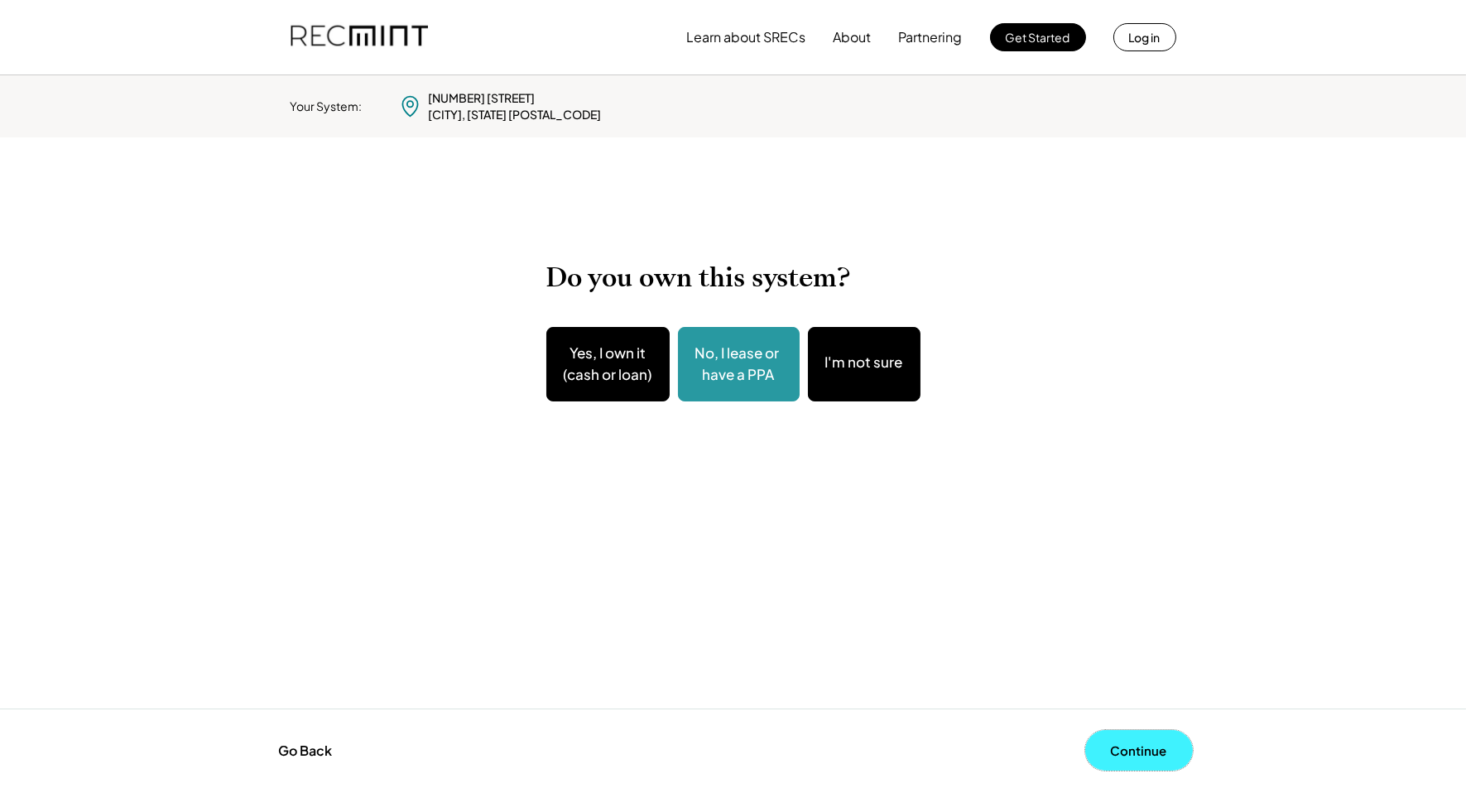 click on "Continue" at bounding box center [1139, 750] 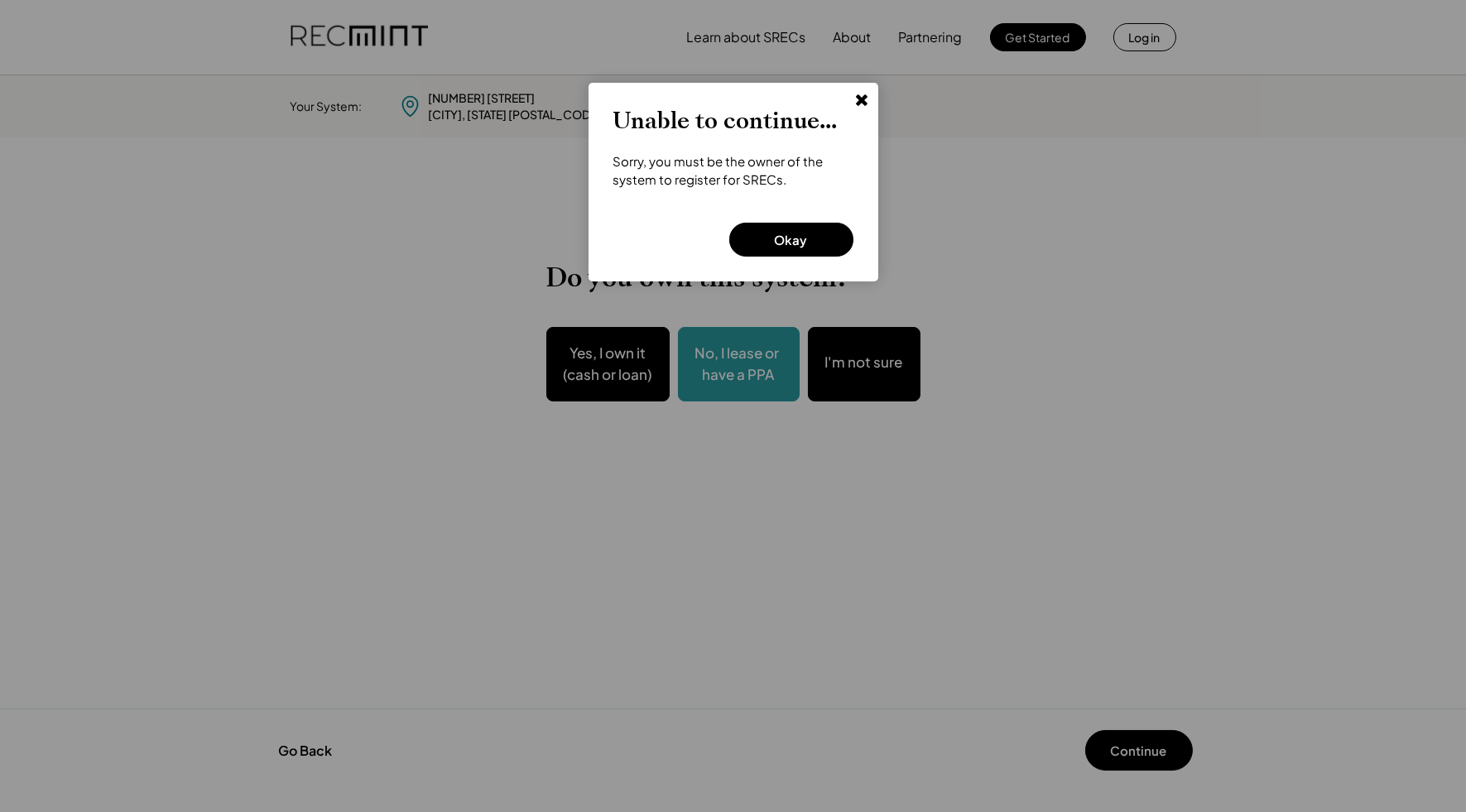 click 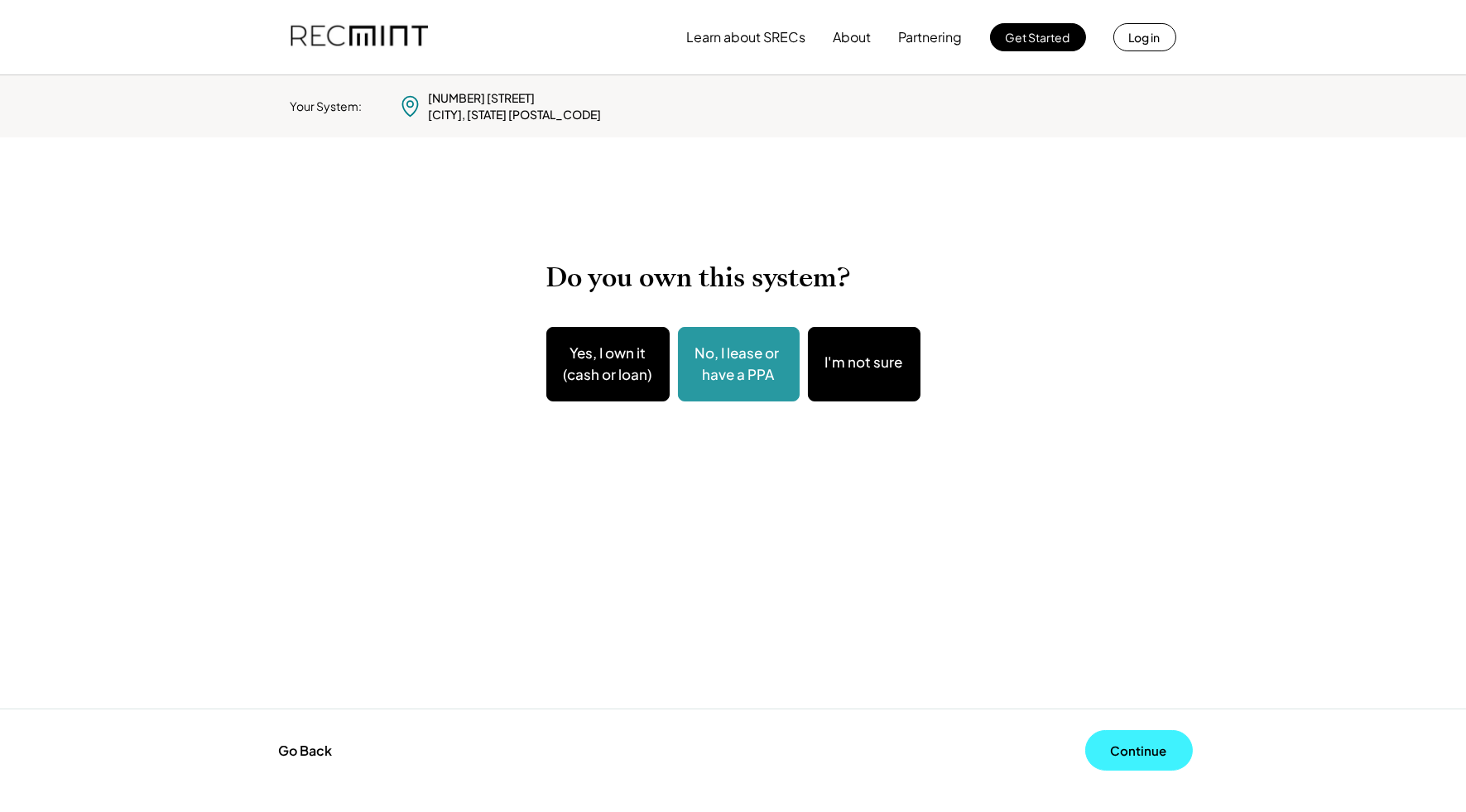 click on "Continue" at bounding box center [1139, 750] 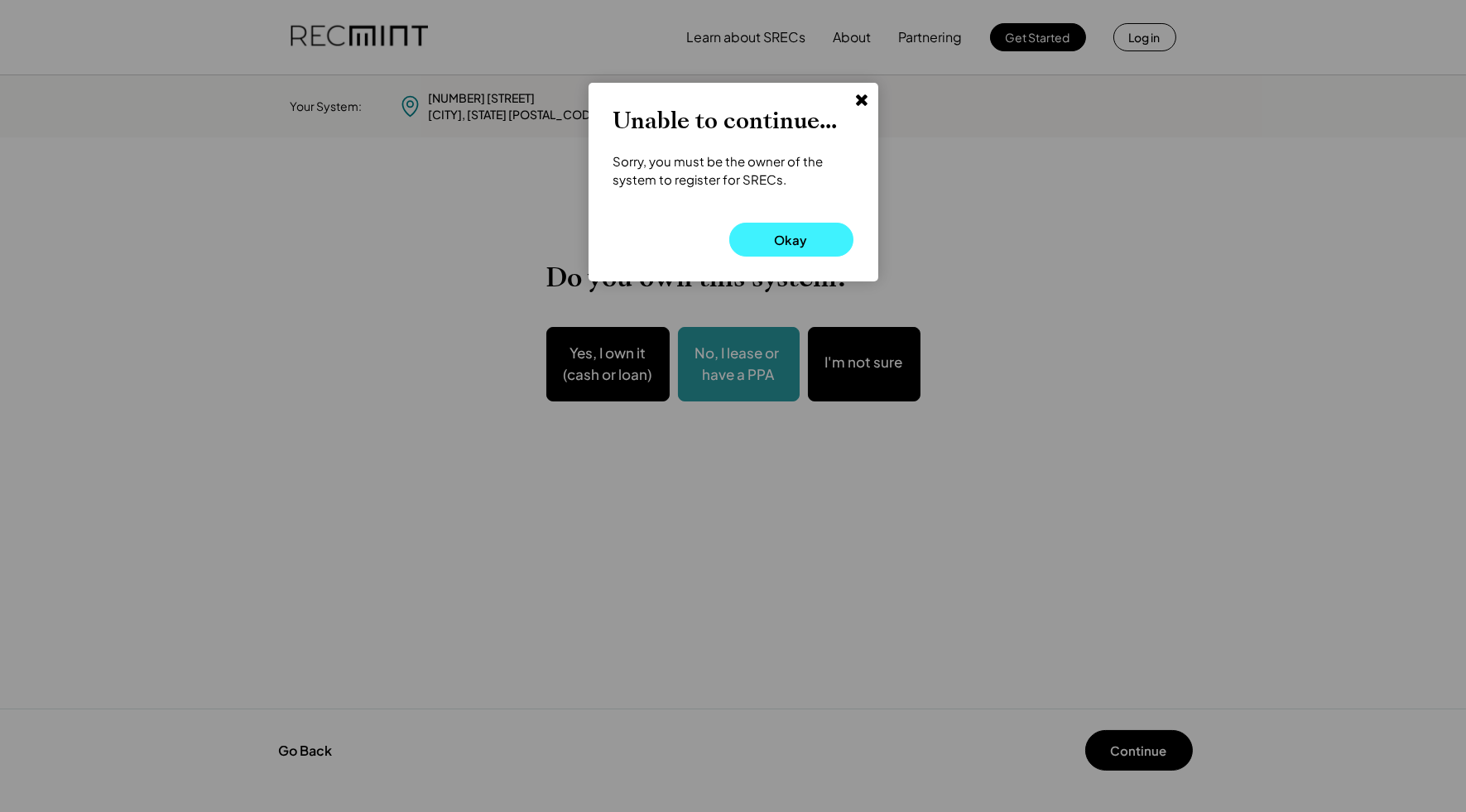 click on "Okay" at bounding box center [791, 239] 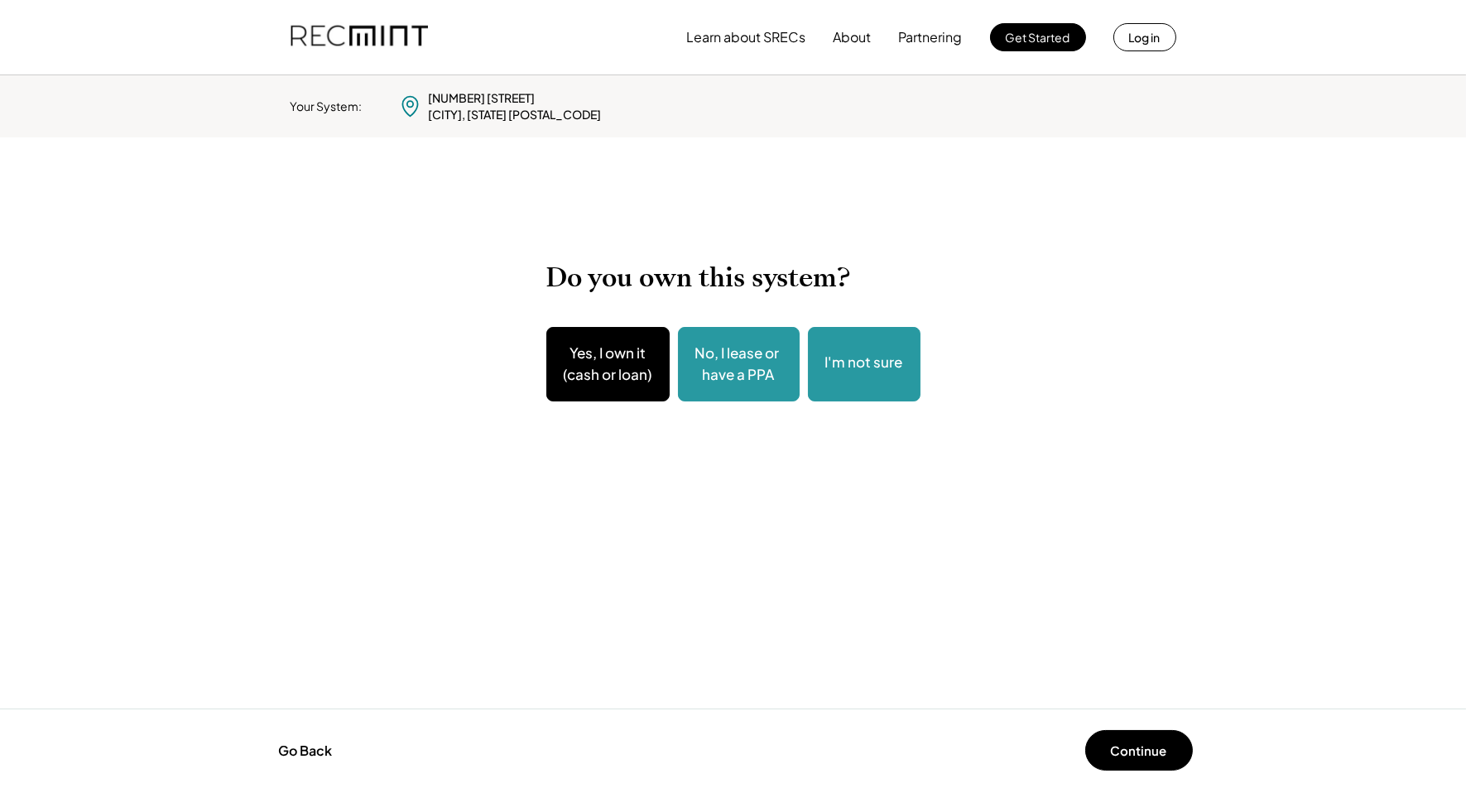 click on "I'm not sure" at bounding box center (864, 364) 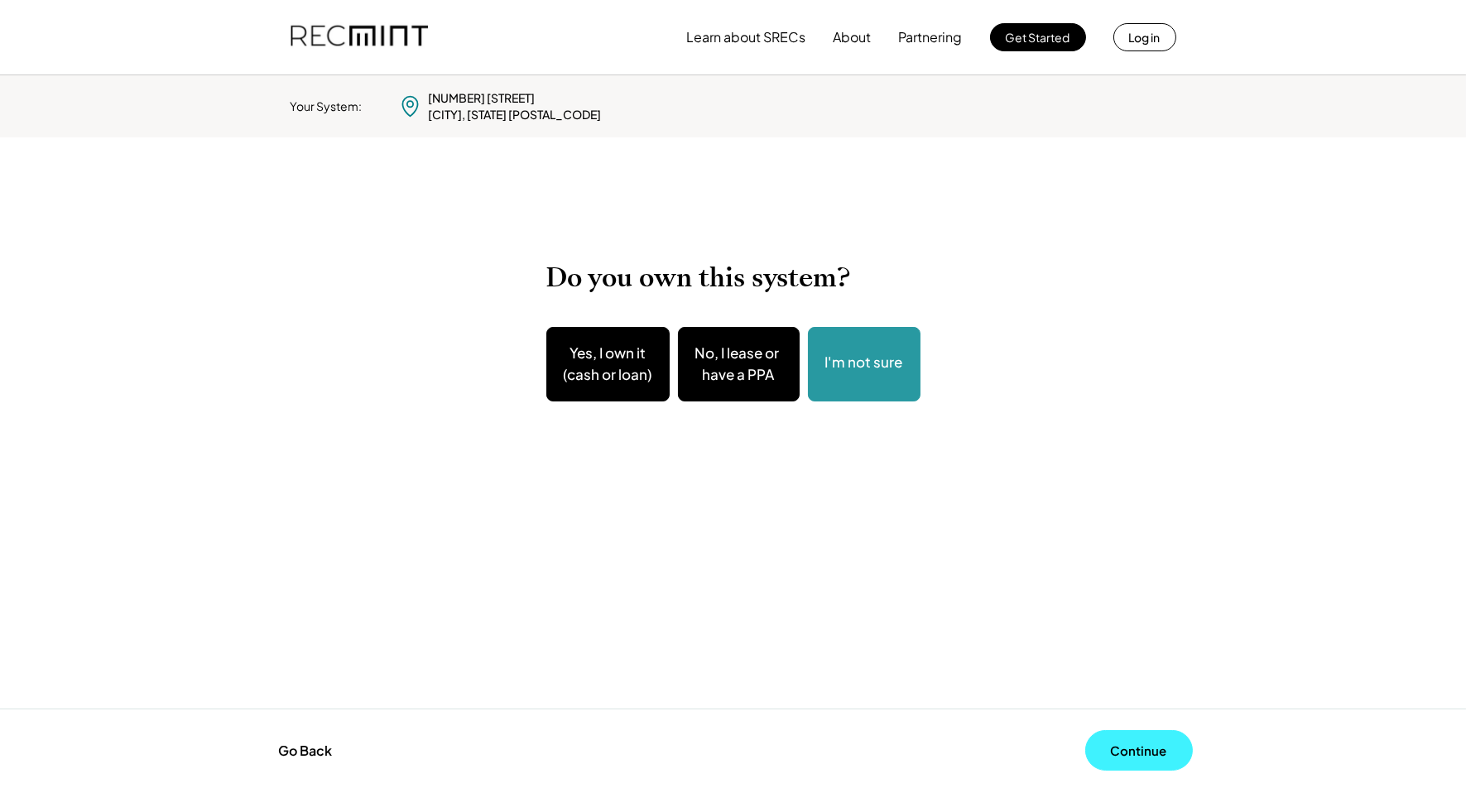 click on "Continue" at bounding box center (1139, 750) 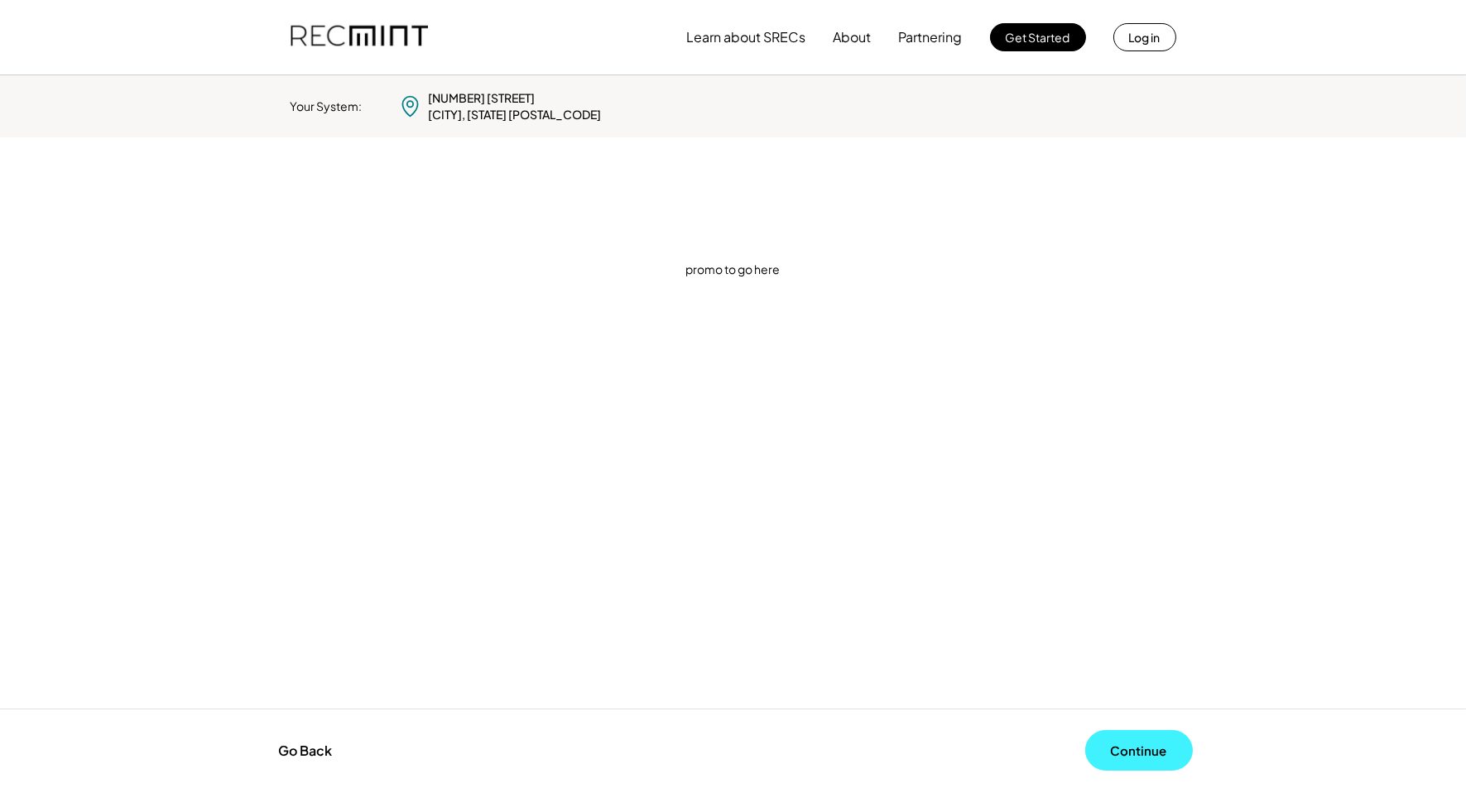 click on "Continue" at bounding box center (1139, 750) 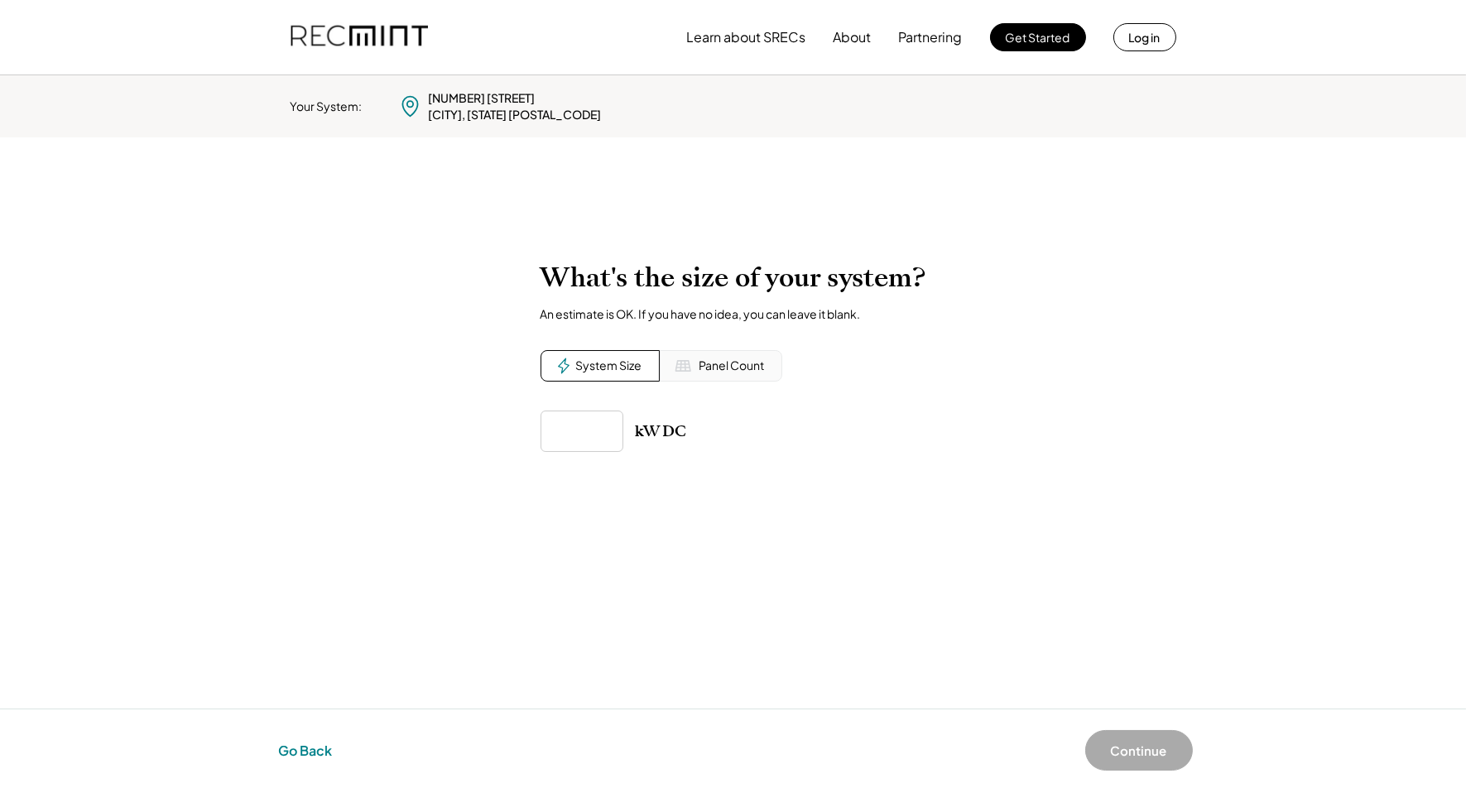 click on "Go Back" at bounding box center [305, 751] 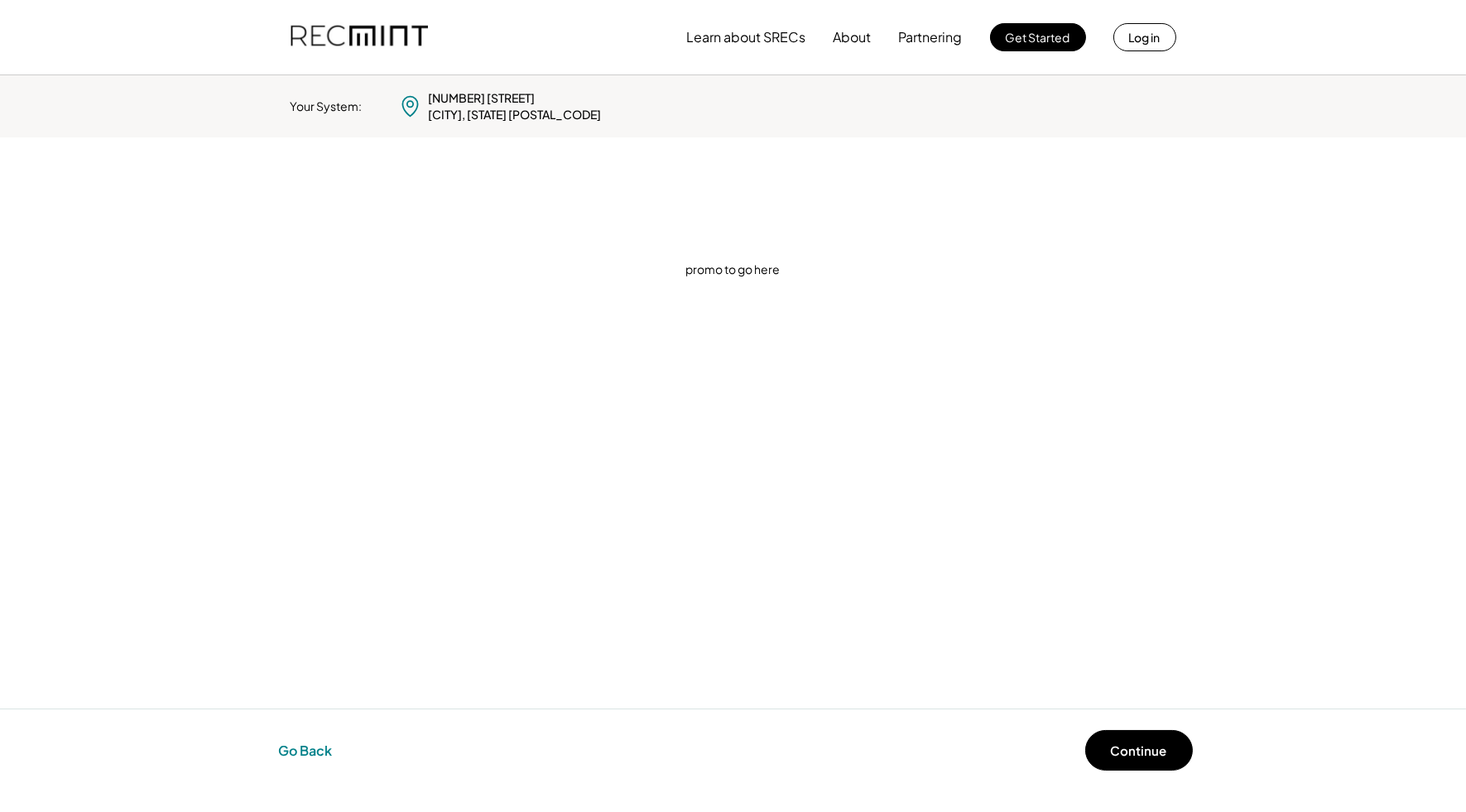 click on "Go Back" at bounding box center (305, 751) 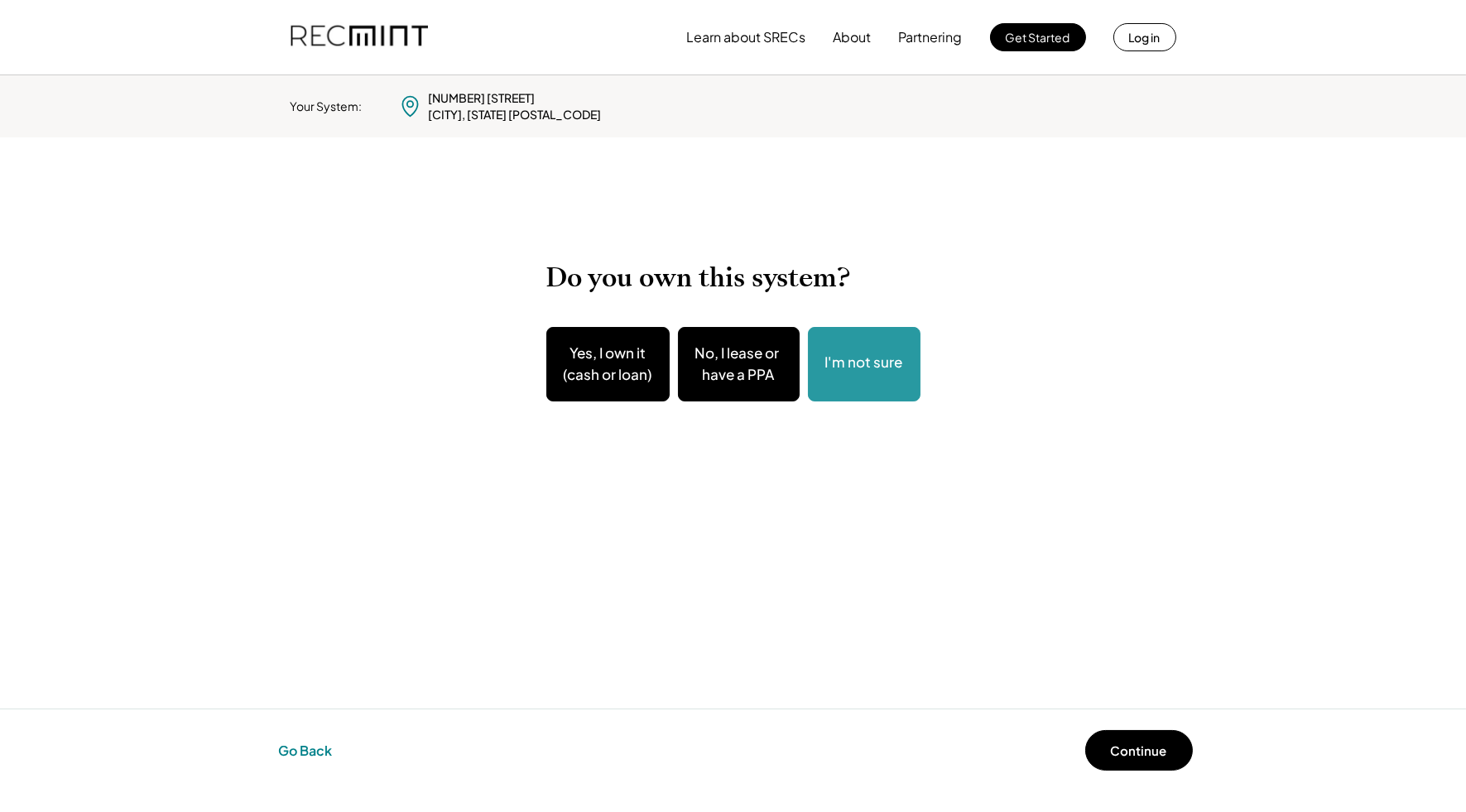 click on "Go Back" at bounding box center [305, 751] 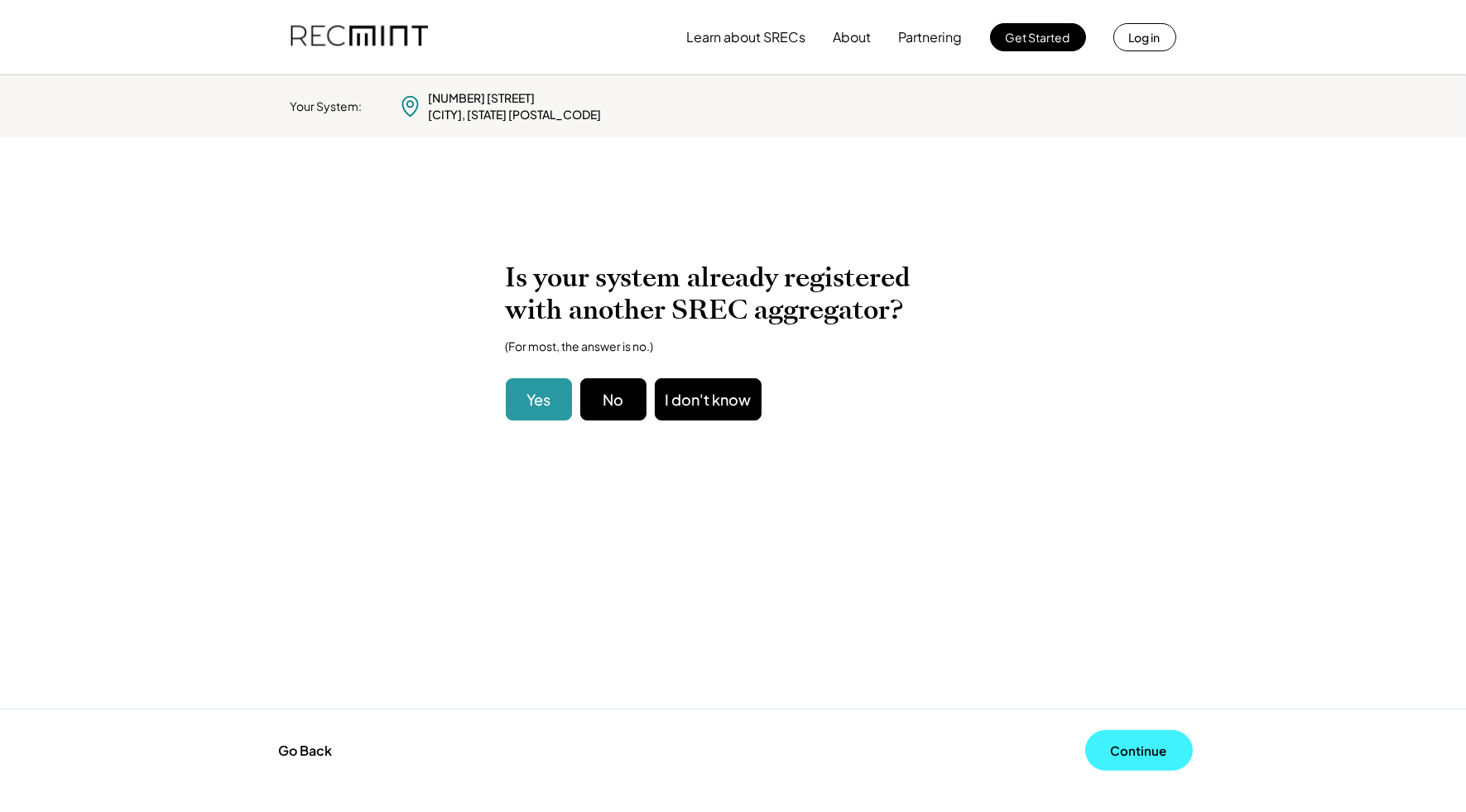 click on "Continue" at bounding box center [1139, 750] 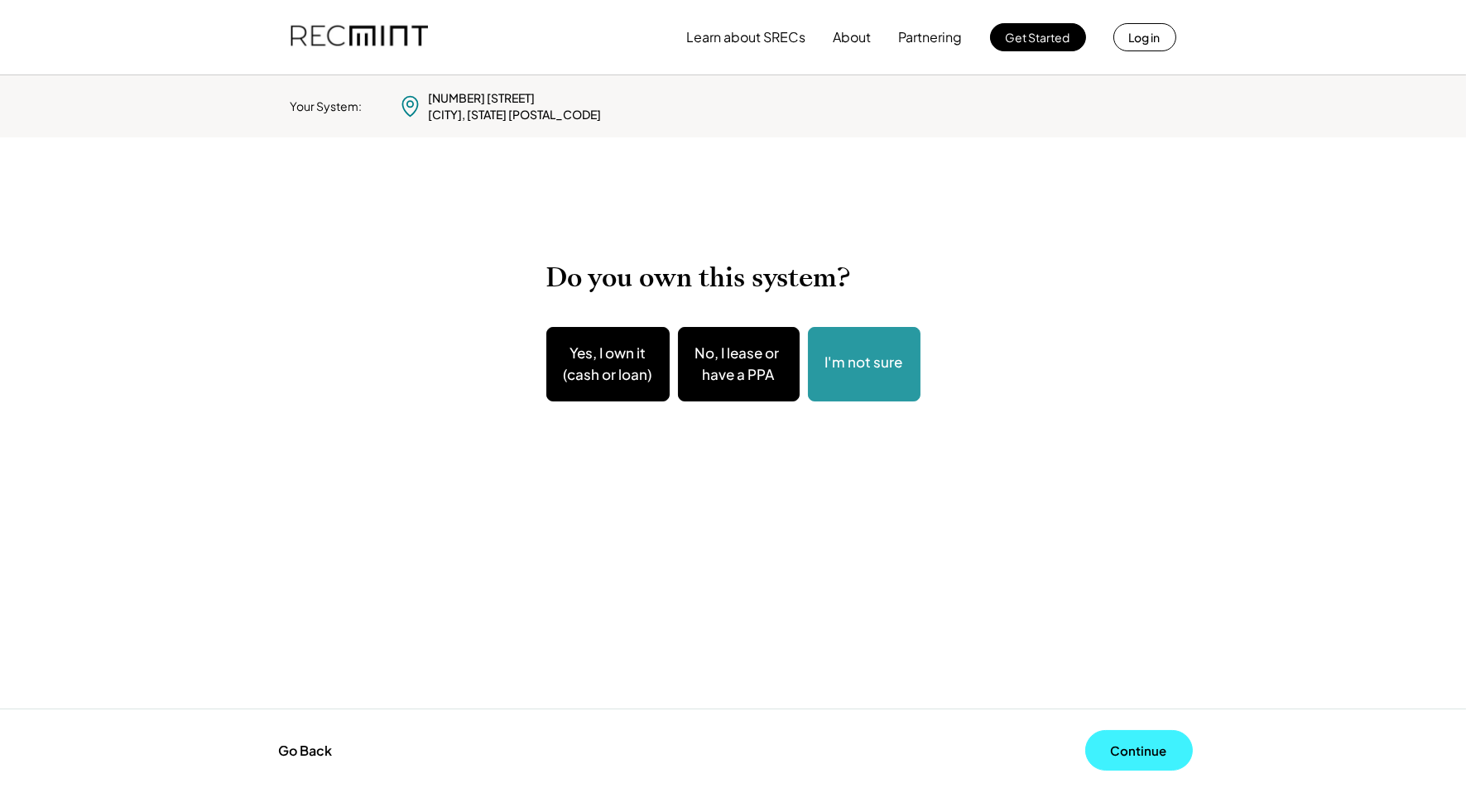 click on "Continue" at bounding box center [1139, 750] 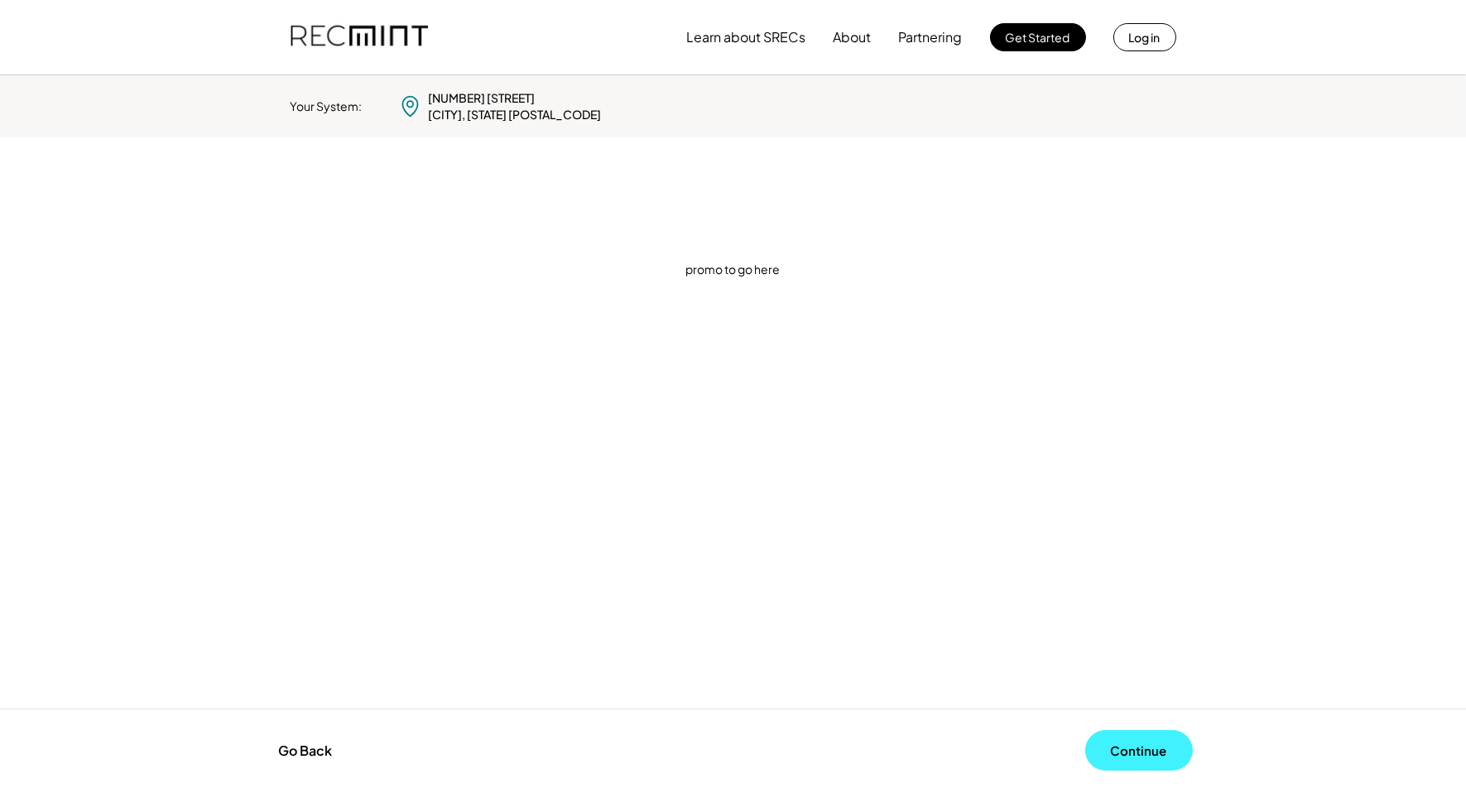 click on "Continue" at bounding box center [1139, 750] 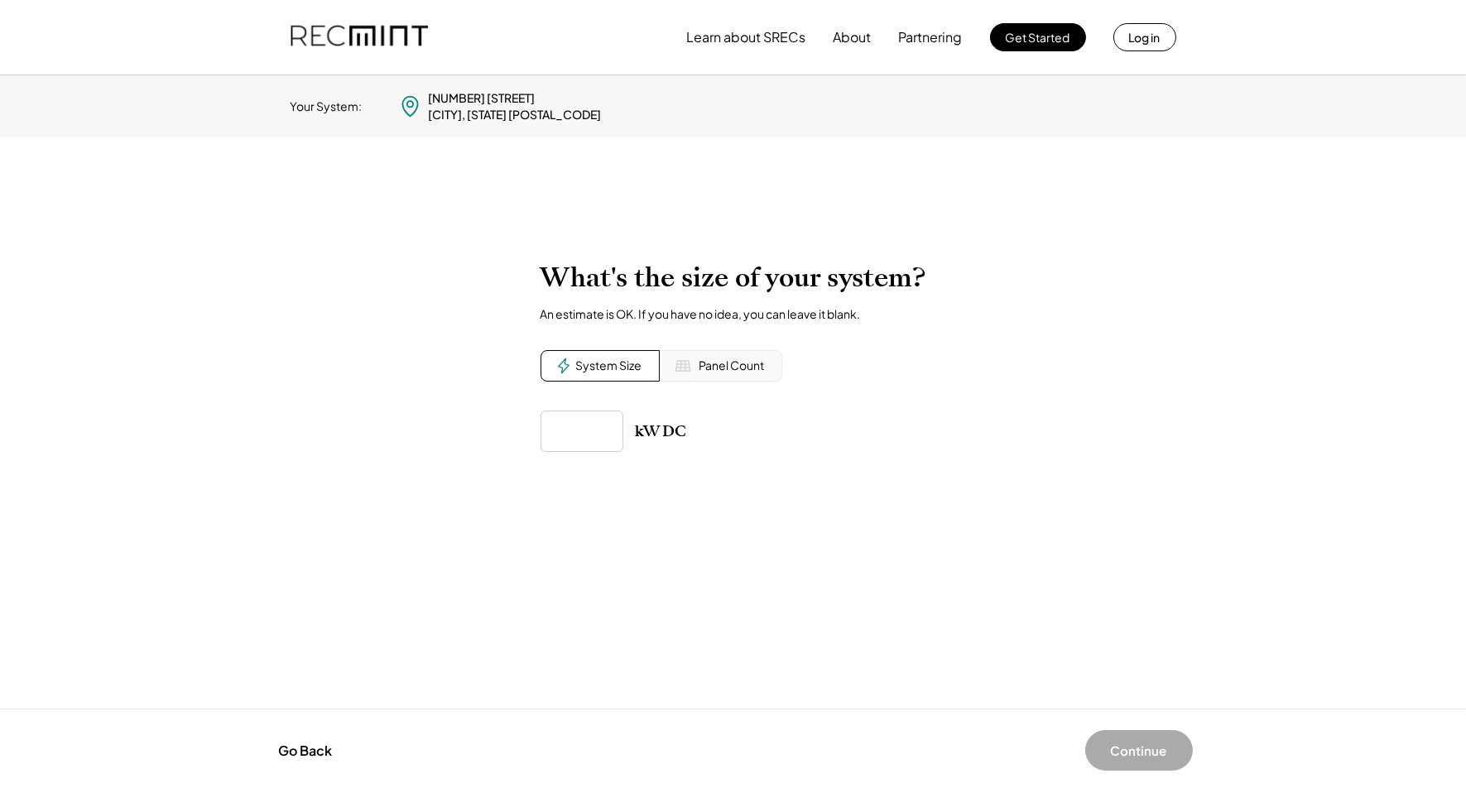 click on "Panel Count" at bounding box center [732, 366] 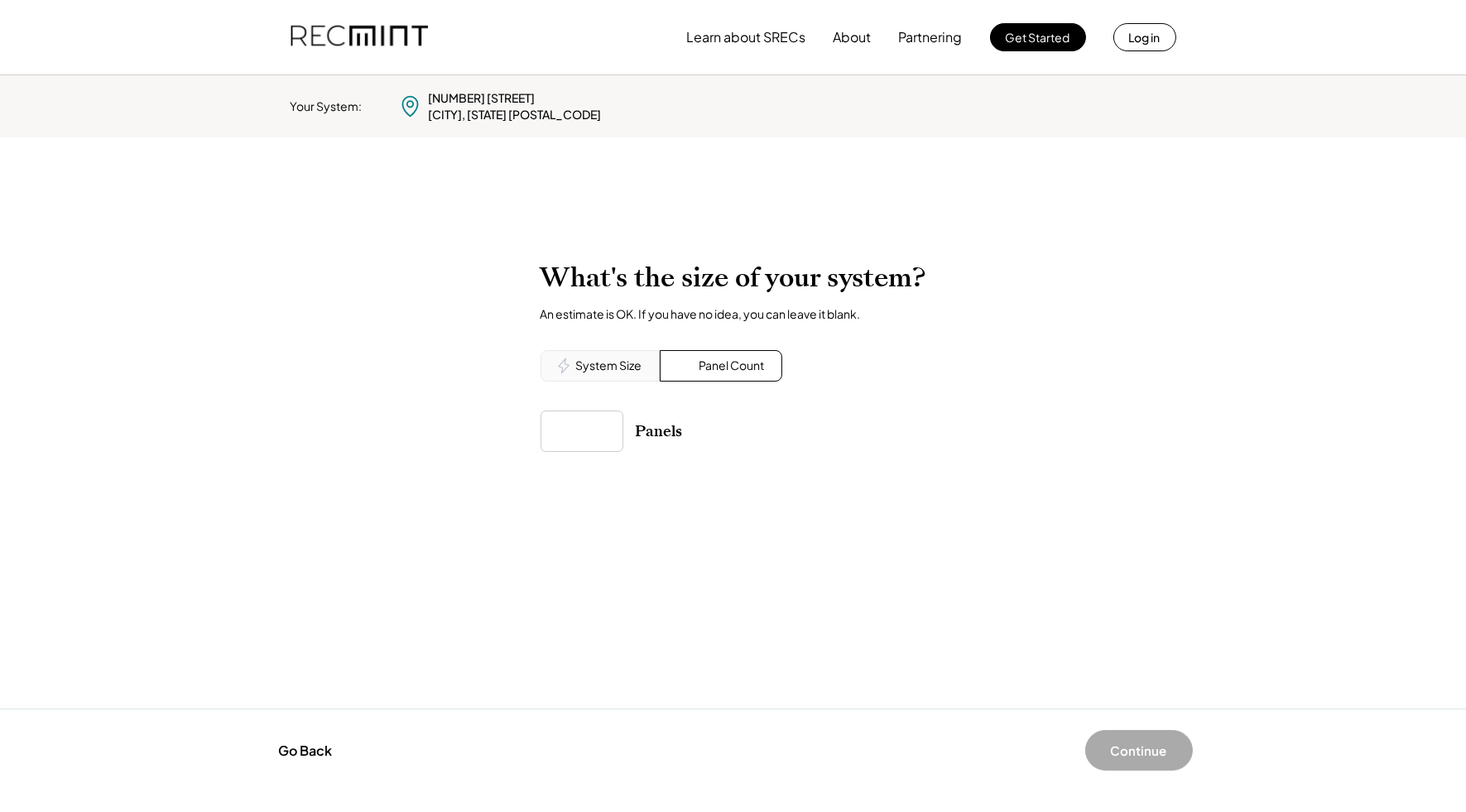 click at bounding box center (582, 431) 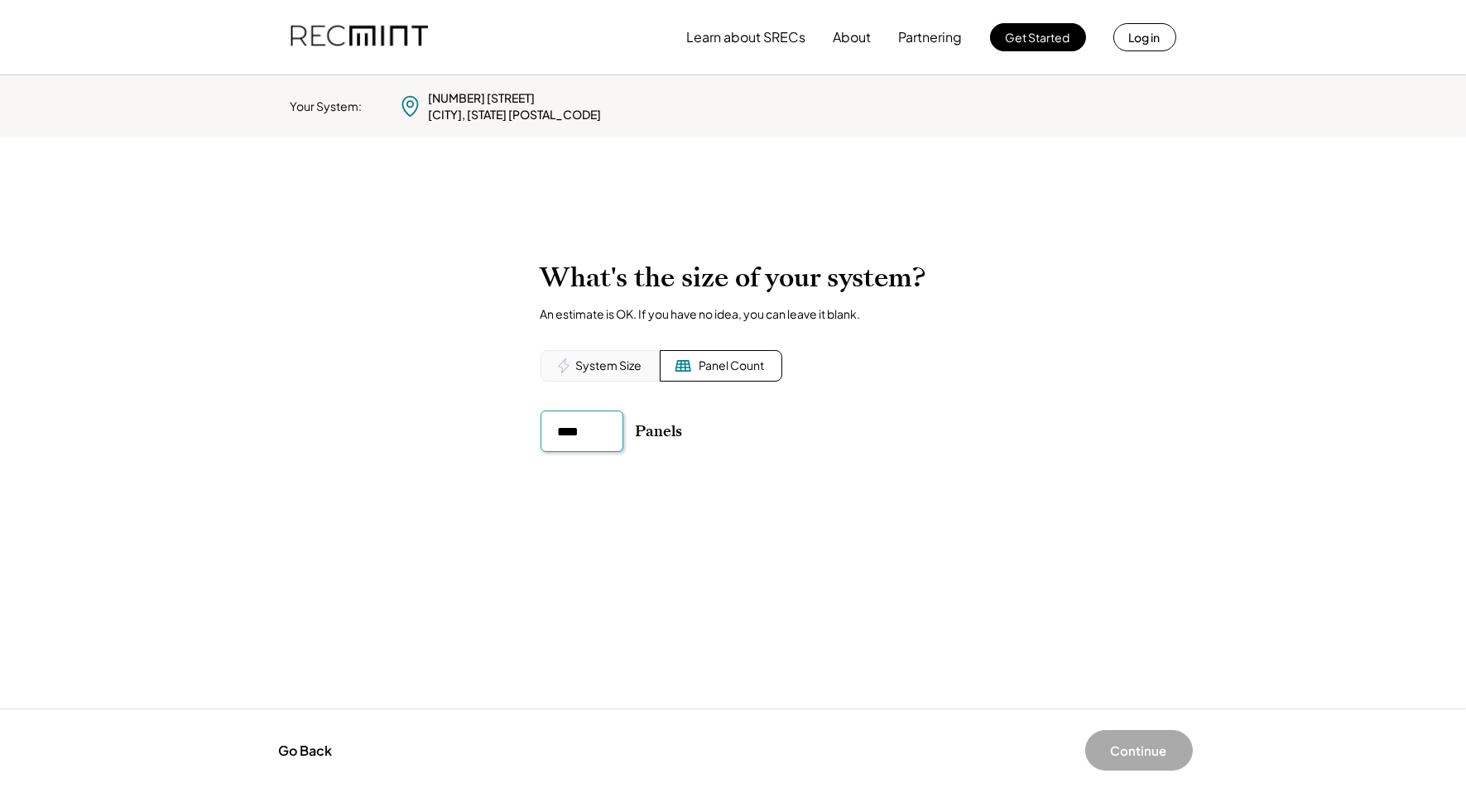 type on "*****" 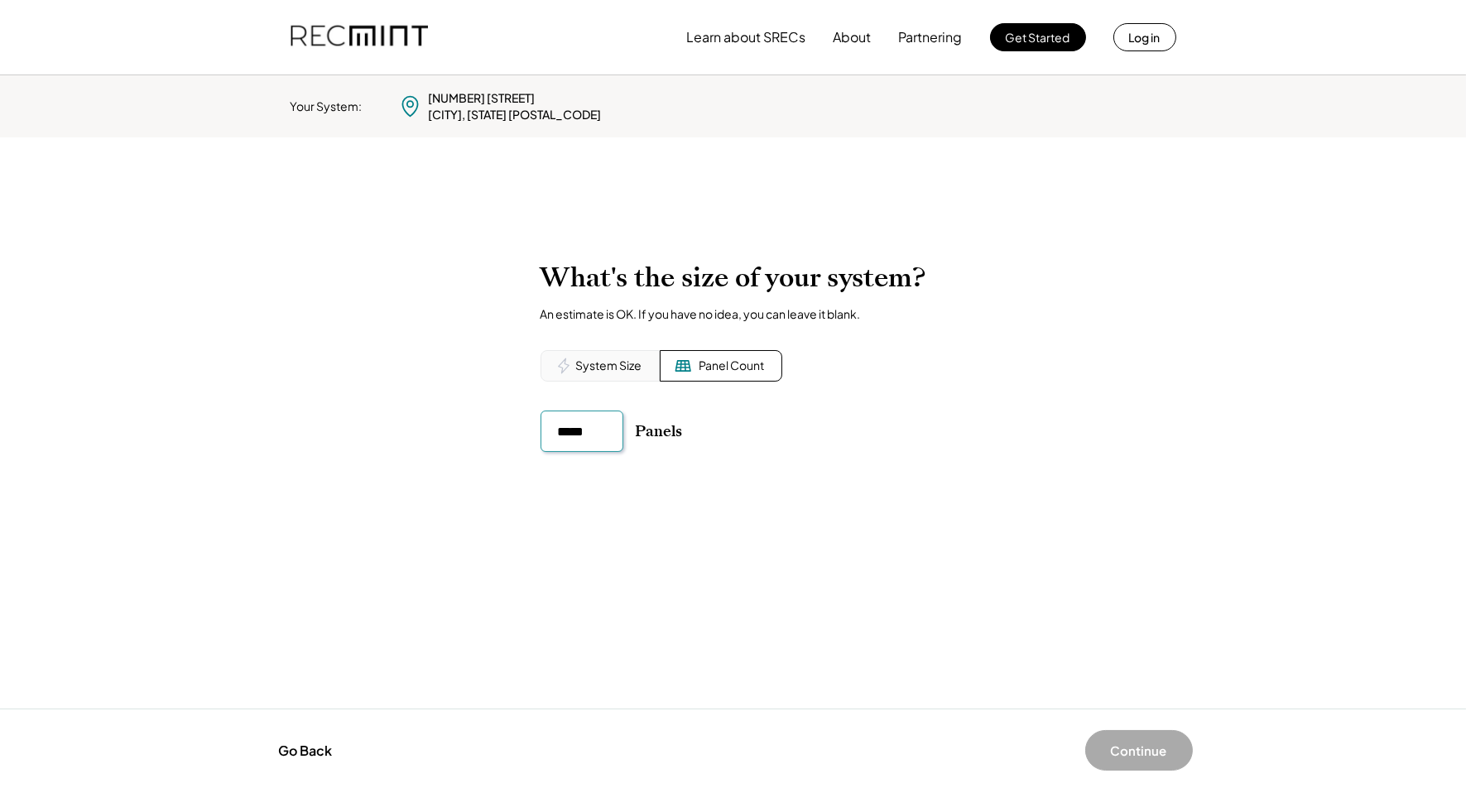click on "Continue" at bounding box center (1139, 750) 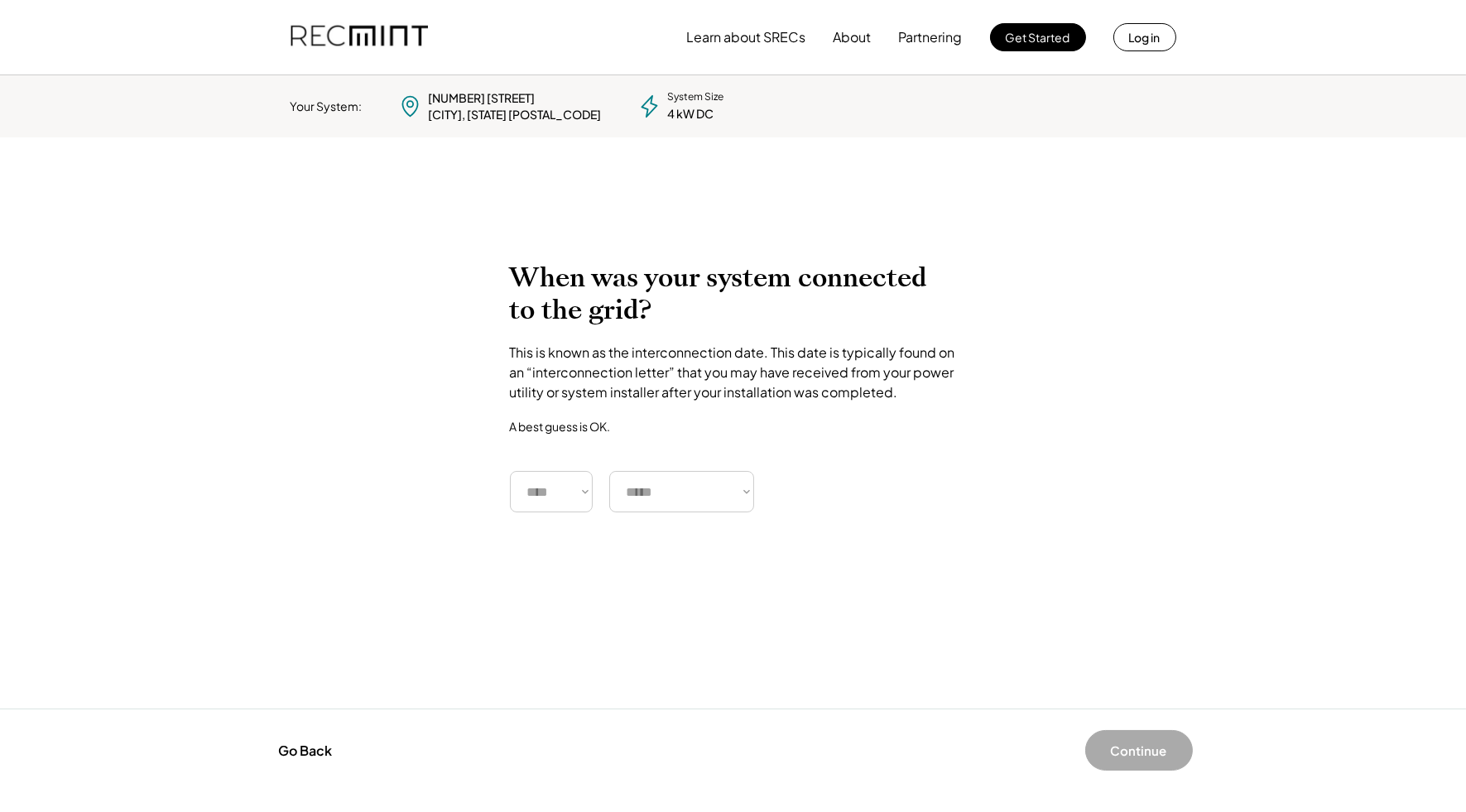 click on "**** **** **** **** **** **** **** **** **** **** **** **** **** **** ****" at bounding box center (551, 492) 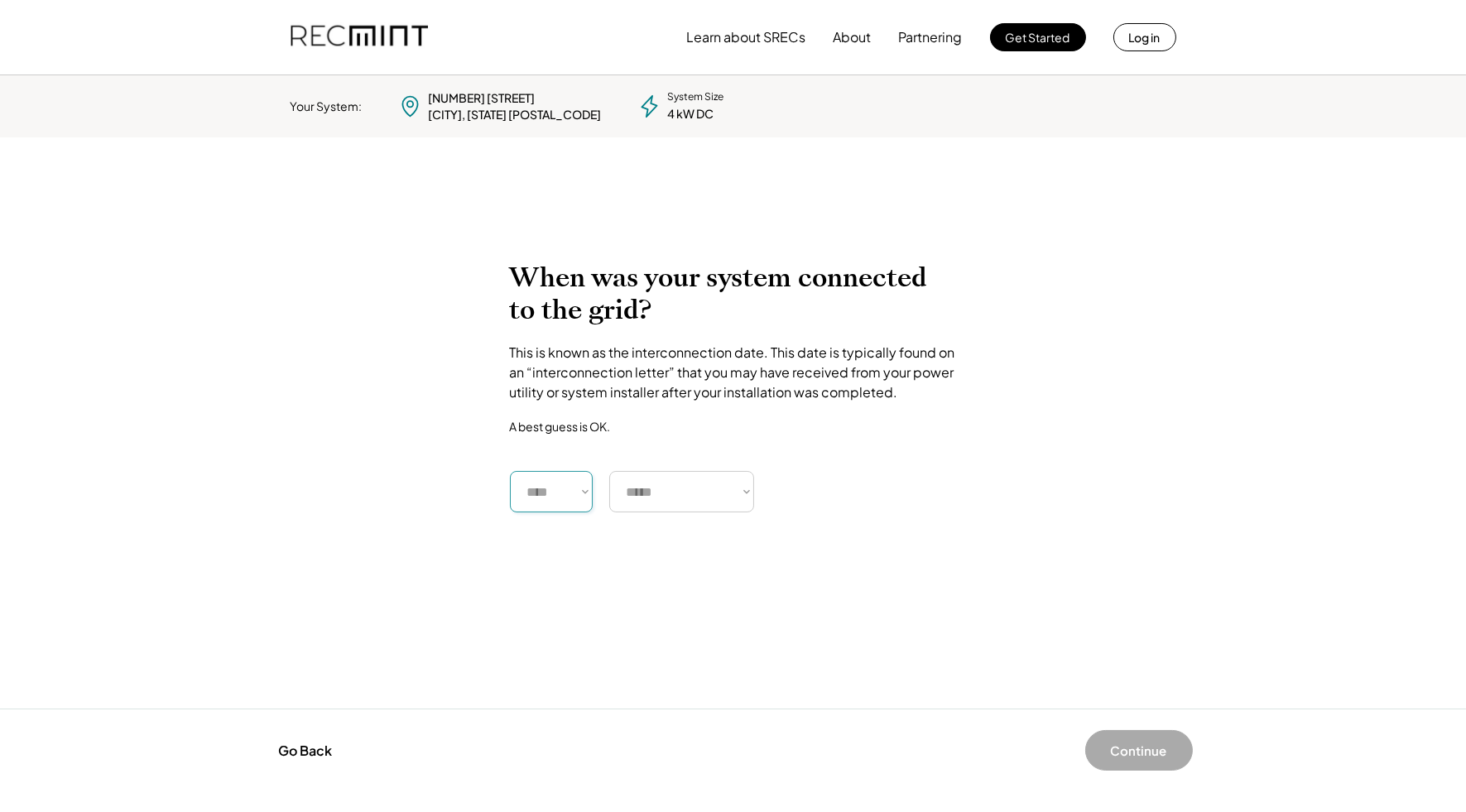 select on "****" 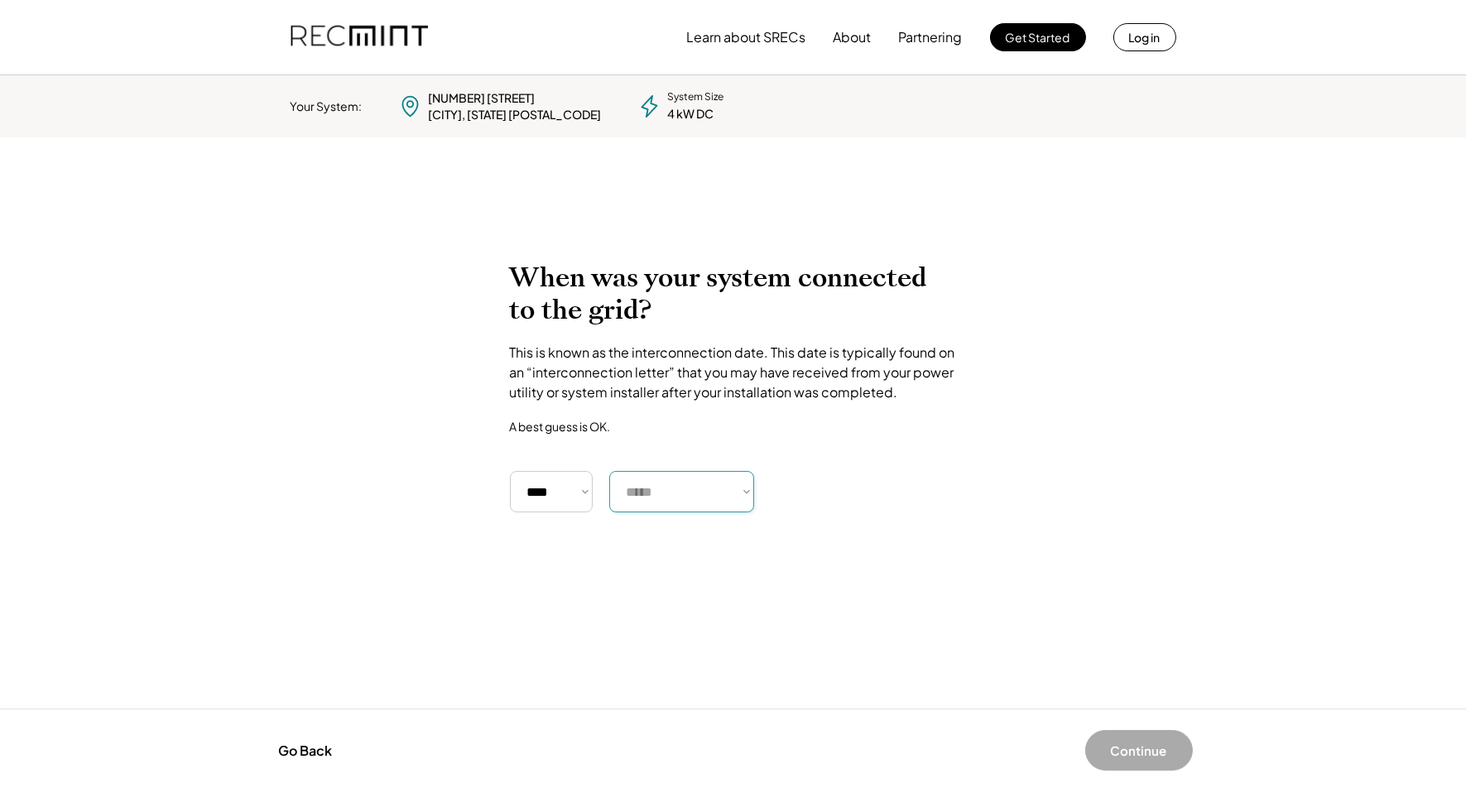 select on "*****" 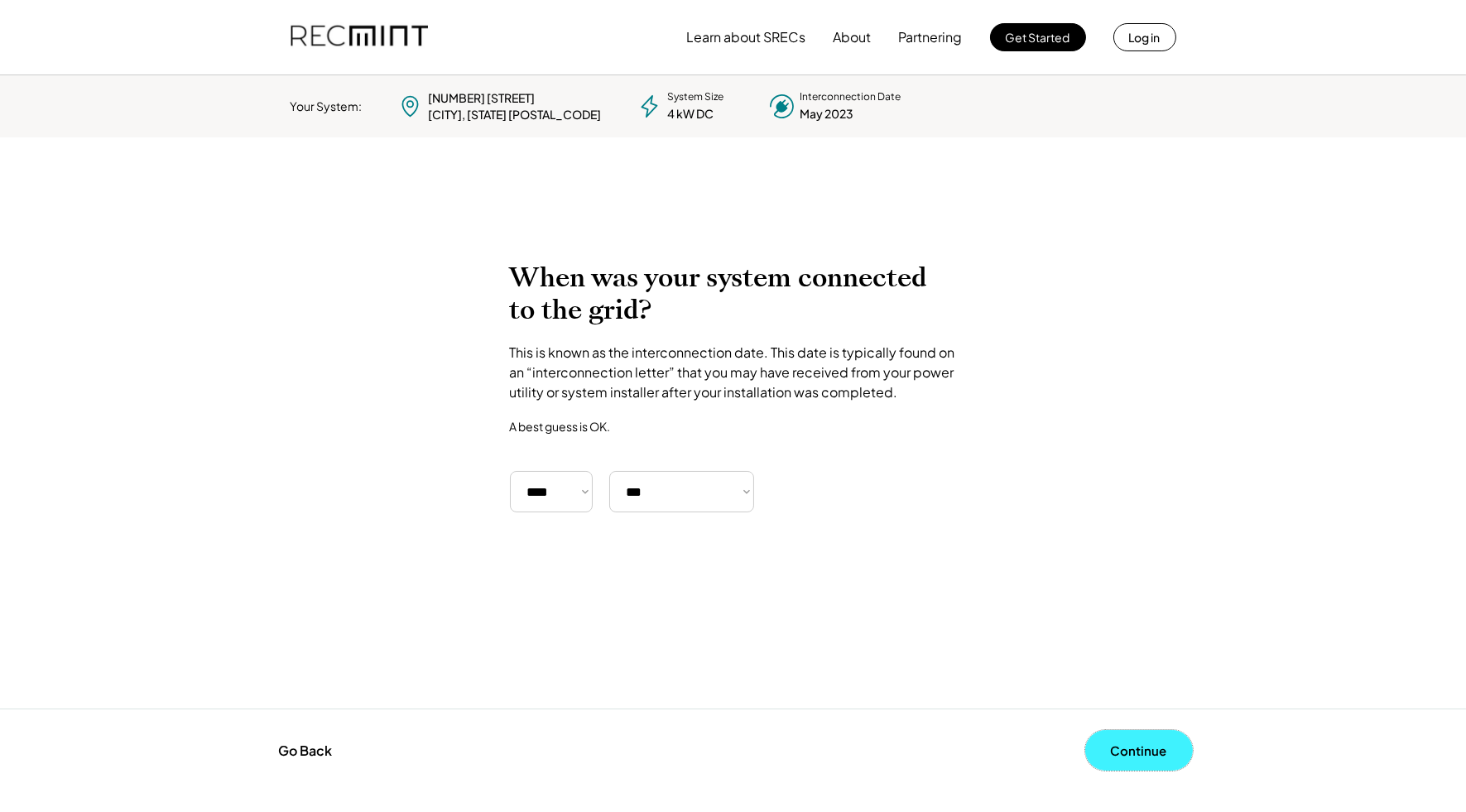 click on "Continue" at bounding box center [1139, 750] 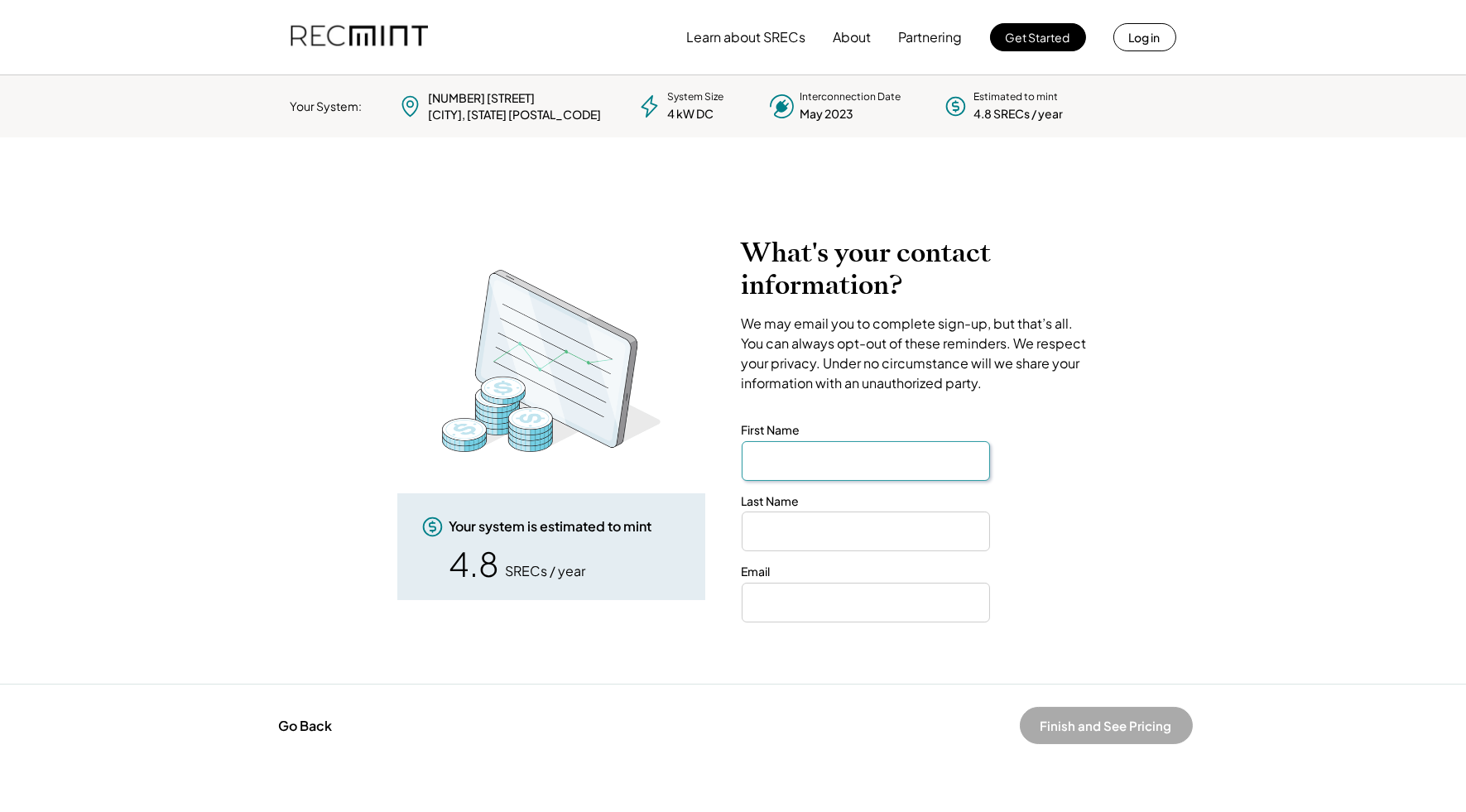 click at bounding box center (866, 461) 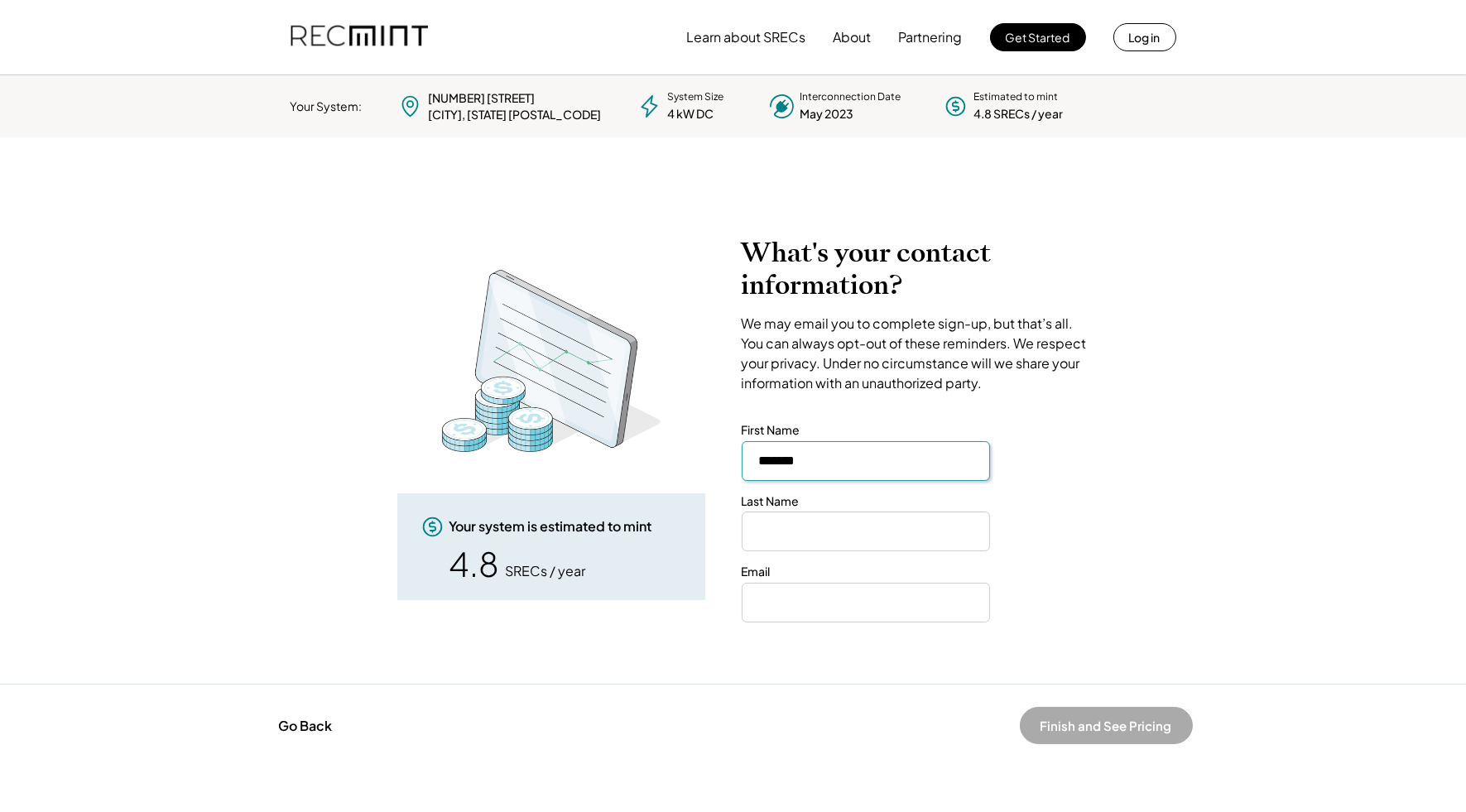 type on "*******" 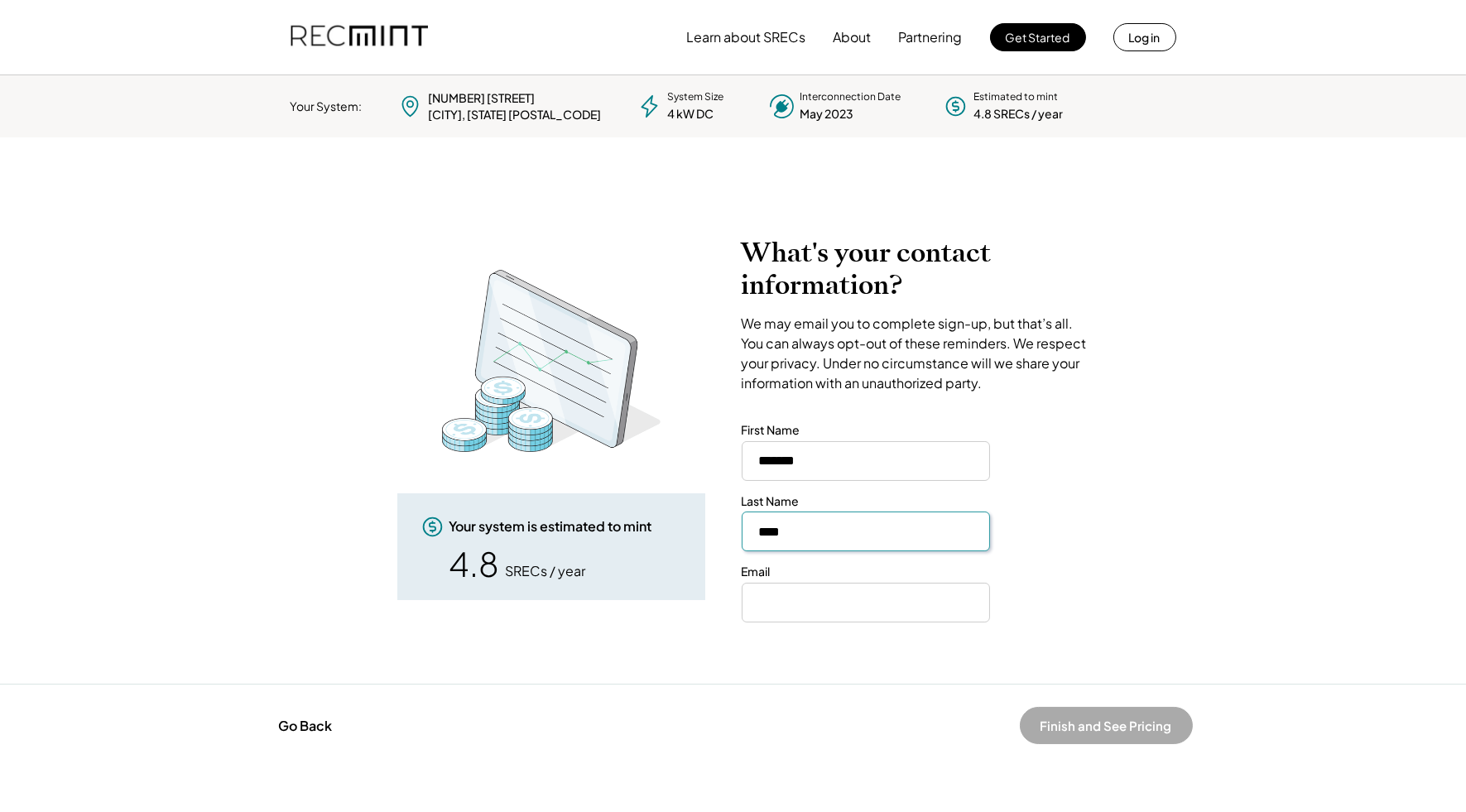 type on "****" 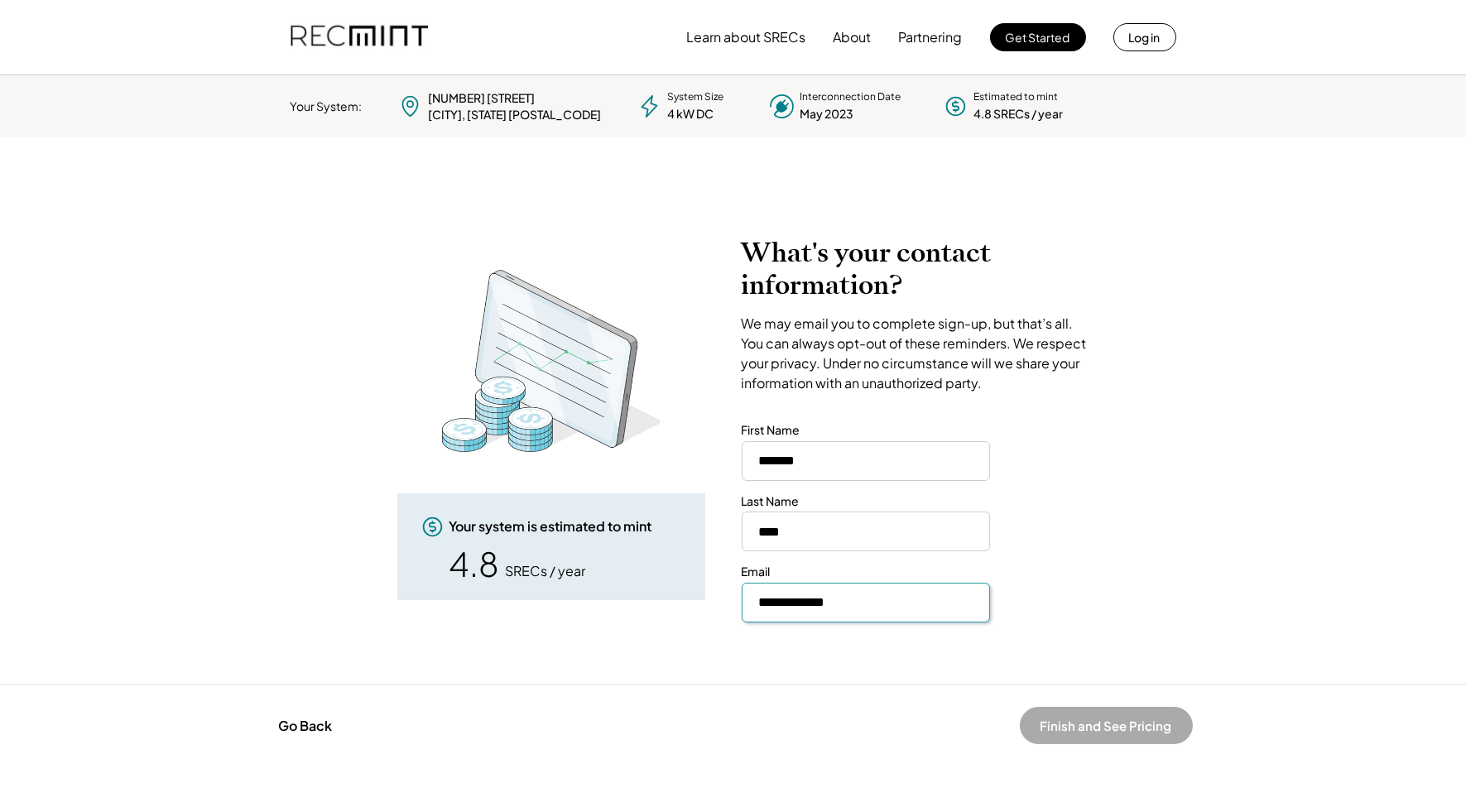type on "**********" 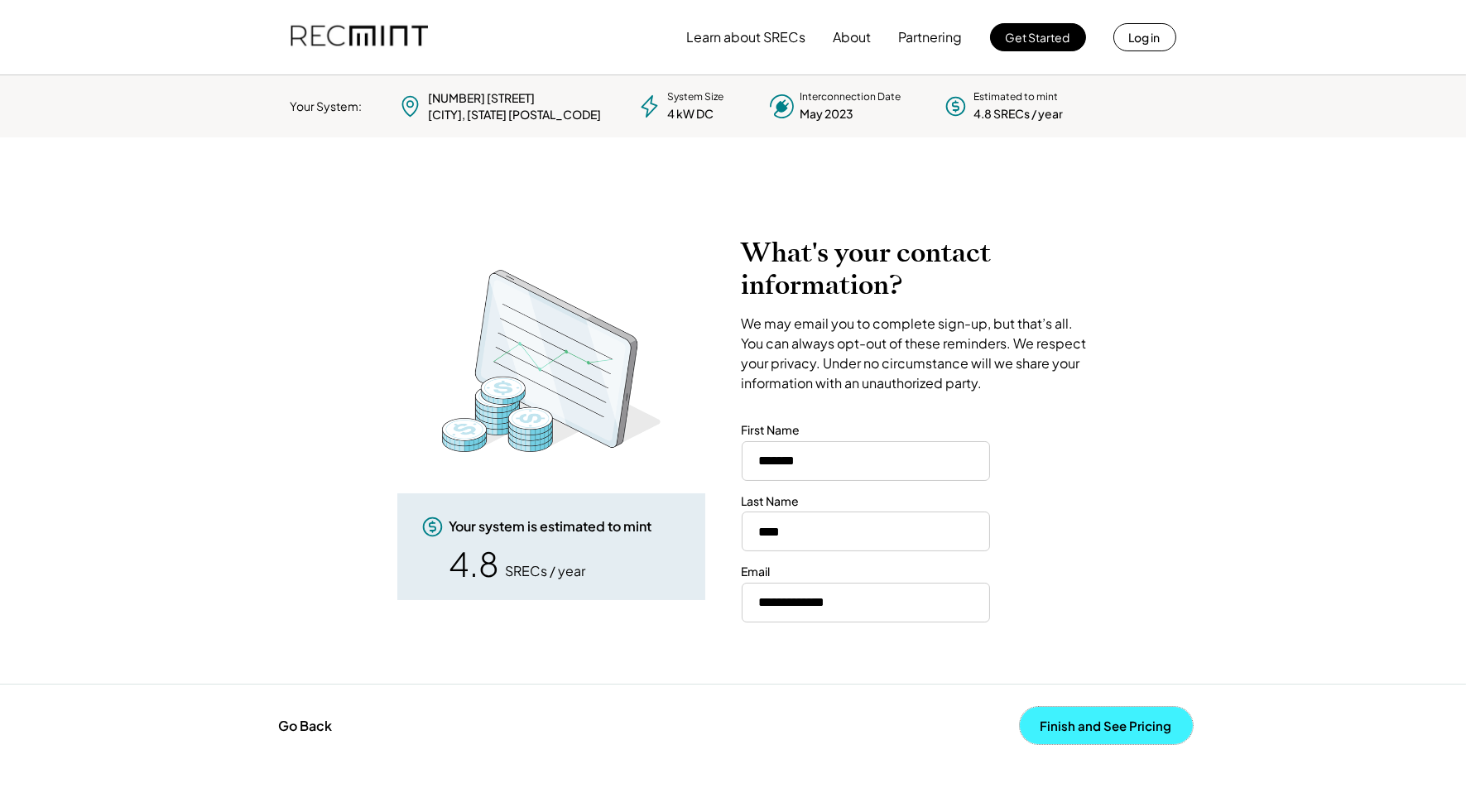 click on "Finish and See Pricing" at bounding box center (1106, 725) 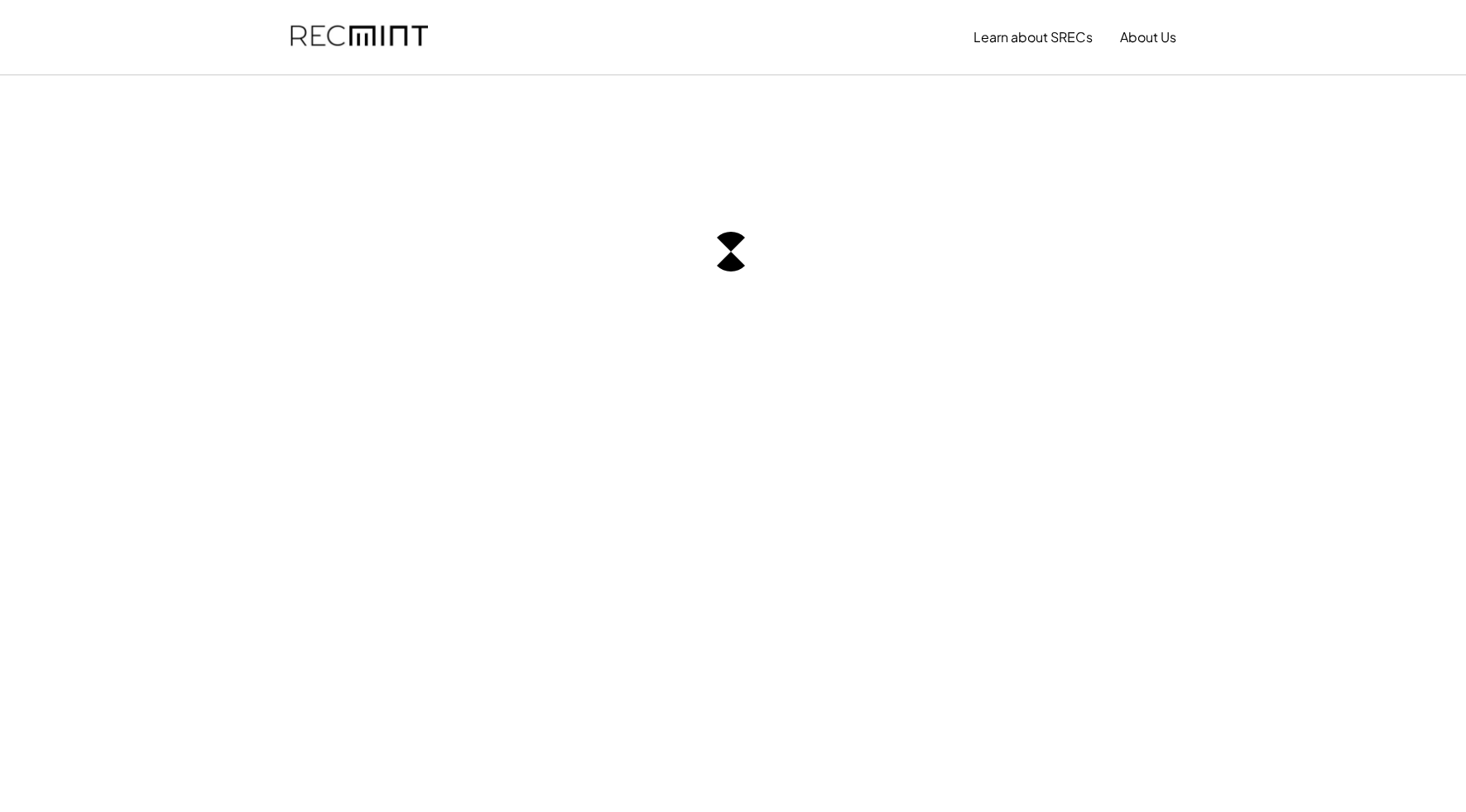 scroll, scrollTop: 0, scrollLeft: 0, axis: both 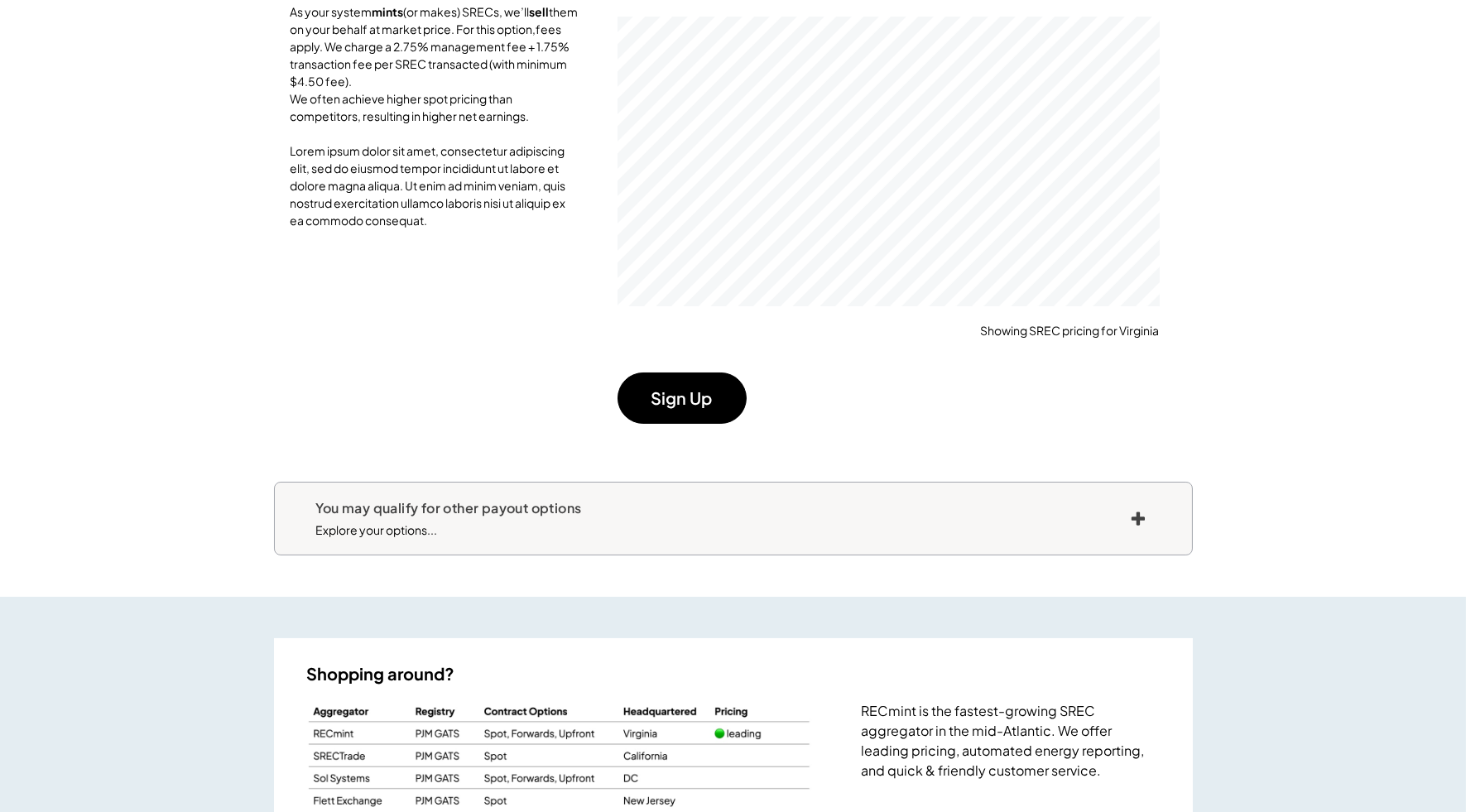 click 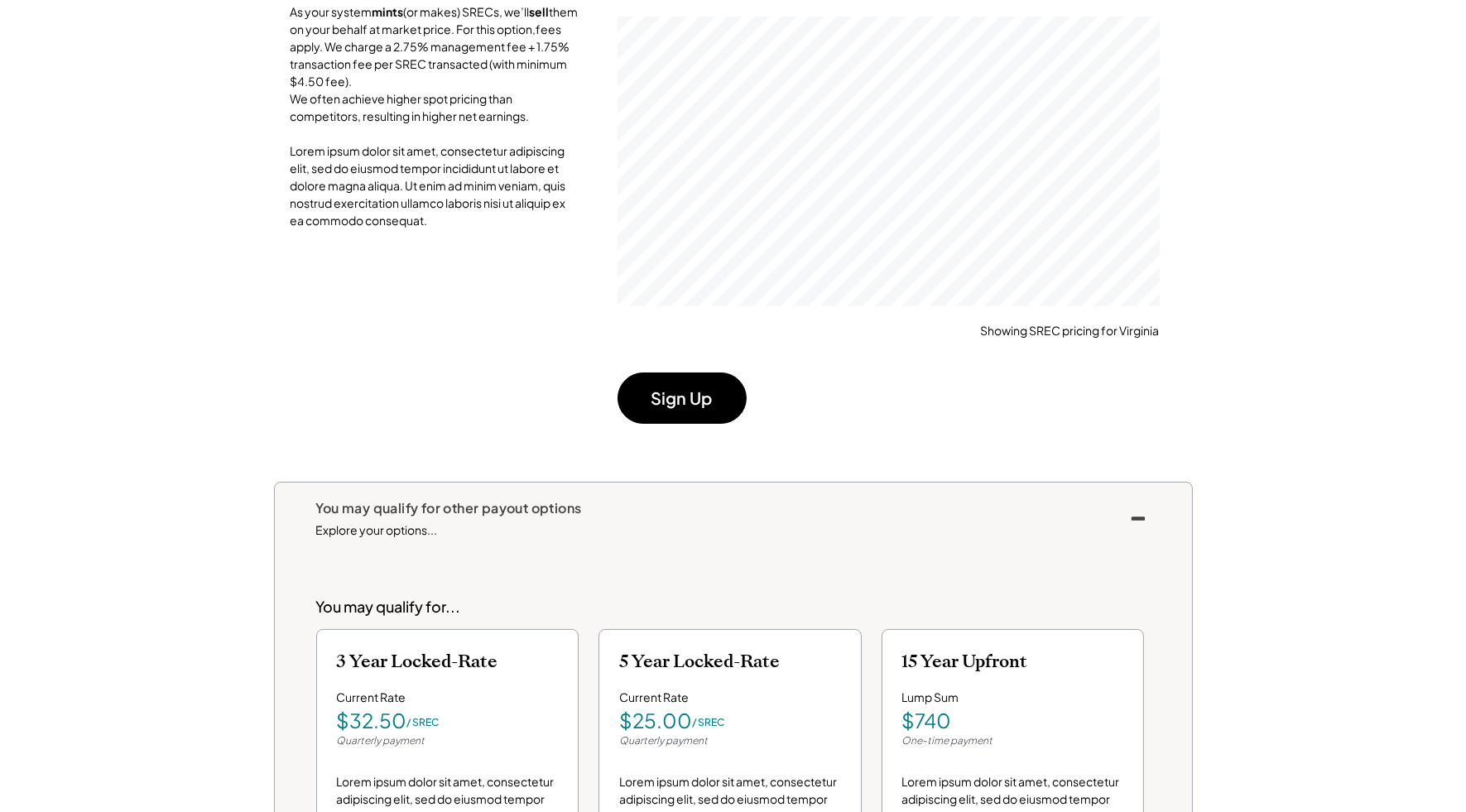 click 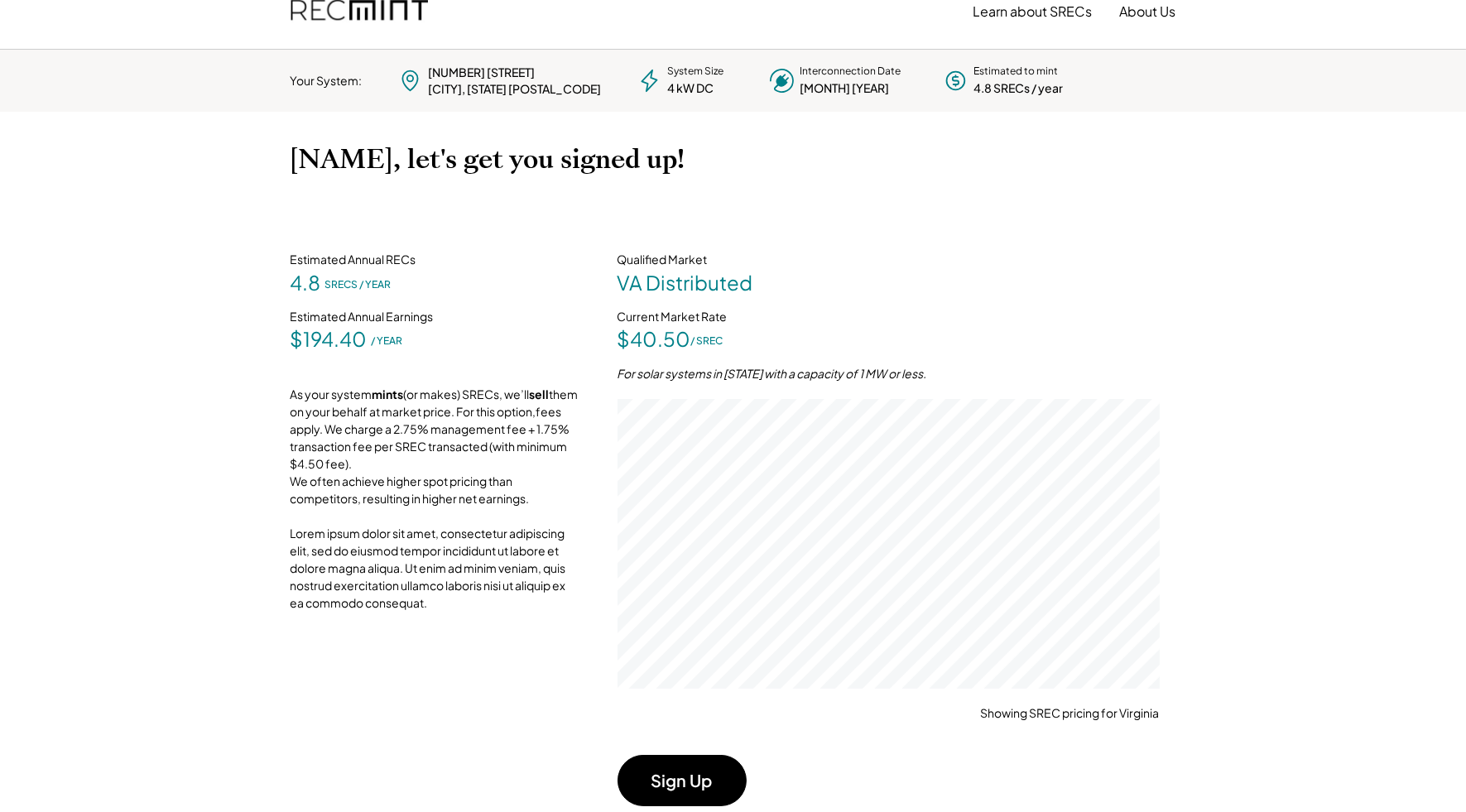 scroll, scrollTop: 25, scrollLeft: 0, axis: vertical 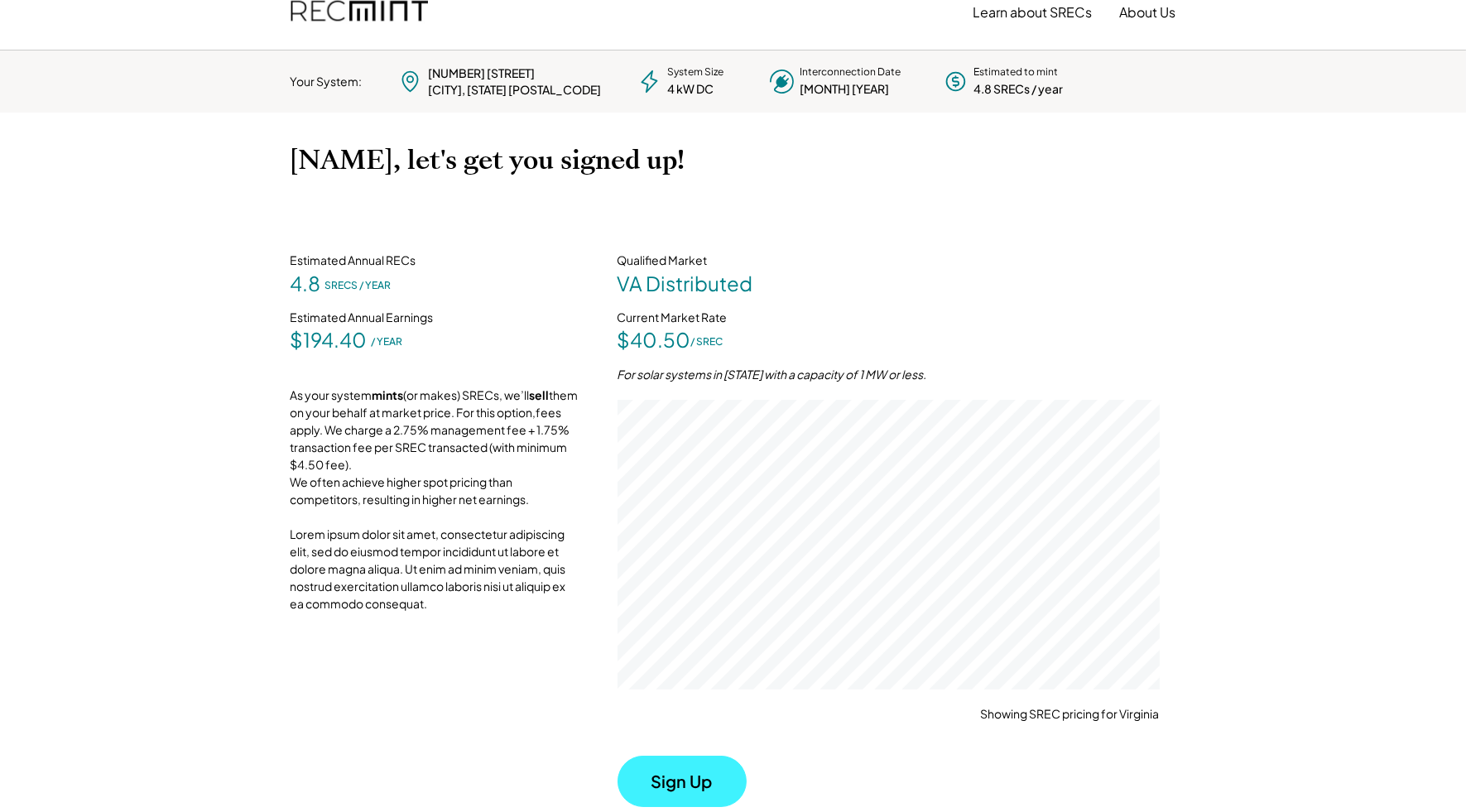 click on "Sign Up" at bounding box center [682, 781] 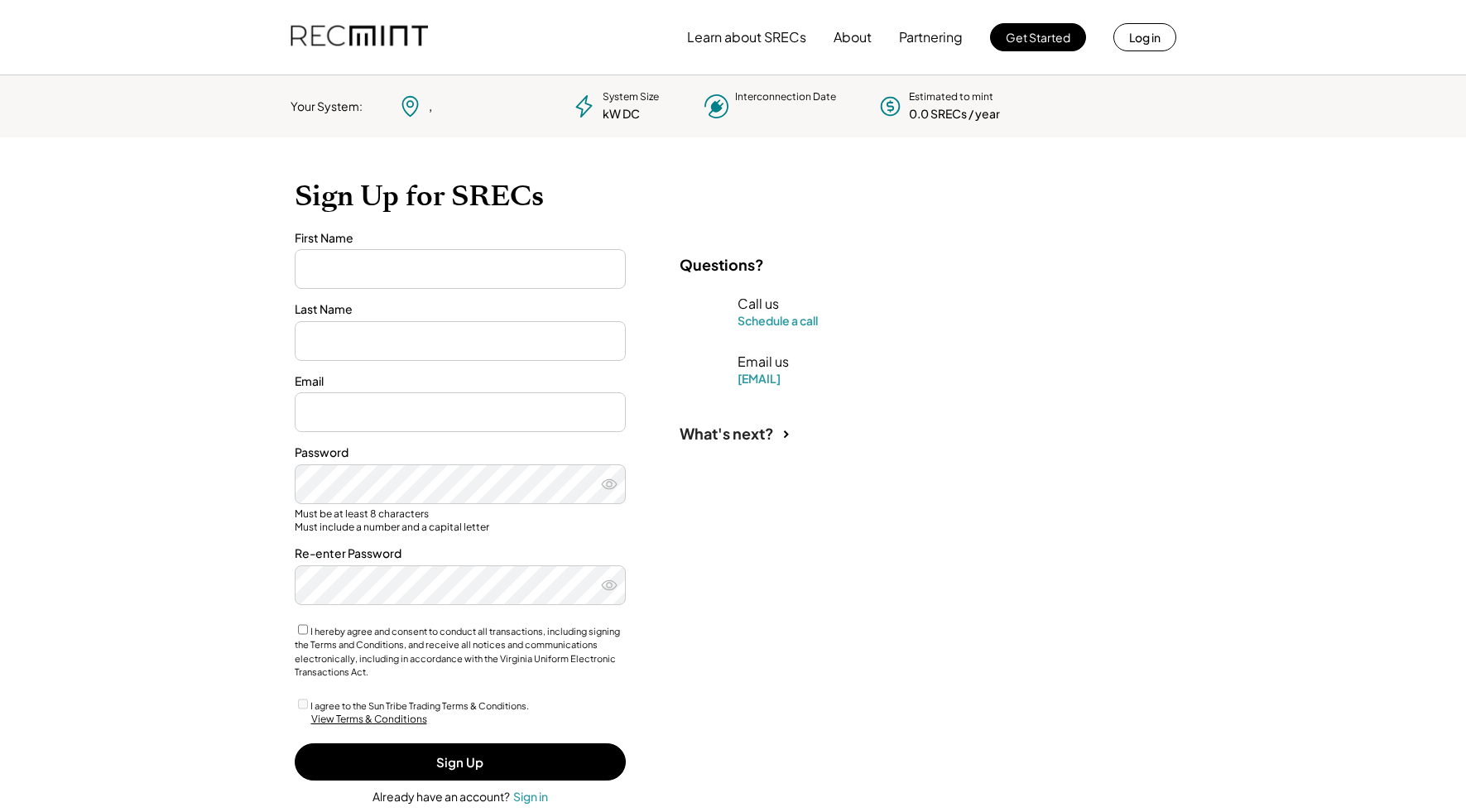 scroll, scrollTop: 0, scrollLeft: 0, axis: both 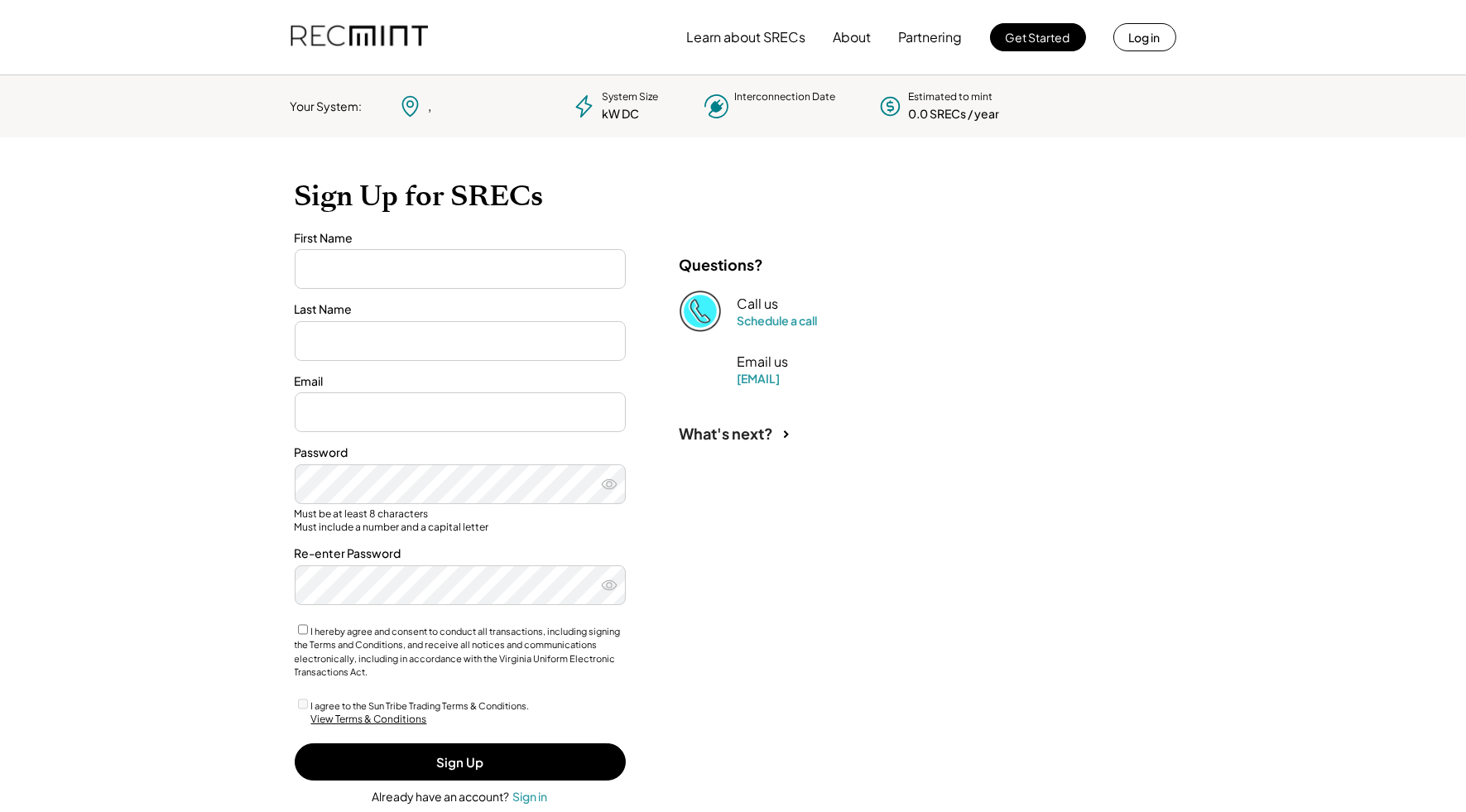 type on "*******" 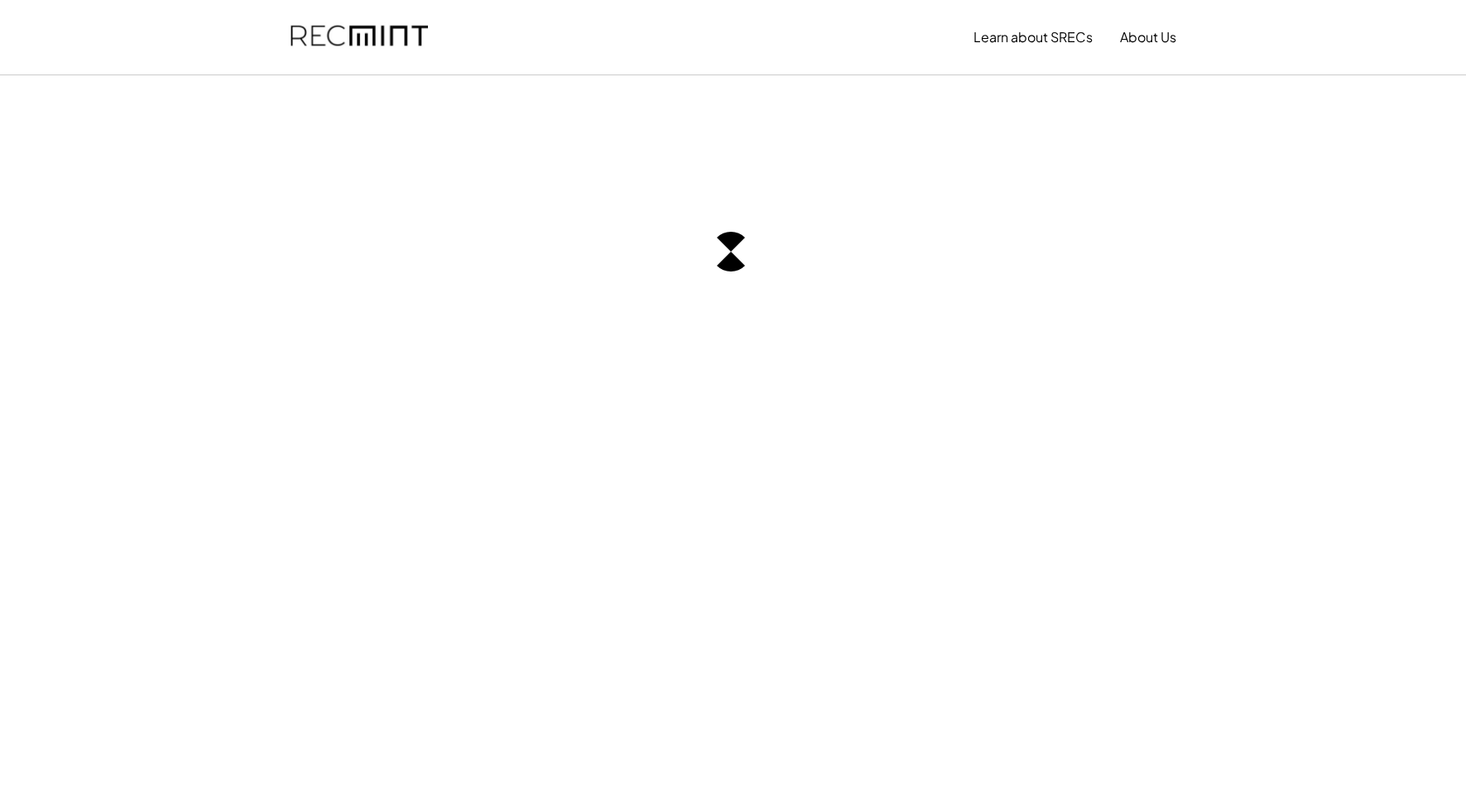 scroll, scrollTop: 0, scrollLeft: 0, axis: both 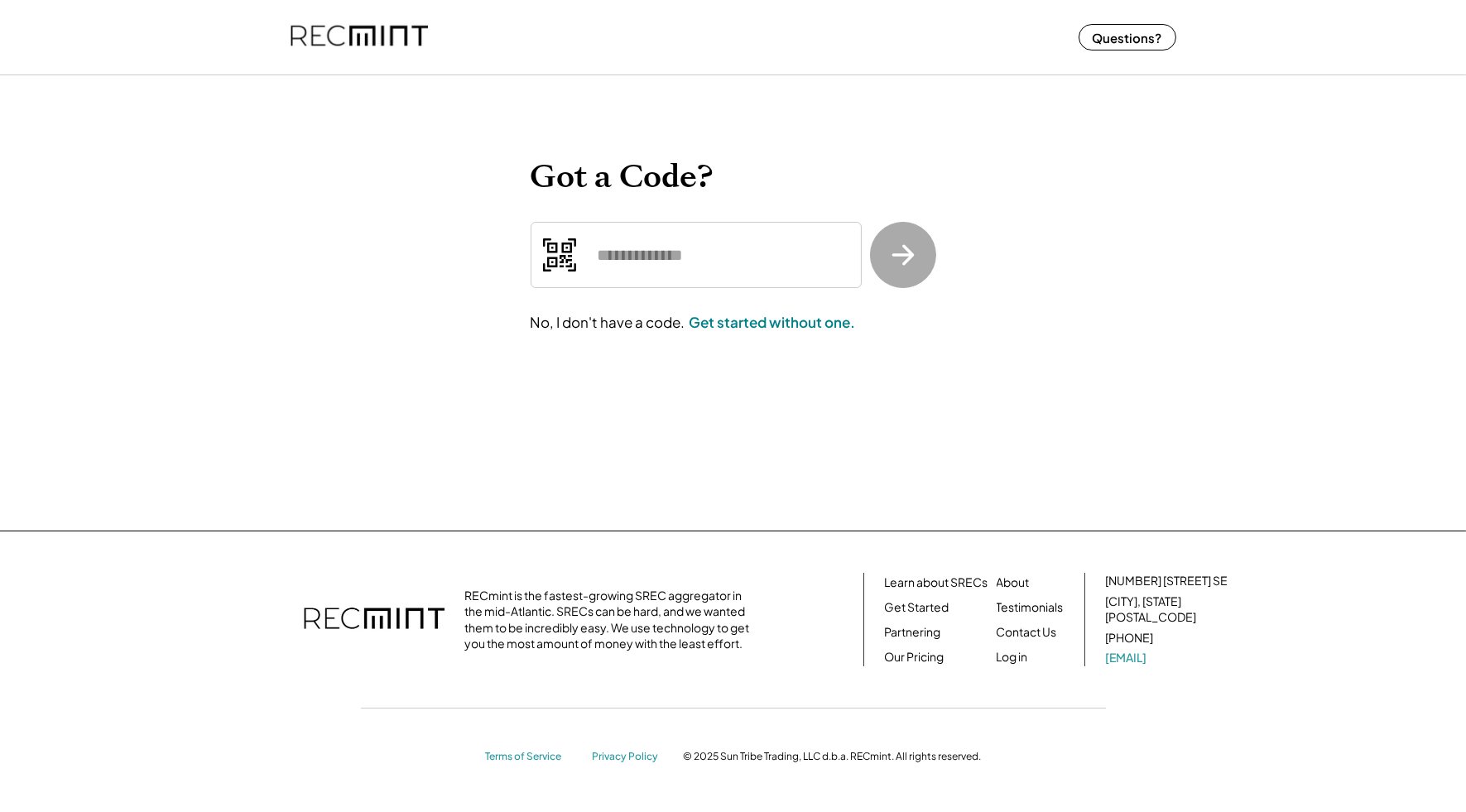 click at bounding box center (696, 255) 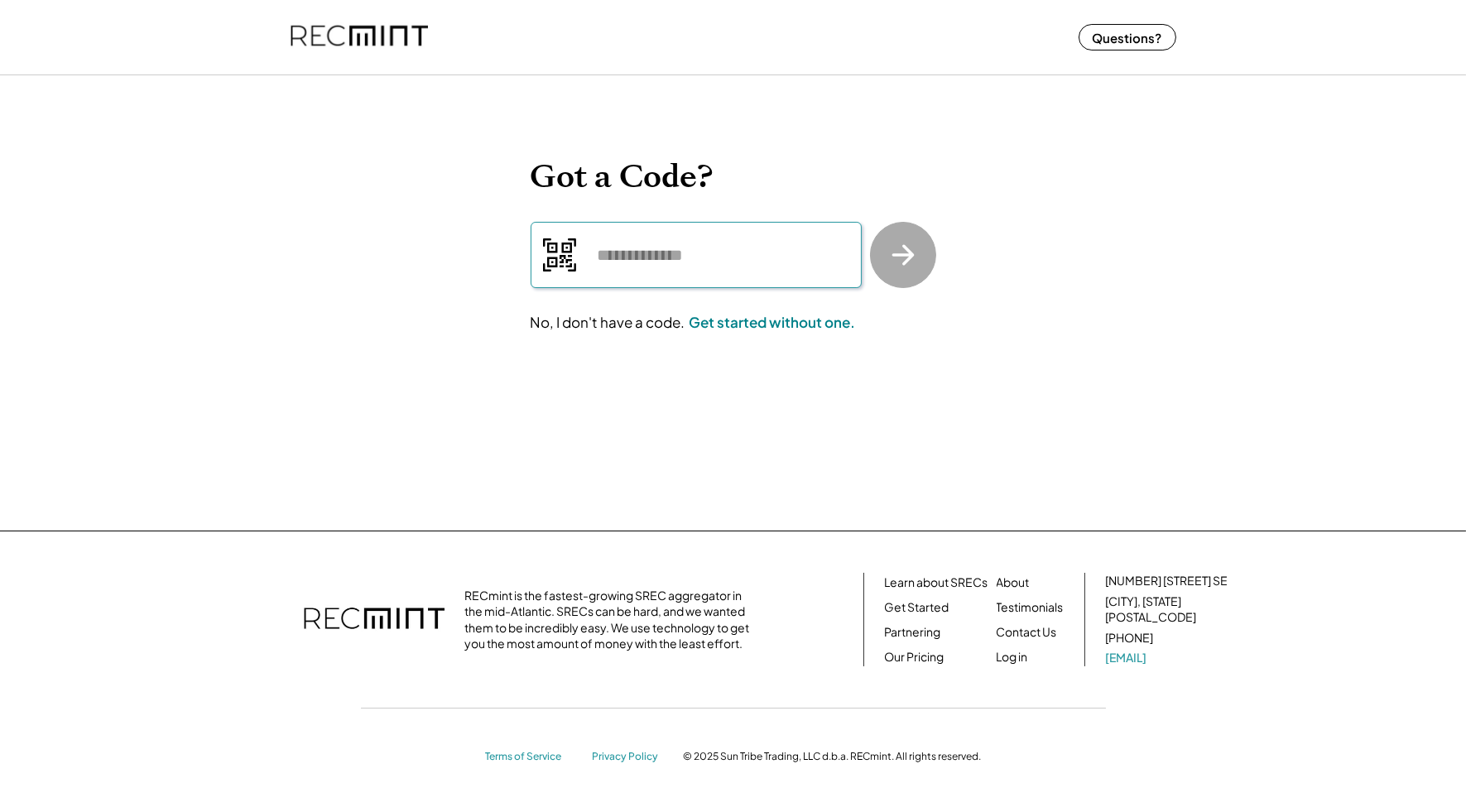 paste on "*******" 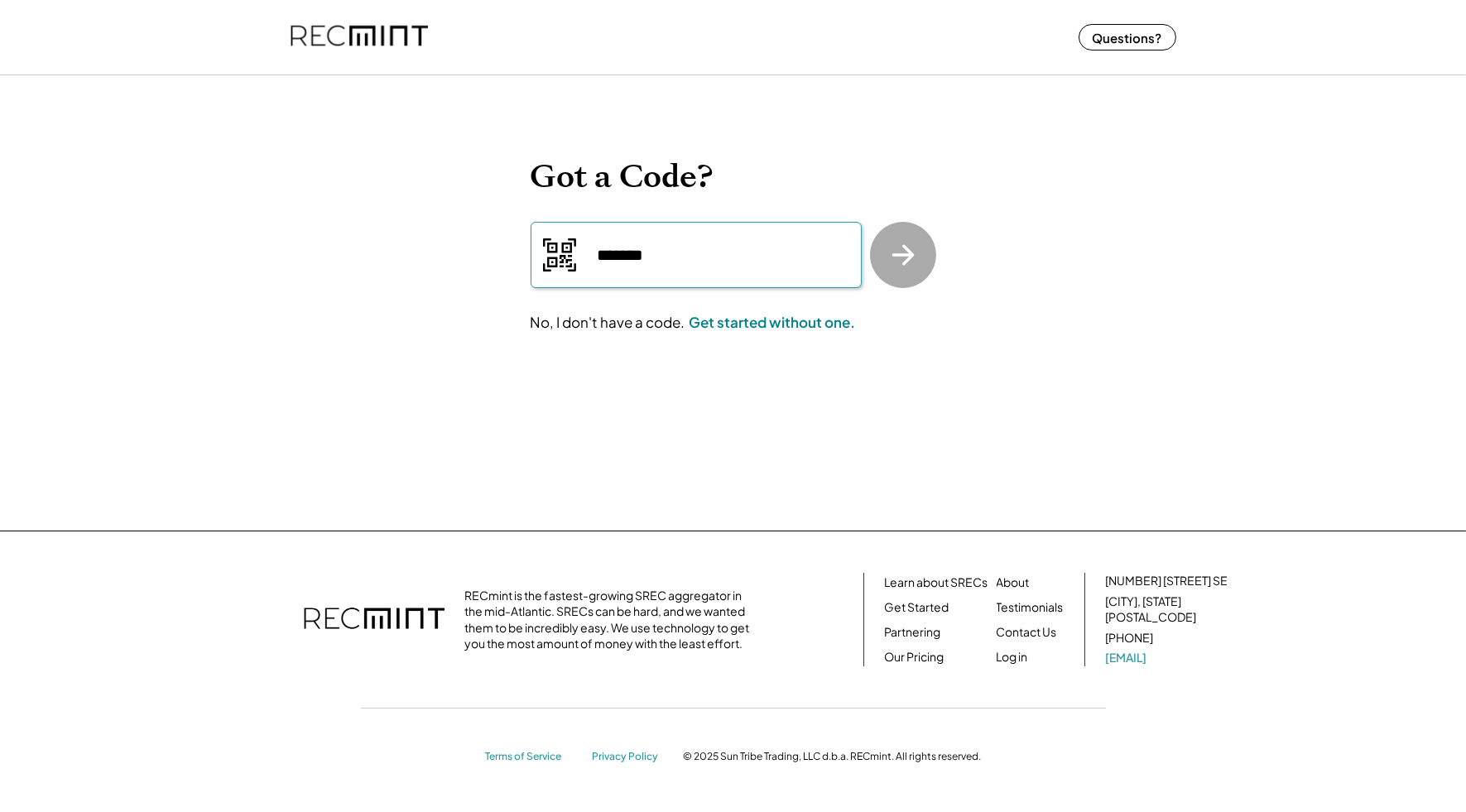type on "*******" 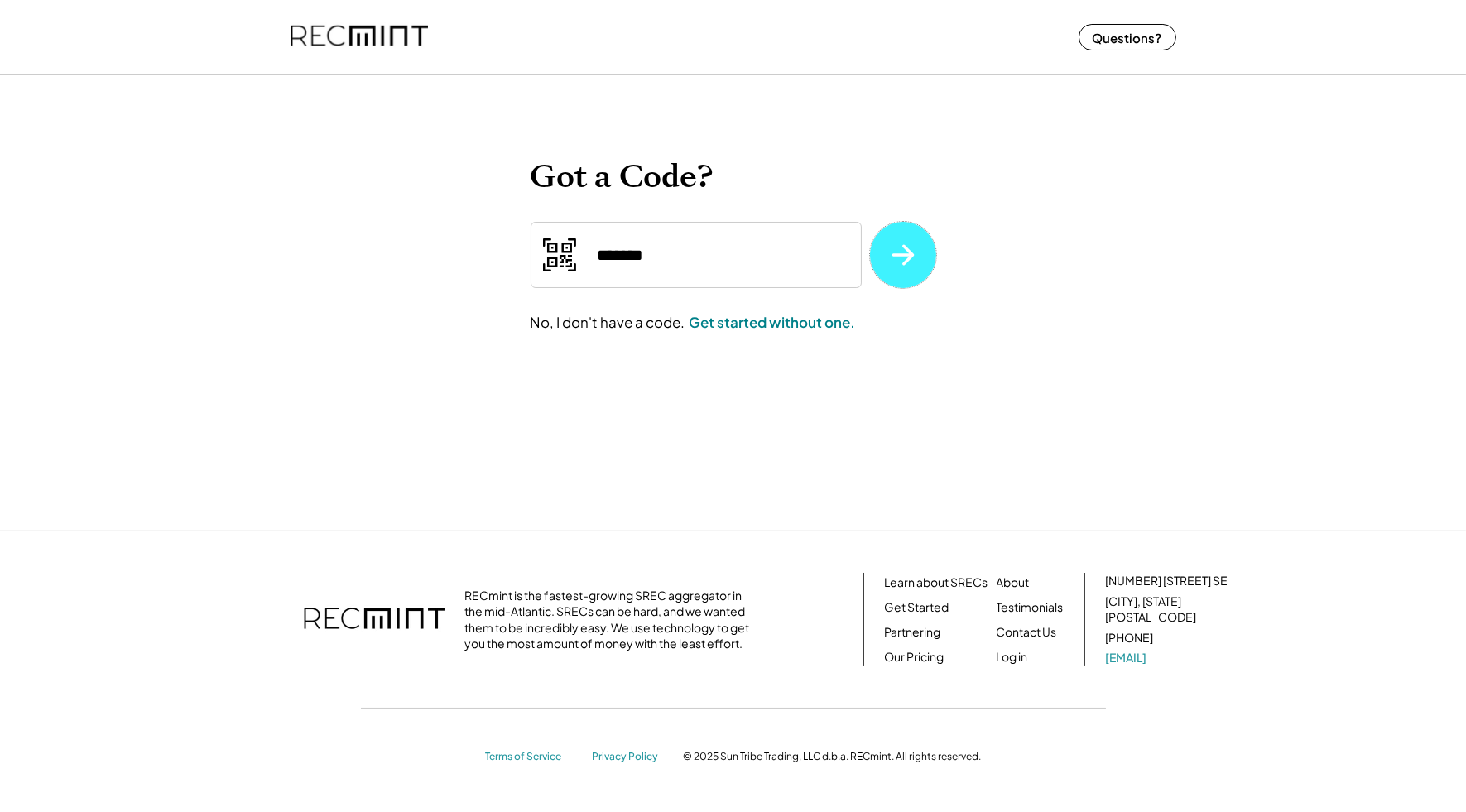 click 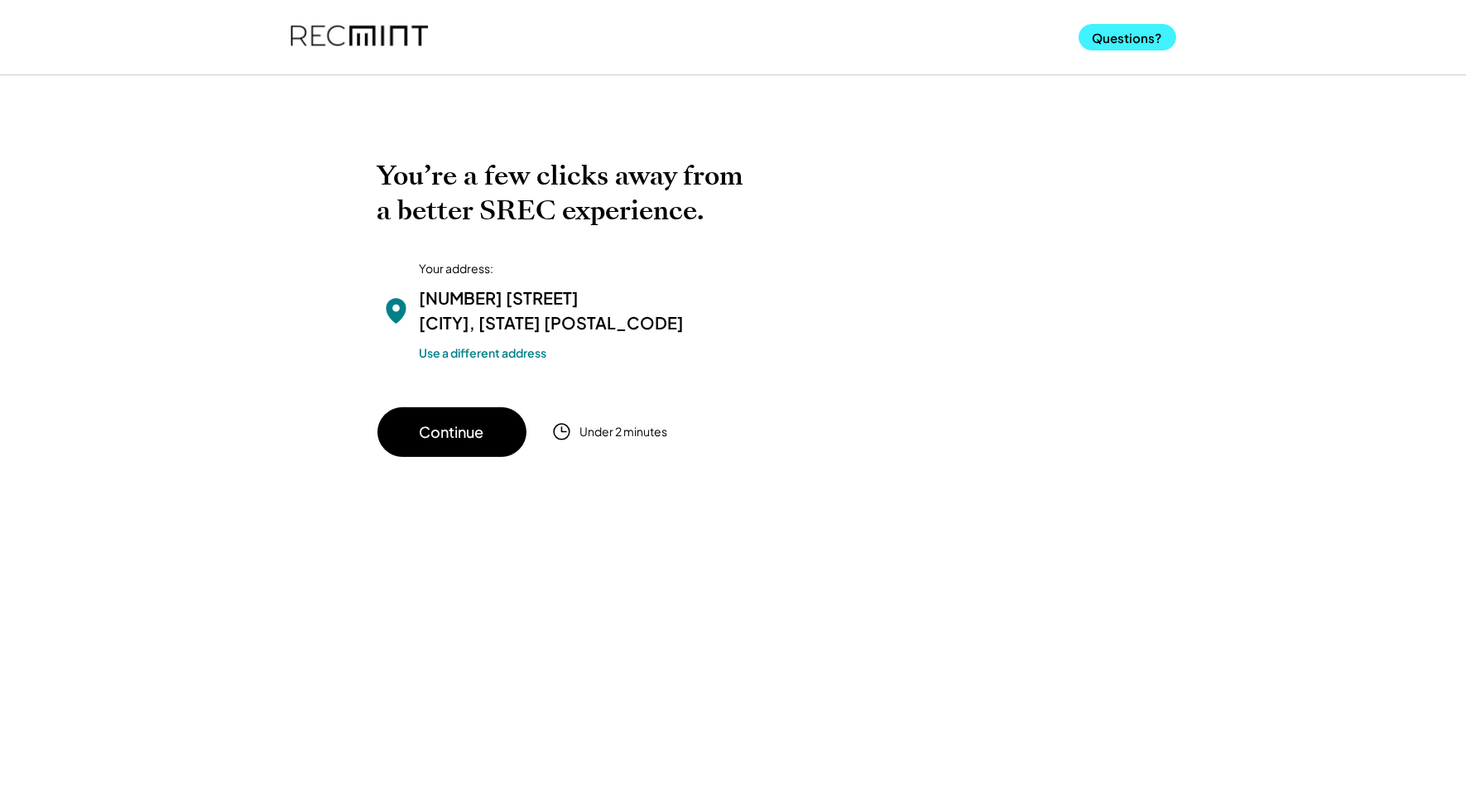 click on "Questions?" at bounding box center (1127, 37) 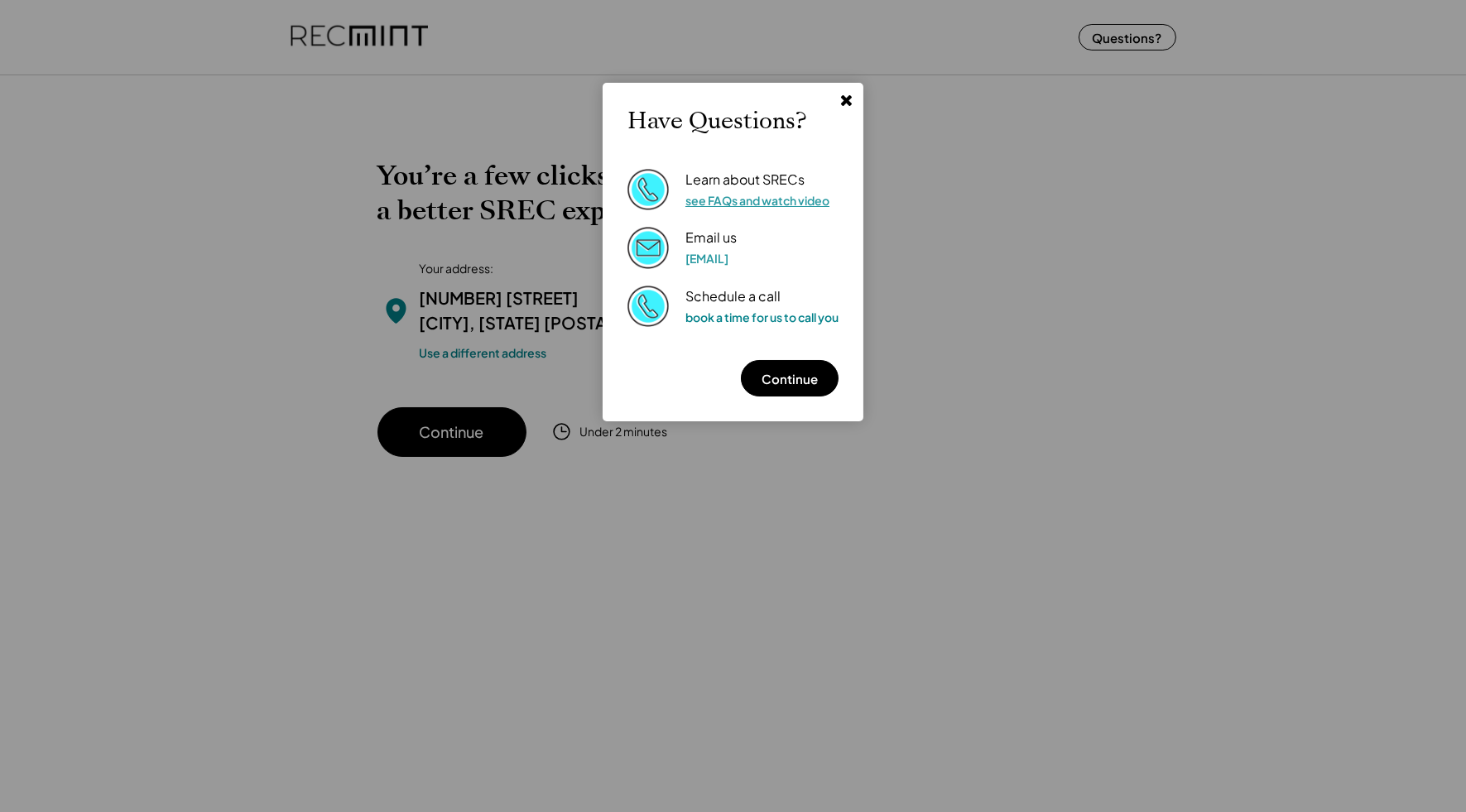 click on "see FAQs and watch video" at bounding box center [757, 200] 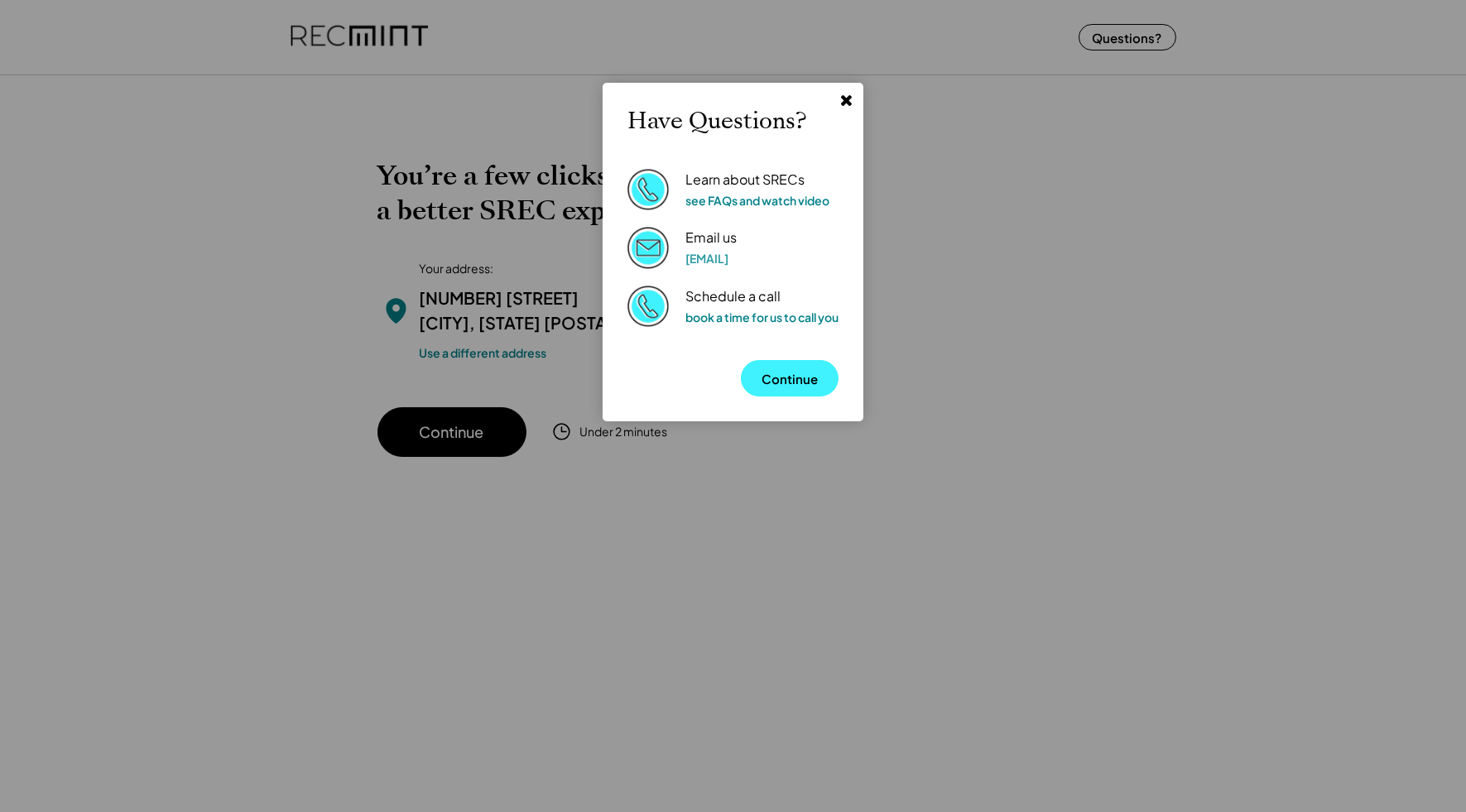 click on "Continue" at bounding box center [790, 378] 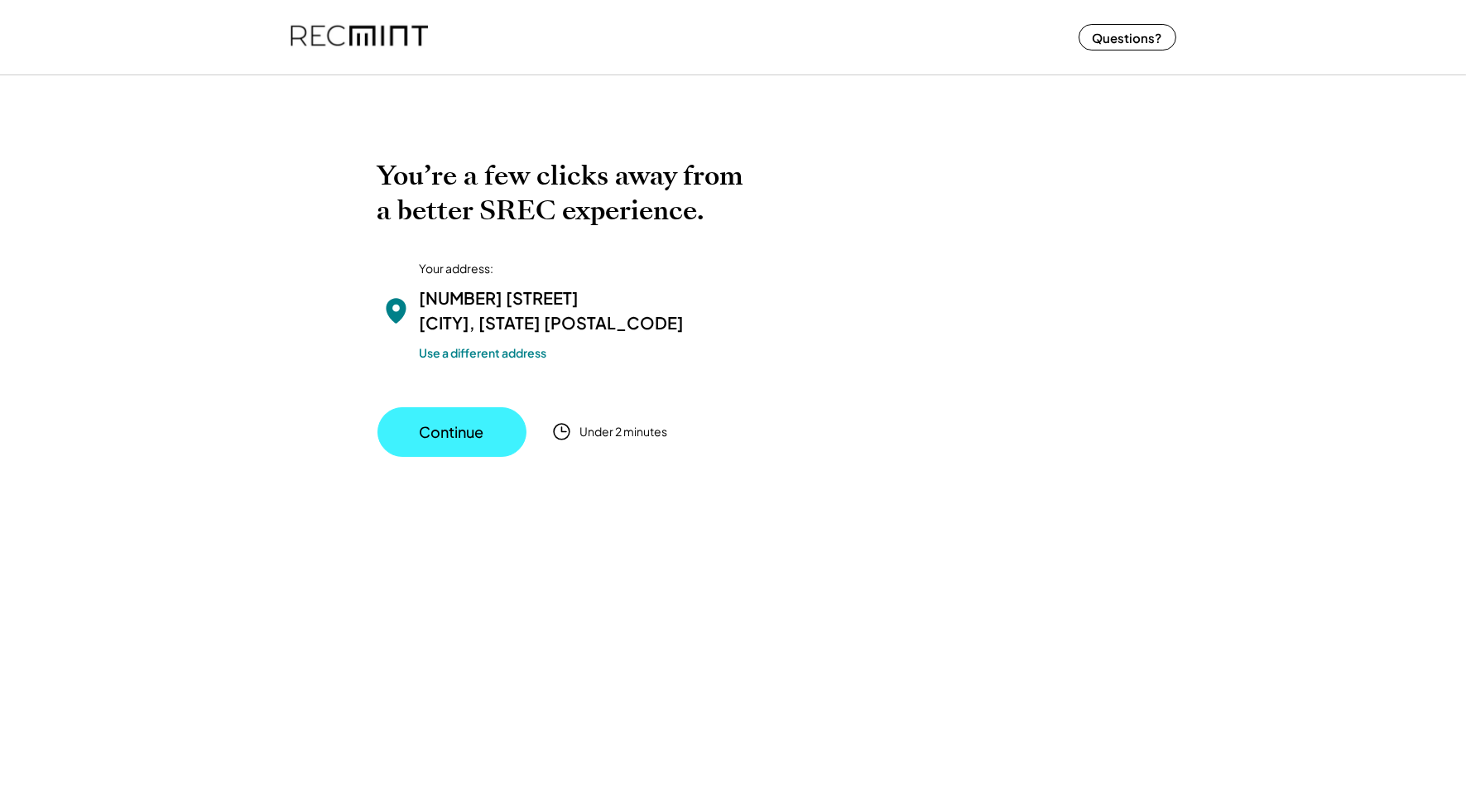 click on "Continue" at bounding box center [452, 432] 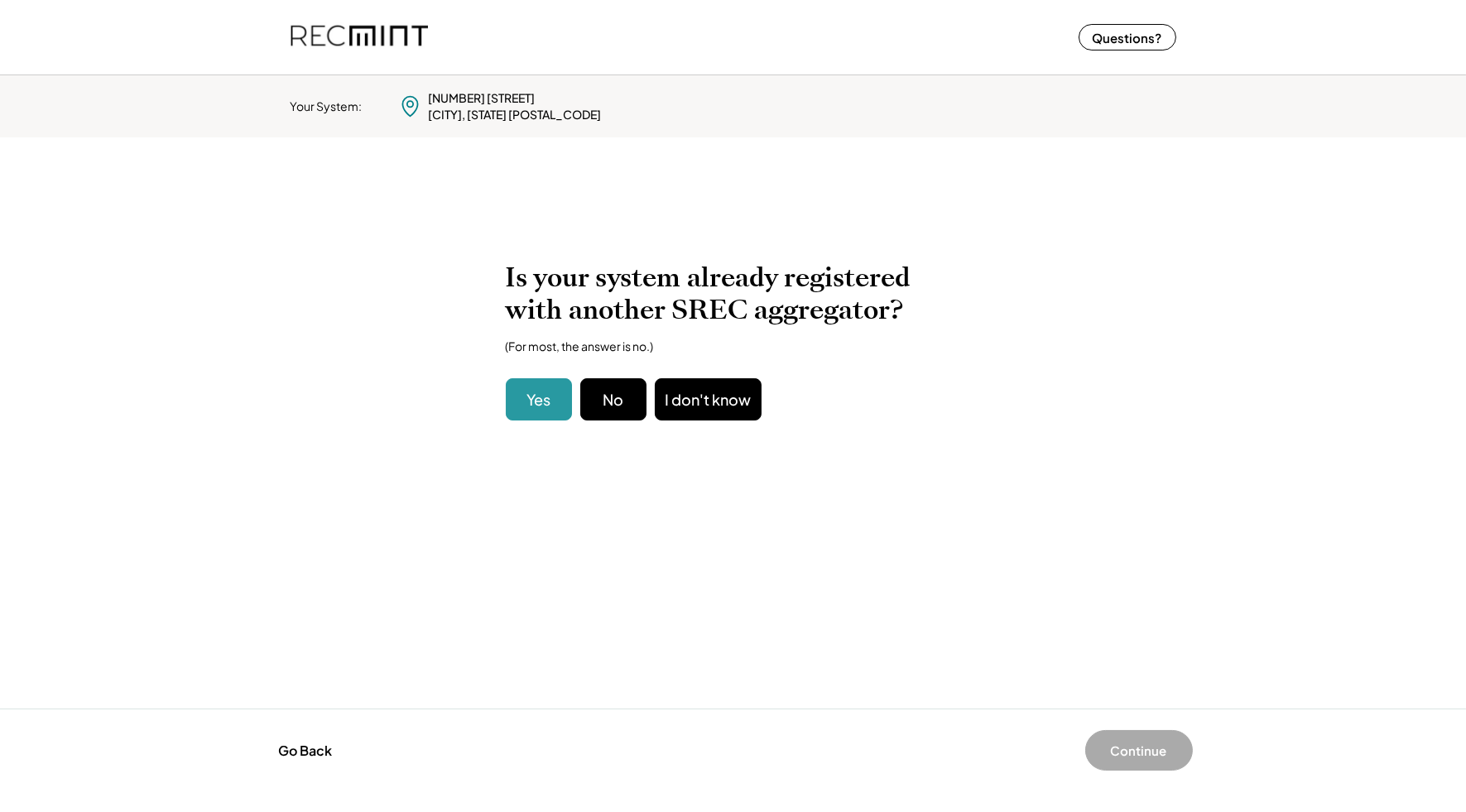 click on "Yes" at bounding box center [539, 399] 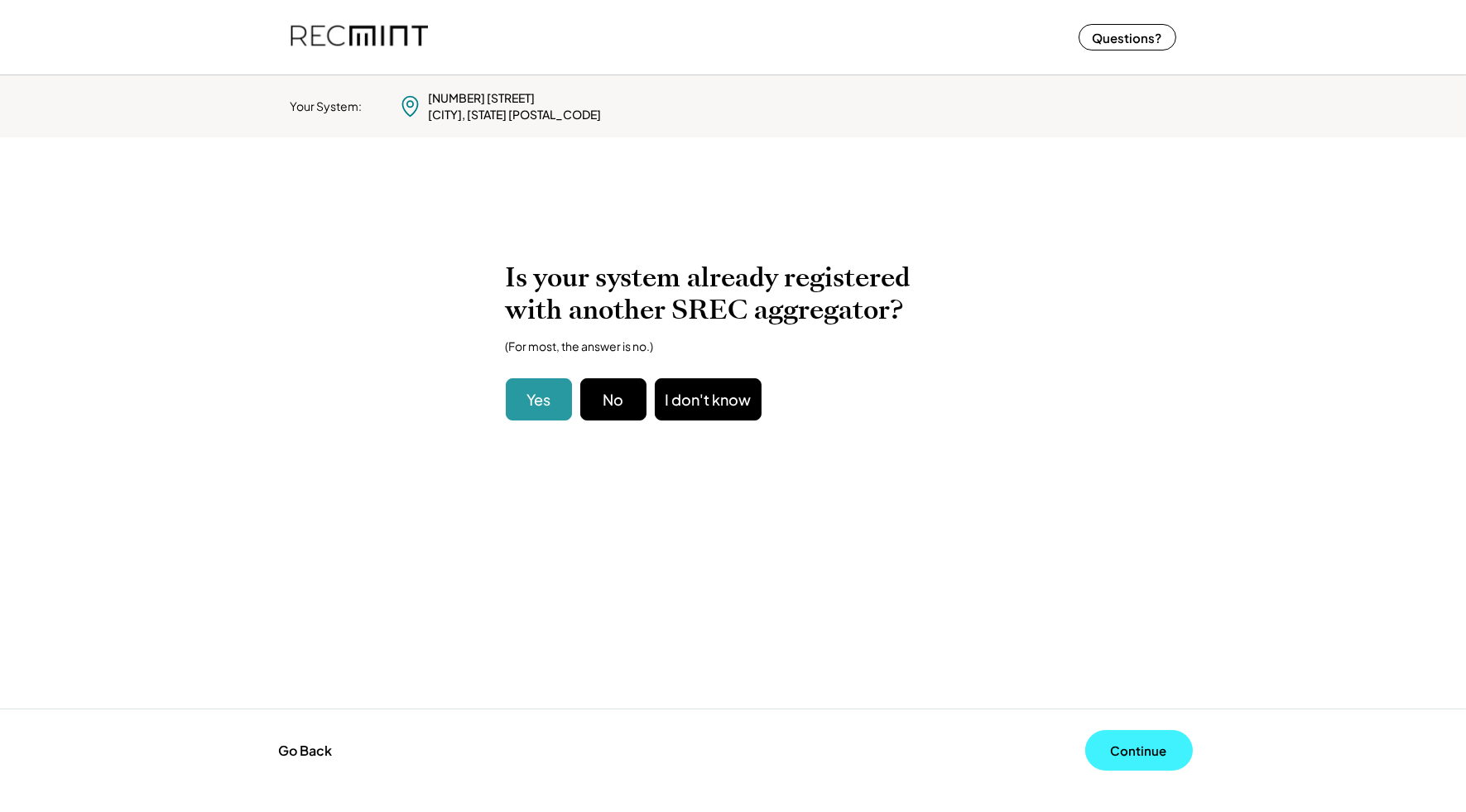 click on "Continue" at bounding box center [1139, 750] 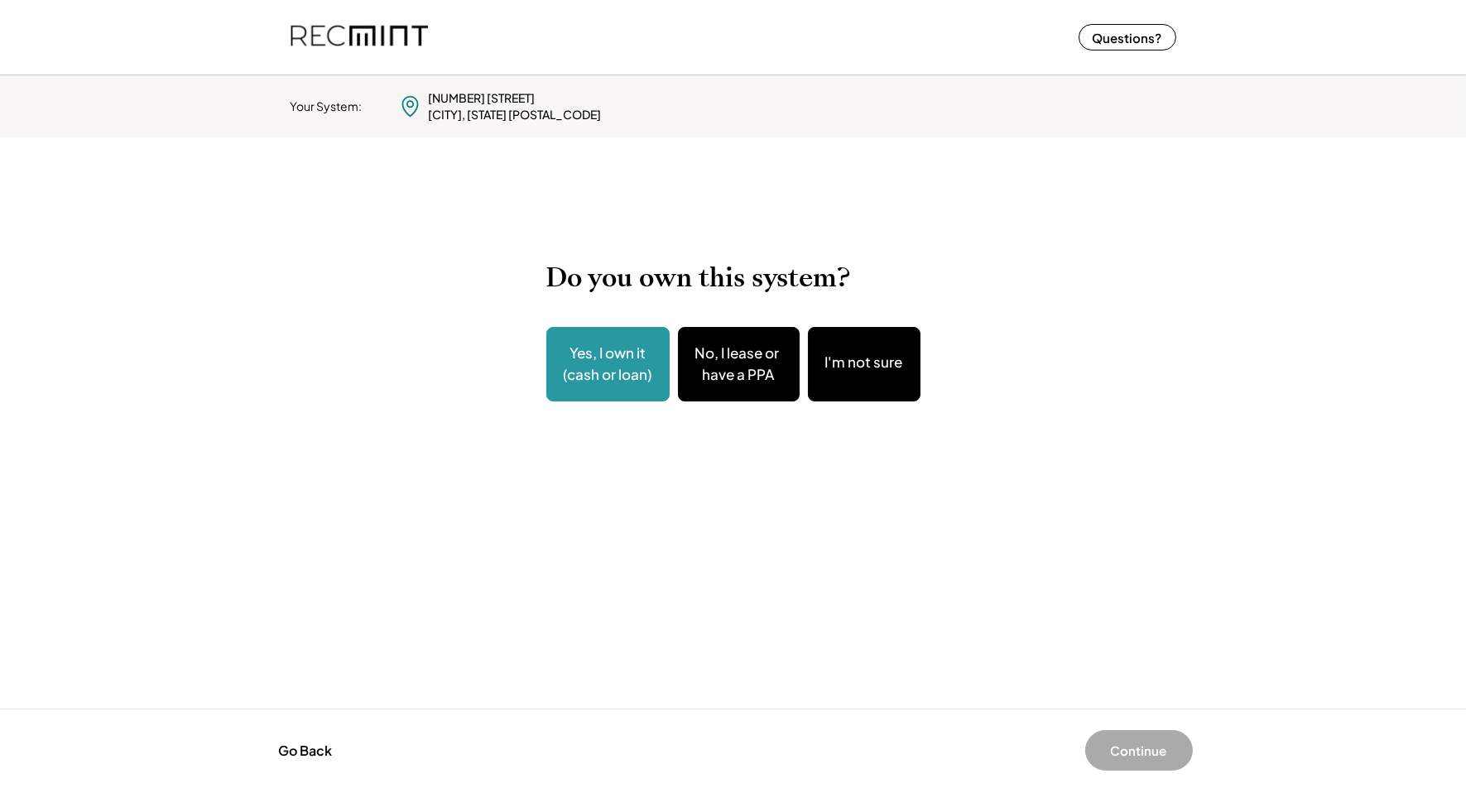 click on "Yes, I own it
(cash or loan)" at bounding box center (608, 363) 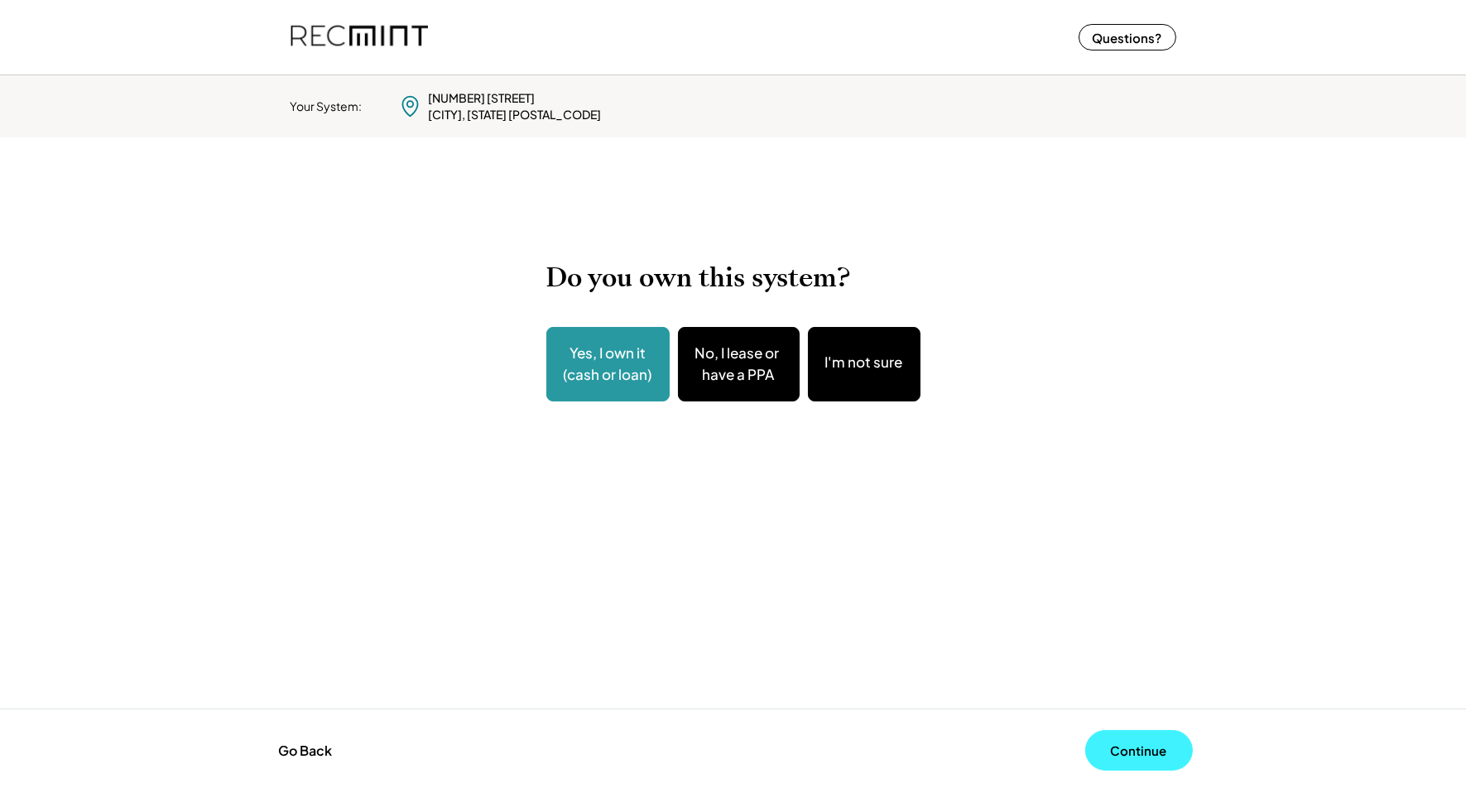 click on "Continue" at bounding box center (1139, 750) 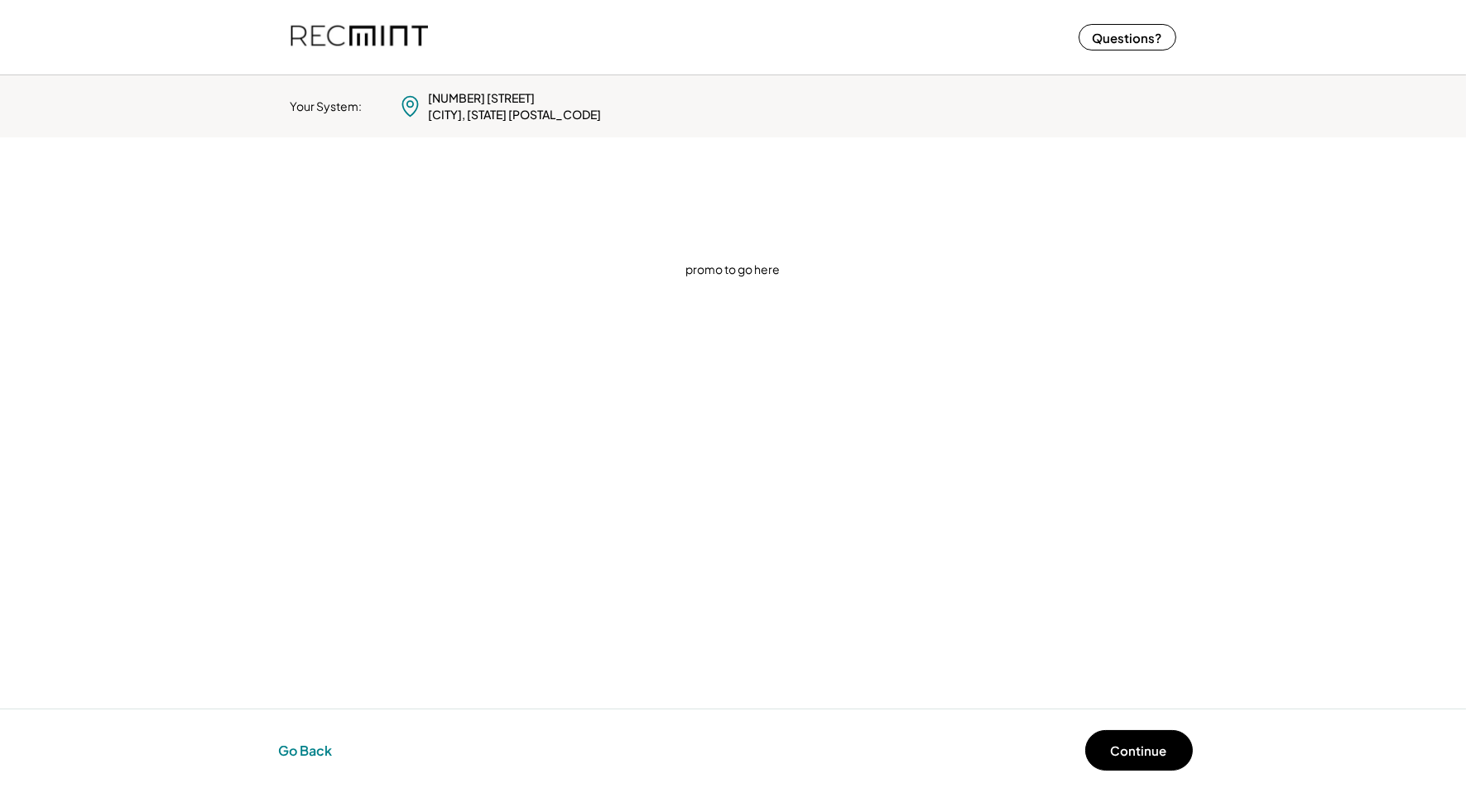 click on "Go Back" at bounding box center (305, 751) 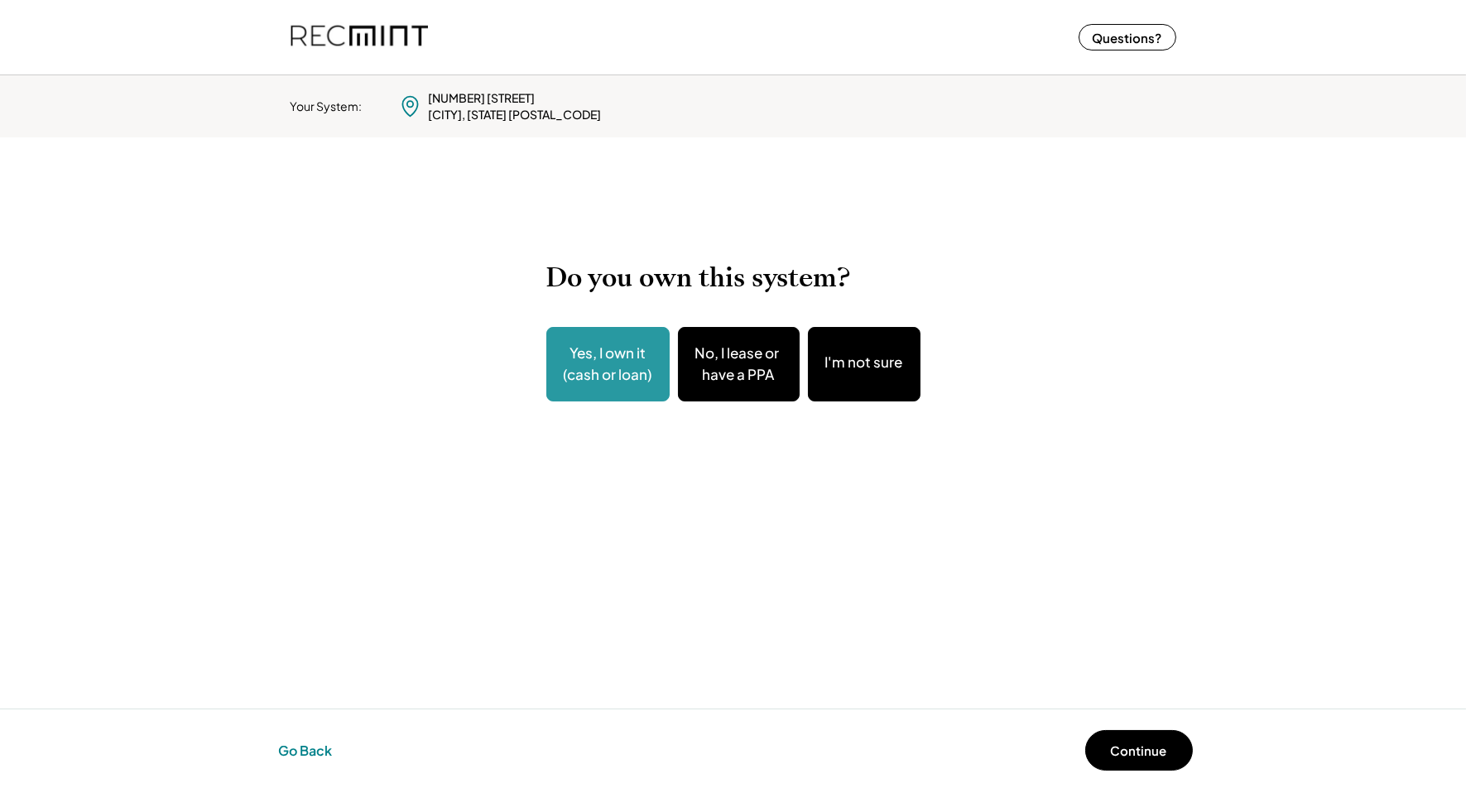 click on "Go Back" at bounding box center (305, 751) 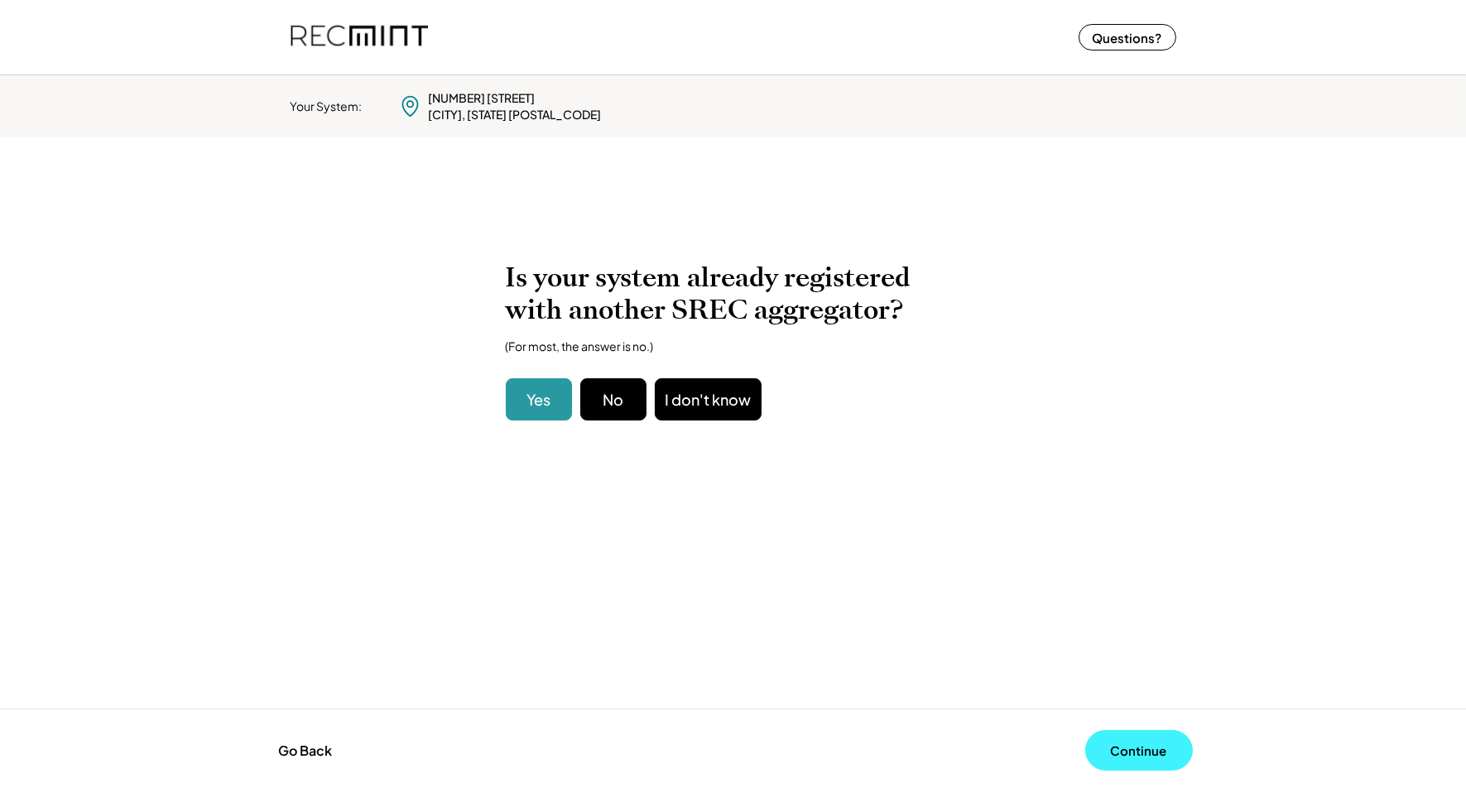 click on "Continue" at bounding box center [1139, 750] 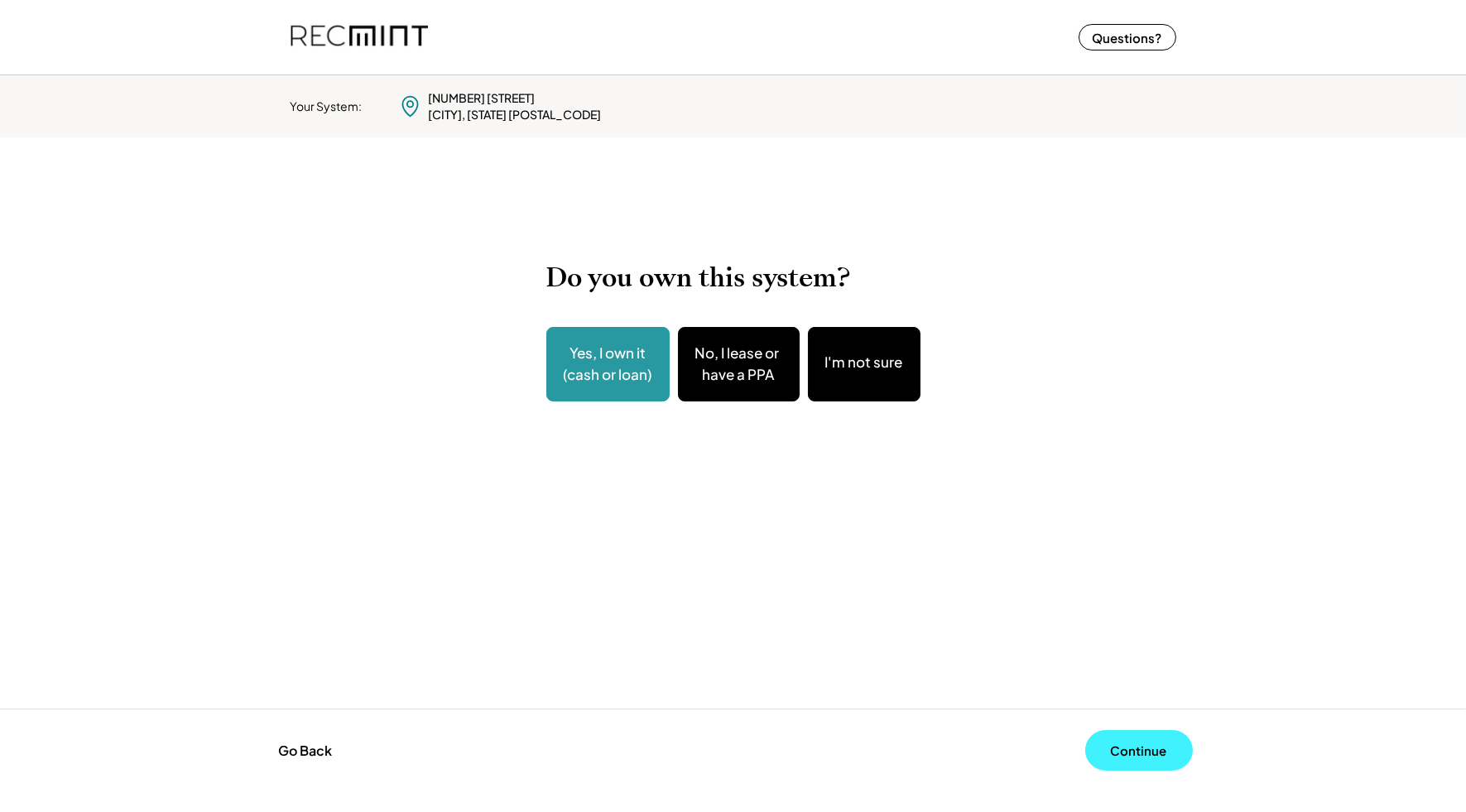 click on "Continue" at bounding box center [1139, 750] 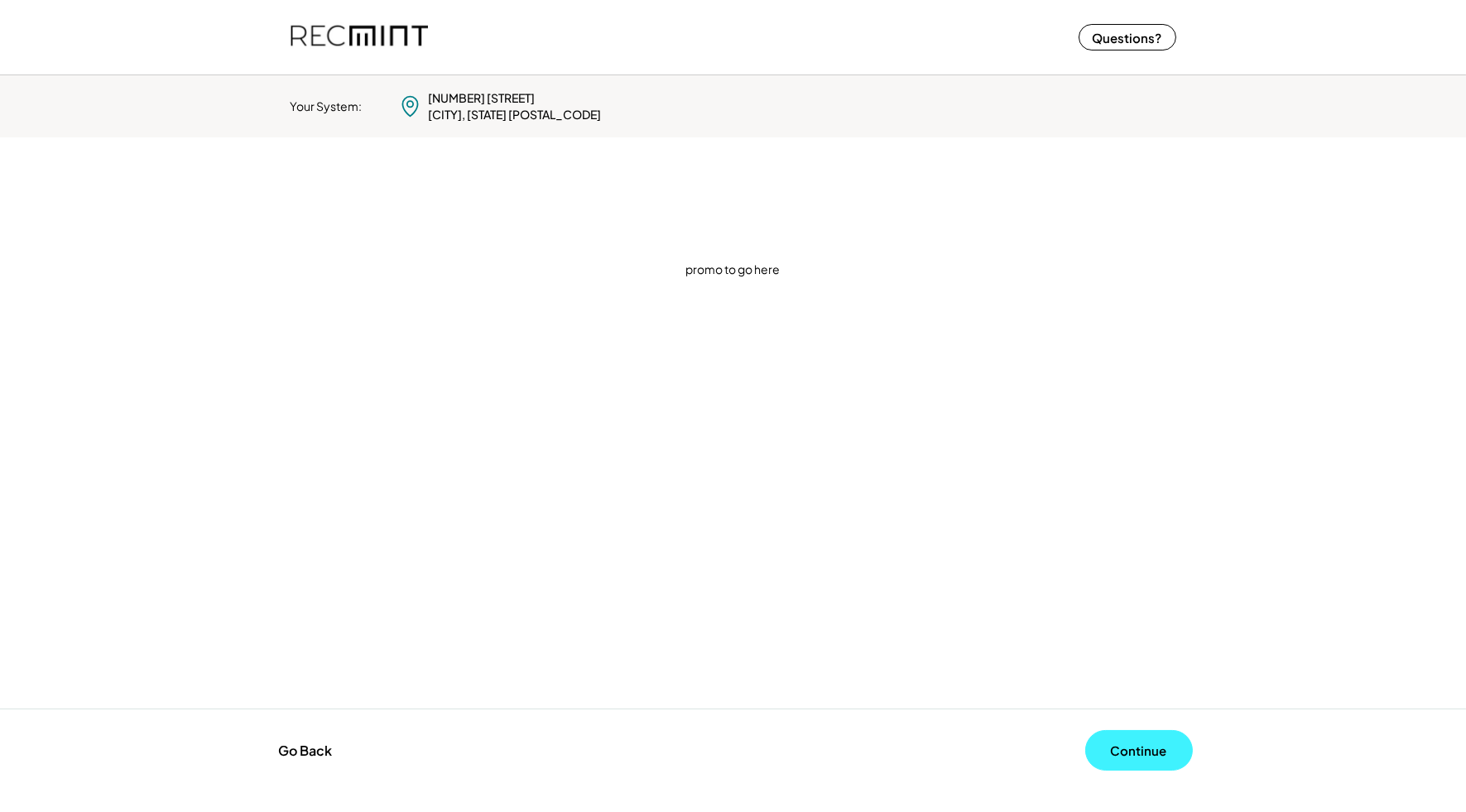 click on "Continue" at bounding box center [1139, 750] 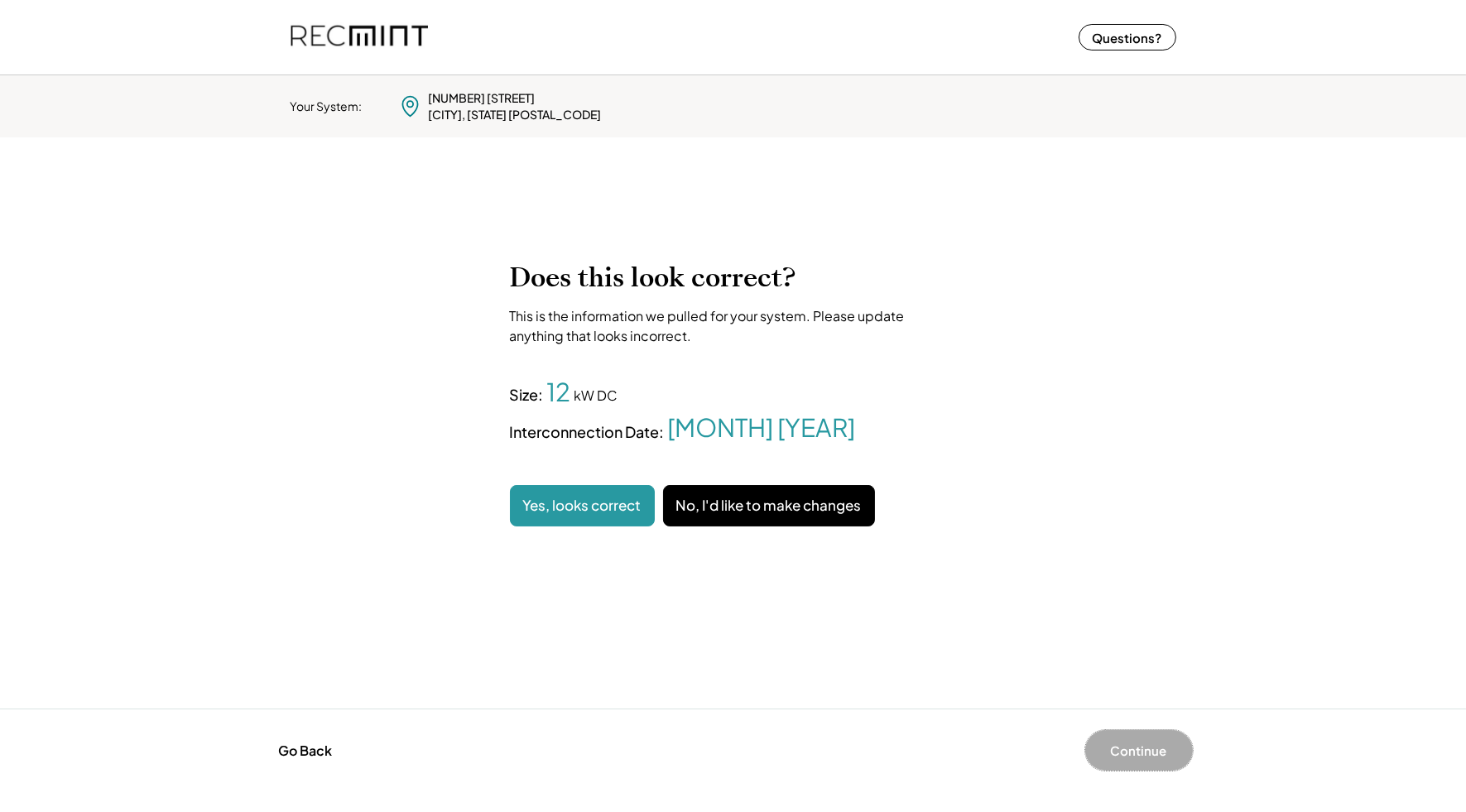 click on "Yes, looks correct" at bounding box center (582, 506) 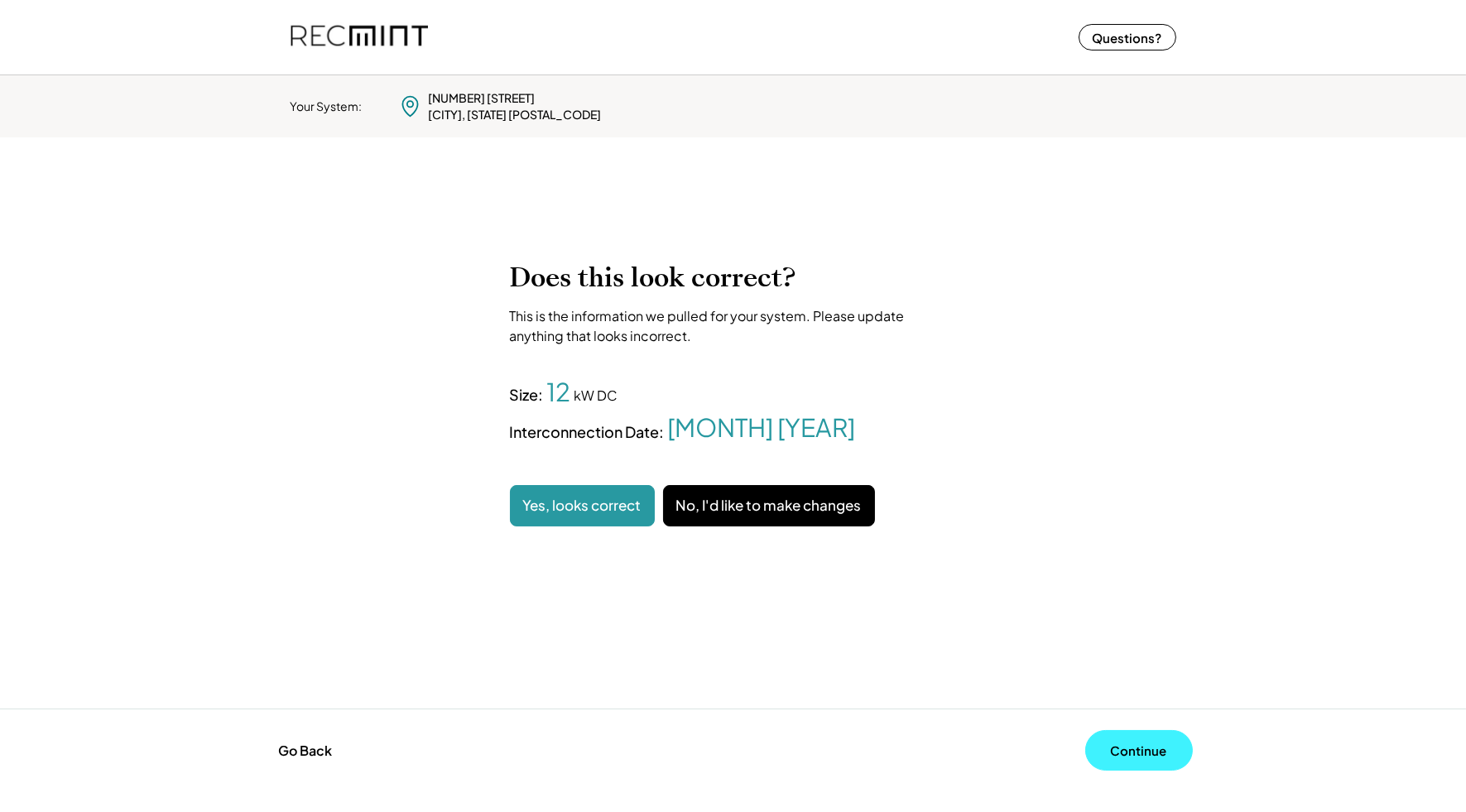 click on "Continue" at bounding box center [1139, 750] 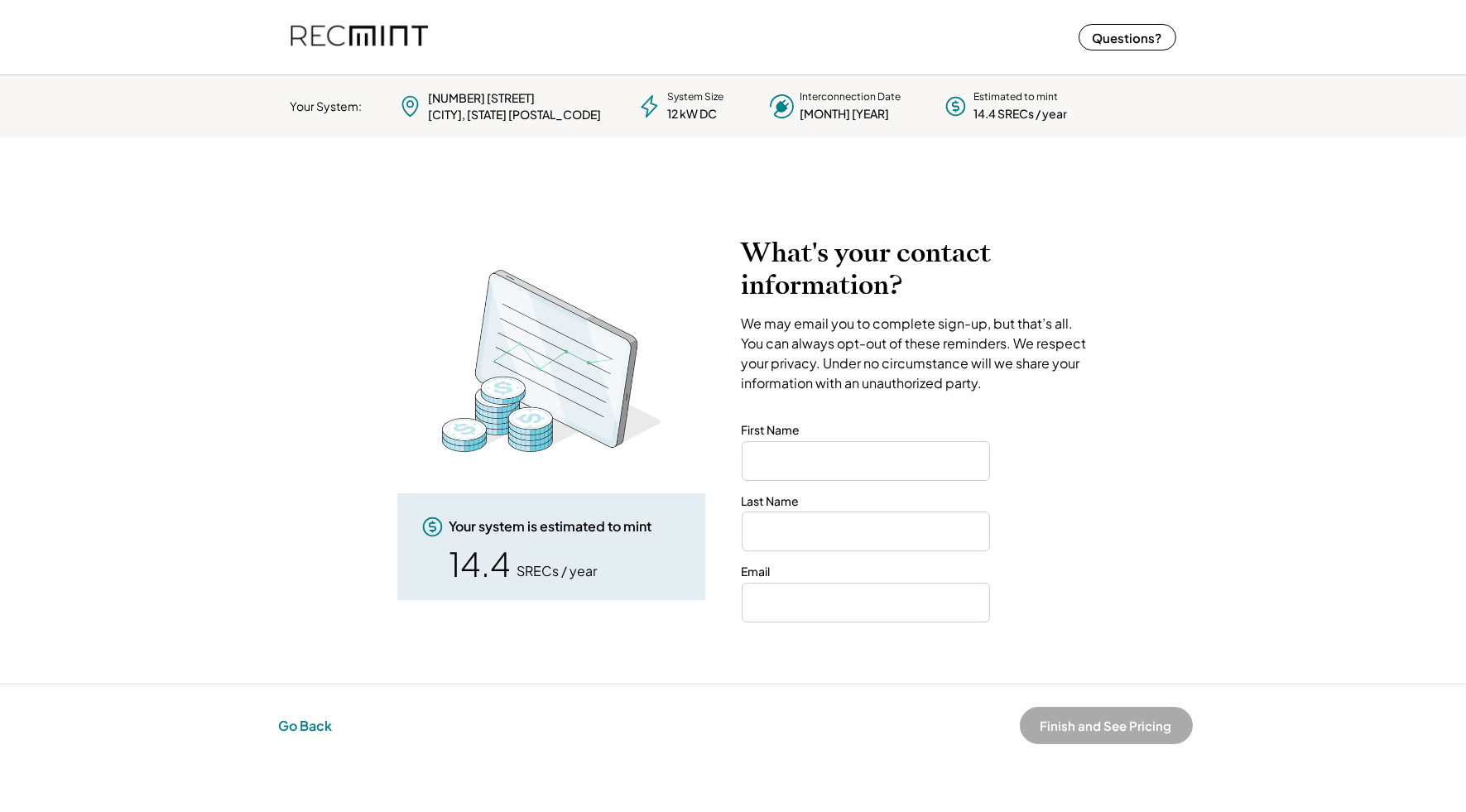 click on "Go Back" at bounding box center (305, 726) 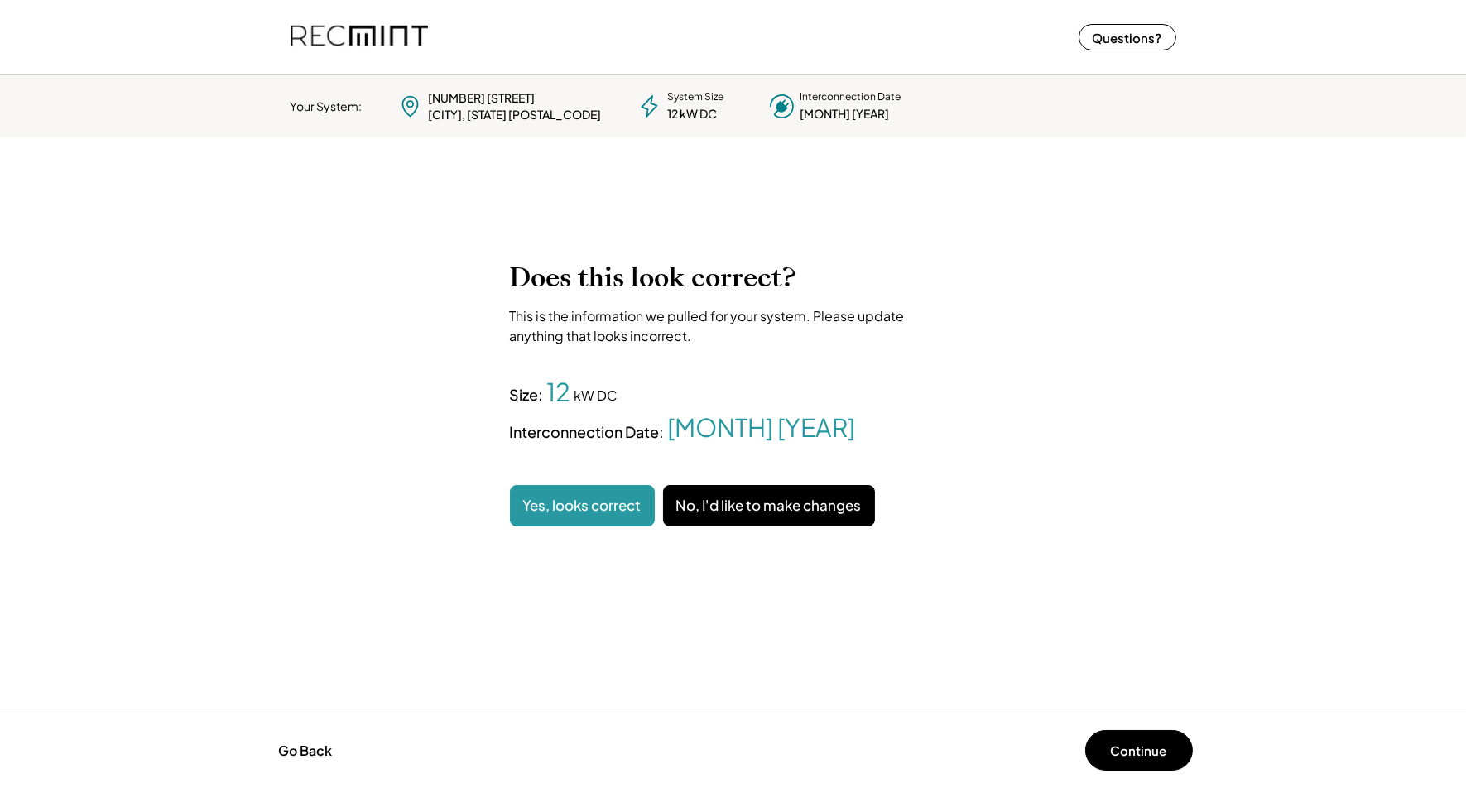 click on "Go Back Continue Finish and See Pricing" at bounding box center [733, 750] 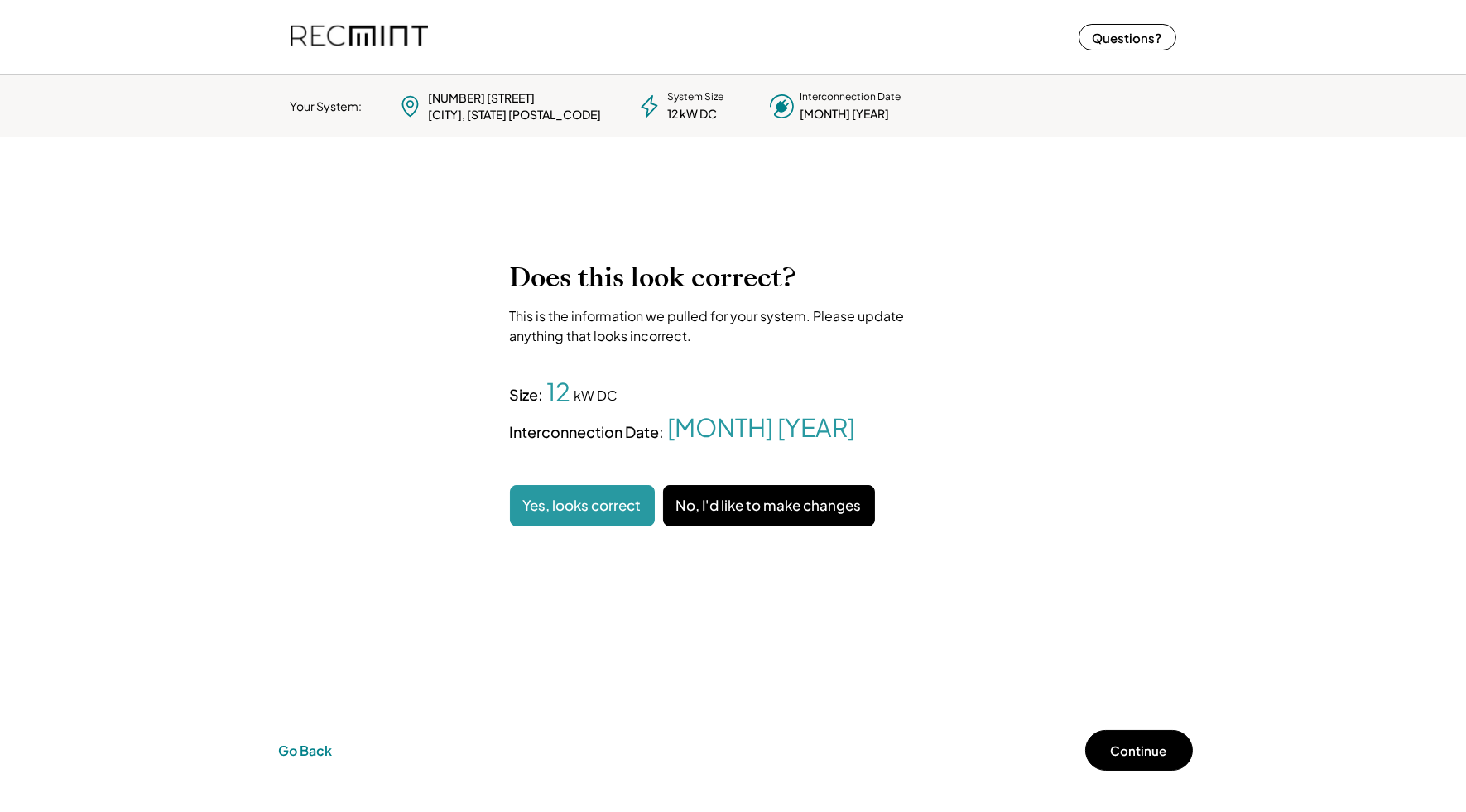click on "Go Back" at bounding box center (305, 751) 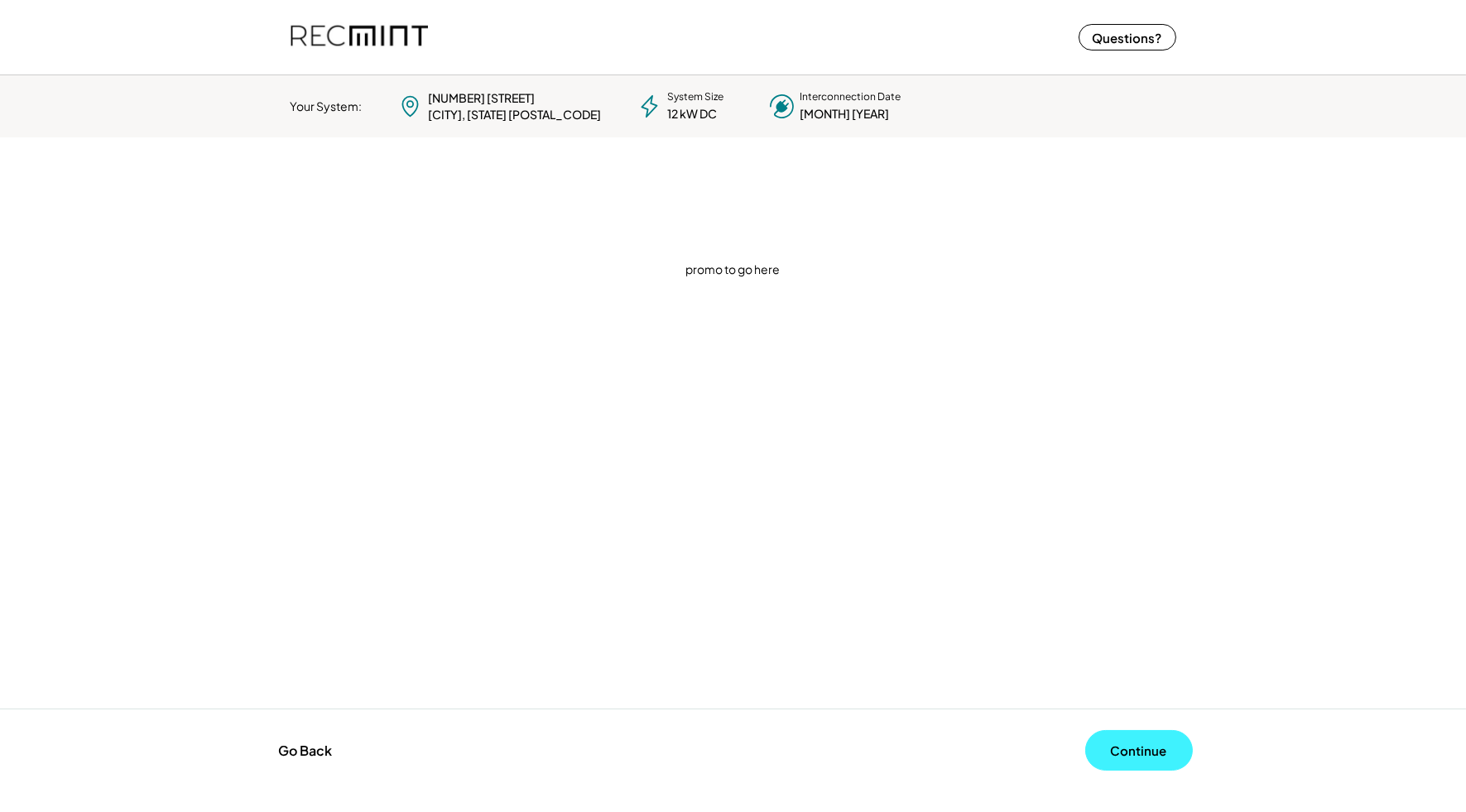 click on "Continue" at bounding box center [1139, 750] 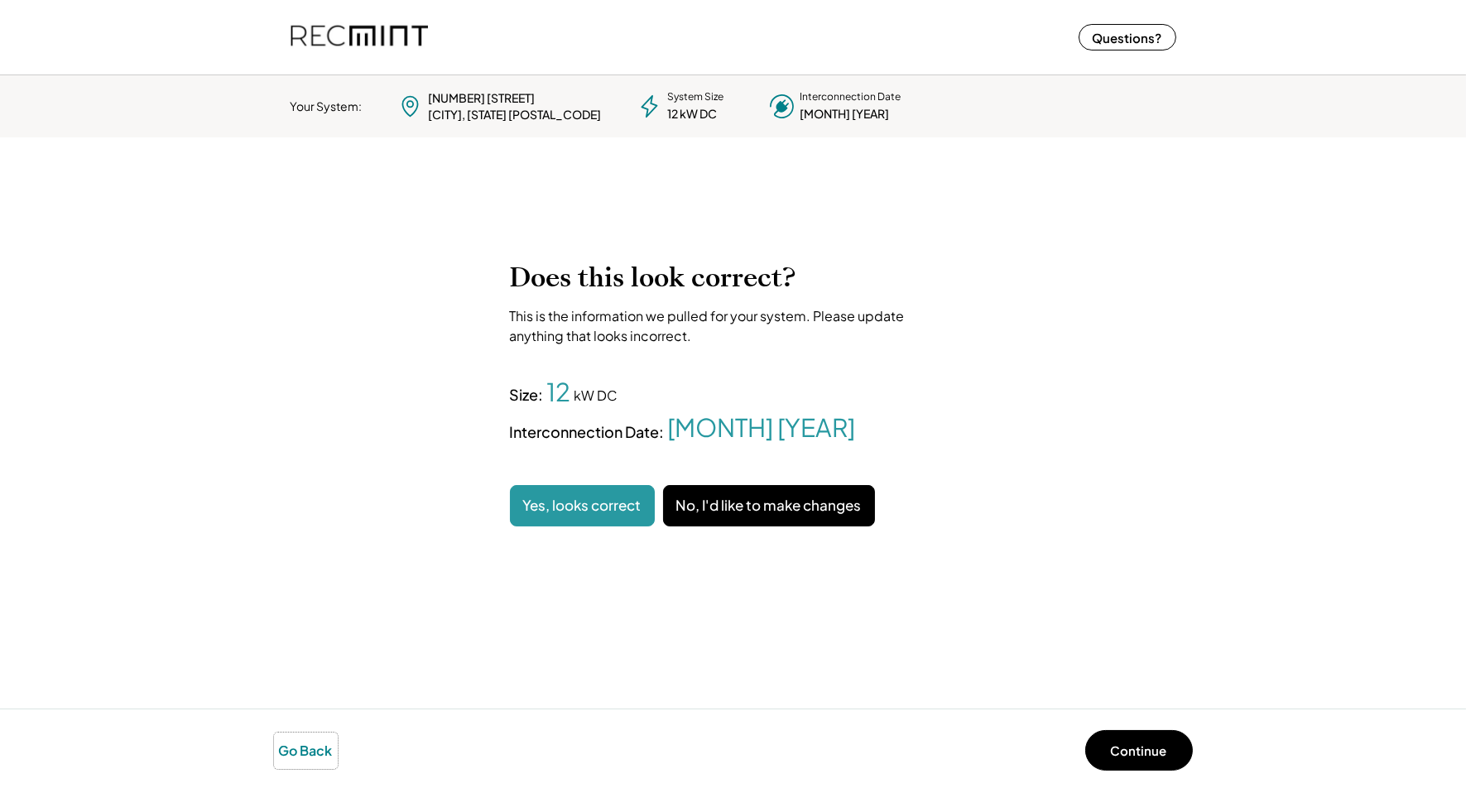 click on "Go Back" at bounding box center (305, 751) 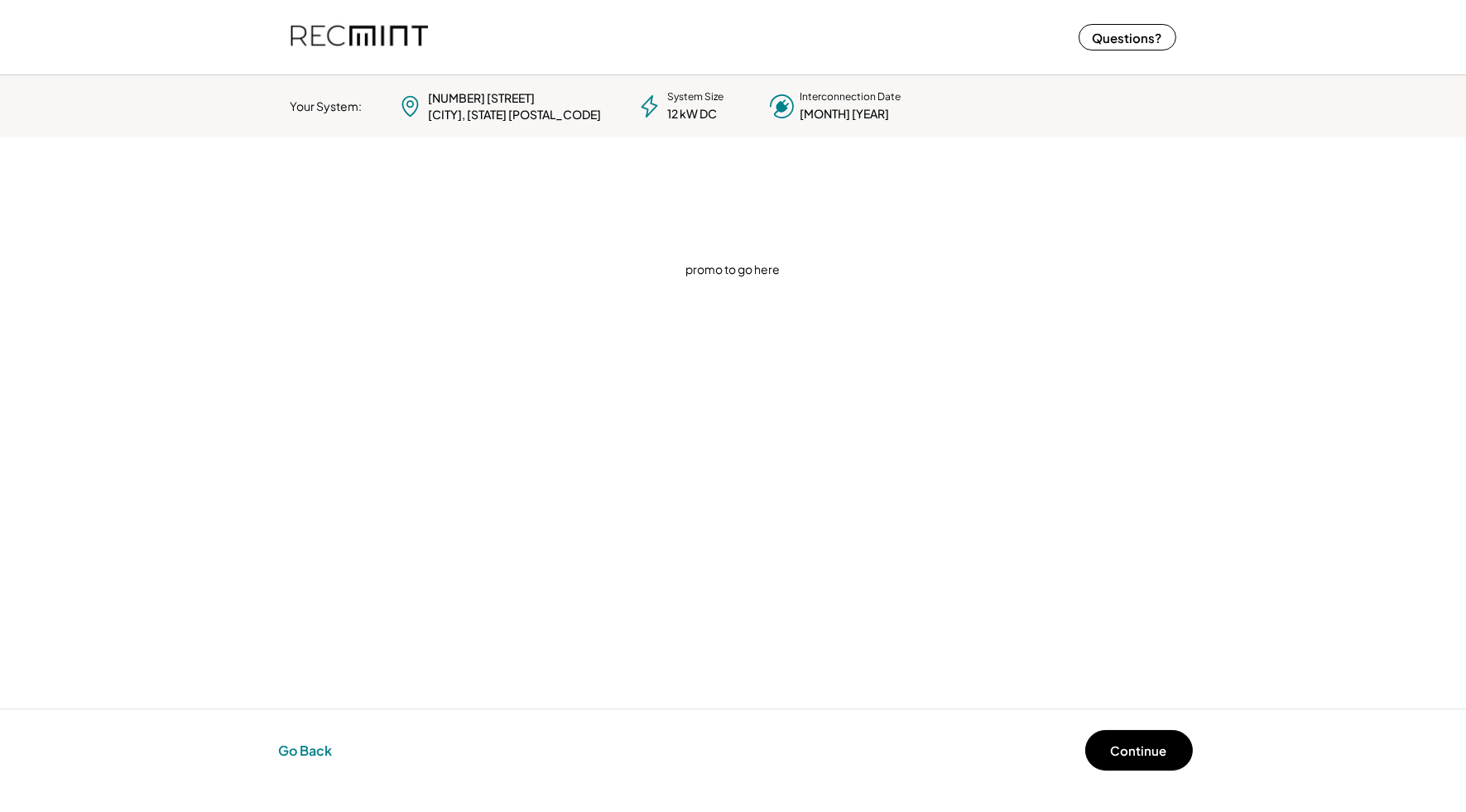 click on "Go Back" at bounding box center (305, 751) 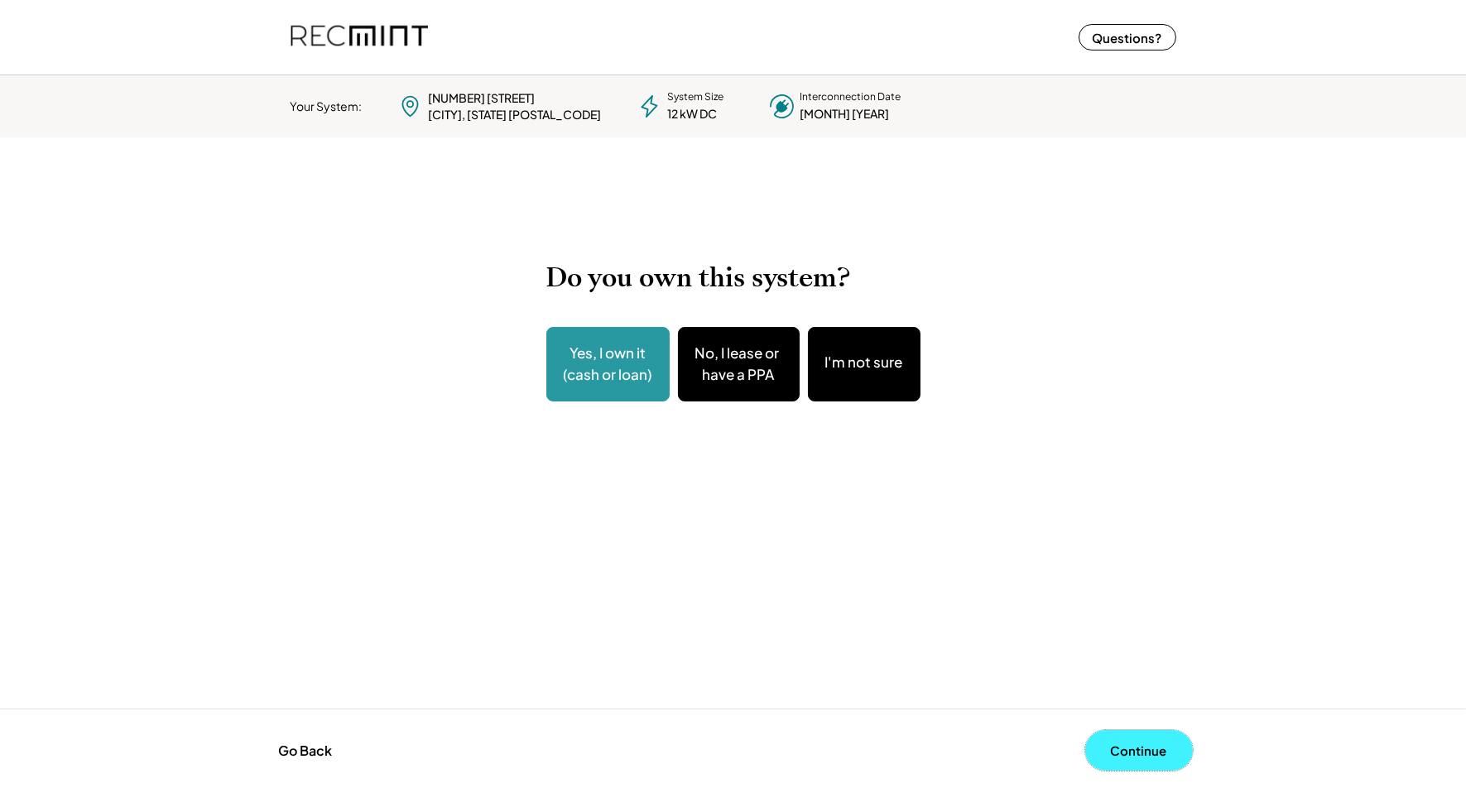 click on "Continue" at bounding box center (1139, 750) 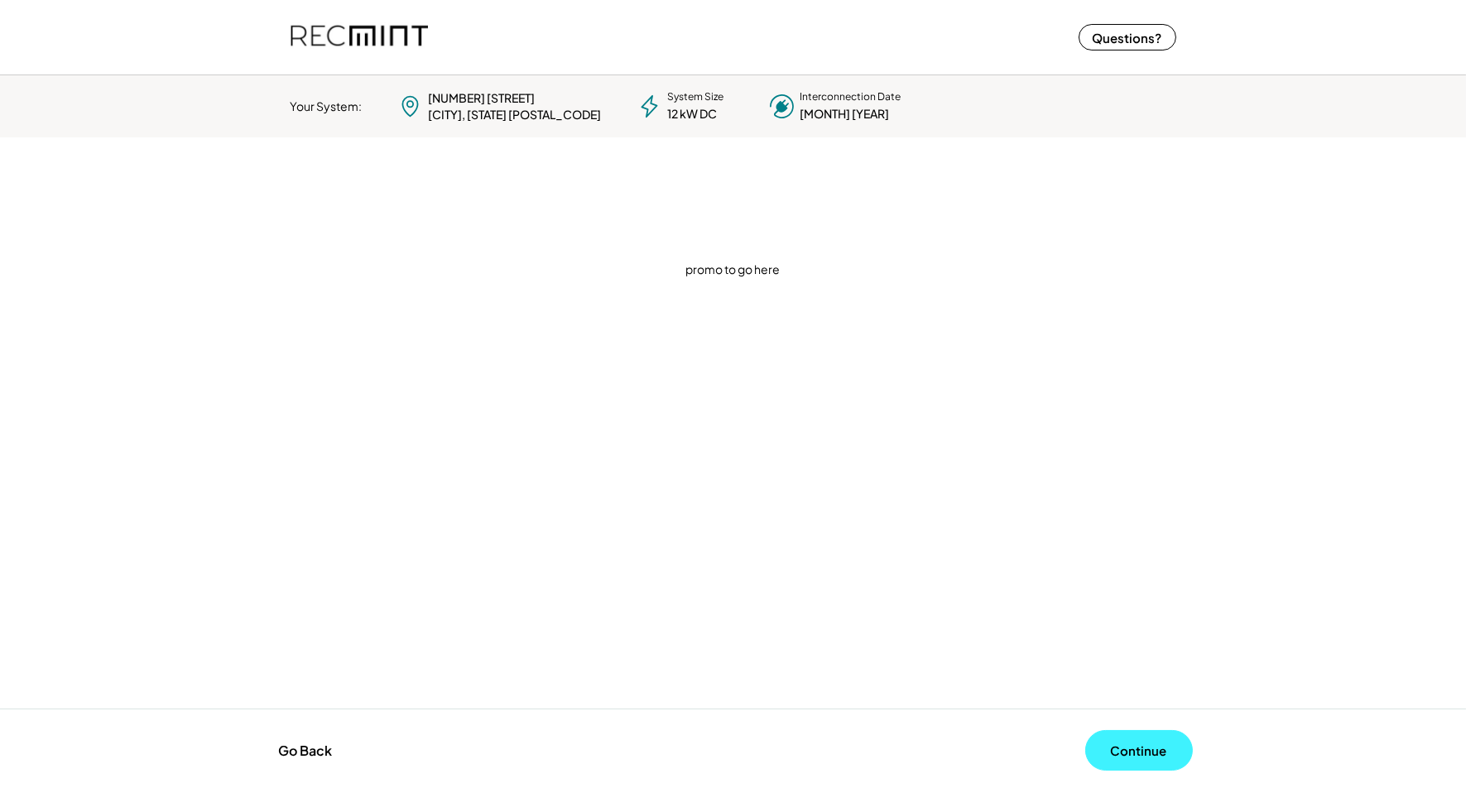 click on "Continue" at bounding box center (1139, 750) 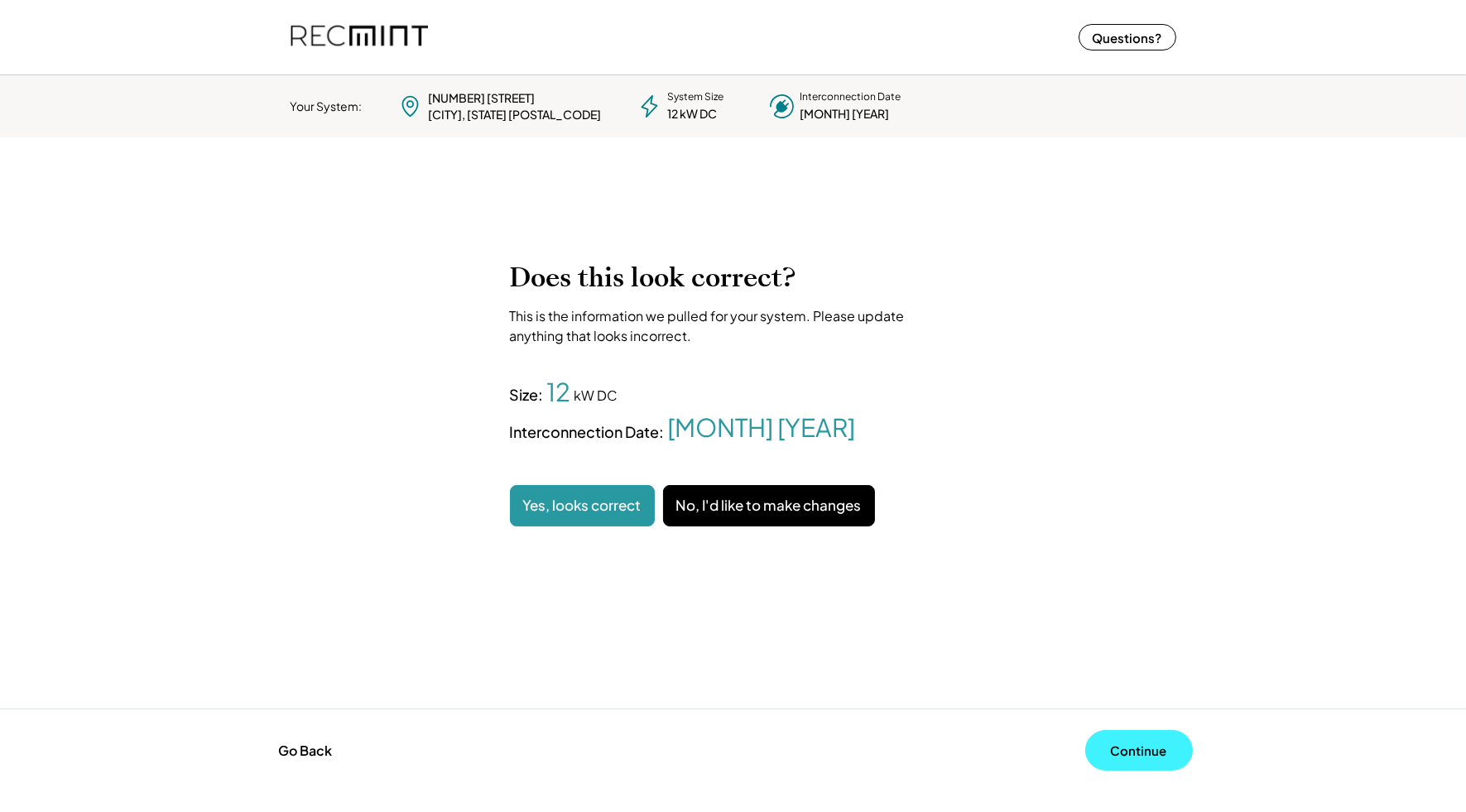 click on "Continue" at bounding box center [1139, 750] 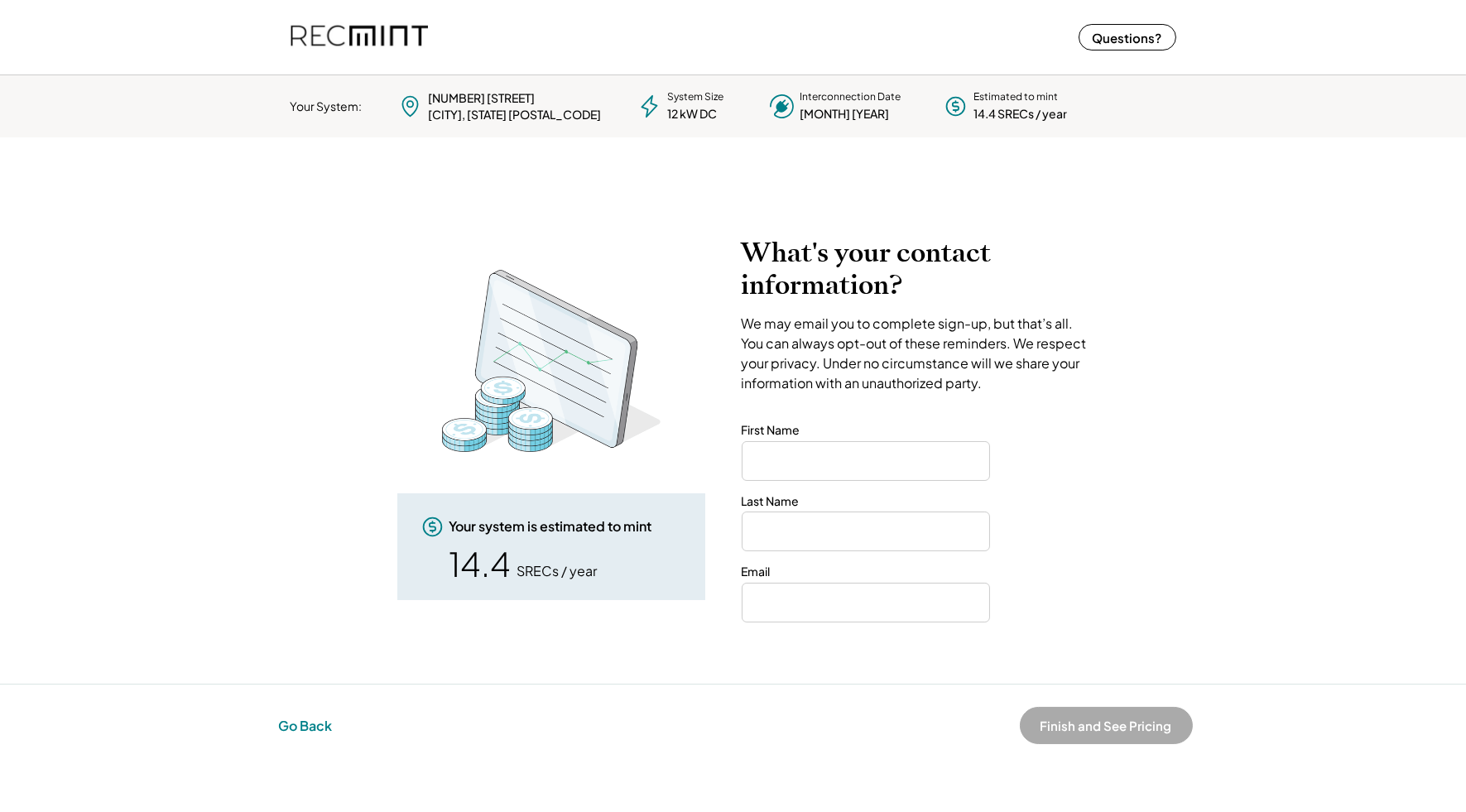 click on "Go Back" at bounding box center [305, 726] 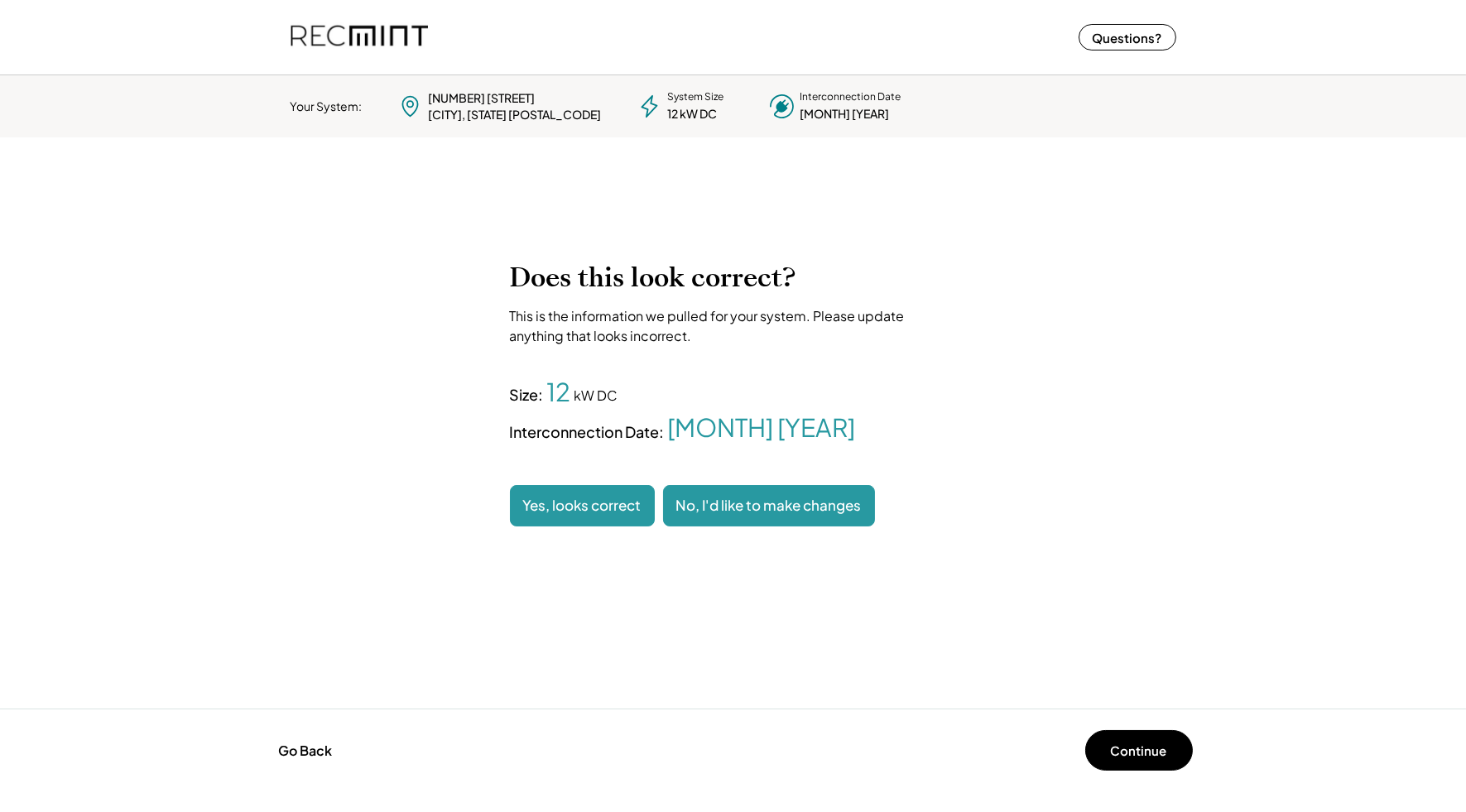 click on "No, I'd like to make changes" at bounding box center (769, 506) 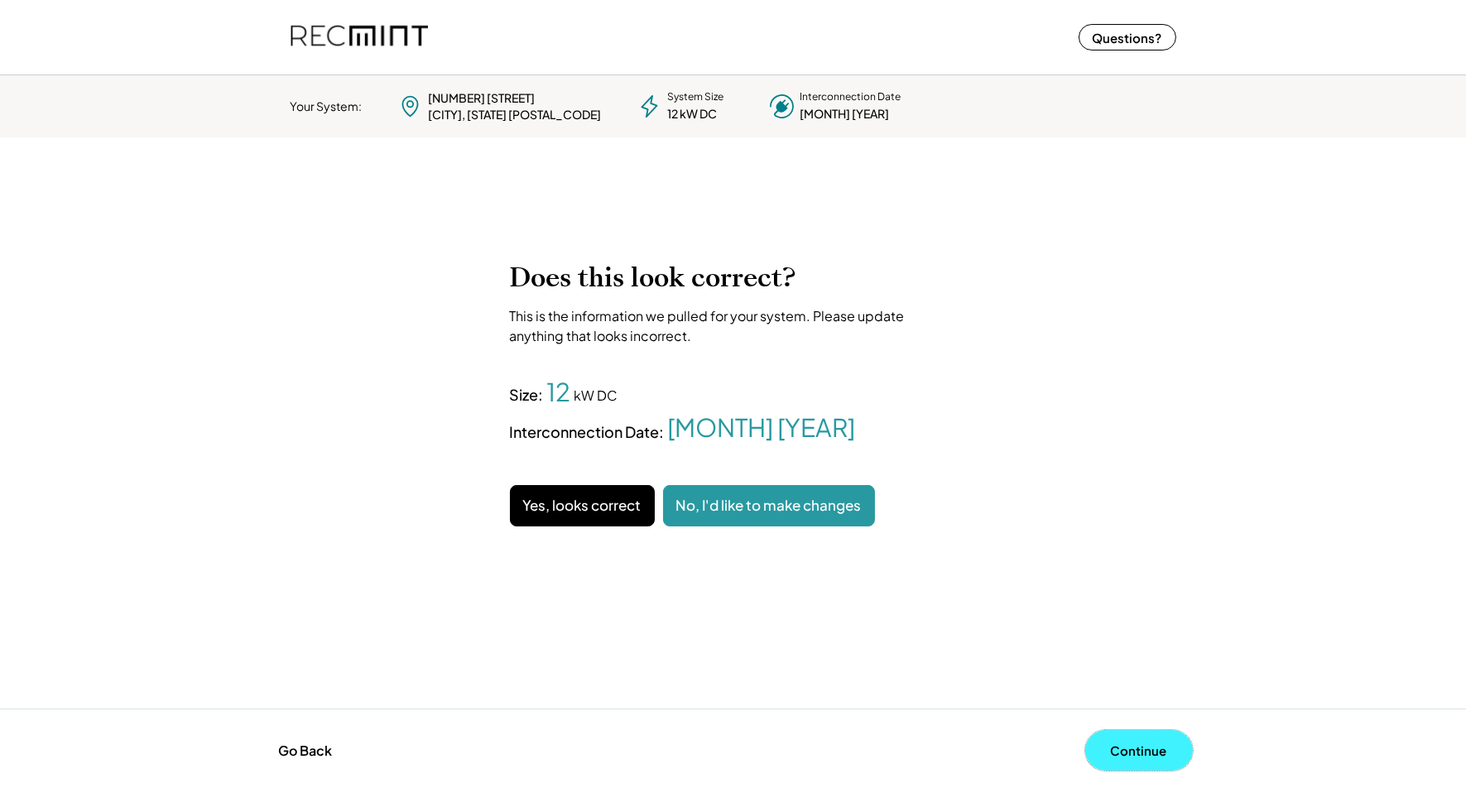 click on "Continue" at bounding box center (1139, 750) 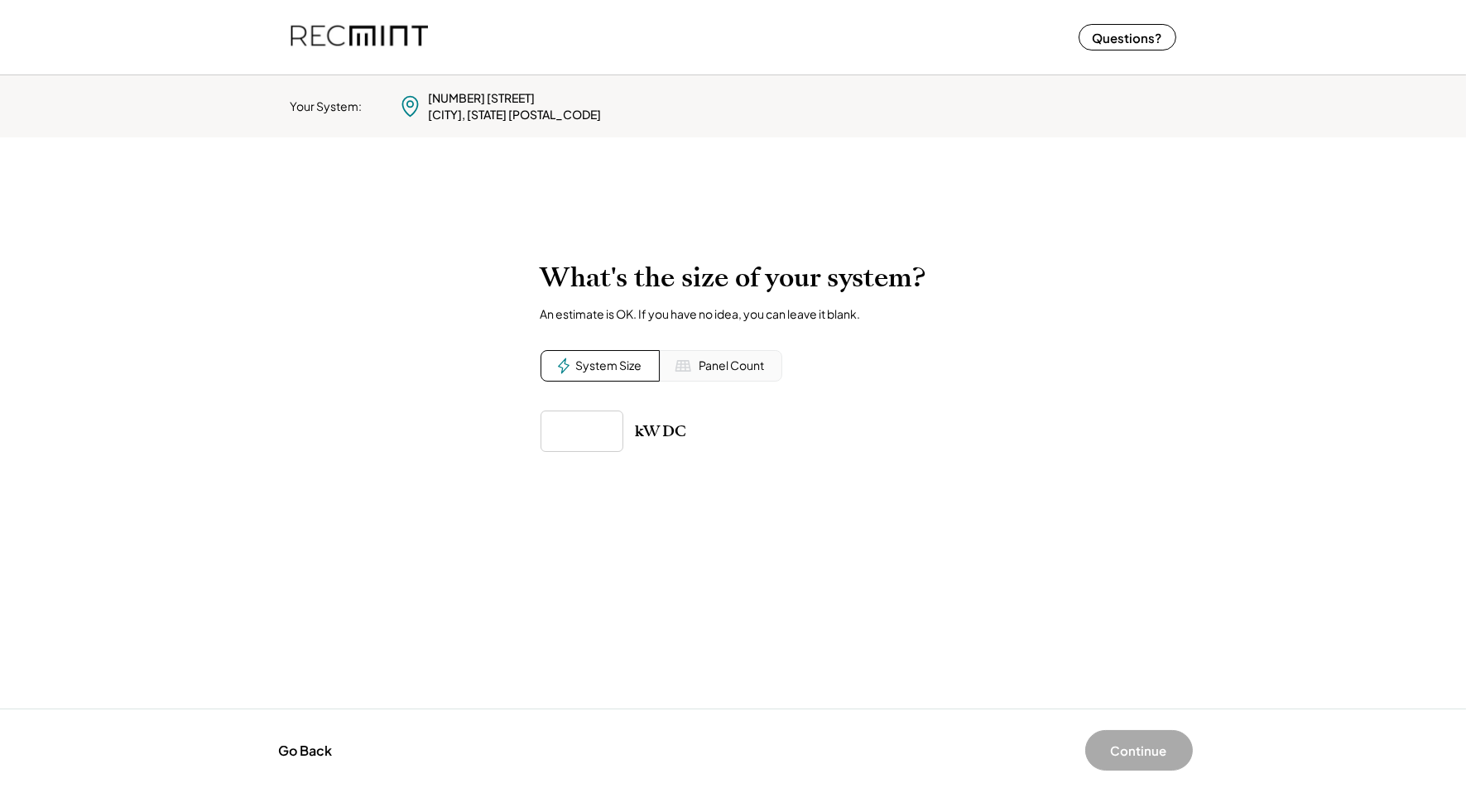 click at bounding box center [582, 431] 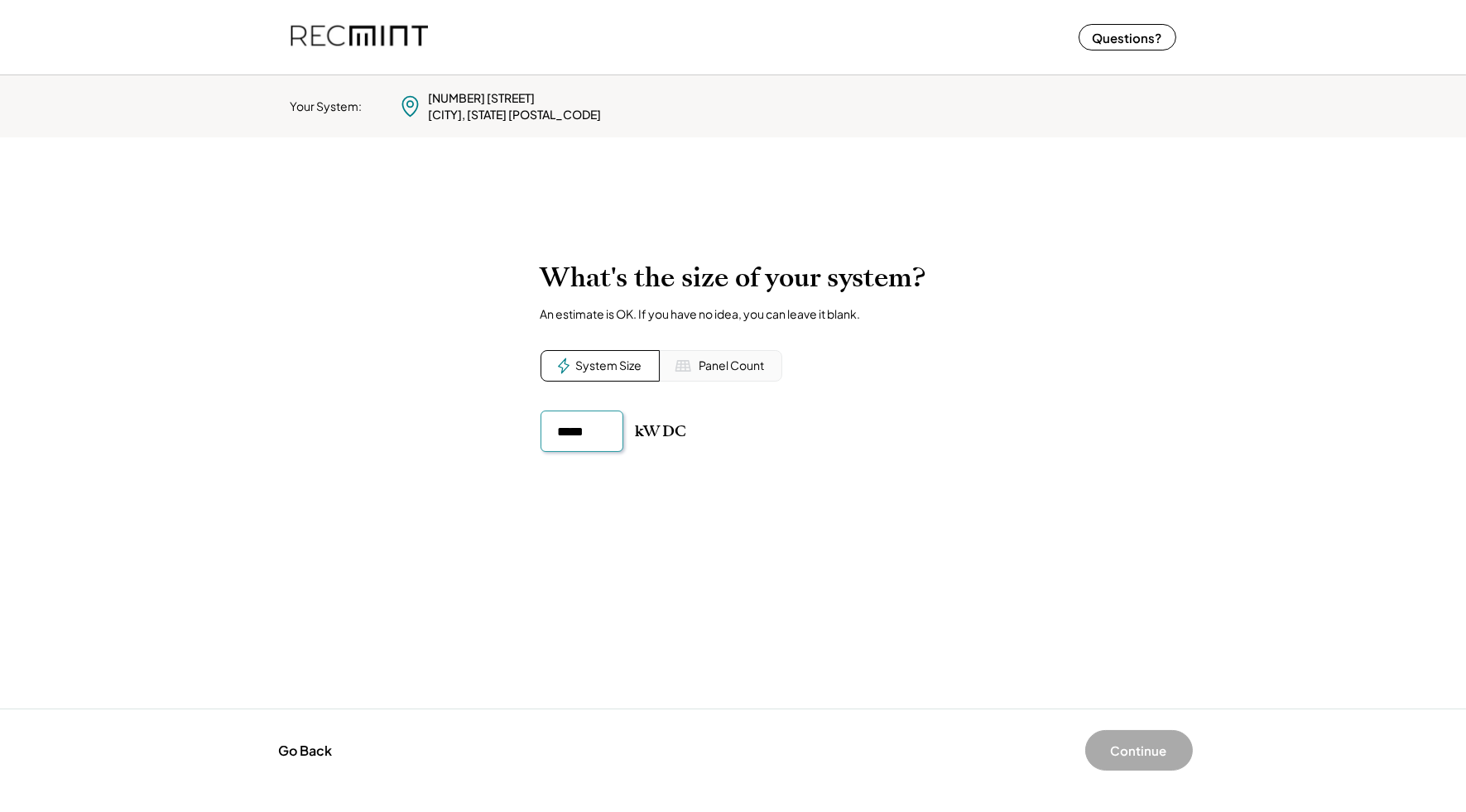type on "******" 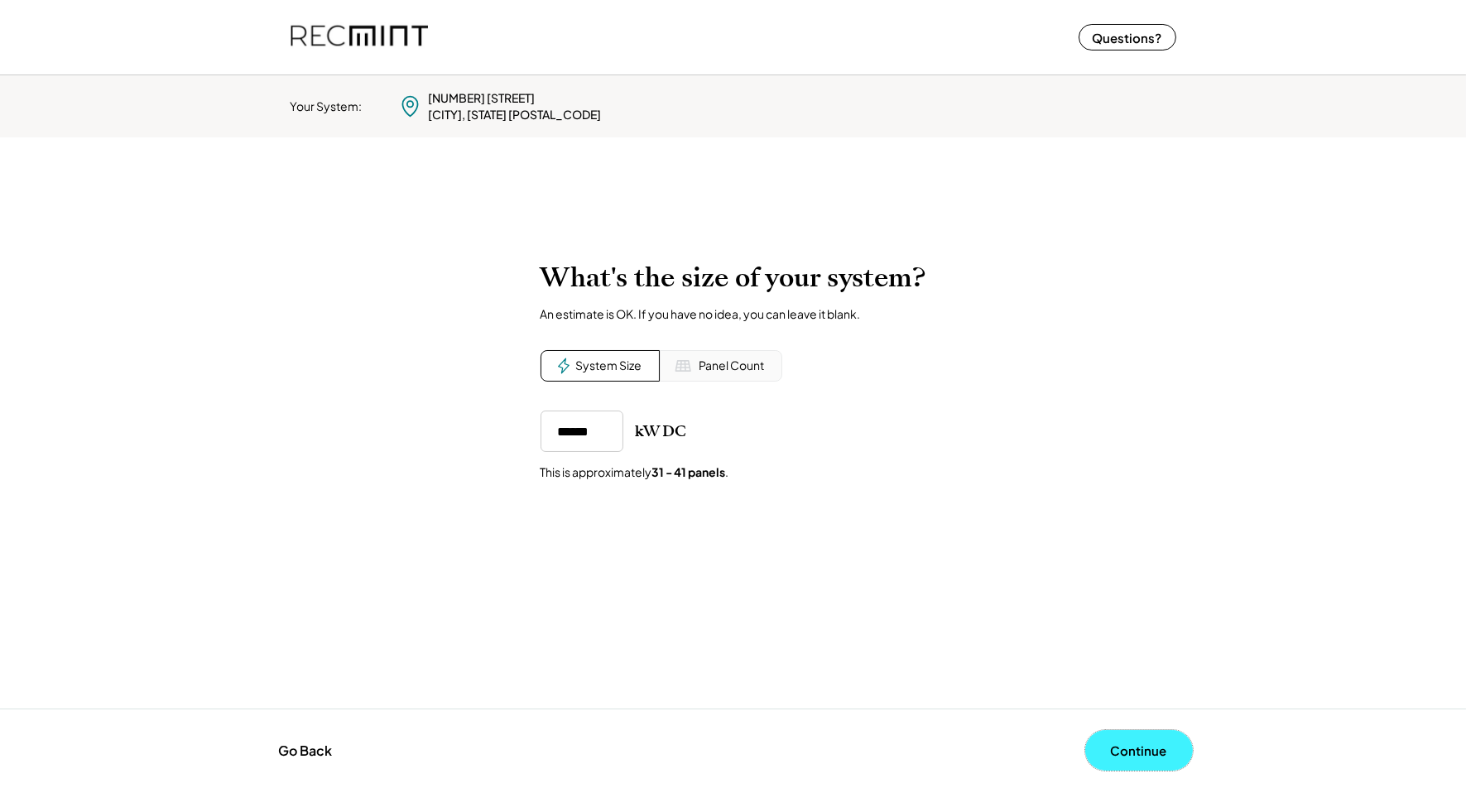 click on "Continue" at bounding box center [1139, 750] 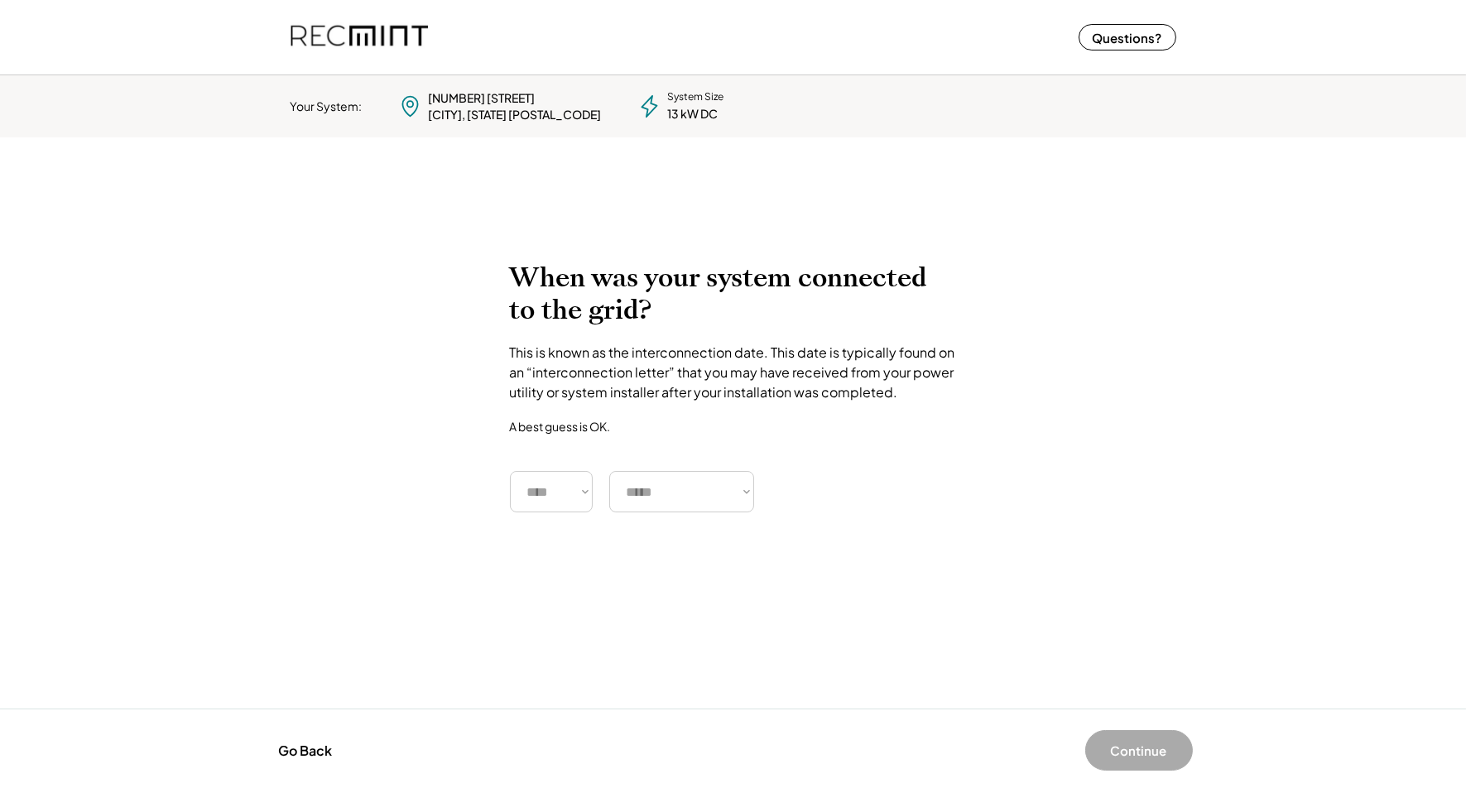 click on "**** **** **** **** **** **** **** **** **** **** **** **** **** **** ****" at bounding box center (551, 492) 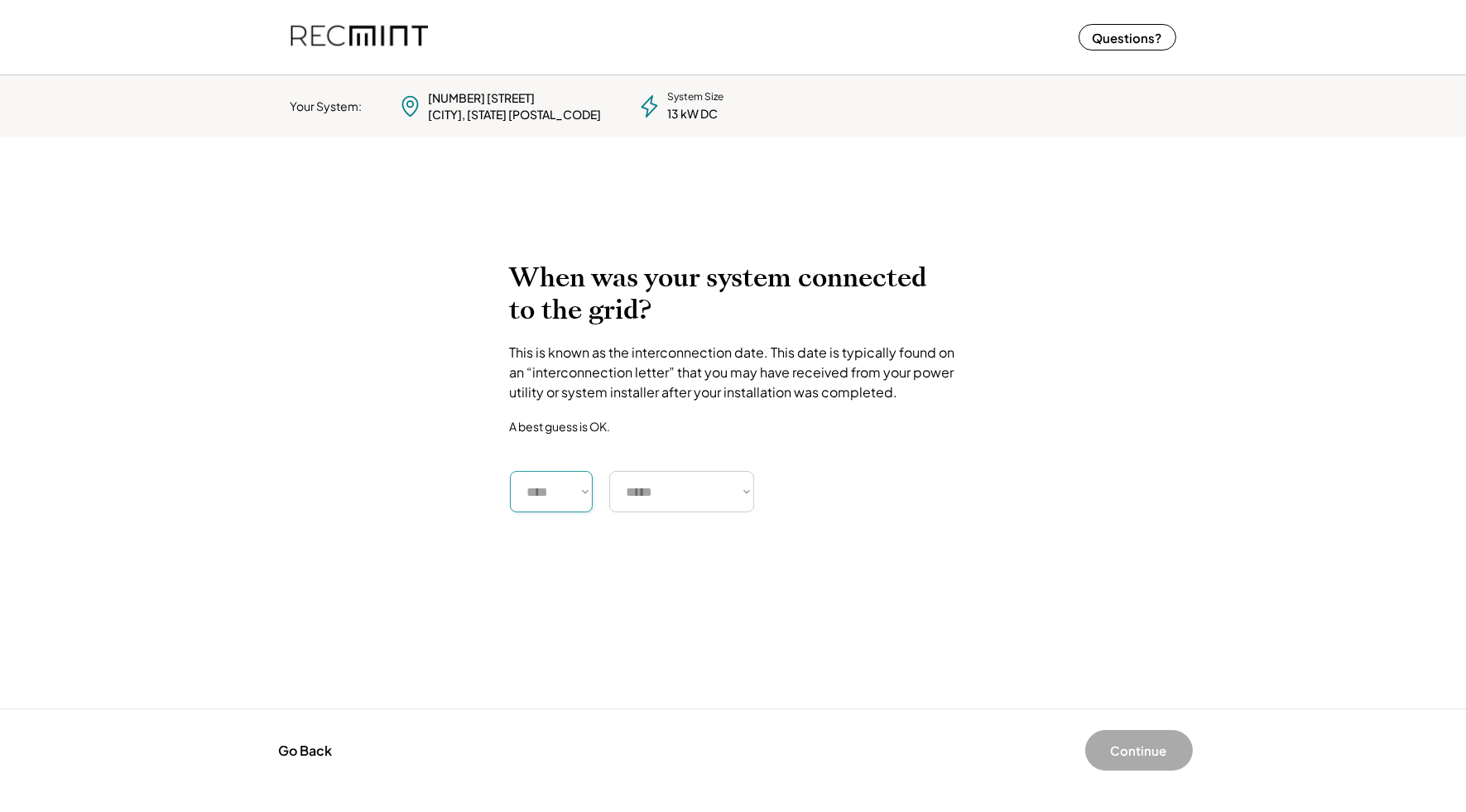 select on "****" 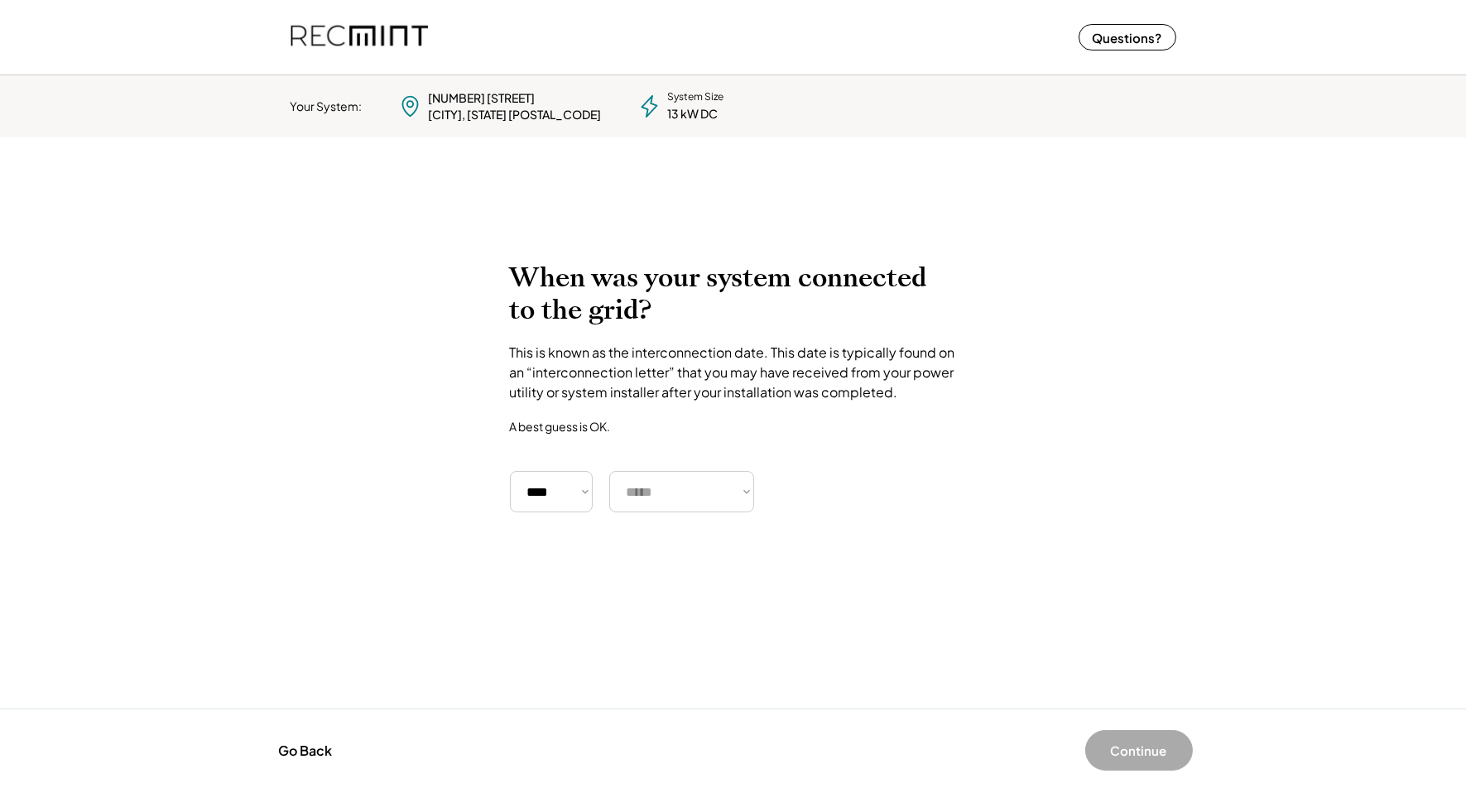 click on "***** ******* ******** ***** ***** *** **** **** ****** ********* ******* ******** ********" at bounding box center [681, 492] 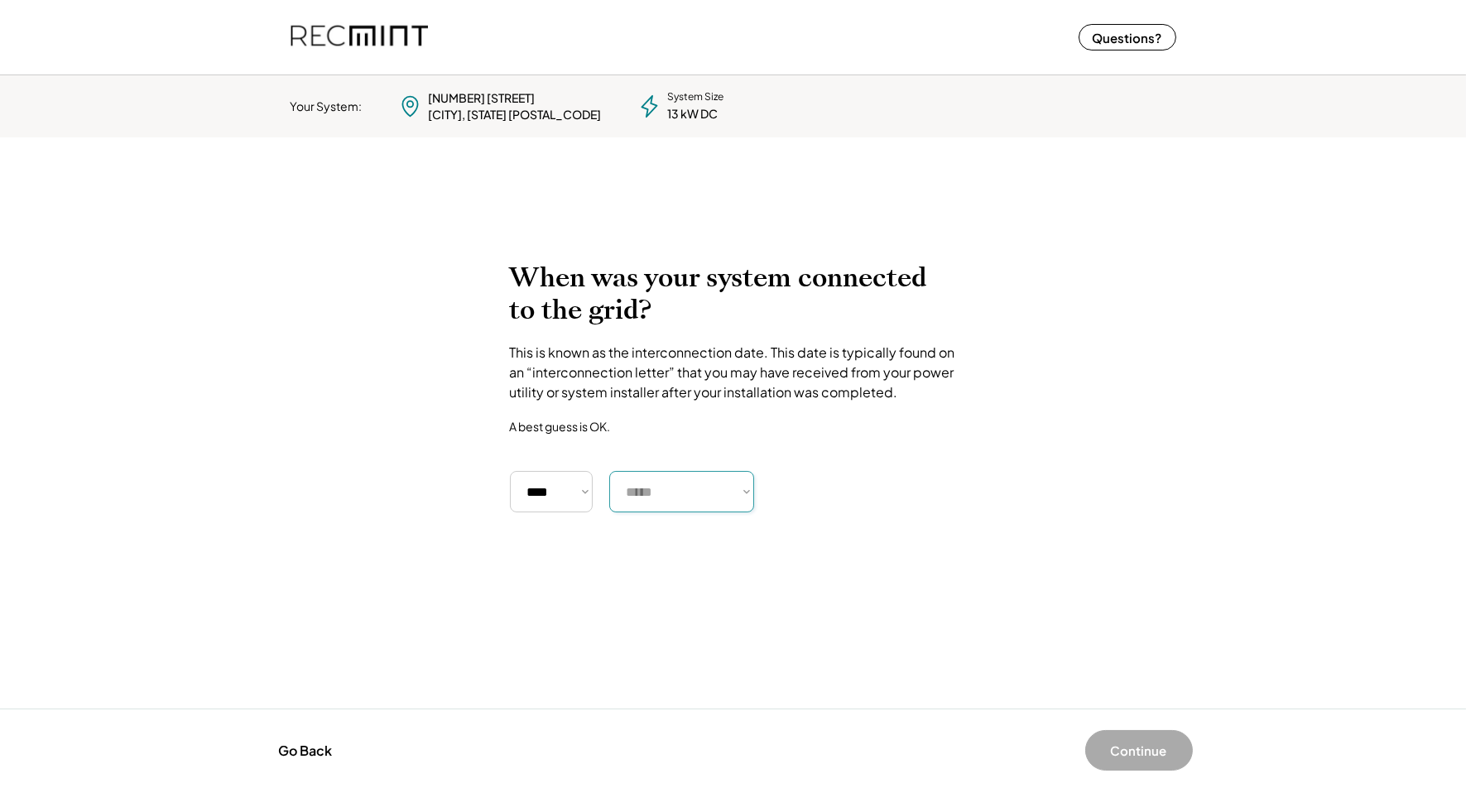 select on "******" 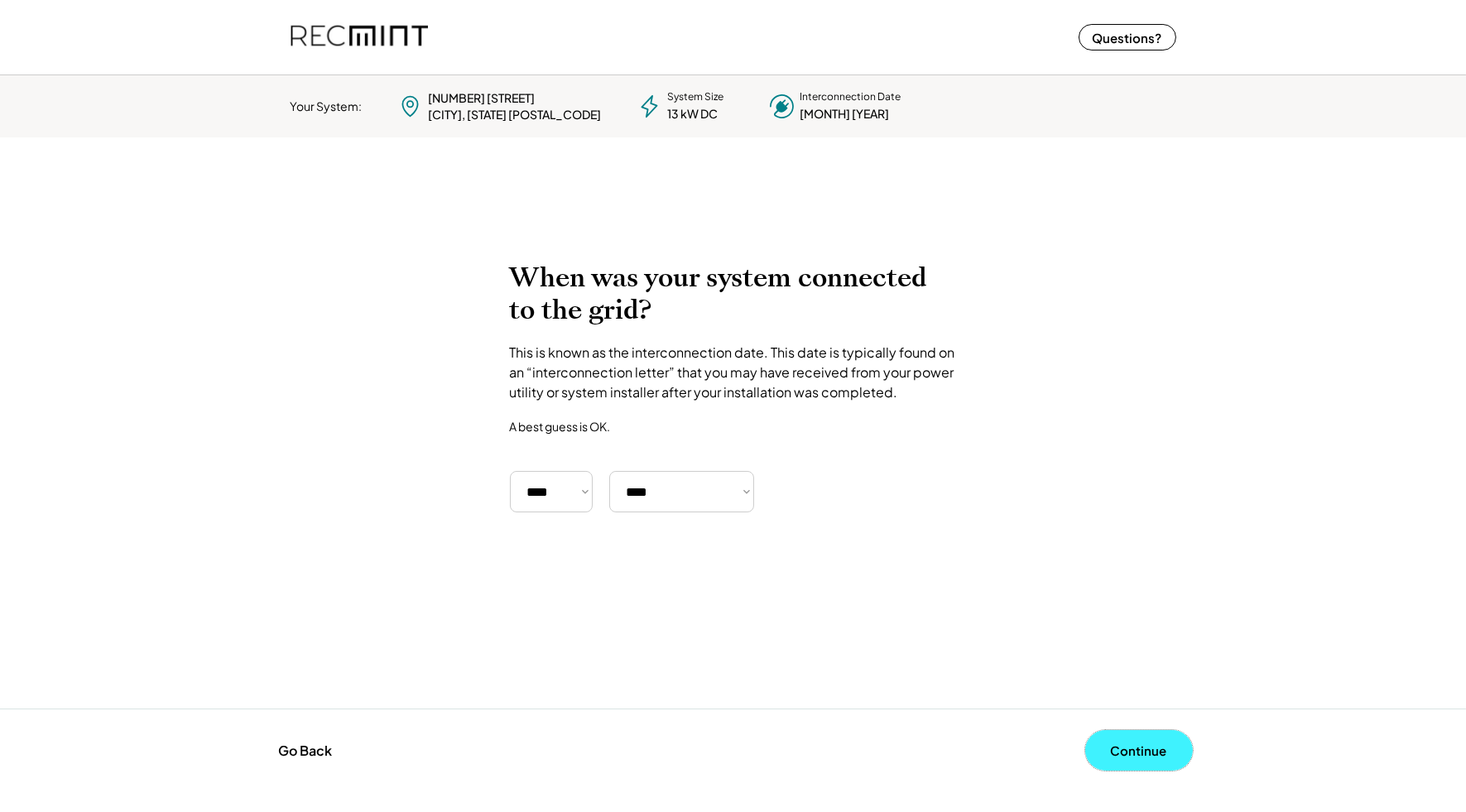click on "Continue" at bounding box center [1139, 750] 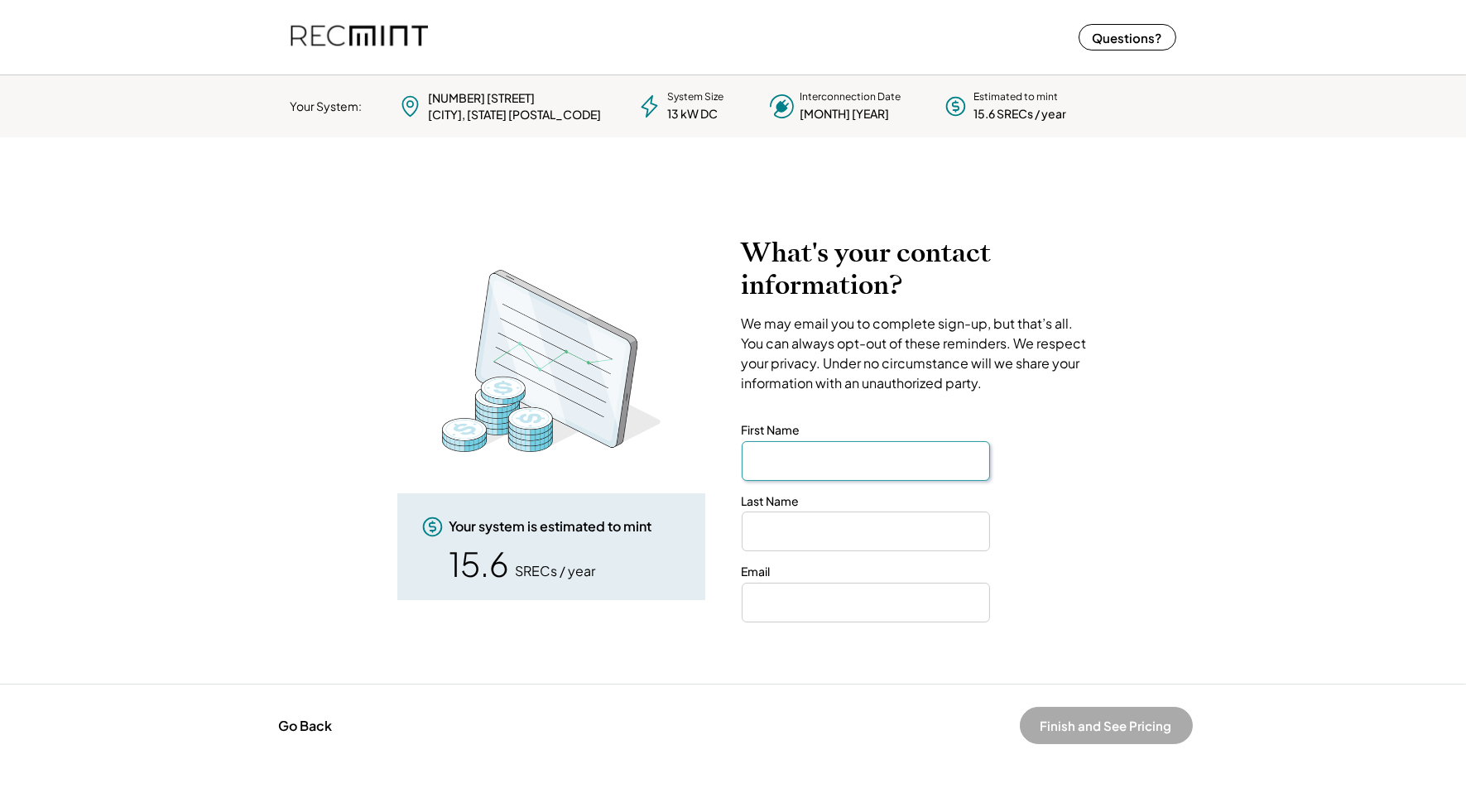 click at bounding box center [866, 461] 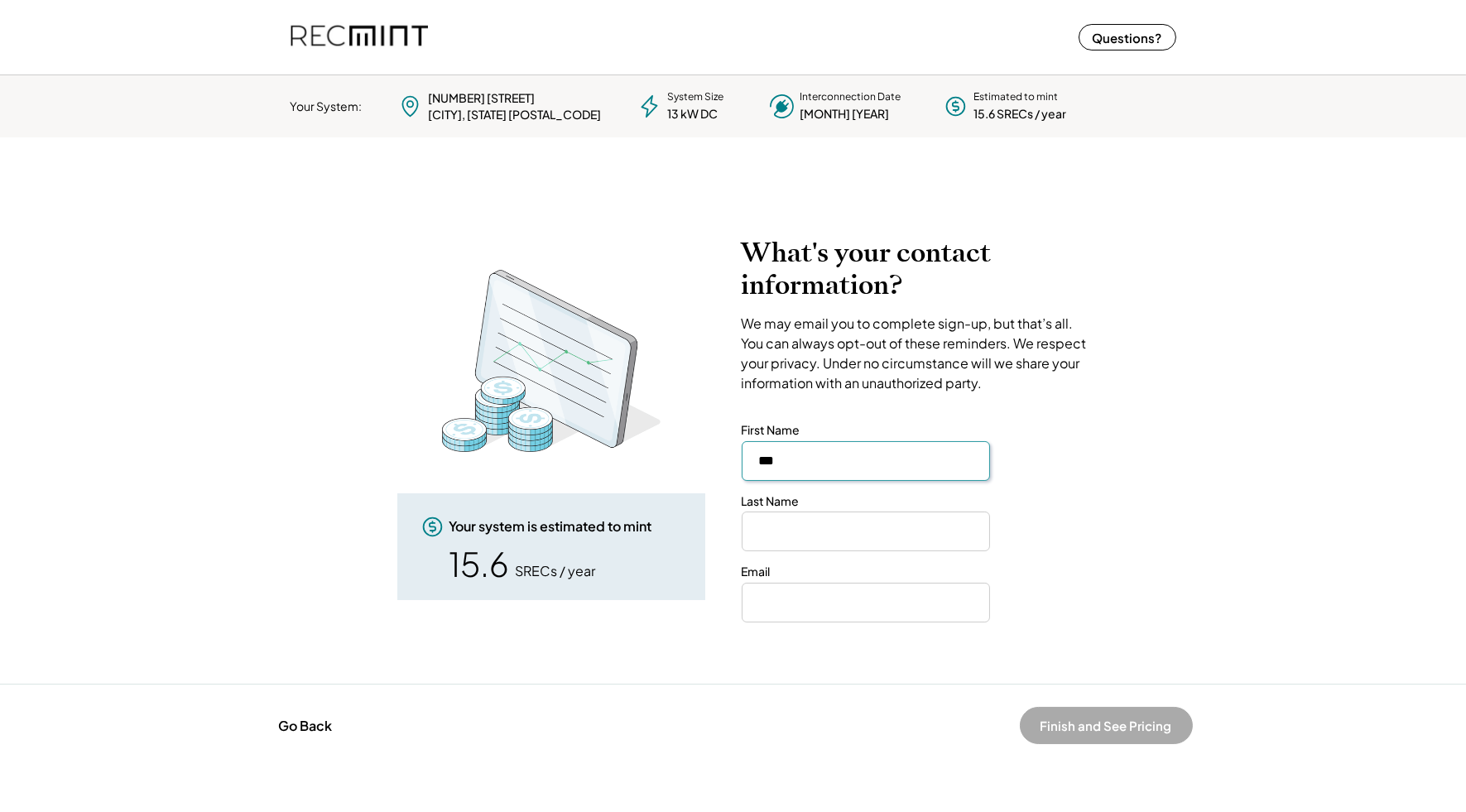 type on "***" 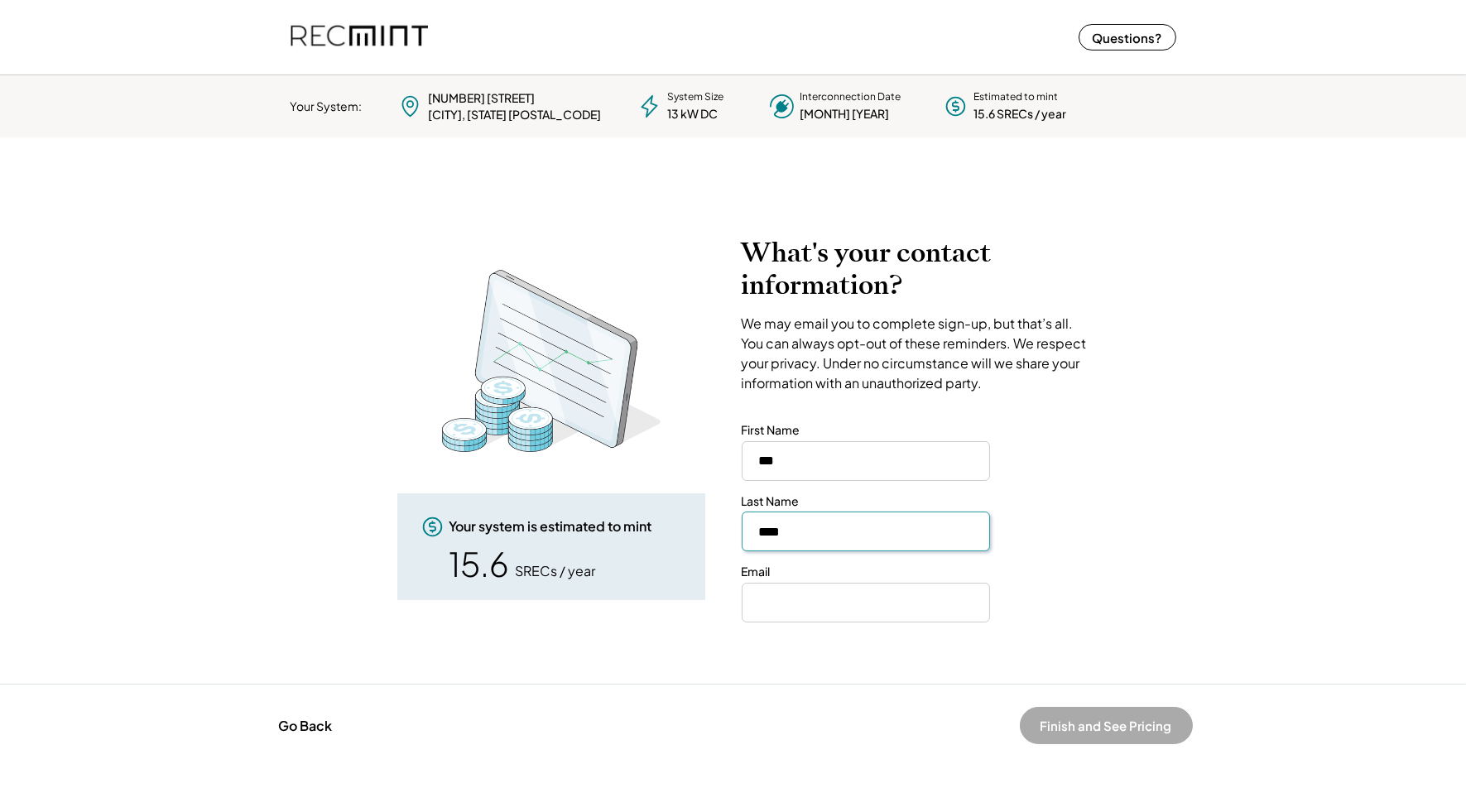 type on "****" 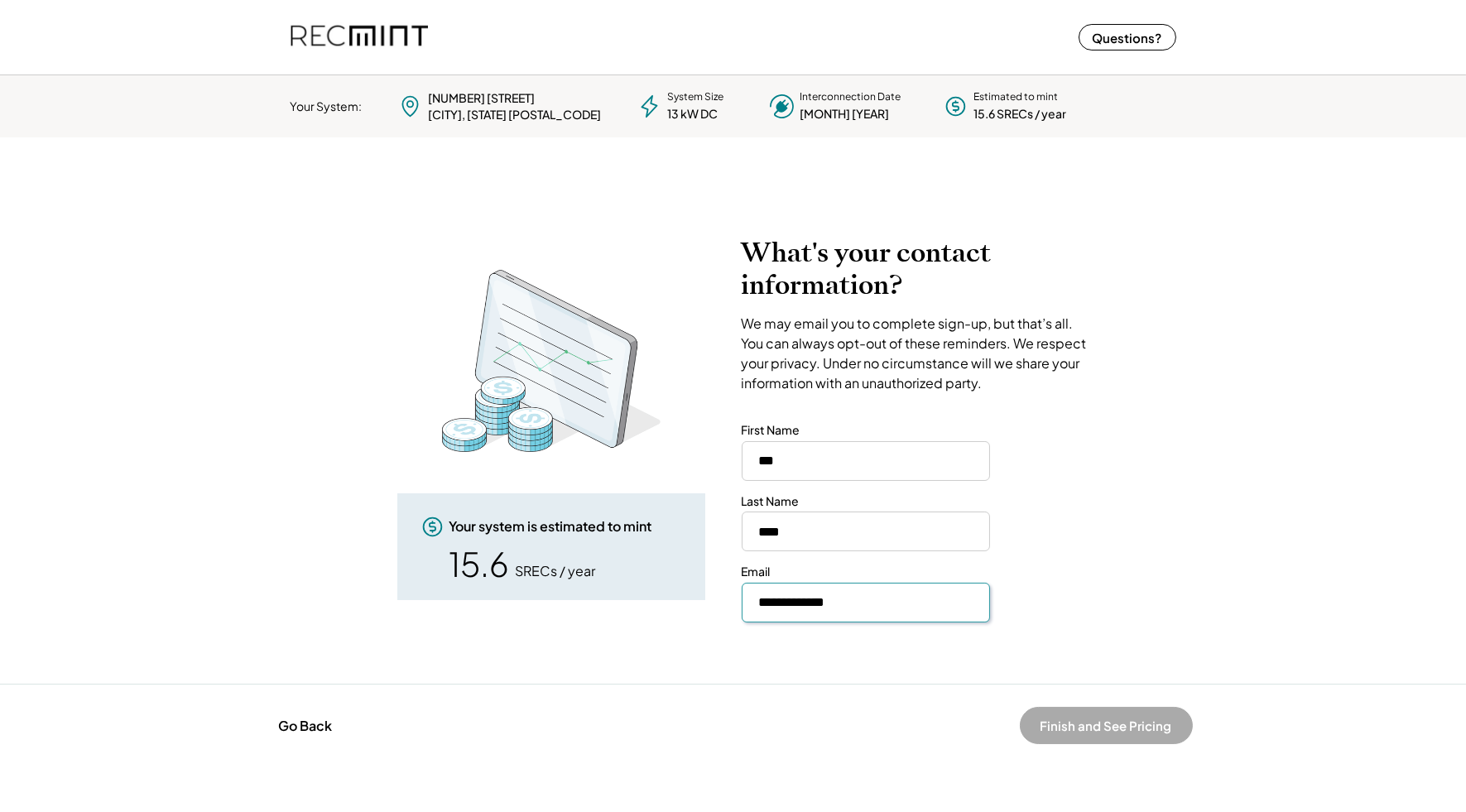 type on "**********" 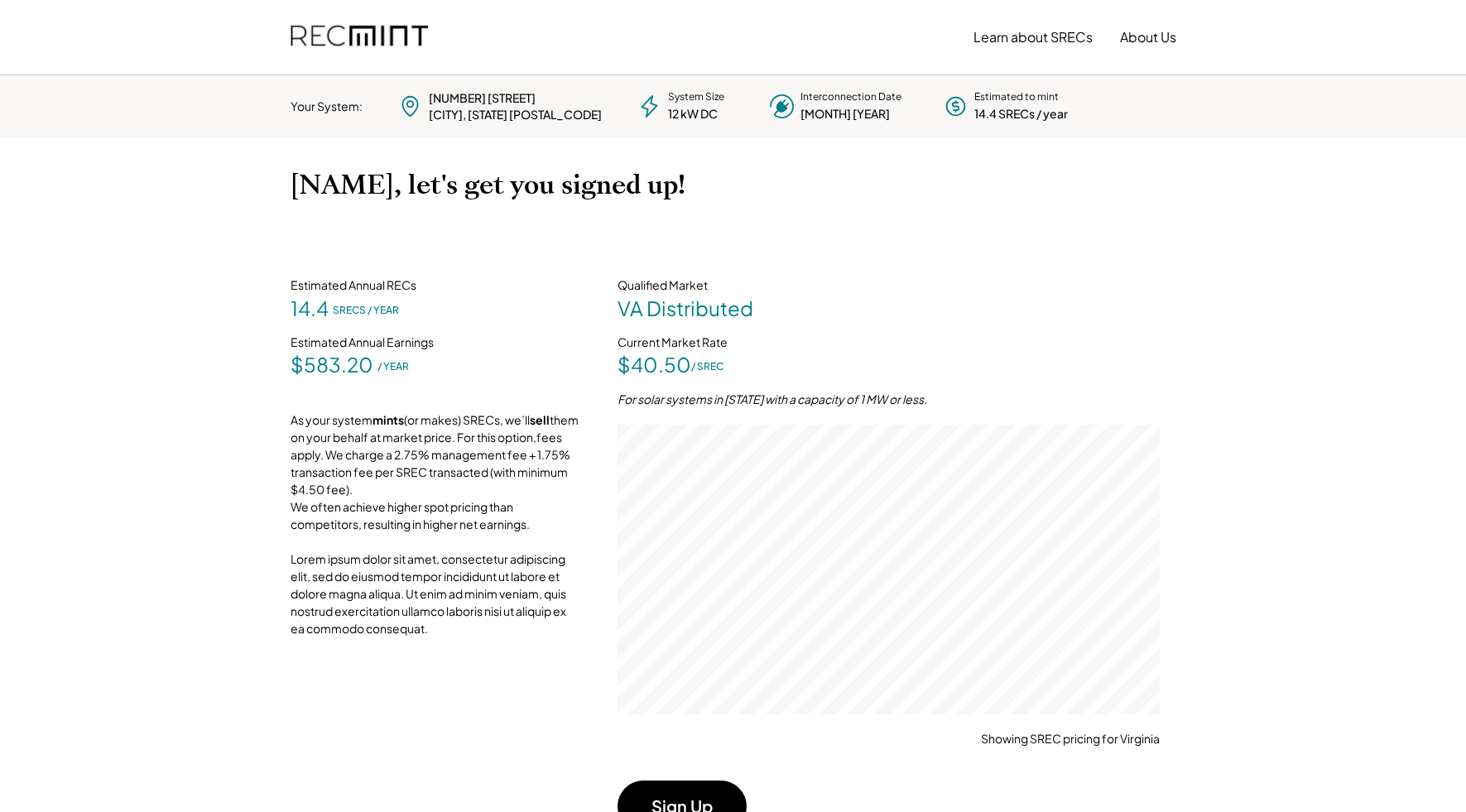 scroll, scrollTop: 0, scrollLeft: 0, axis: both 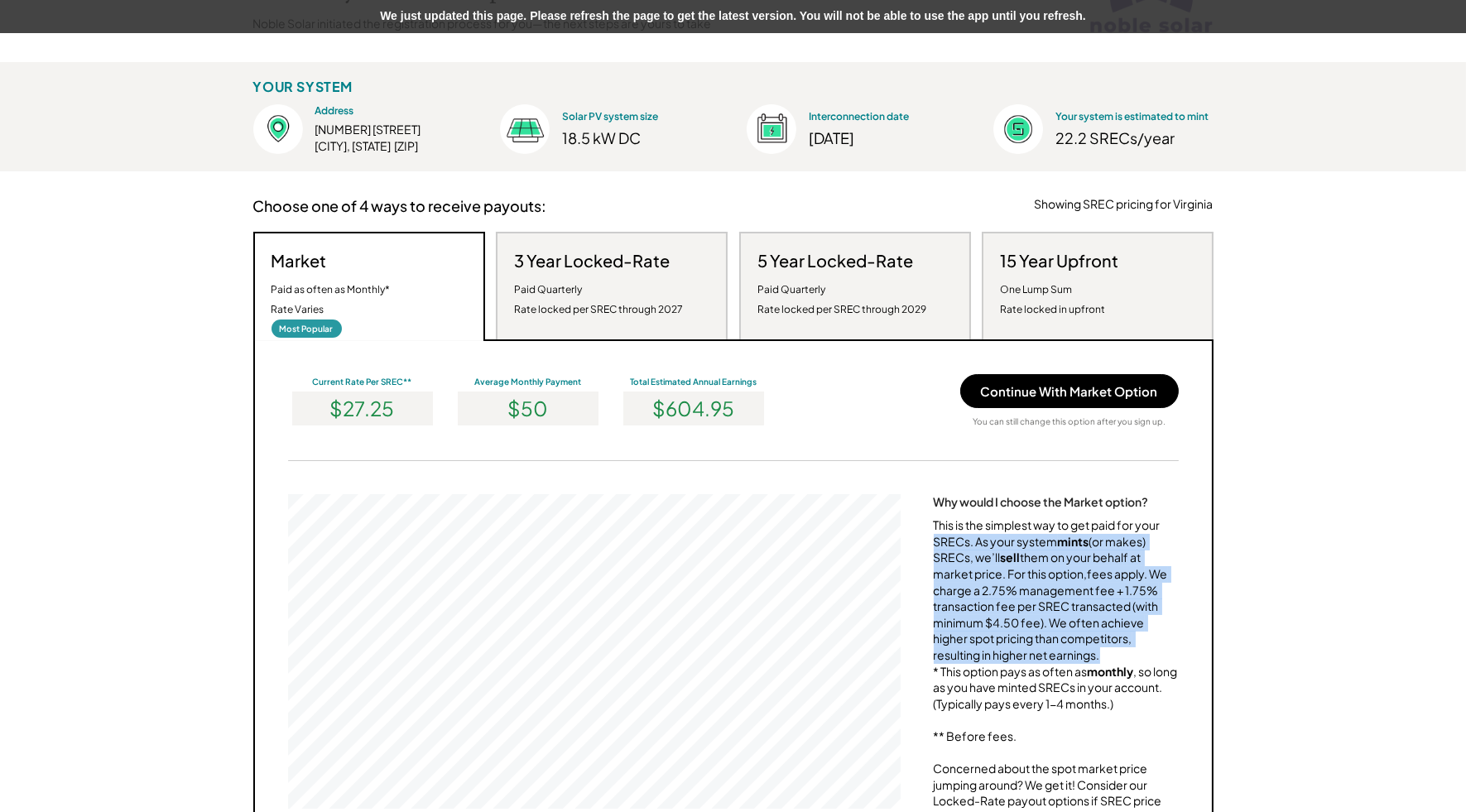 drag, startPoint x: 1109, startPoint y: 656, endPoint x: 930, endPoint y: 539, distance: 213.8457 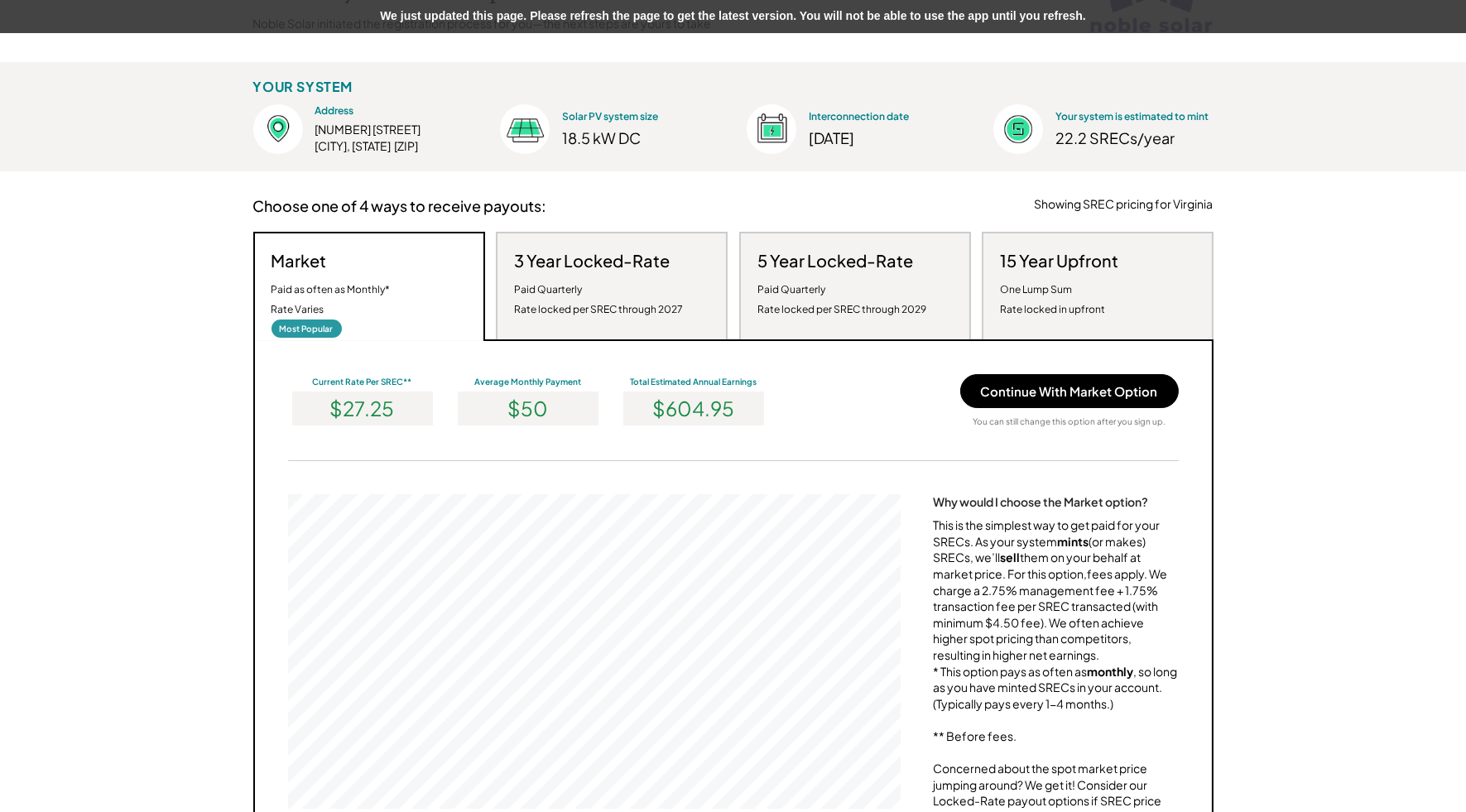 click on "This is the simplest way to get paid for your SRECs. As your system  mints  (or makes) SRECs, we’ll  sell  them on your behalf at market price. For this option,  fees apply . We charge a 2.75% management fee + 1.75% transaction fee per SREC transacted (with minimum $4.50 fee). We often achieve higher spot pricing than competitors, resulting in higher net earnings.
* This option pays as often as  monthly , so long as you have minted SRECs in your account. (Typically pays every 1-4 months.) ** Before fees. Concerned about the spot market price jumping around? We get it! Consider our Locked-Rate payout options if SREC price certainty is important to you. Not sure which option to pick?  This is the "default" option. You can opt-in to a different payout option at any time." at bounding box center (1056, 704) 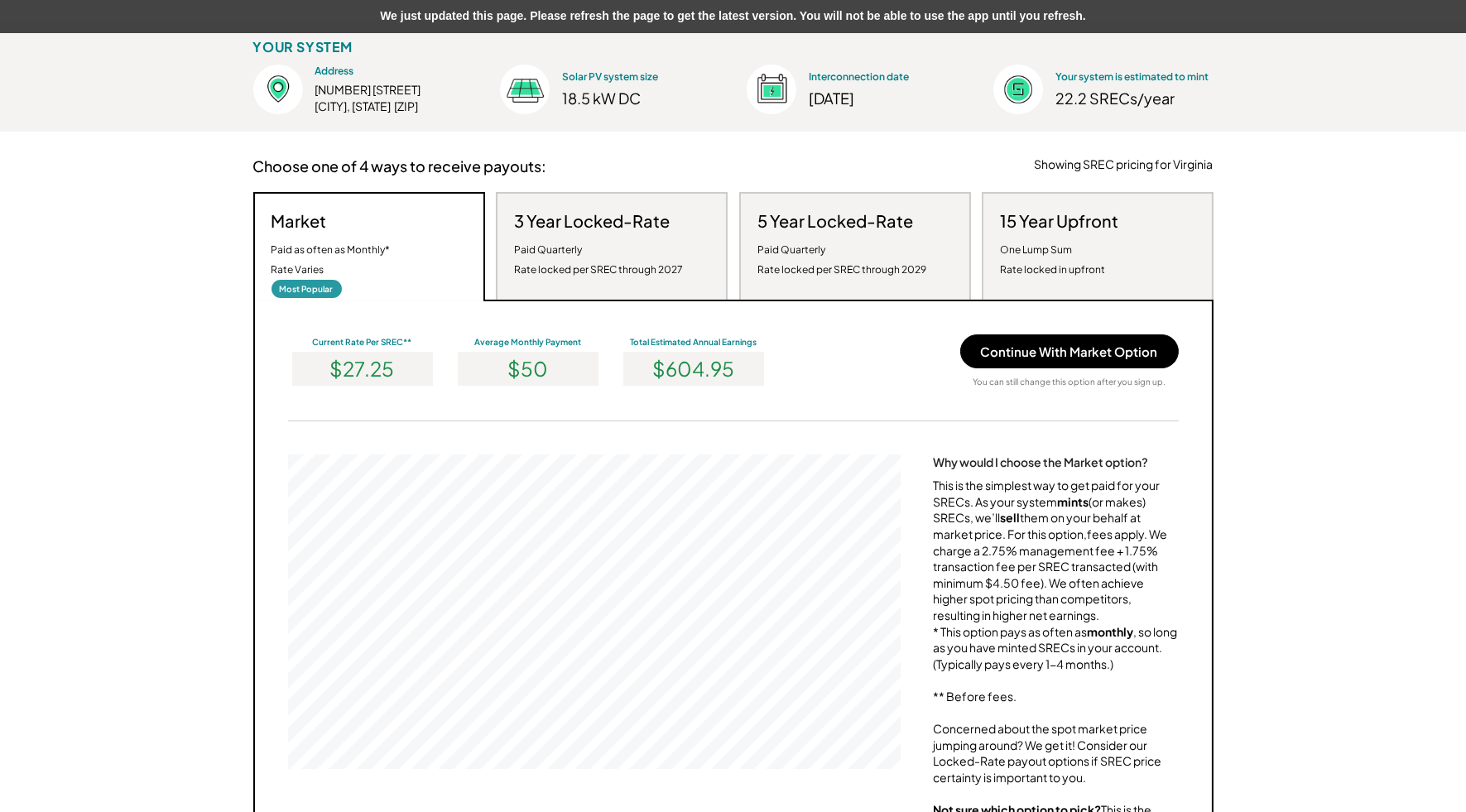 scroll, scrollTop: 204, scrollLeft: 0, axis: vertical 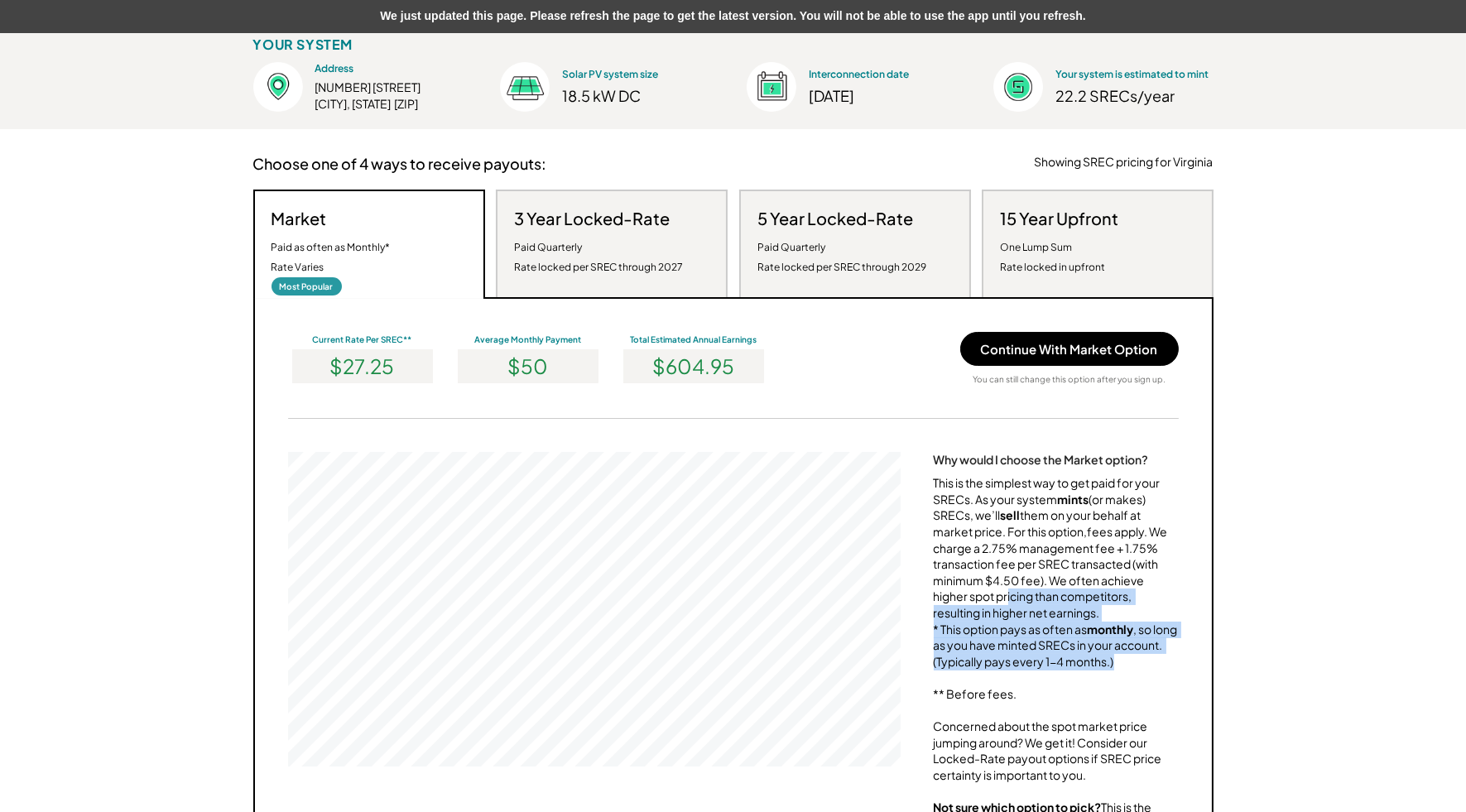 drag, startPoint x: 1173, startPoint y: 674, endPoint x: 1008, endPoint y: 598, distance: 181.66177 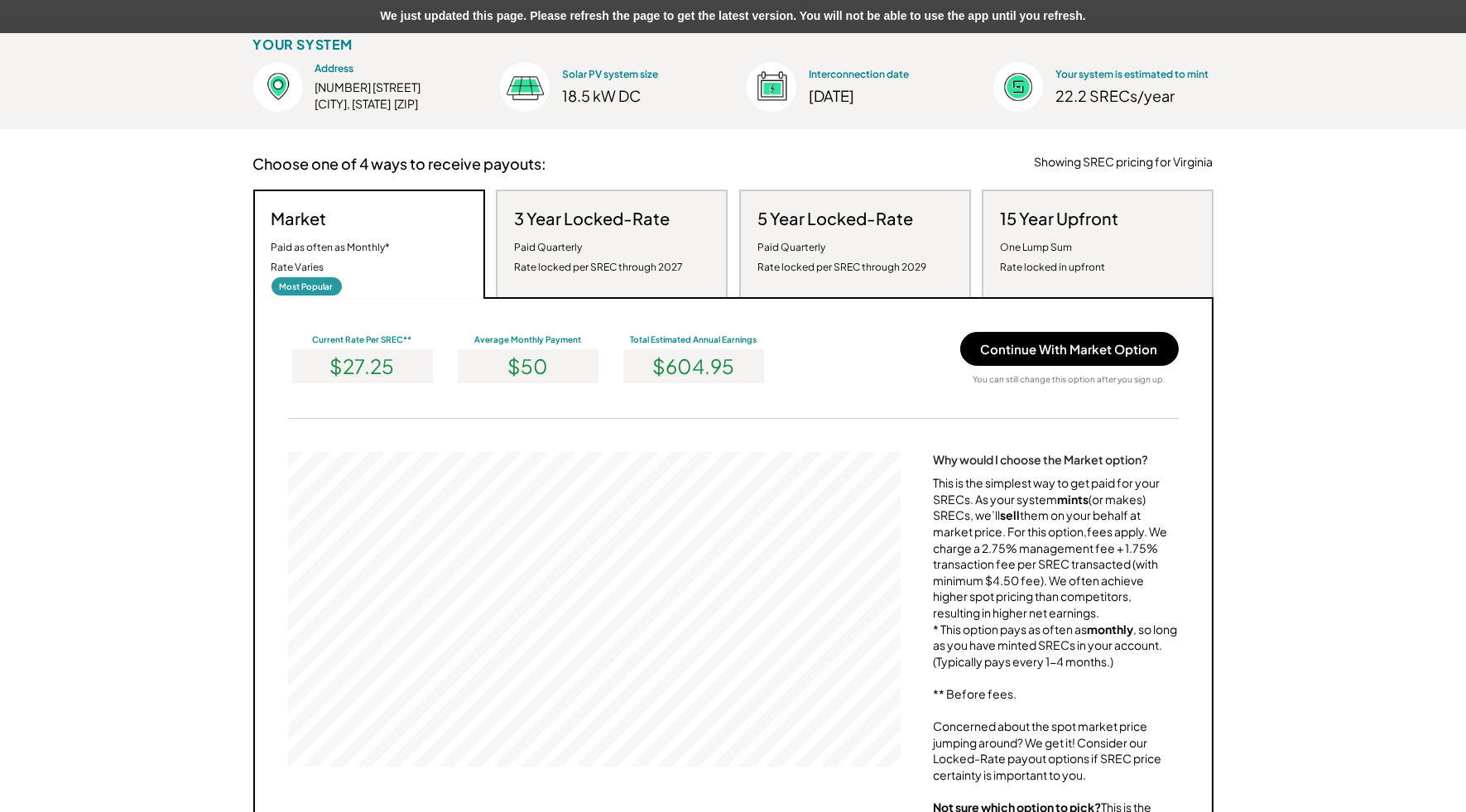click on "This is the simplest way to get paid for your SRECs. As your system  mints  (or makes) SRECs, we’ll  sell  them on your behalf at market price. For this option,  fees apply . We charge a 2.75% management fee + 1.75% transaction fee per SREC transacted (with minimum $4.50 fee). We often achieve higher spot pricing than competitors, resulting in higher net earnings.
* This option pays as often as  monthly , so long as you have minted SRECs in your account. (Typically pays every 1-4 months.) ** Before fees. Concerned about the spot market price jumping around? We get it! Consider our Locked-Rate payout options if SREC price certainty is important to you. Not sure which option to pick?  This is the "default" option. You can opt-in to a different payout option at any time." at bounding box center [1056, 661] 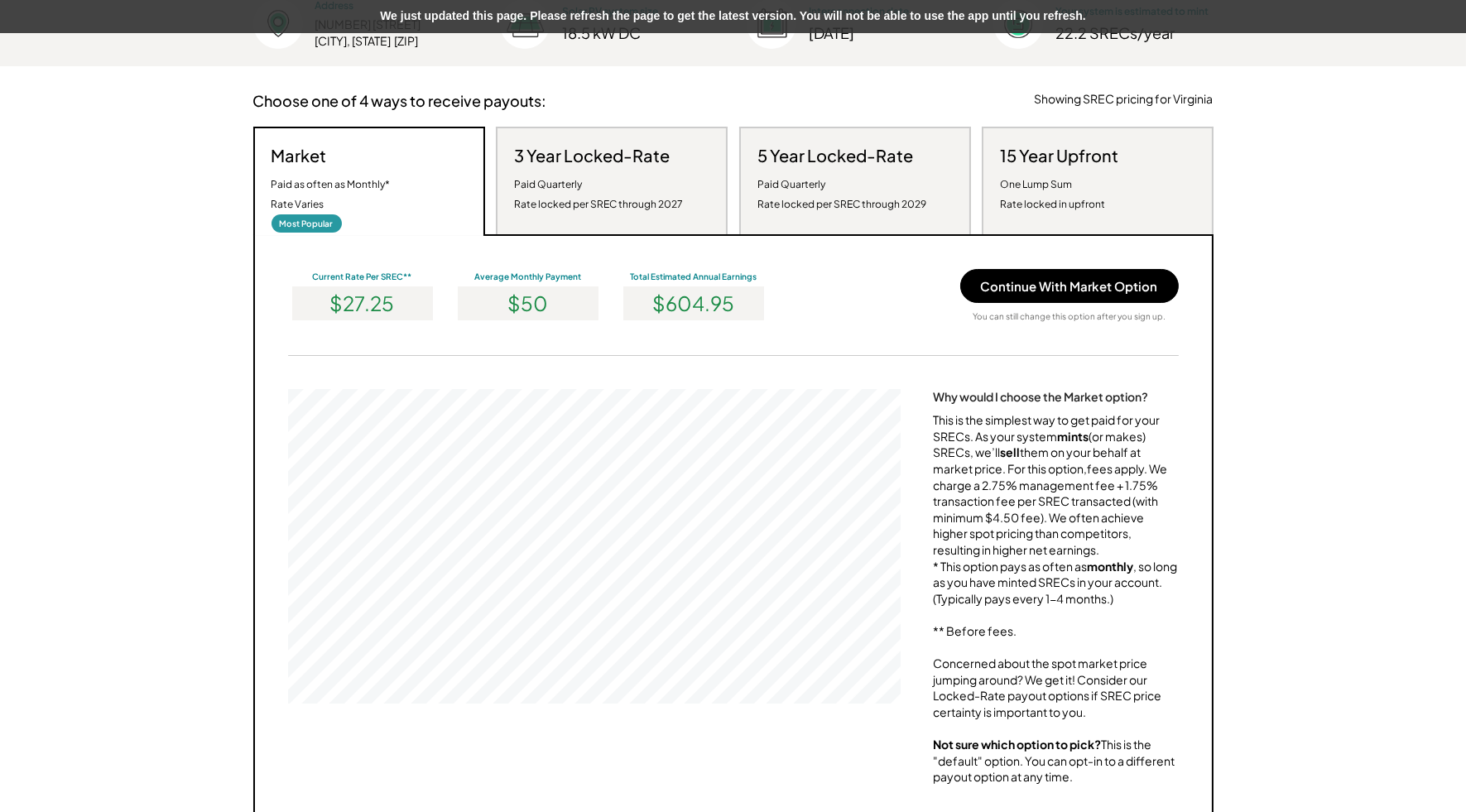 scroll, scrollTop: 278, scrollLeft: 0, axis: vertical 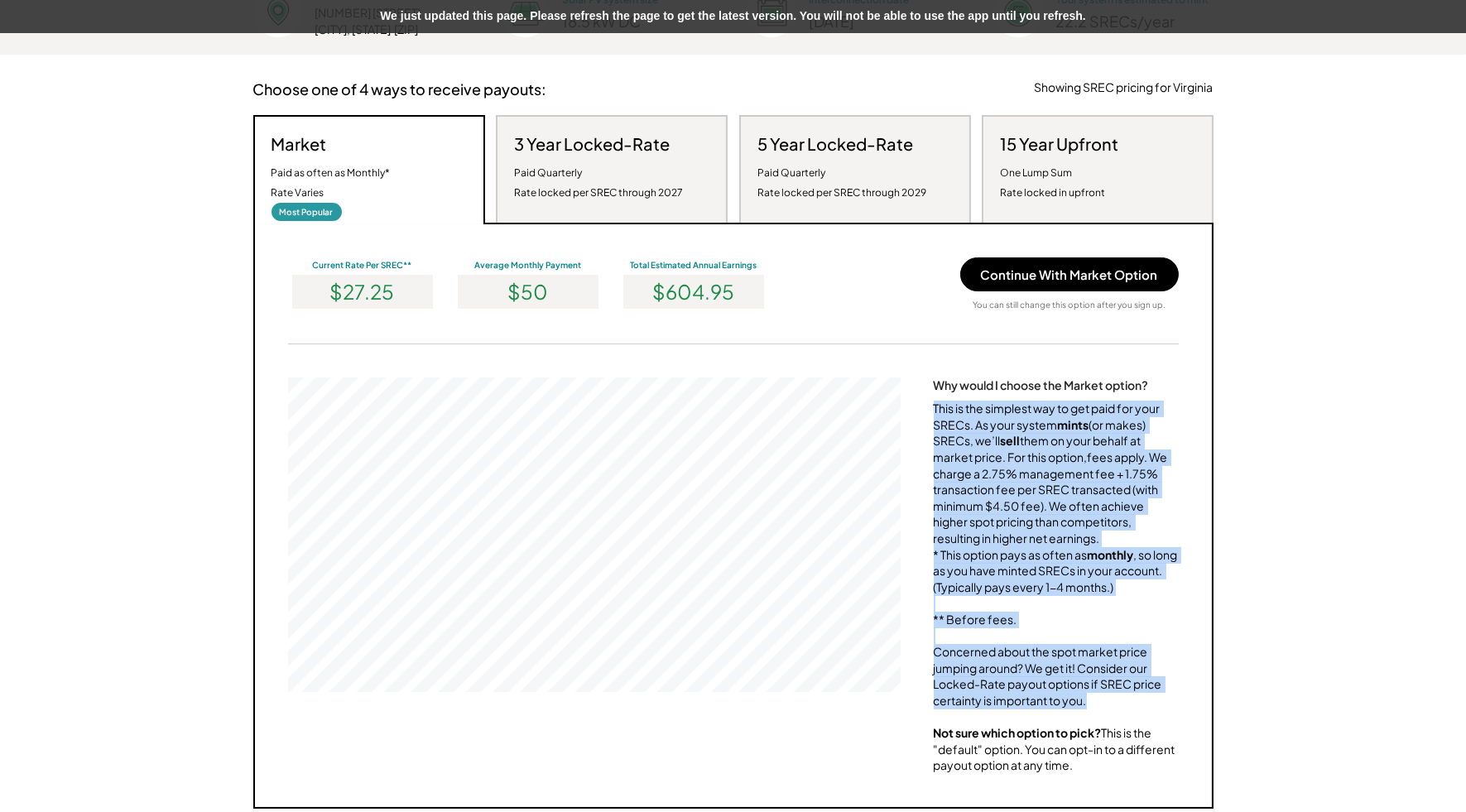 drag, startPoint x: 1103, startPoint y: 718, endPoint x: 929, endPoint y: 404, distance: 358.9875 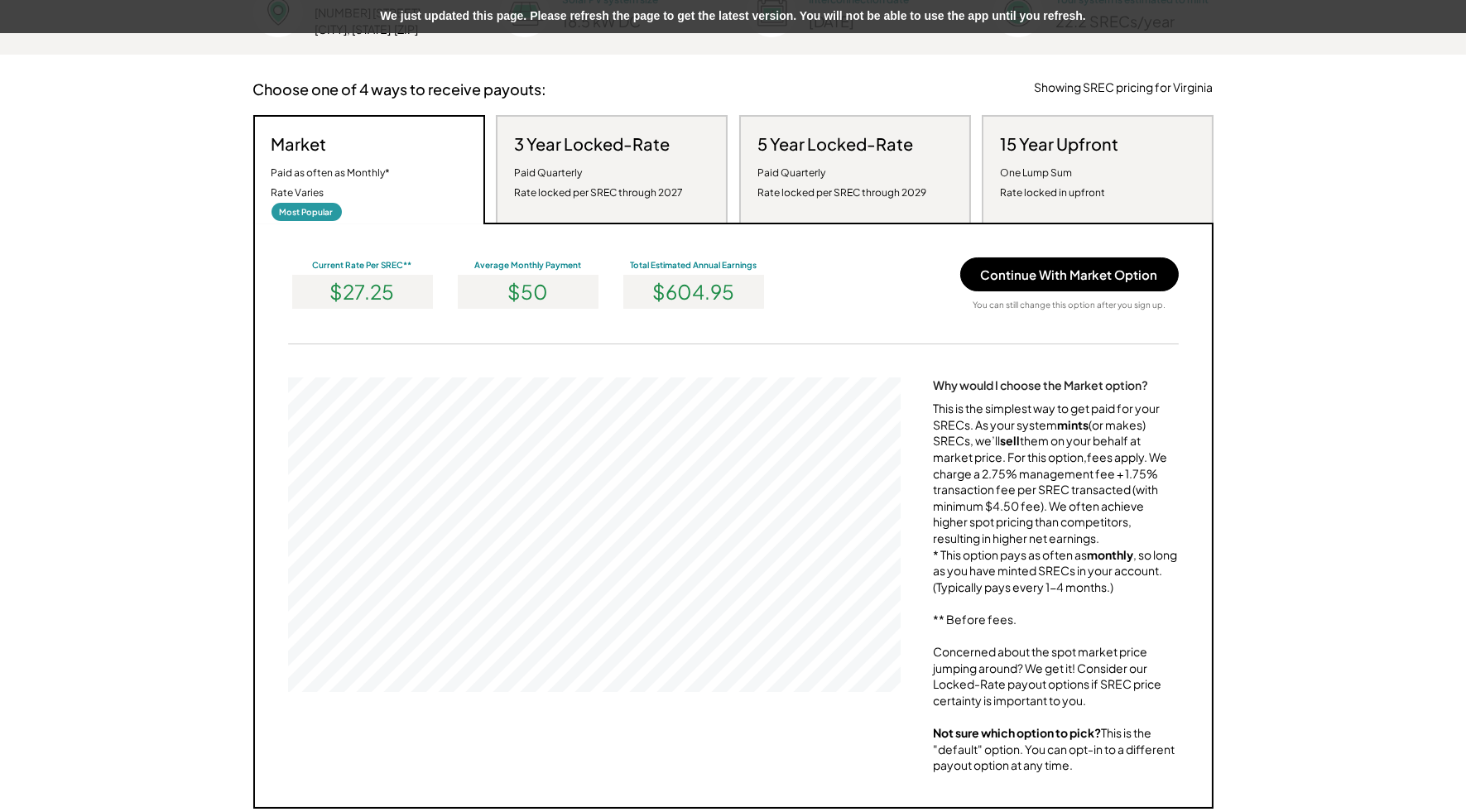 scroll, scrollTop: 0, scrollLeft: 0, axis: both 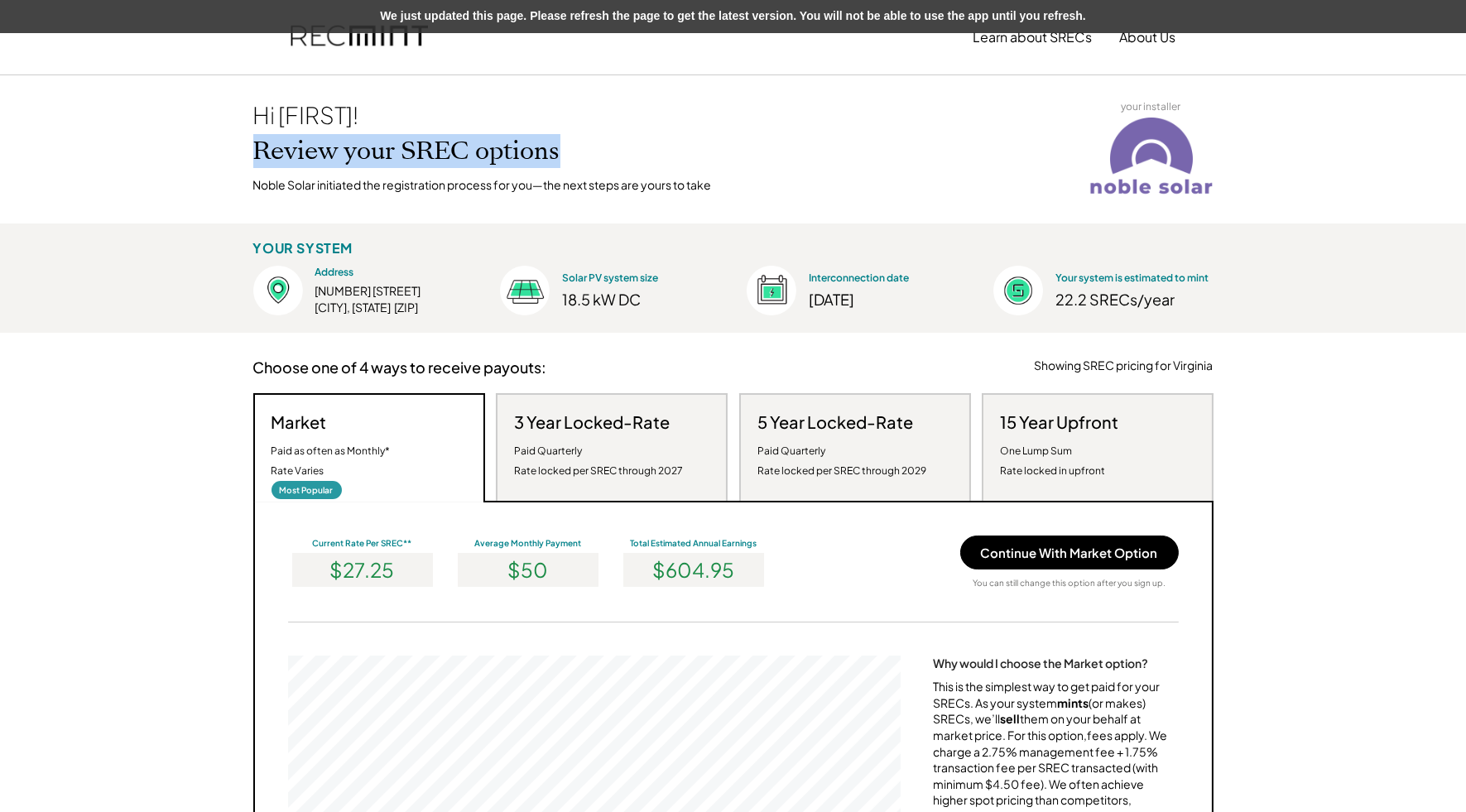 drag, startPoint x: 580, startPoint y: 154, endPoint x: 252, endPoint y: 153, distance: 328.00152 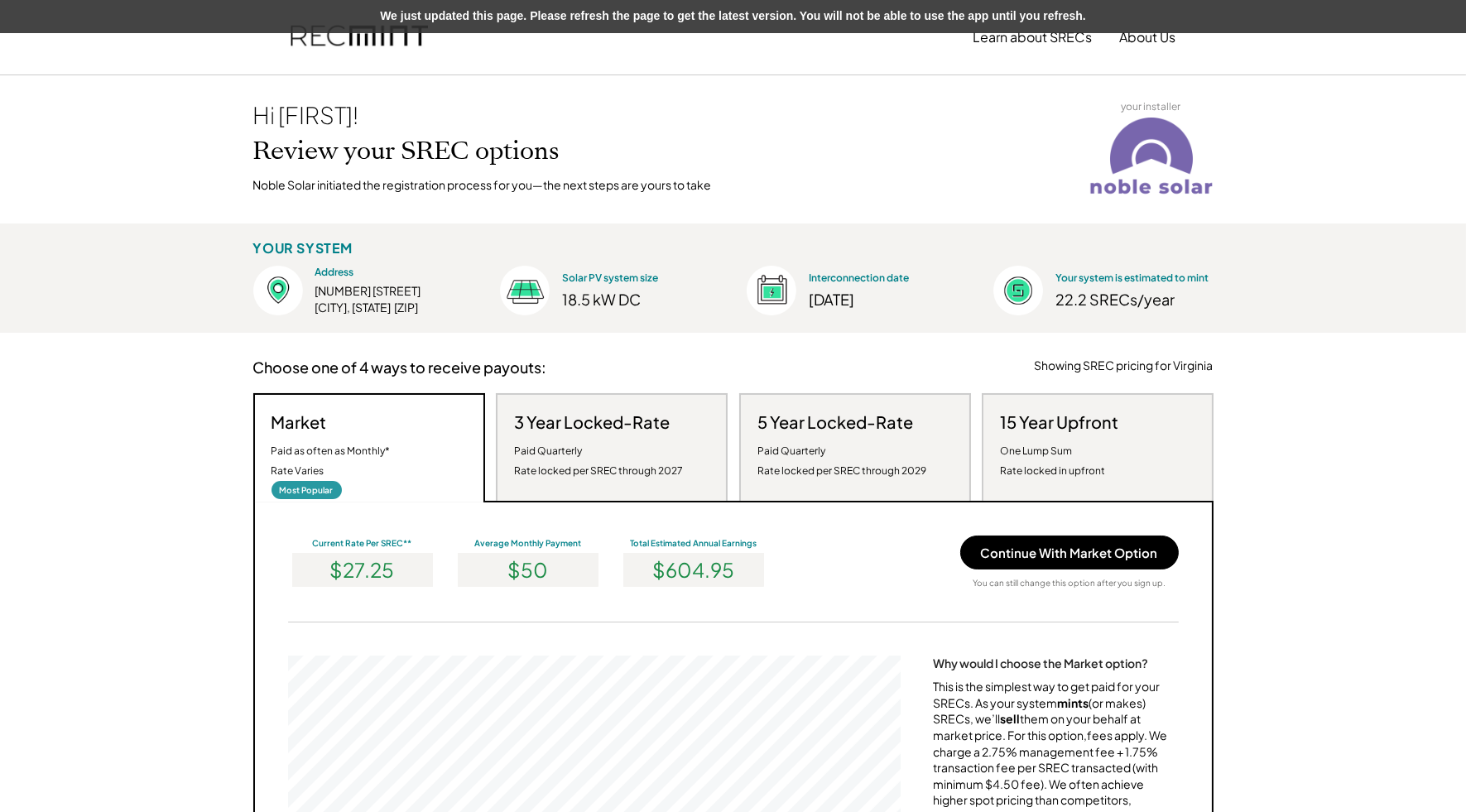 click on "Noble Solar initiated the registration process for you—the next steps are yours to take" at bounding box center [483, 185] 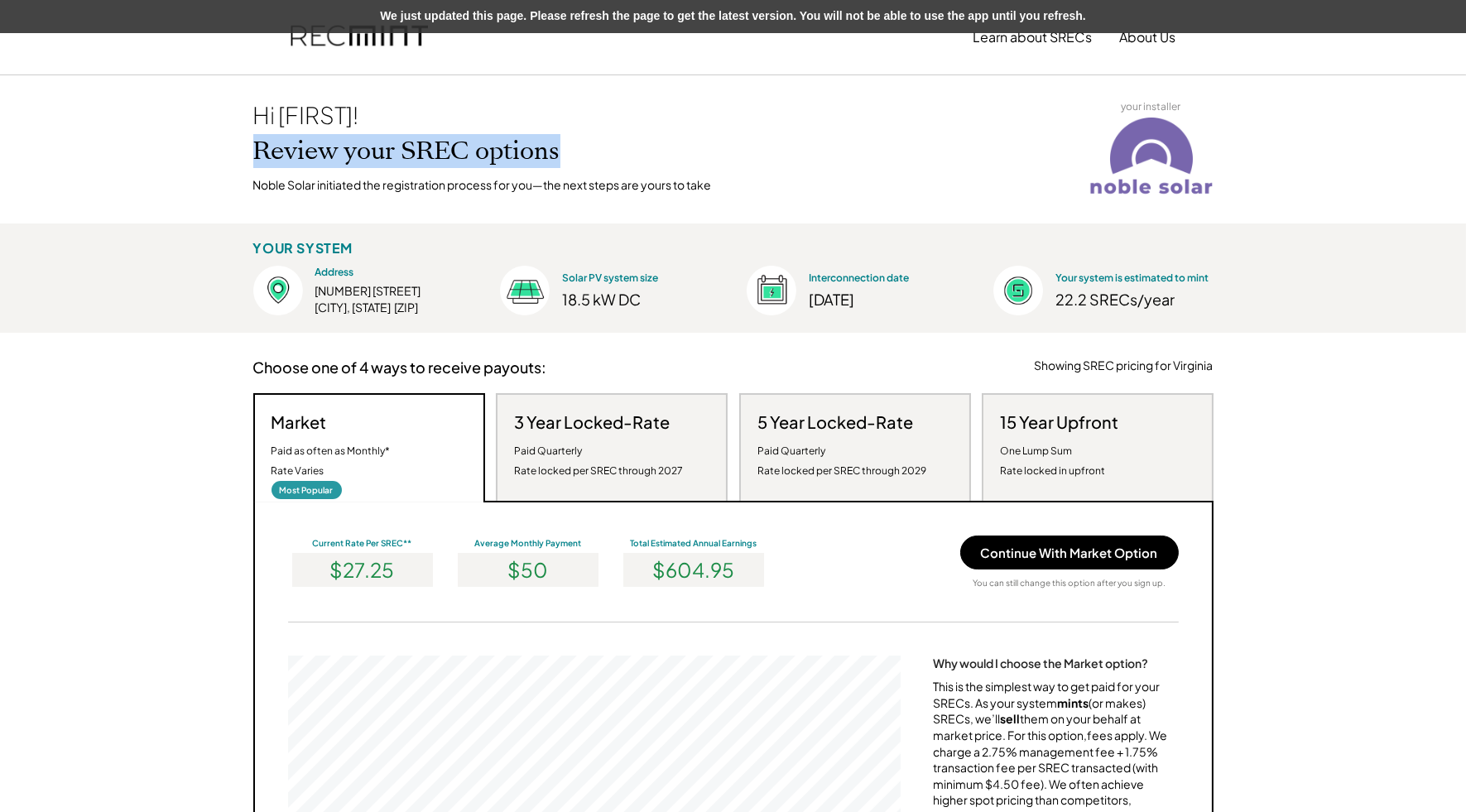 drag, startPoint x: 558, startPoint y: 156, endPoint x: 159, endPoint y: 141, distance: 399.28186 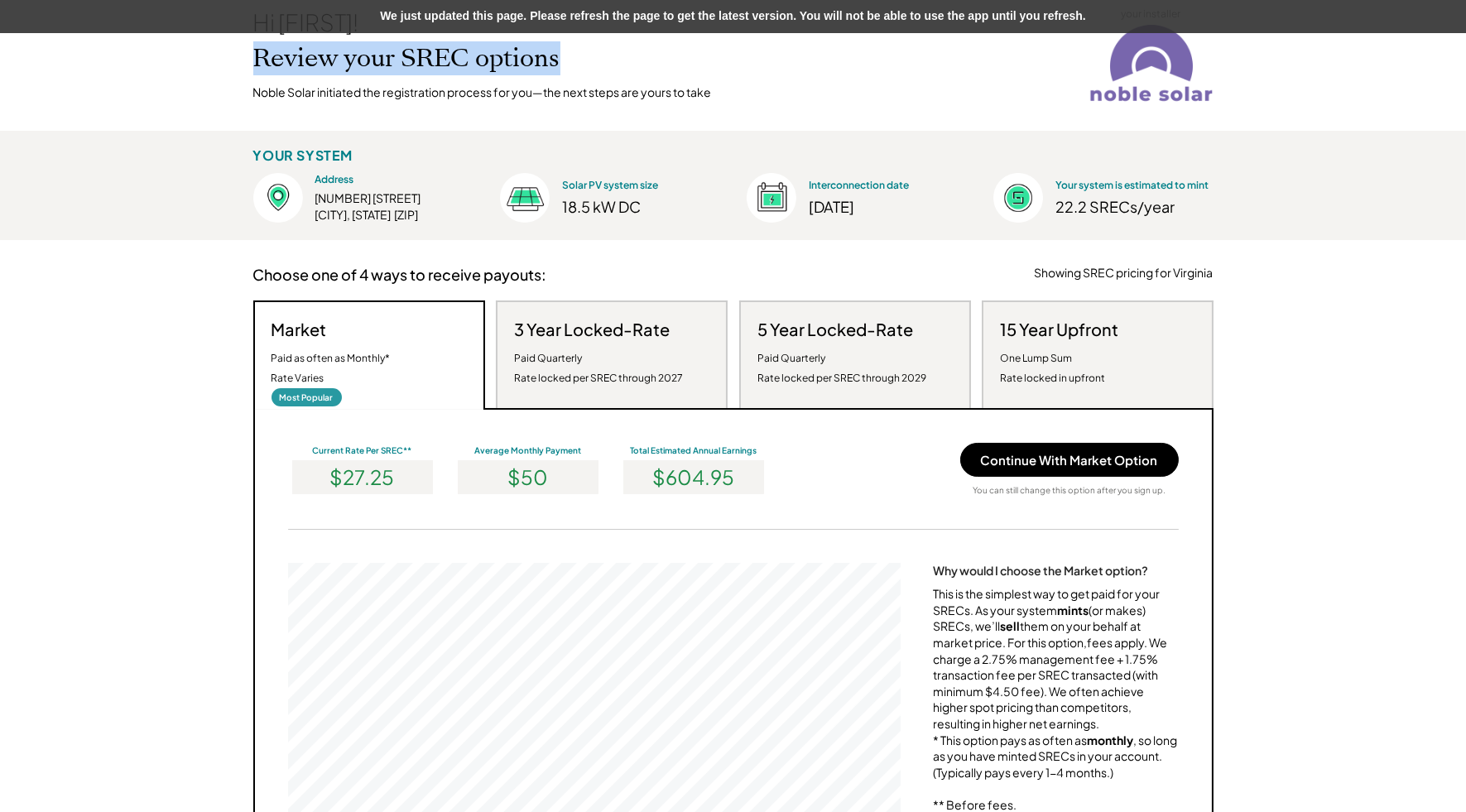 scroll, scrollTop: 89, scrollLeft: 0, axis: vertical 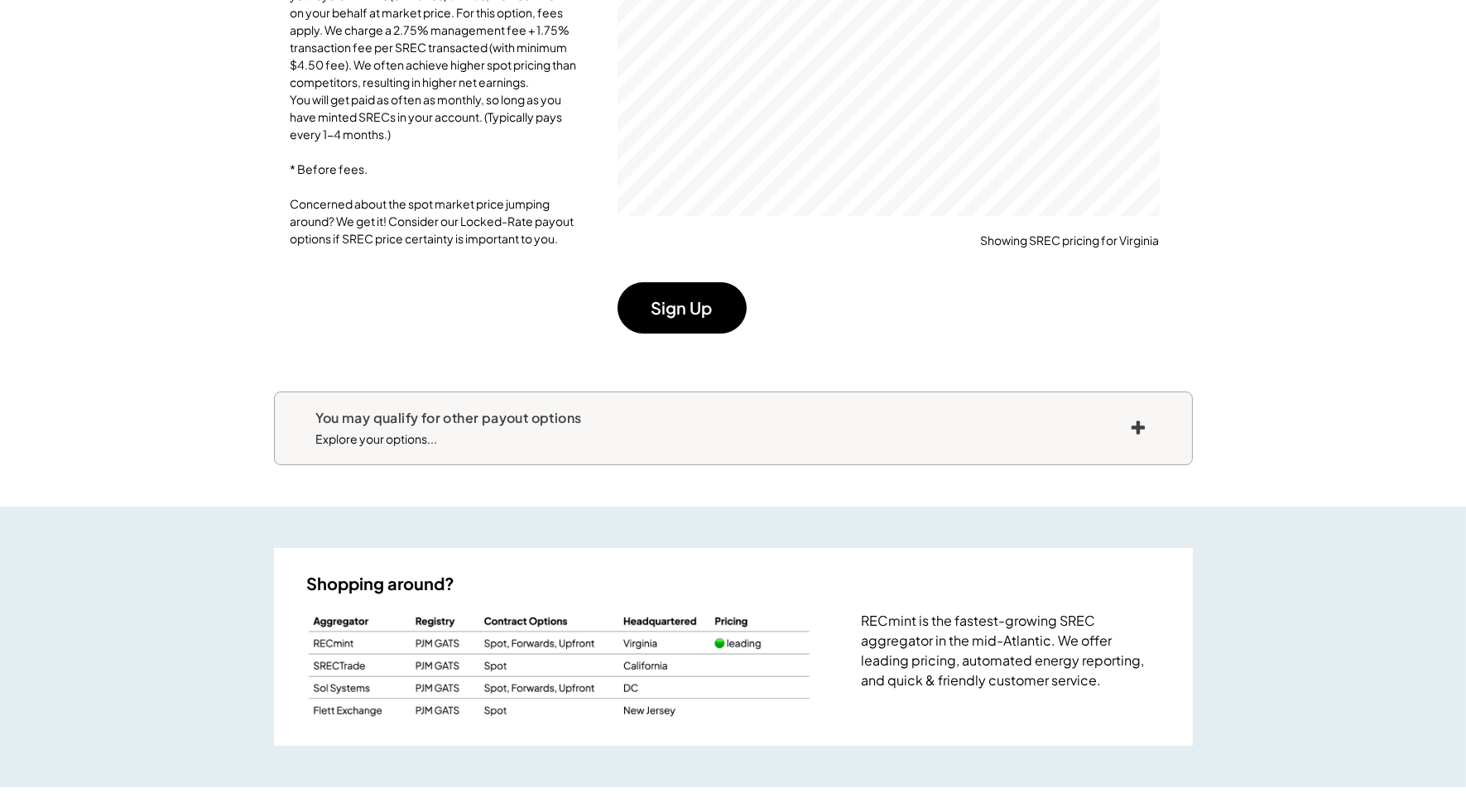 click on "You may qualify for other payout options" at bounding box center [449, 418] 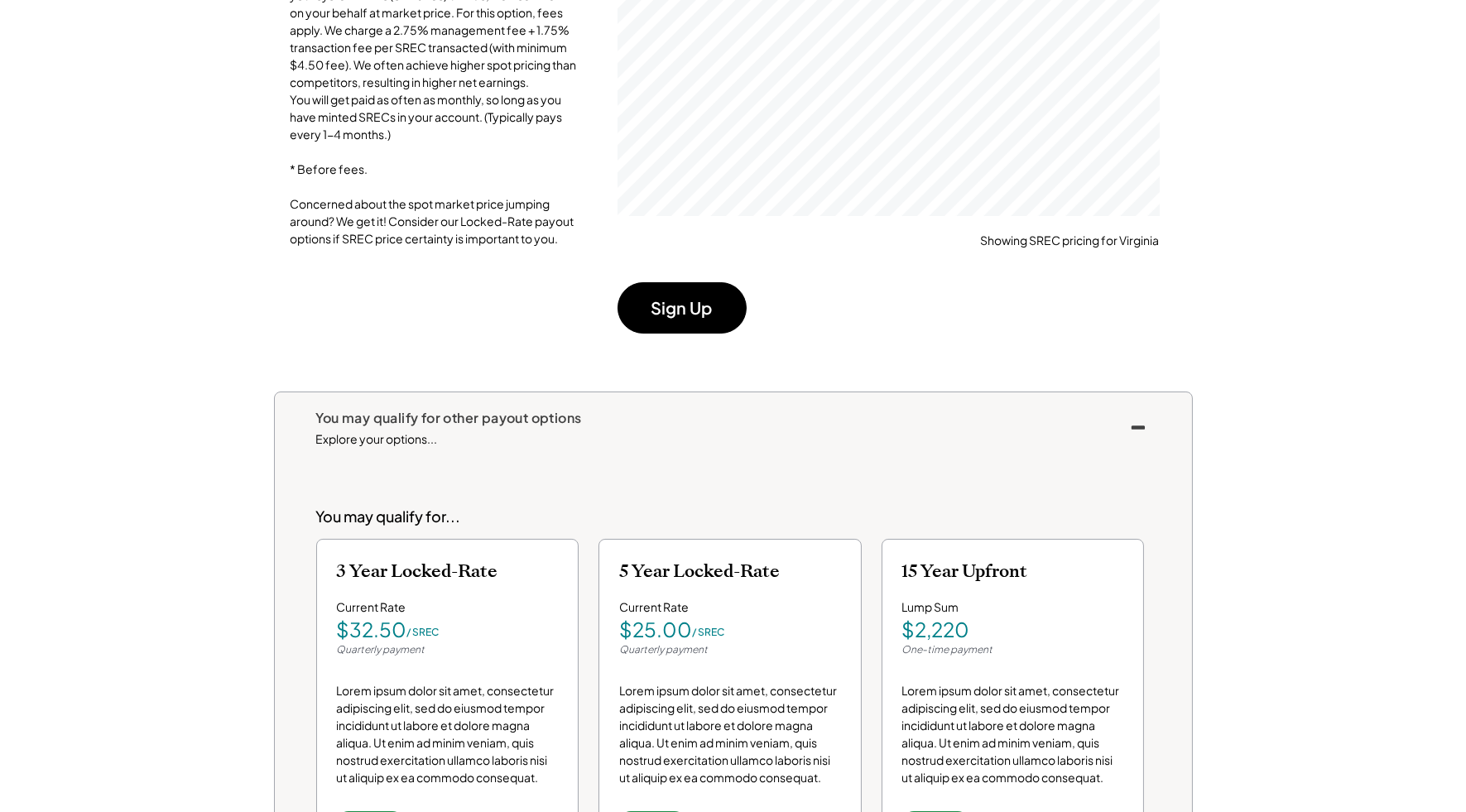 click on "You may qualify for other payout options" at bounding box center (449, 418) 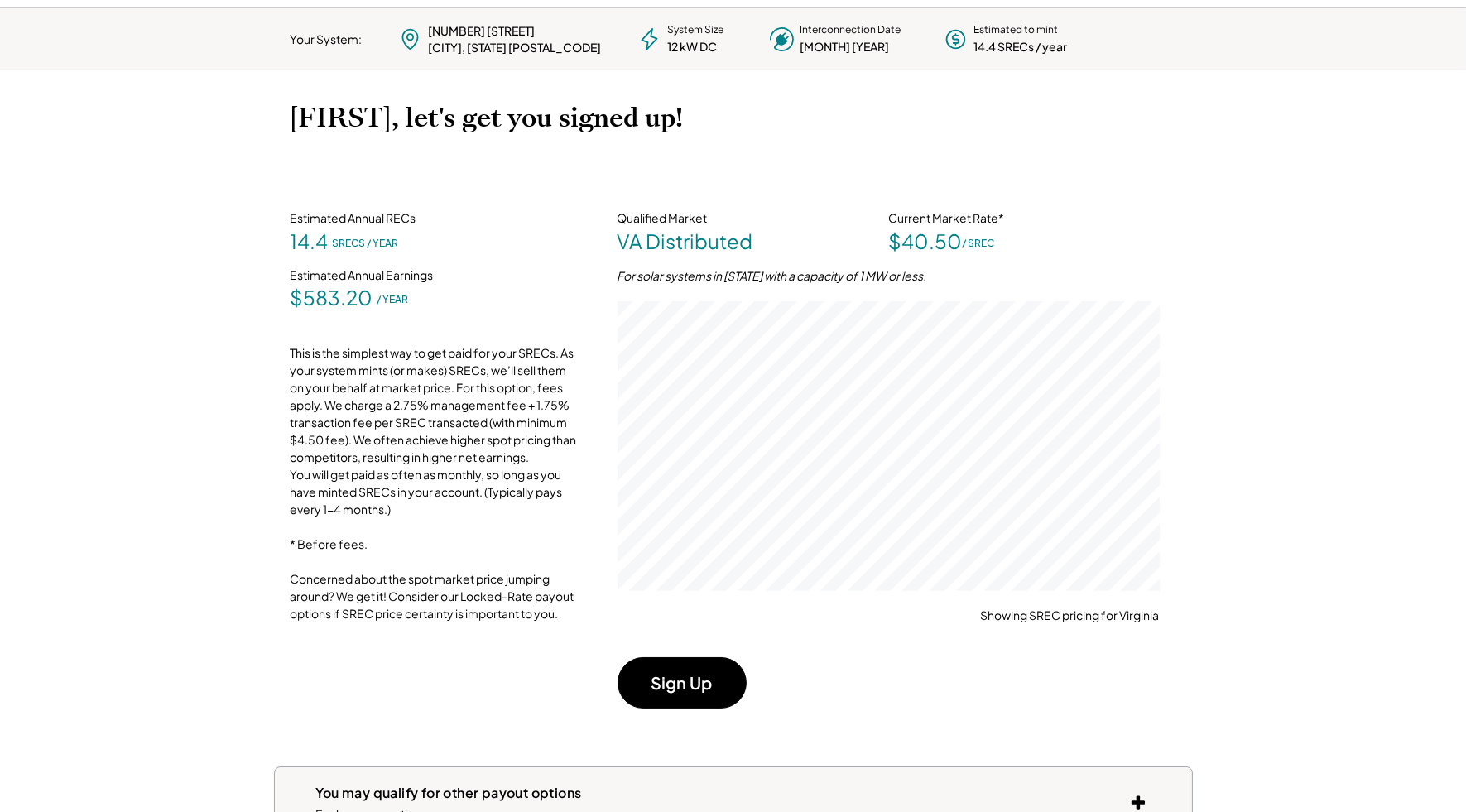 scroll, scrollTop: 0, scrollLeft: 0, axis: both 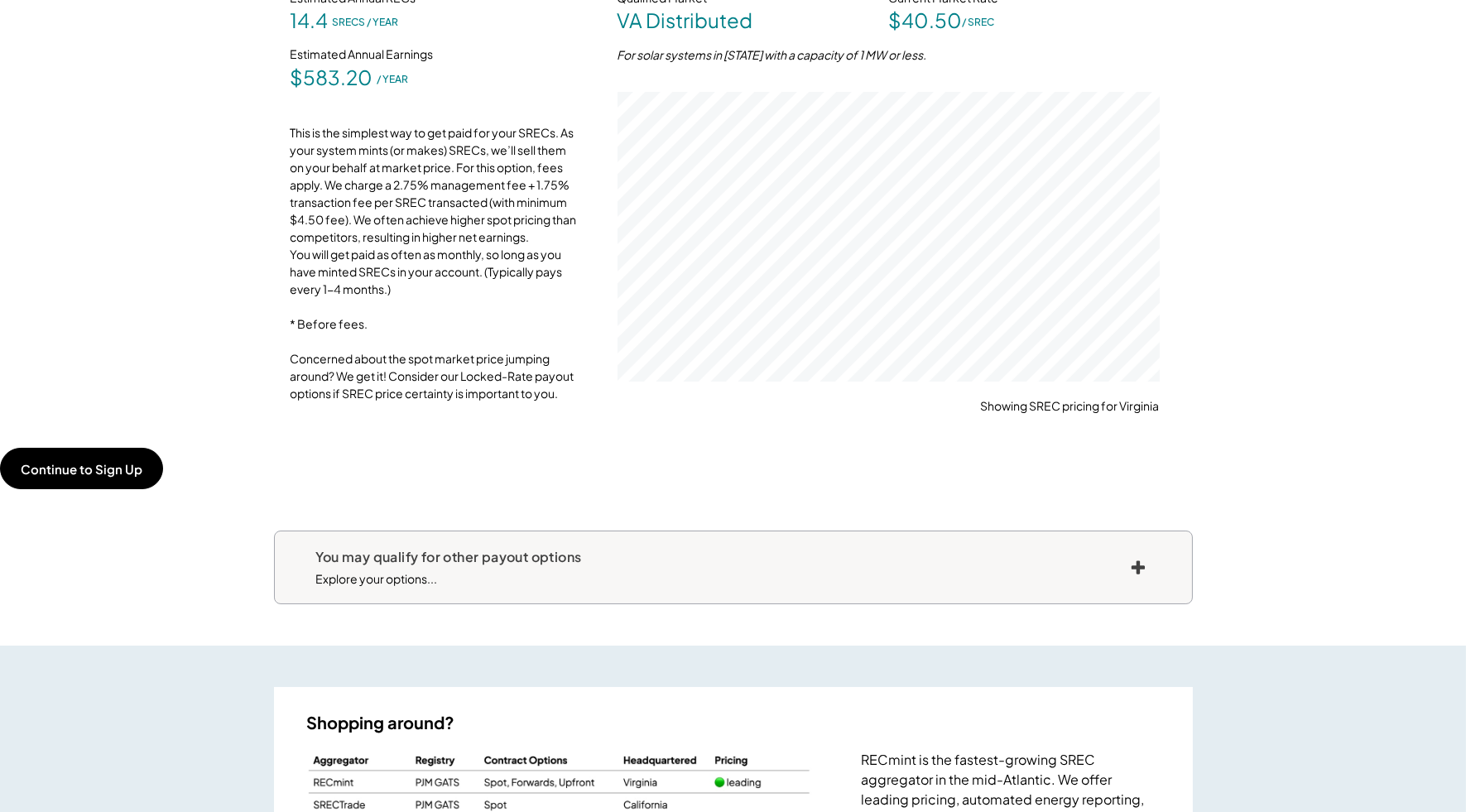 click on "You may qualify for other payout options" at bounding box center [449, 557] 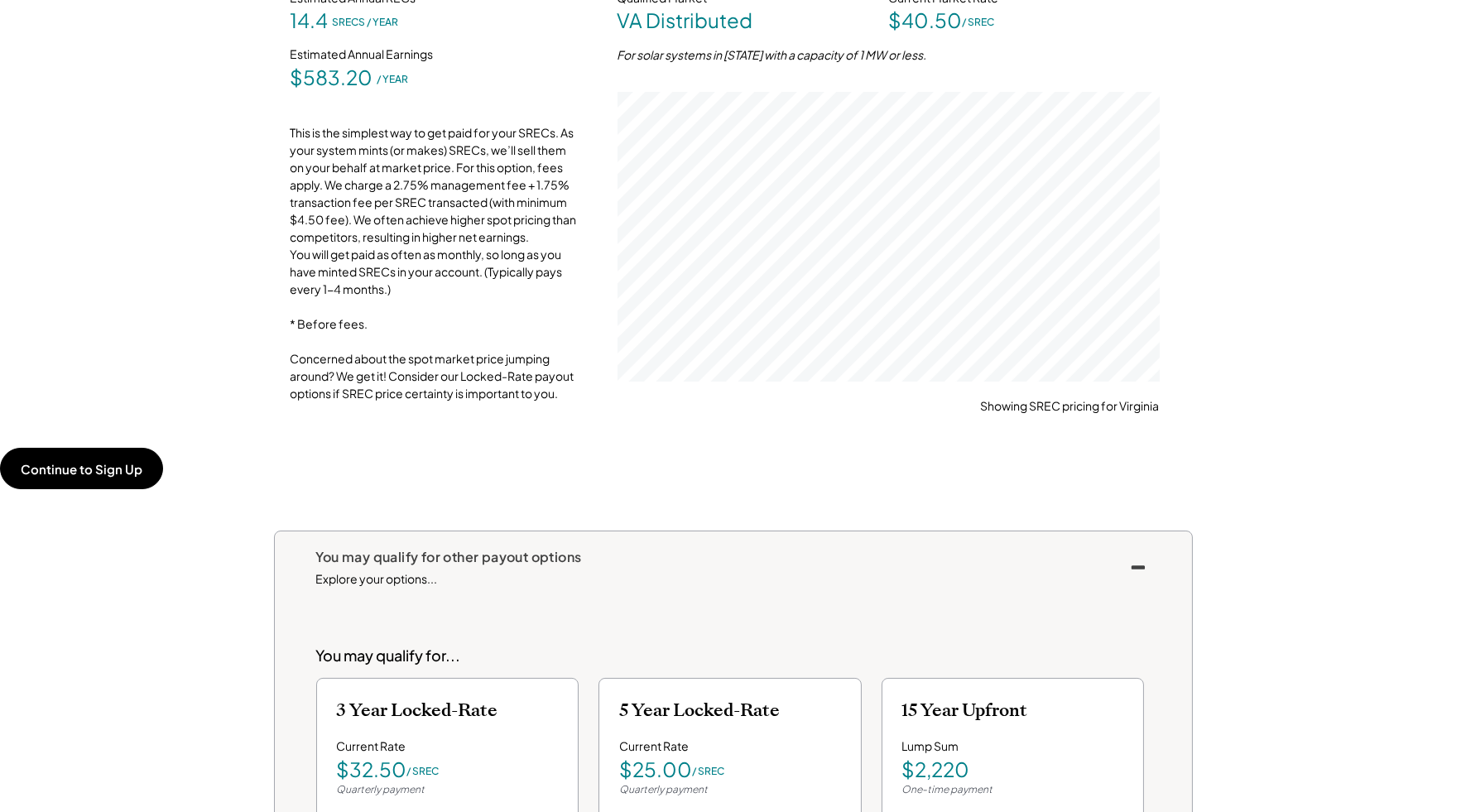 click on "You may qualify for other payout options" at bounding box center [449, 557] 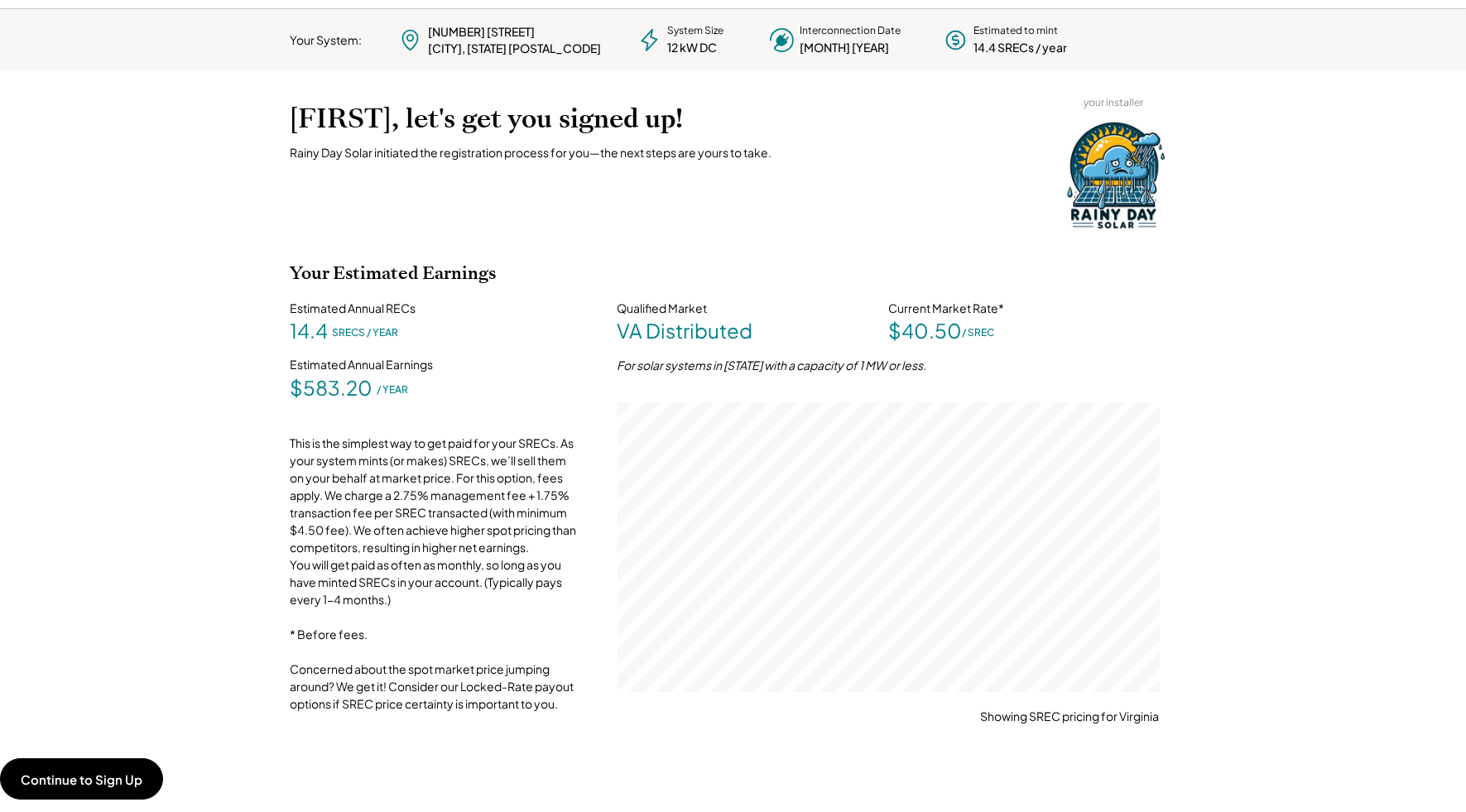 scroll, scrollTop: 0, scrollLeft: 0, axis: both 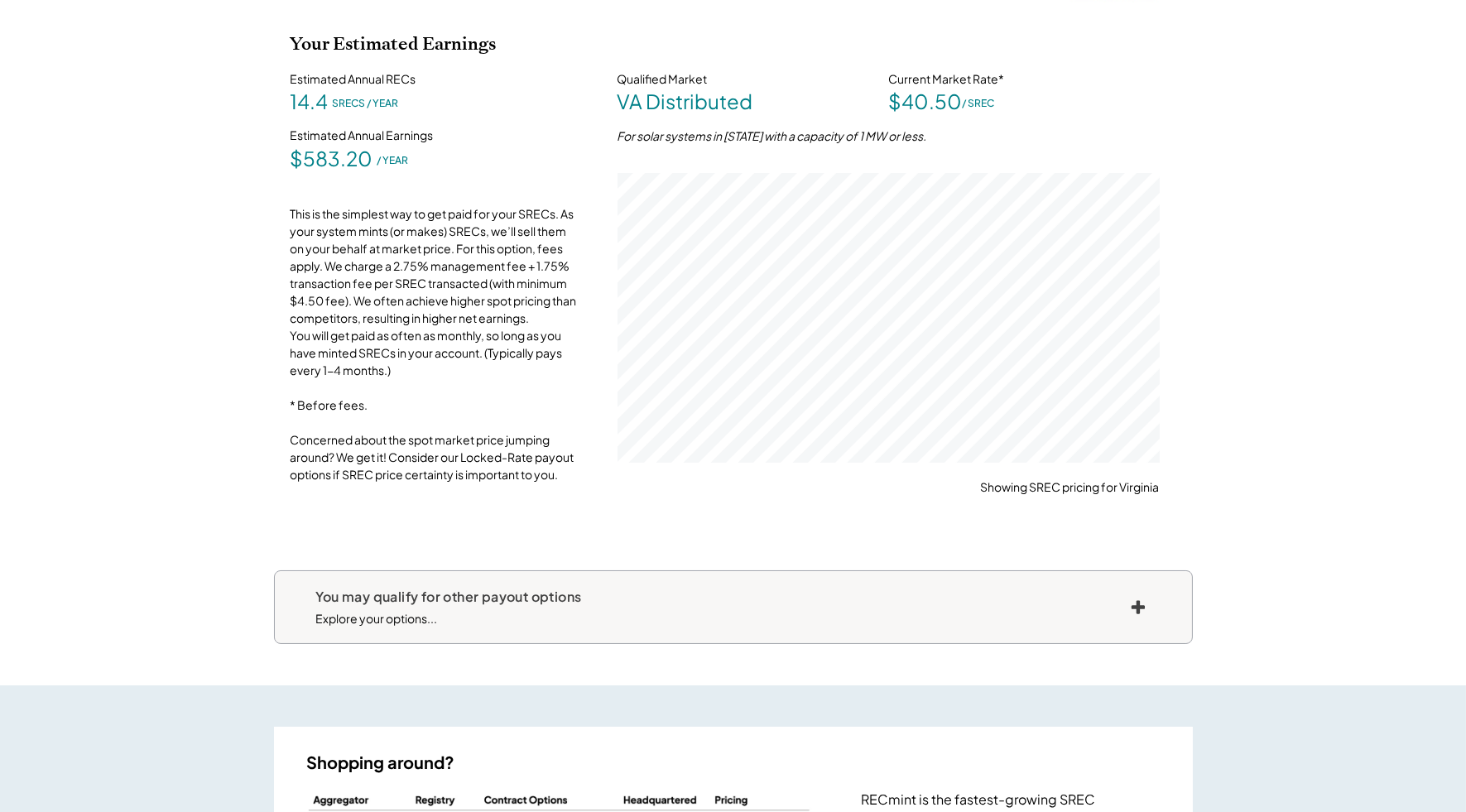 click on "You may qualify for other payout options Explore your options..." at bounding box center (449, 607) 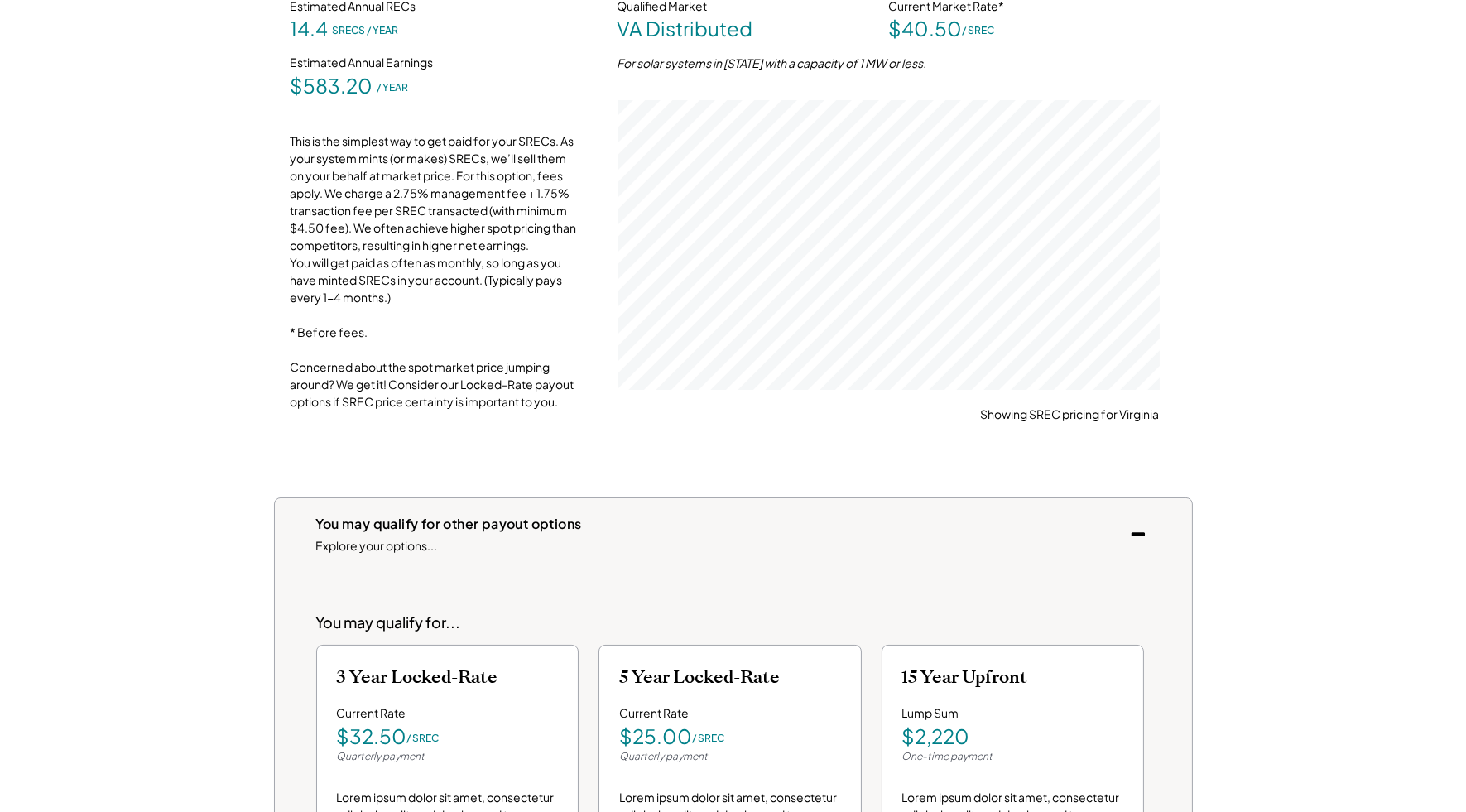 scroll, scrollTop: 363, scrollLeft: 0, axis: vertical 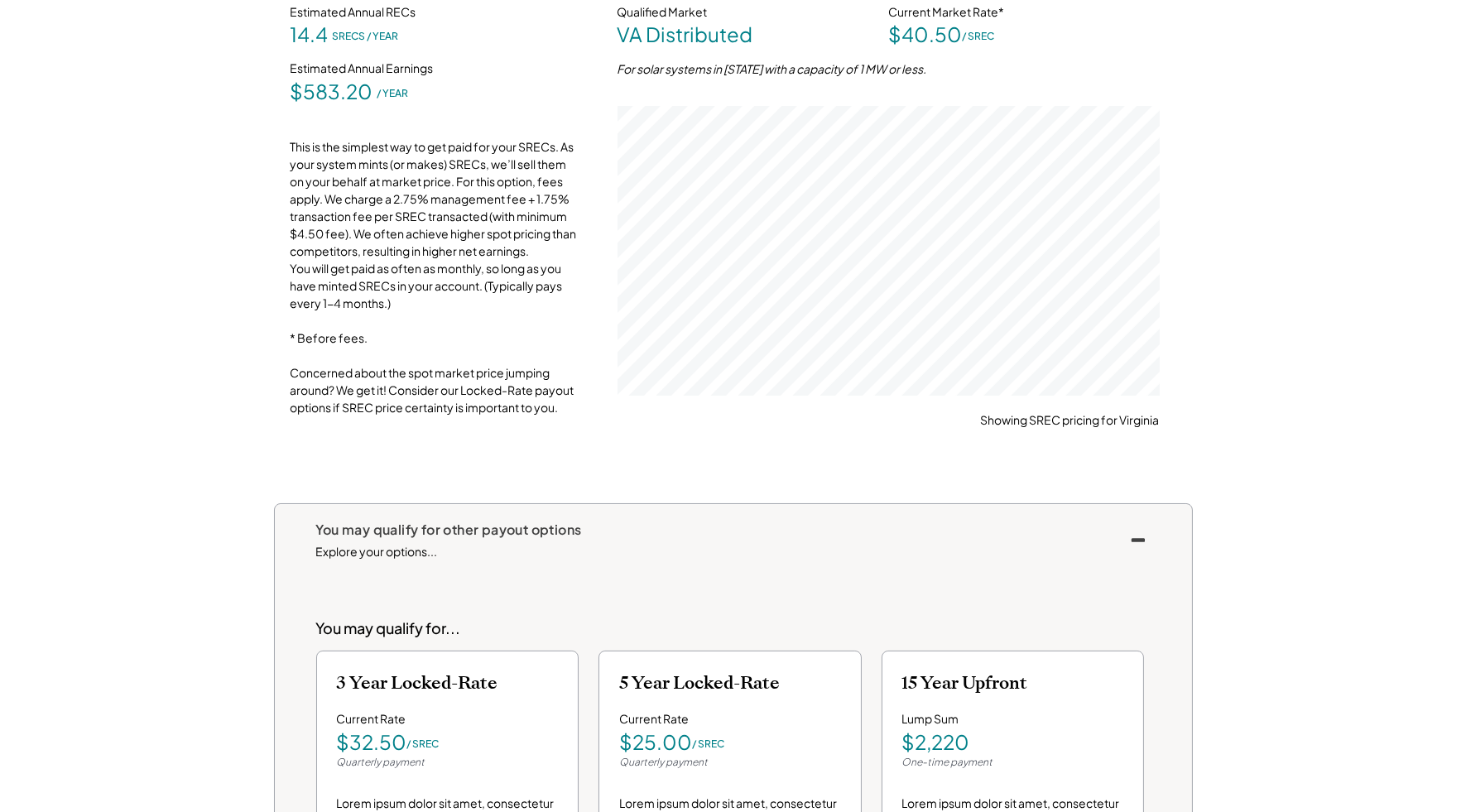 click on "You may qualify for other payout options Explore your options..." at bounding box center (449, 540) 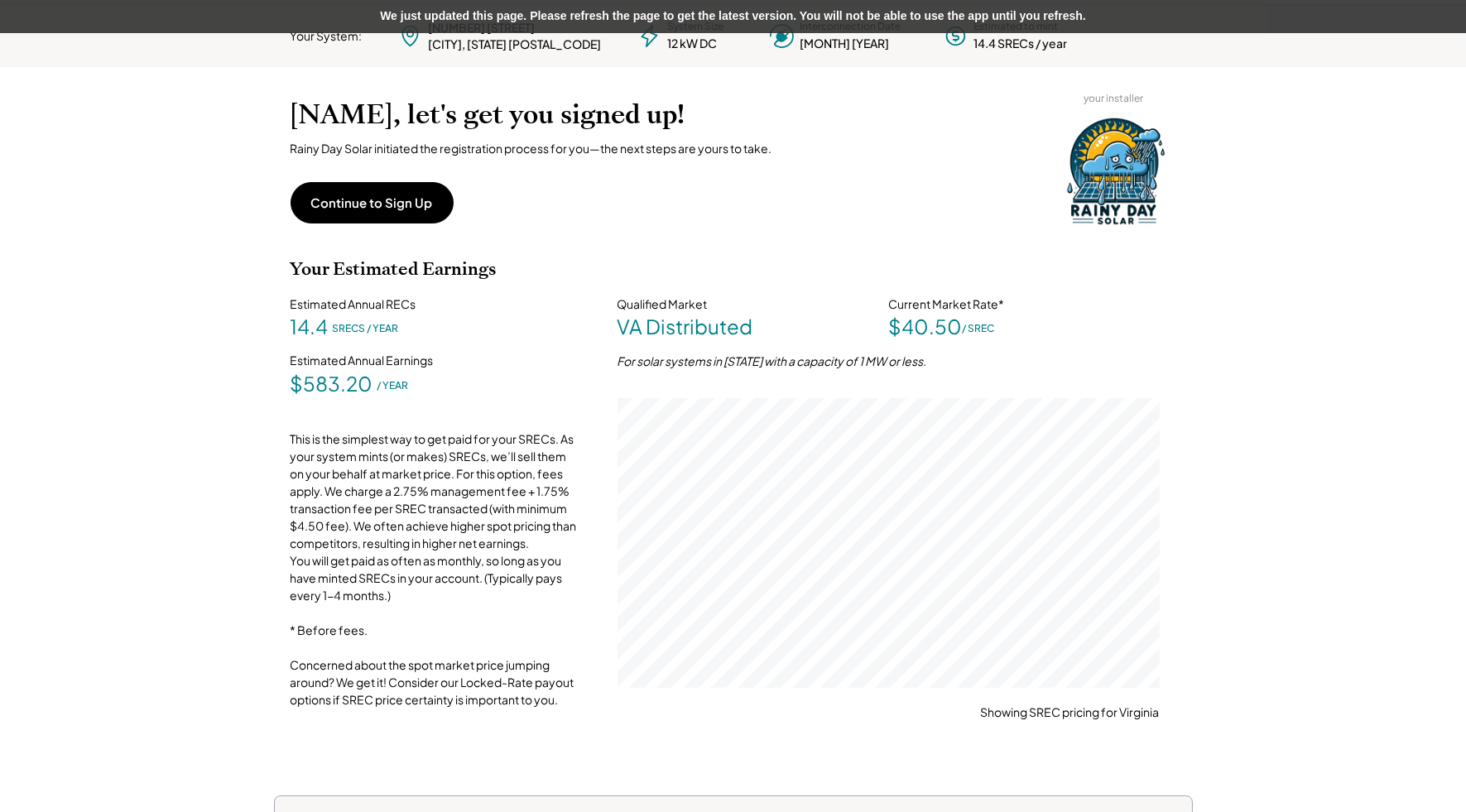 scroll, scrollTop: 65, scrollLeft: 0, axis: vertical 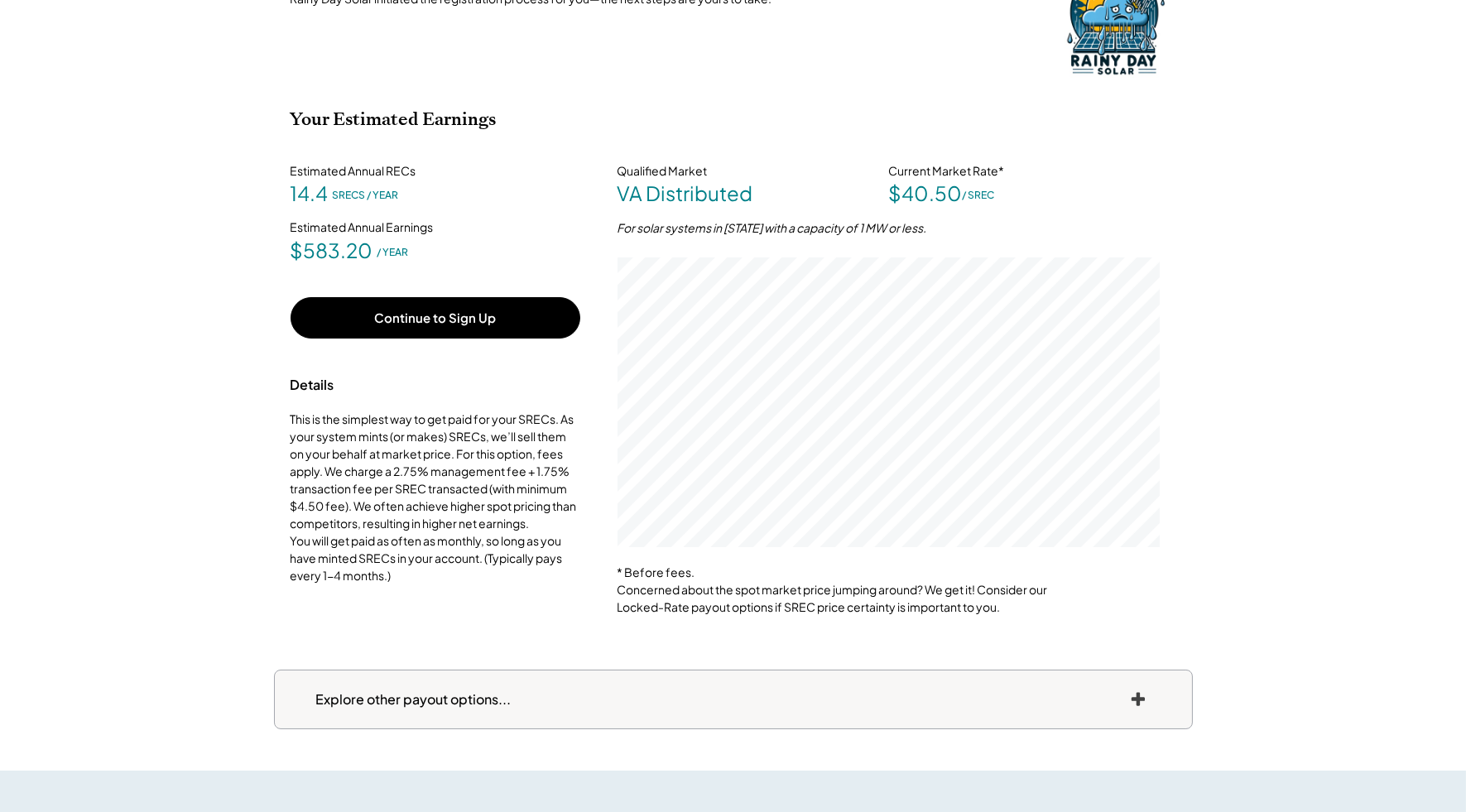 click 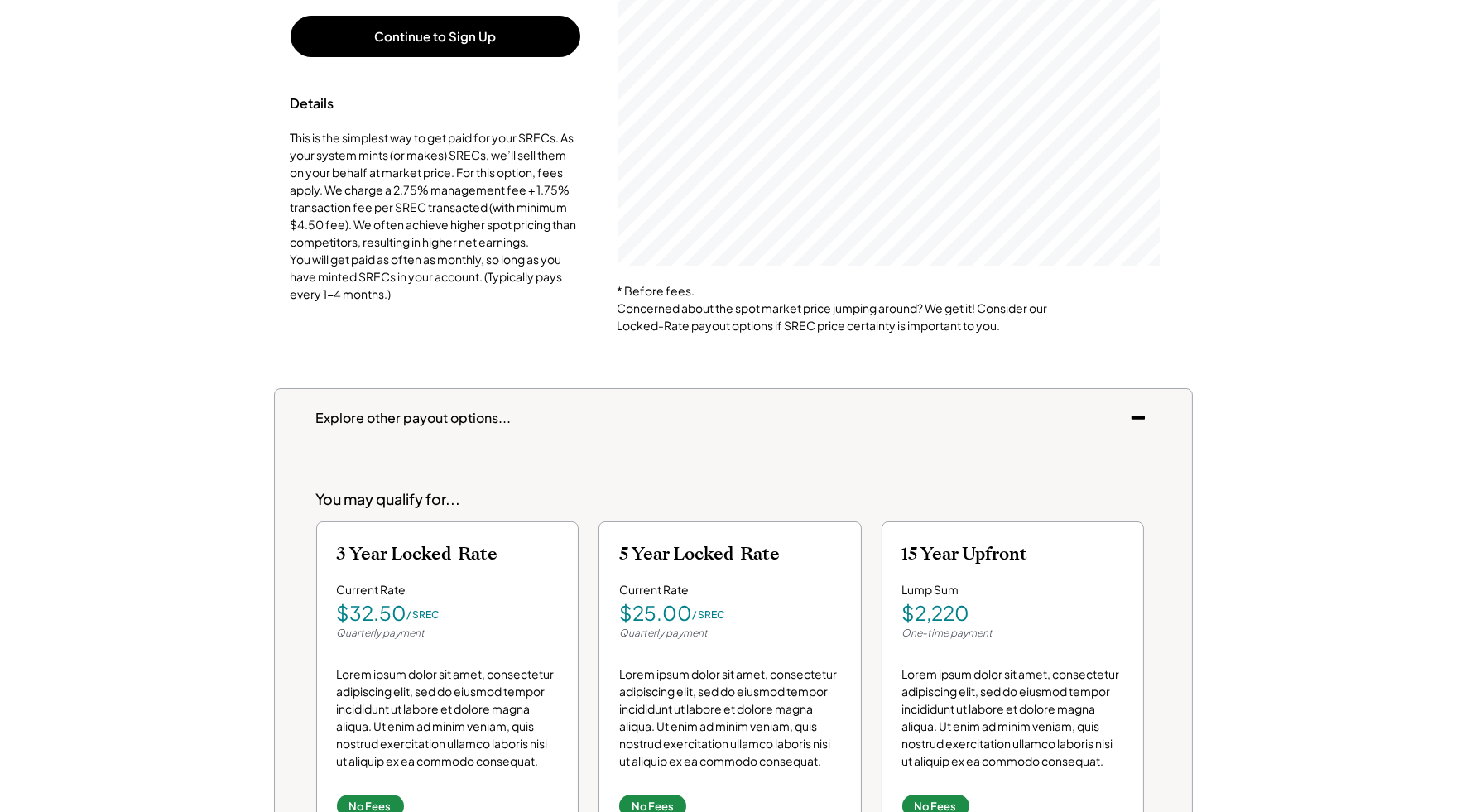 scroll, scrollTop: 512, scrollLeft: 0, axis: vertical 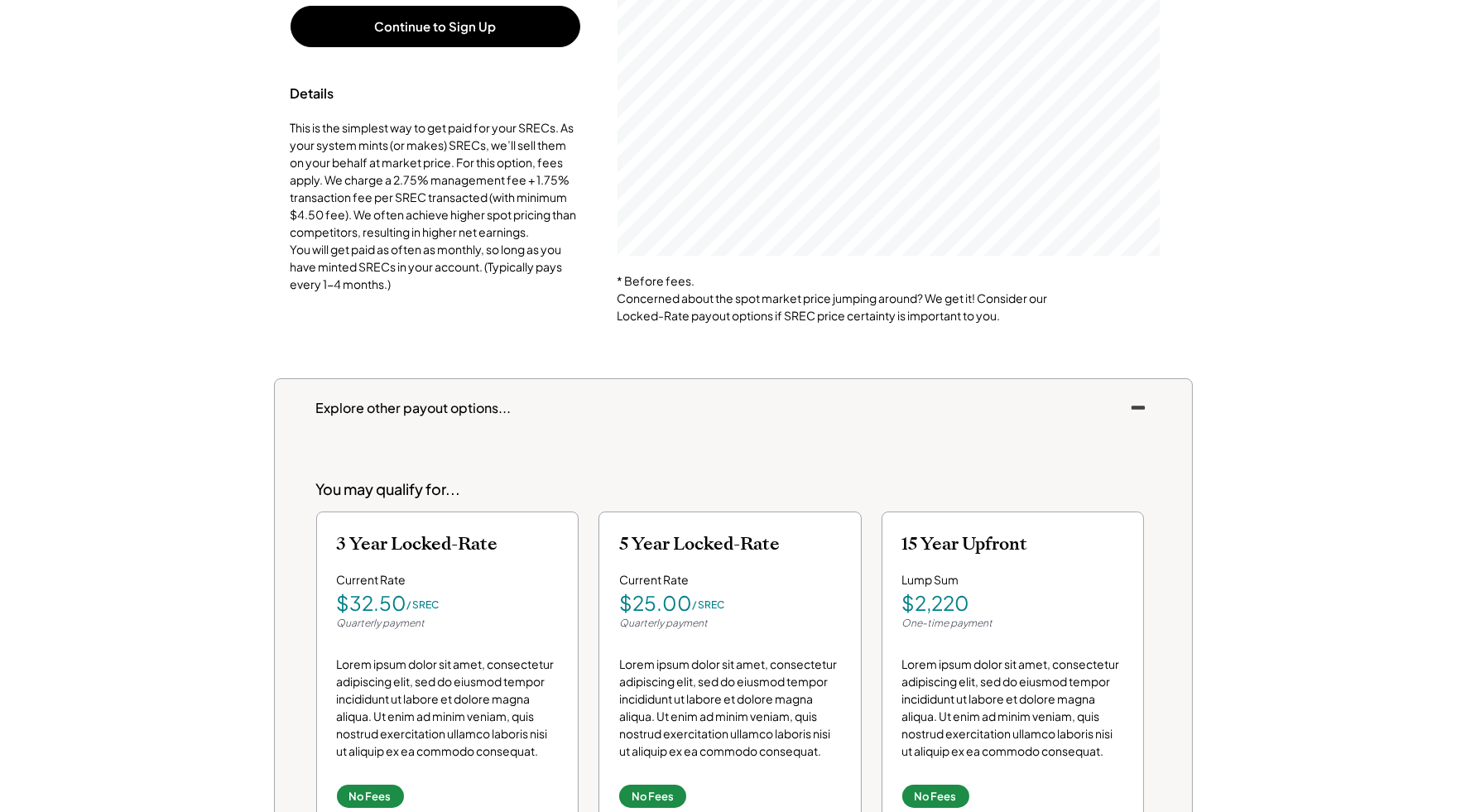click on "Explore other payout options..." at bounding box center (414, 408) 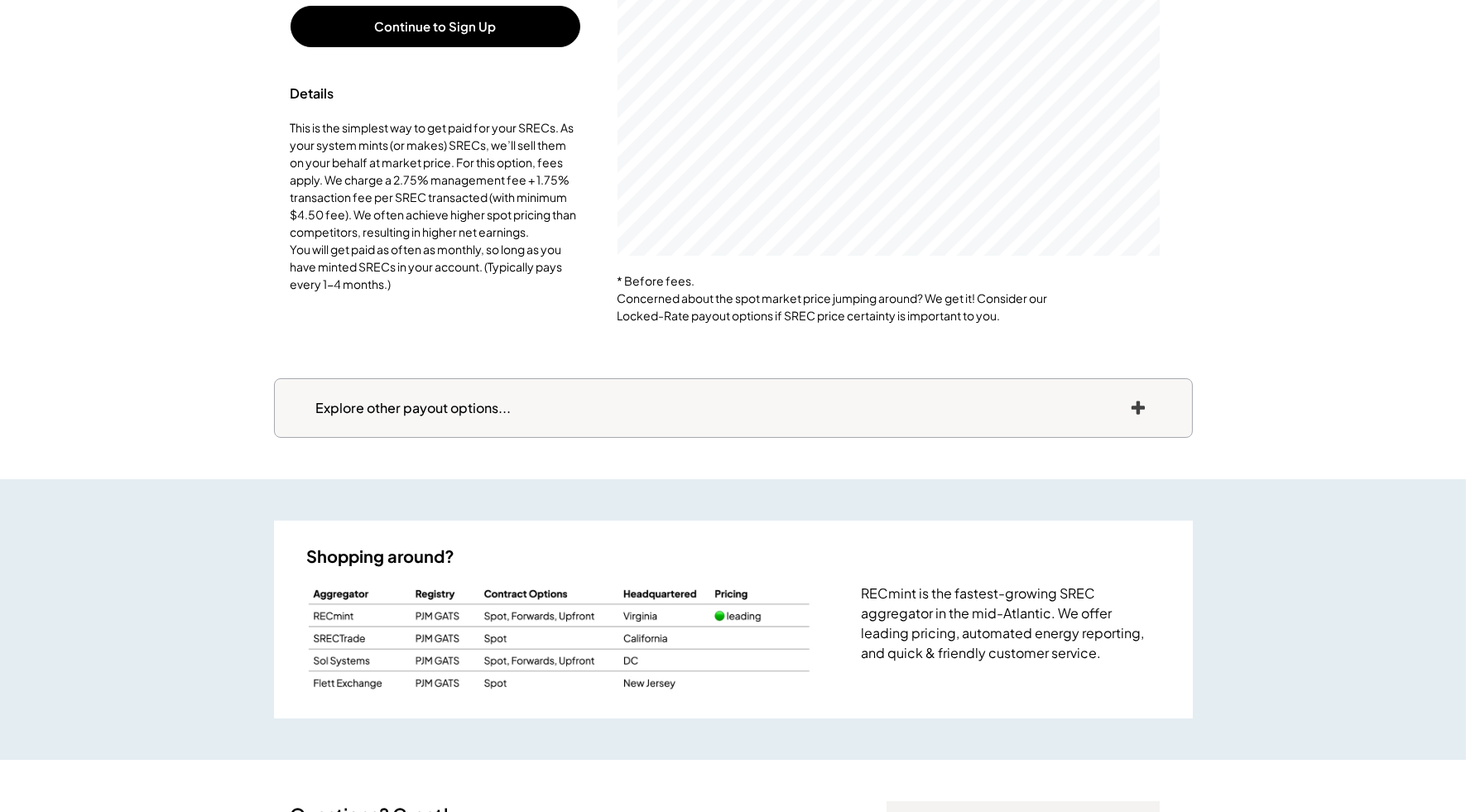 click on "Explore other payout options..." at bounding box center [414, 408] 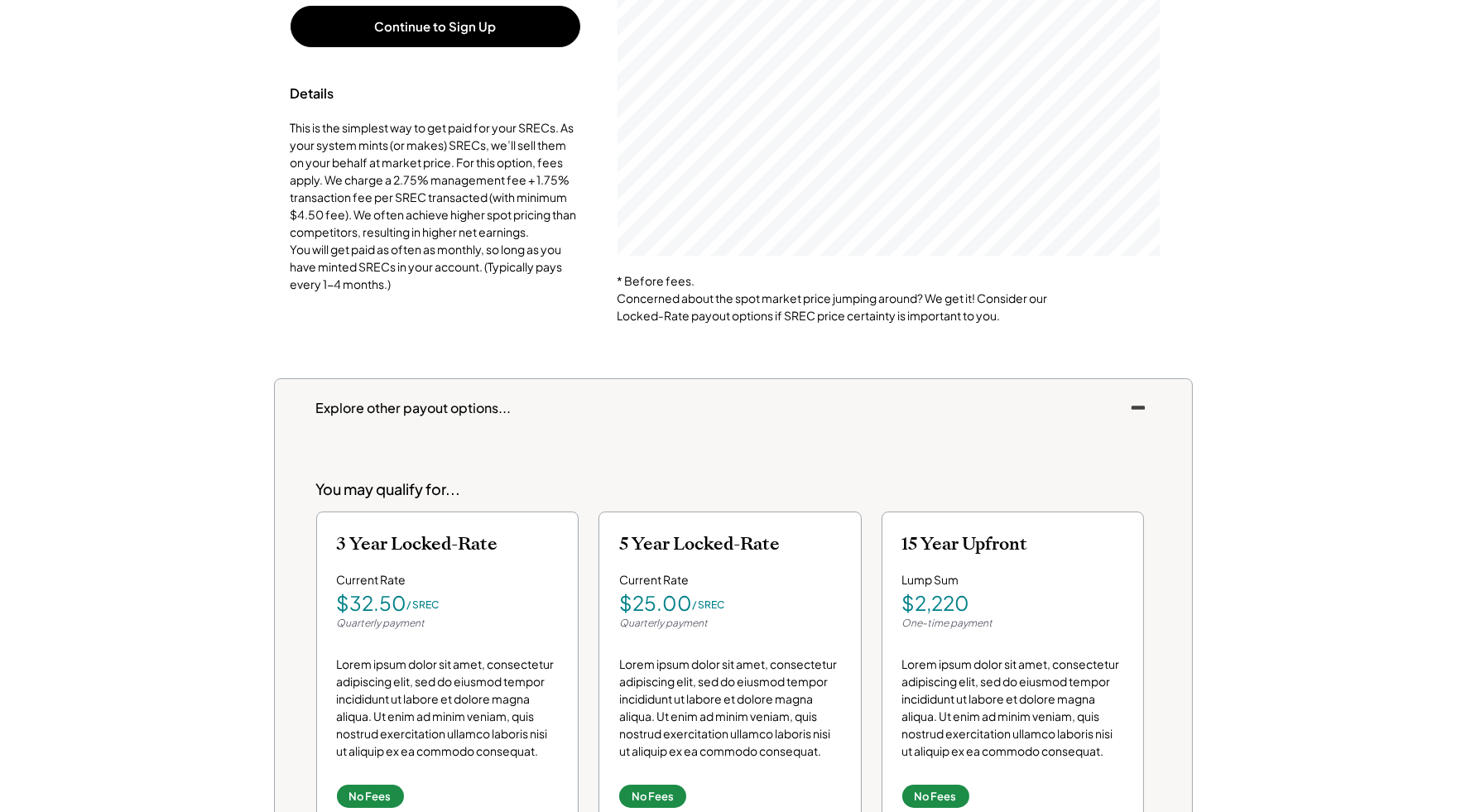 click on "Explore other payout options..." at bounding box center (414, 408) 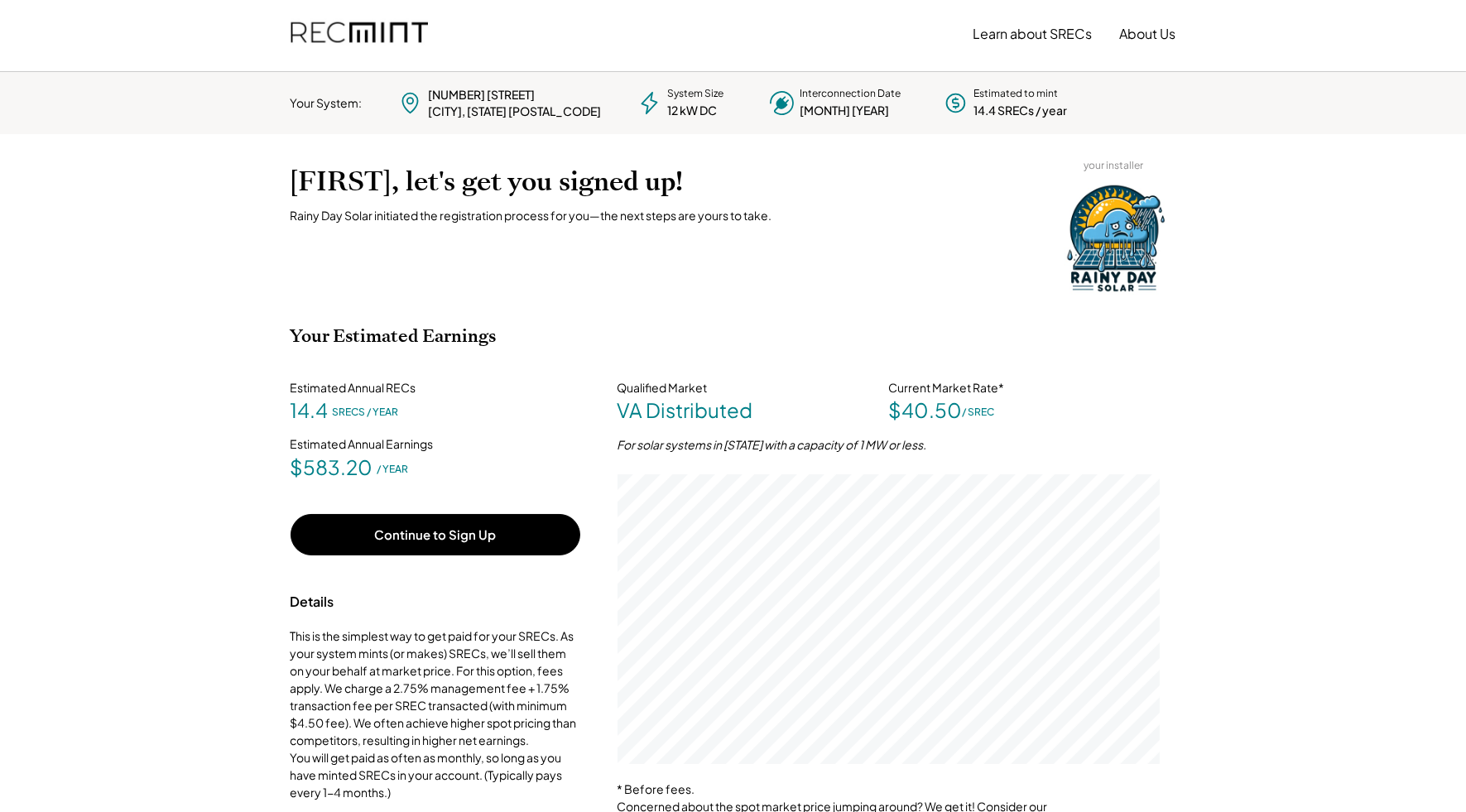 scroll, scrollTop: 0, scrollLeft: 0, axis: both 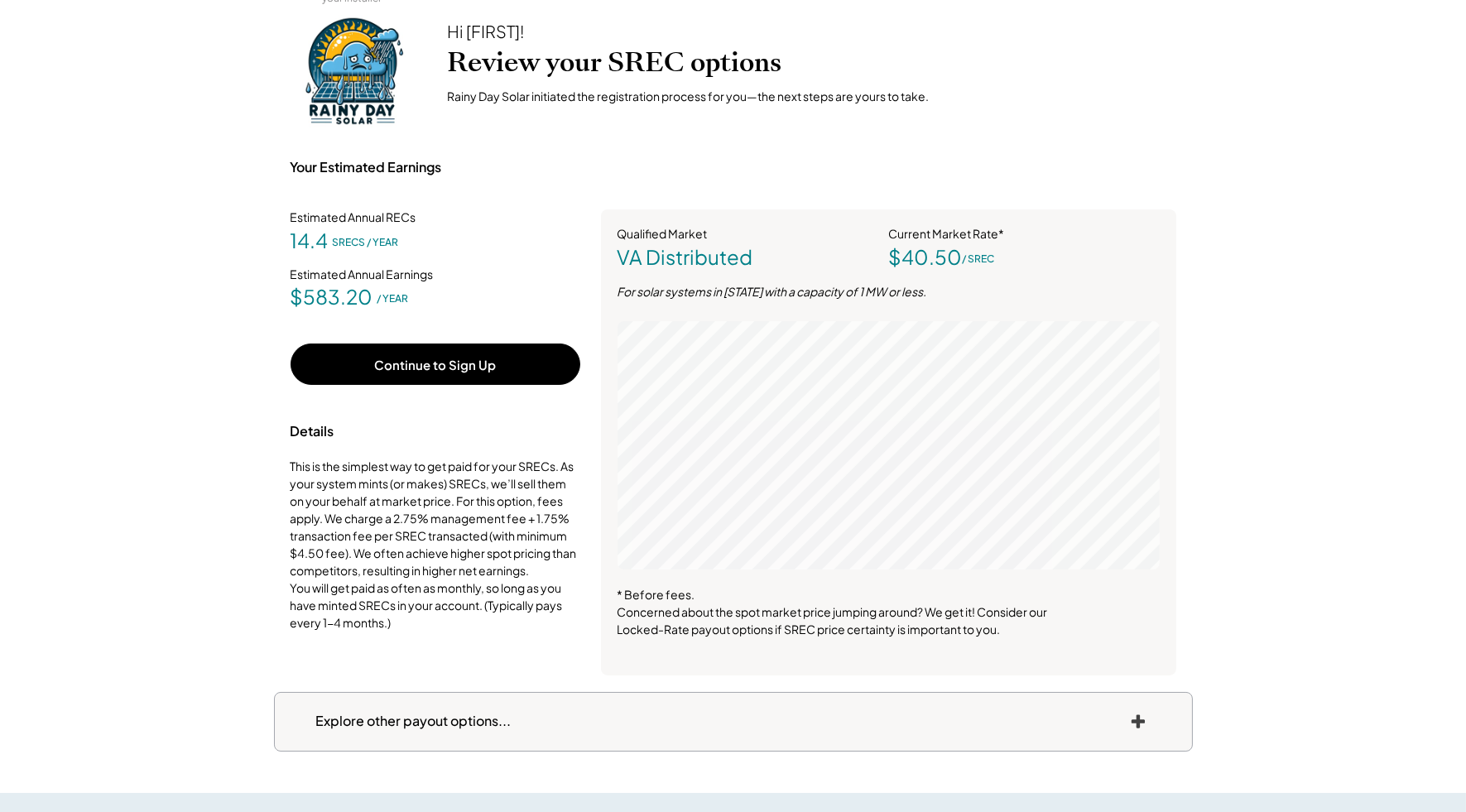 click on "Explore other payout options..." at bounding box center [733, 722] 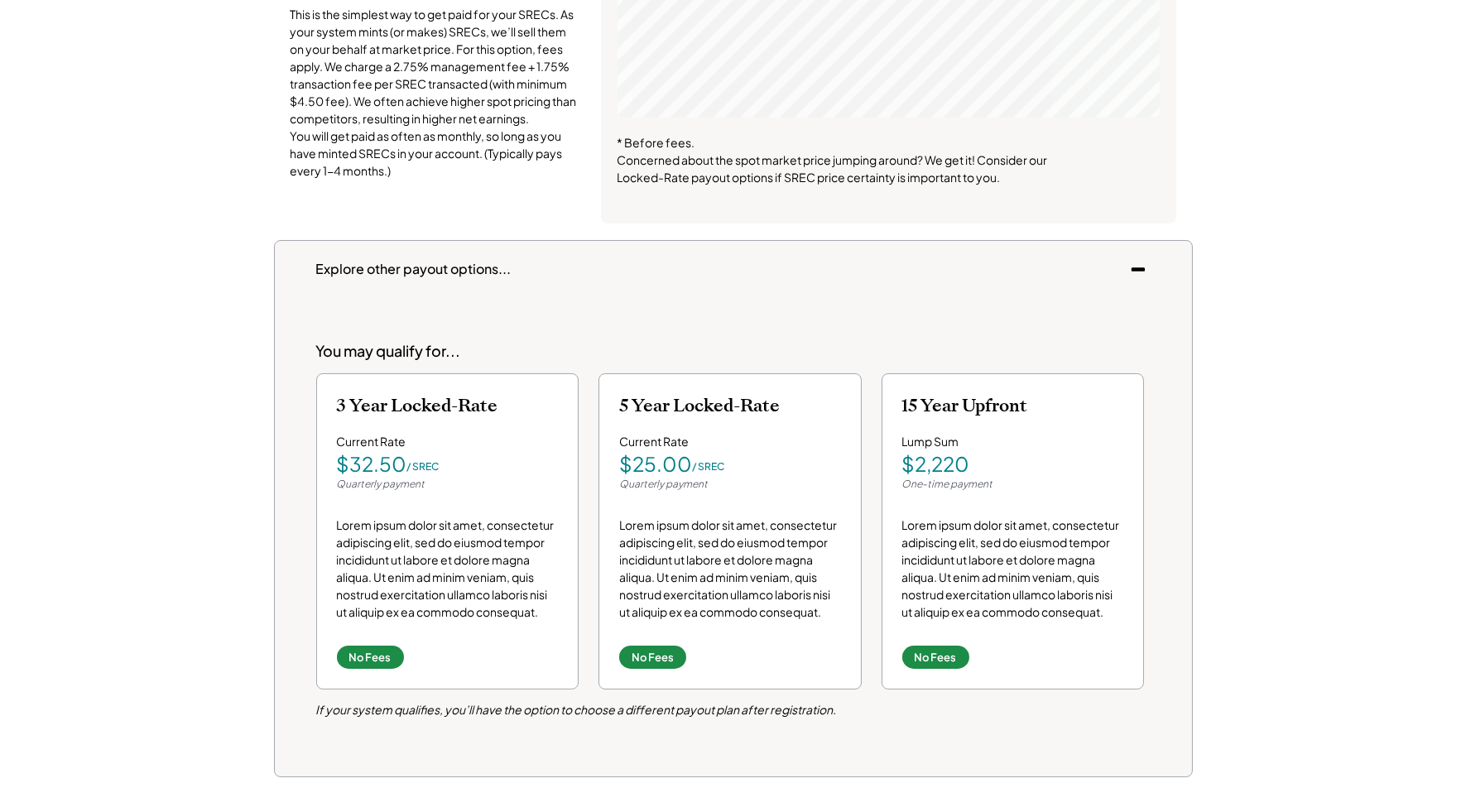 scroll, scrollTop: 621, scrollLeft: 0, axis: vertical 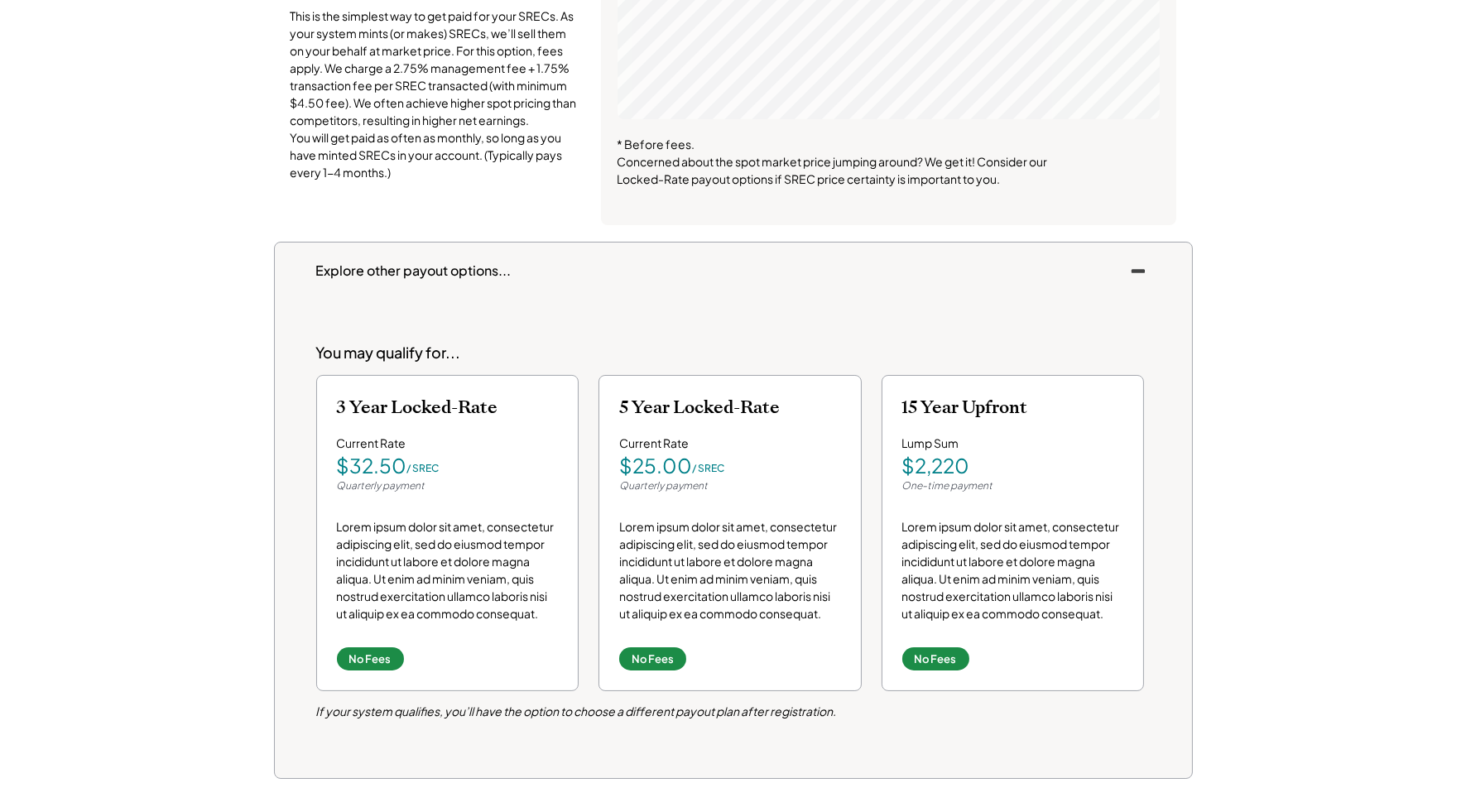 click on "Explore other payout options..." at bounding box center (733, 271) 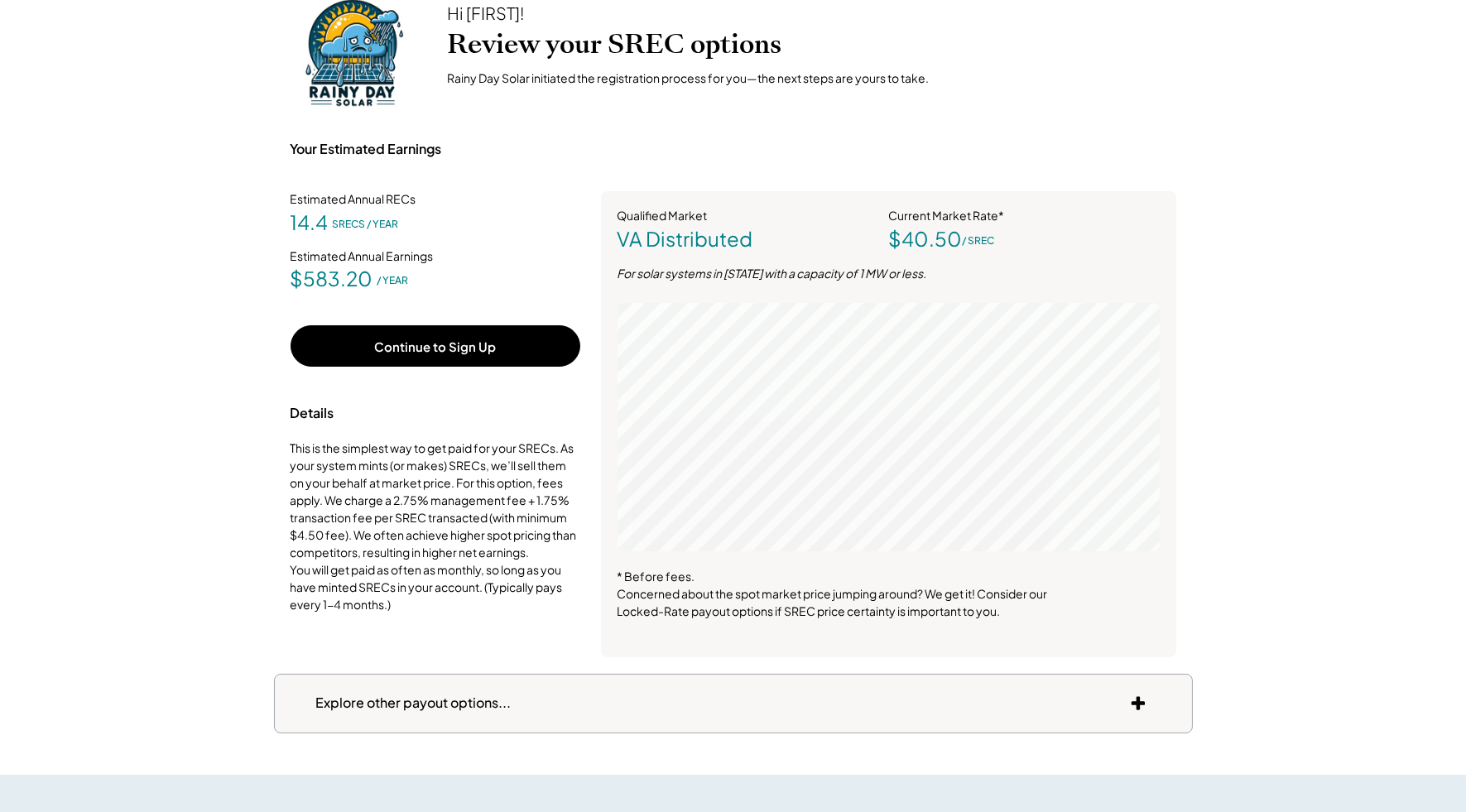 scroll, scrollTop: 180, scrollLeft: 0, axis: vertical 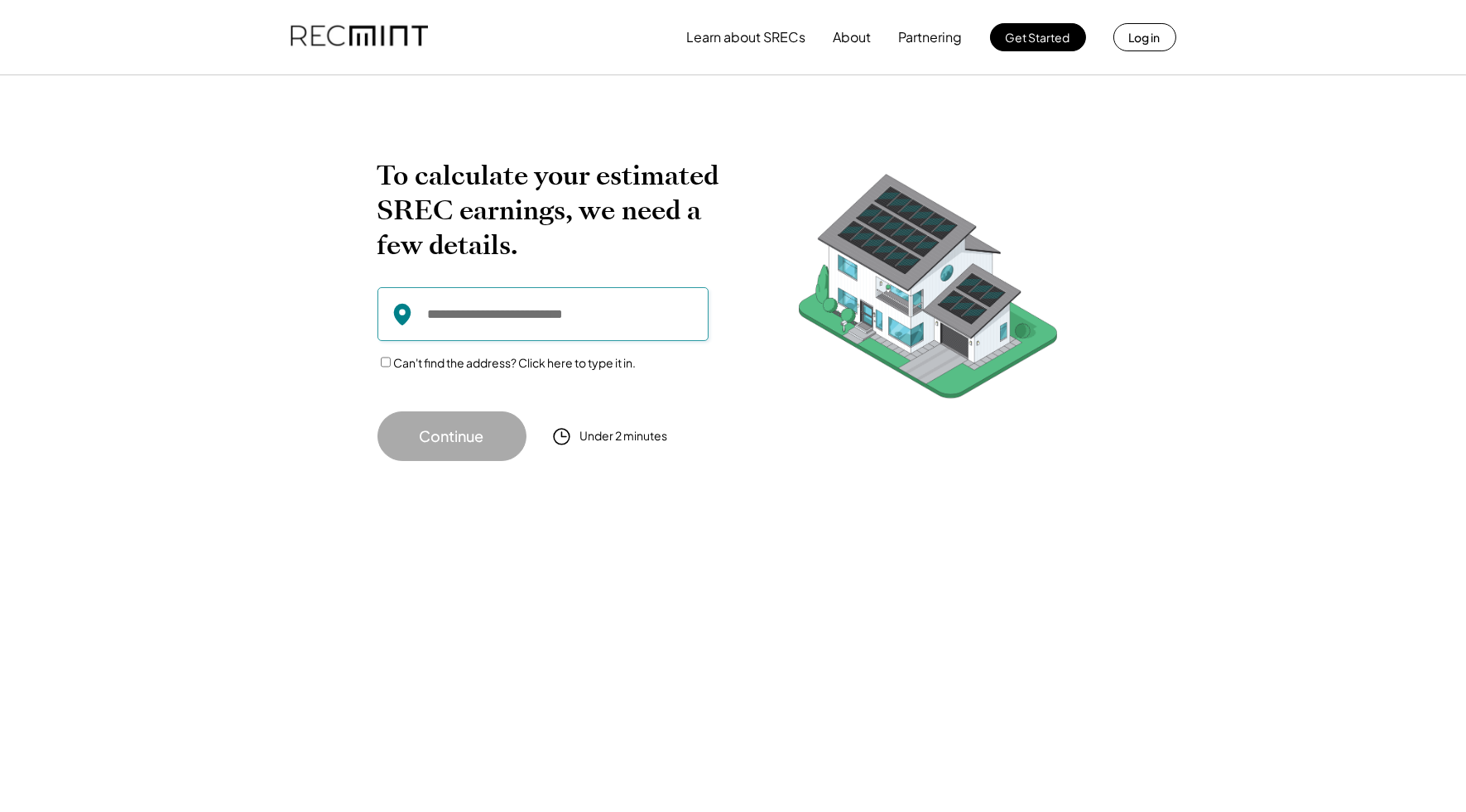 click at bounding box center (543, 314) 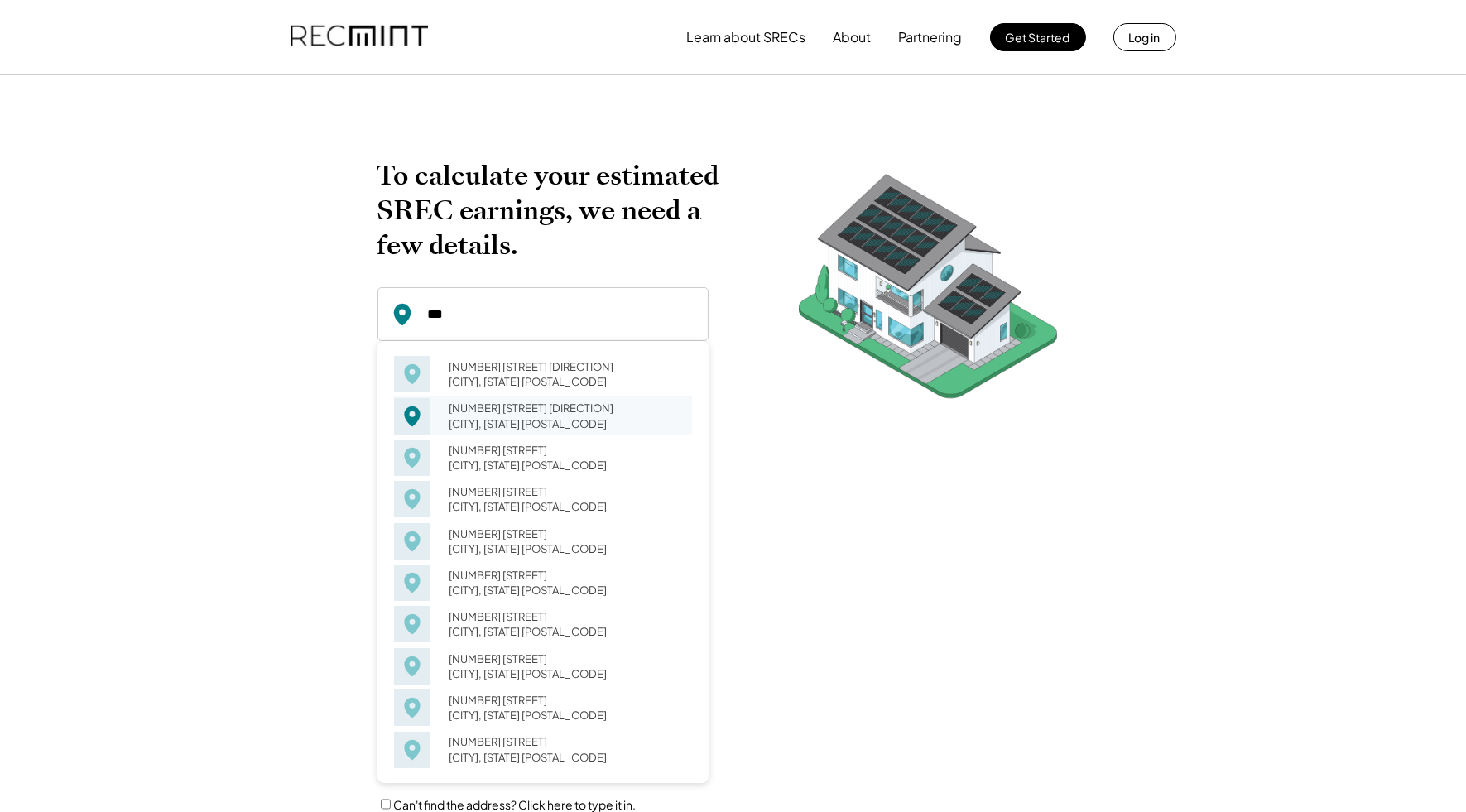 click on "[NUMBER] [STREET] [DIRECTION]
[CITY], [STATE] [POSTAL_CODE]" at bounding box center (565, 416) 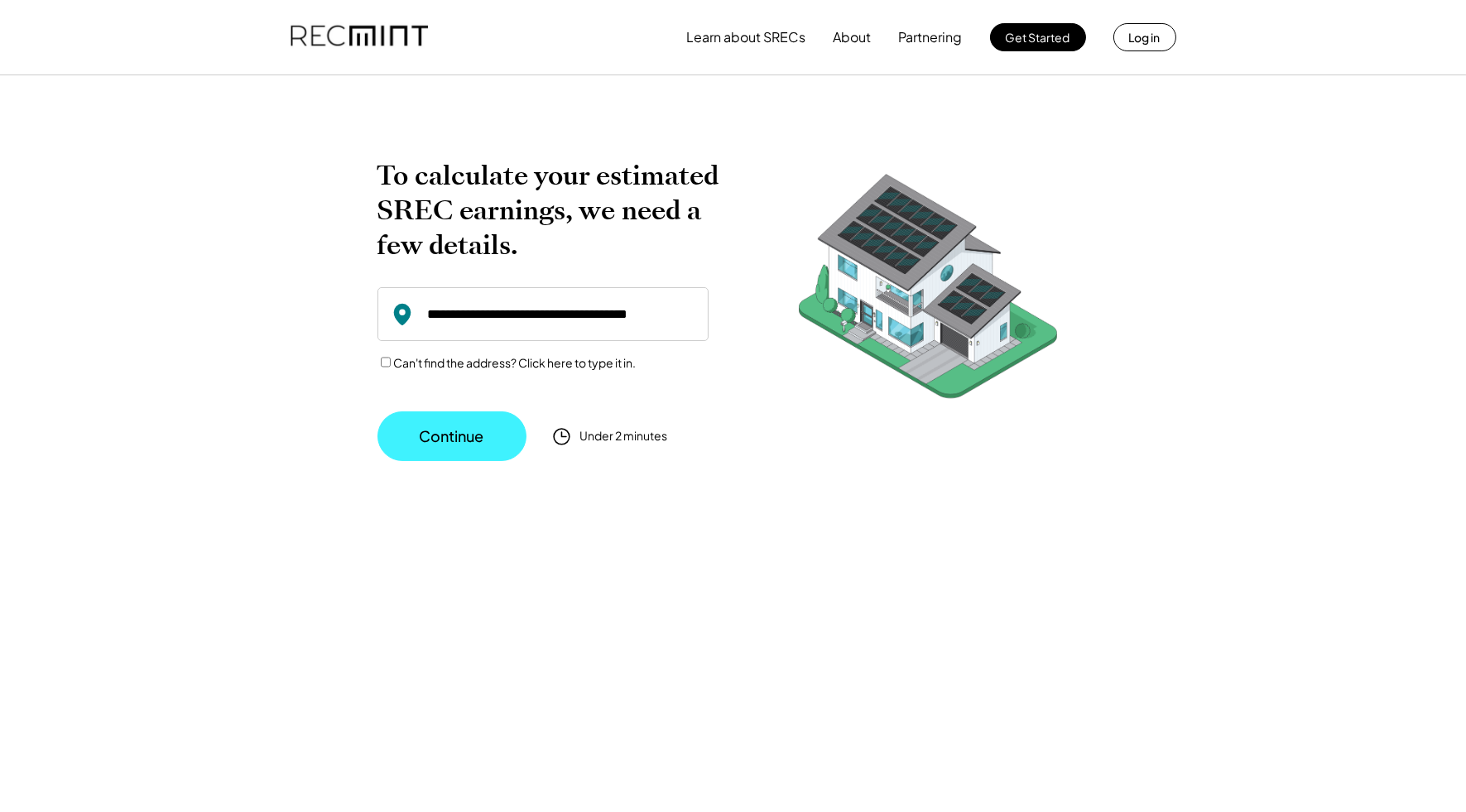 click on "Continue" at bounding box center [452, 436] 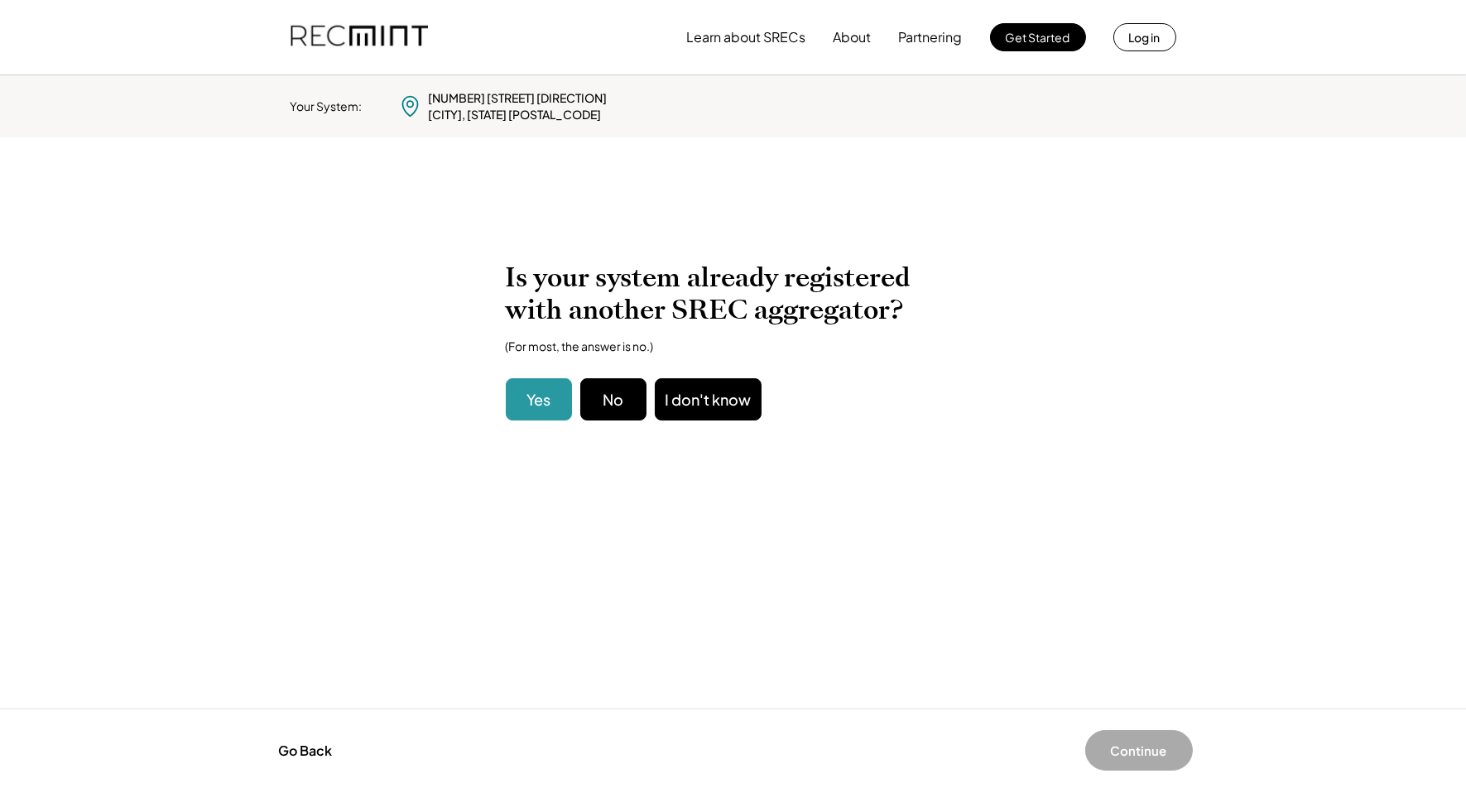 click on "Yes" at bounding box center (539, 399) 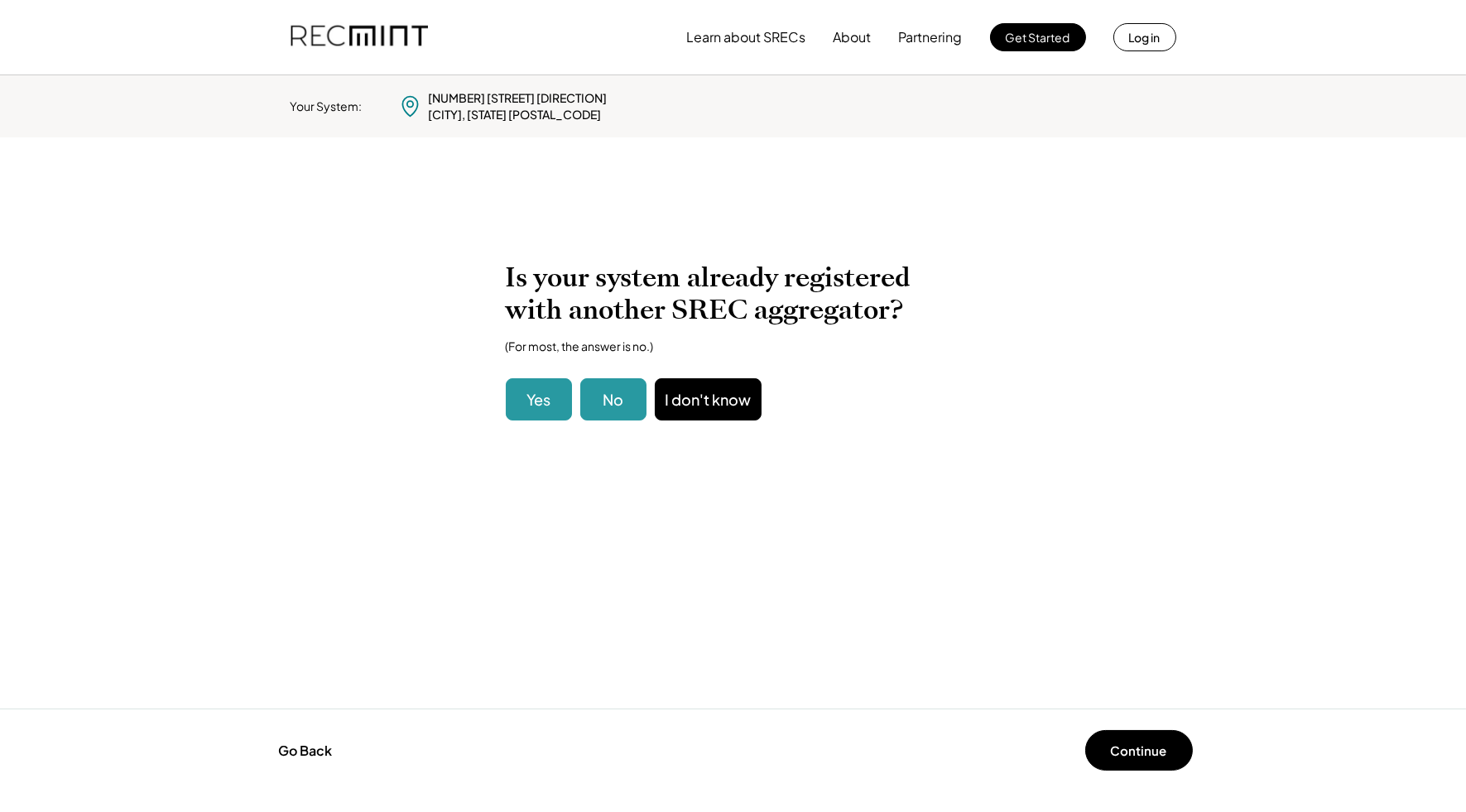 click on "No" at bounding box center [613, 399] 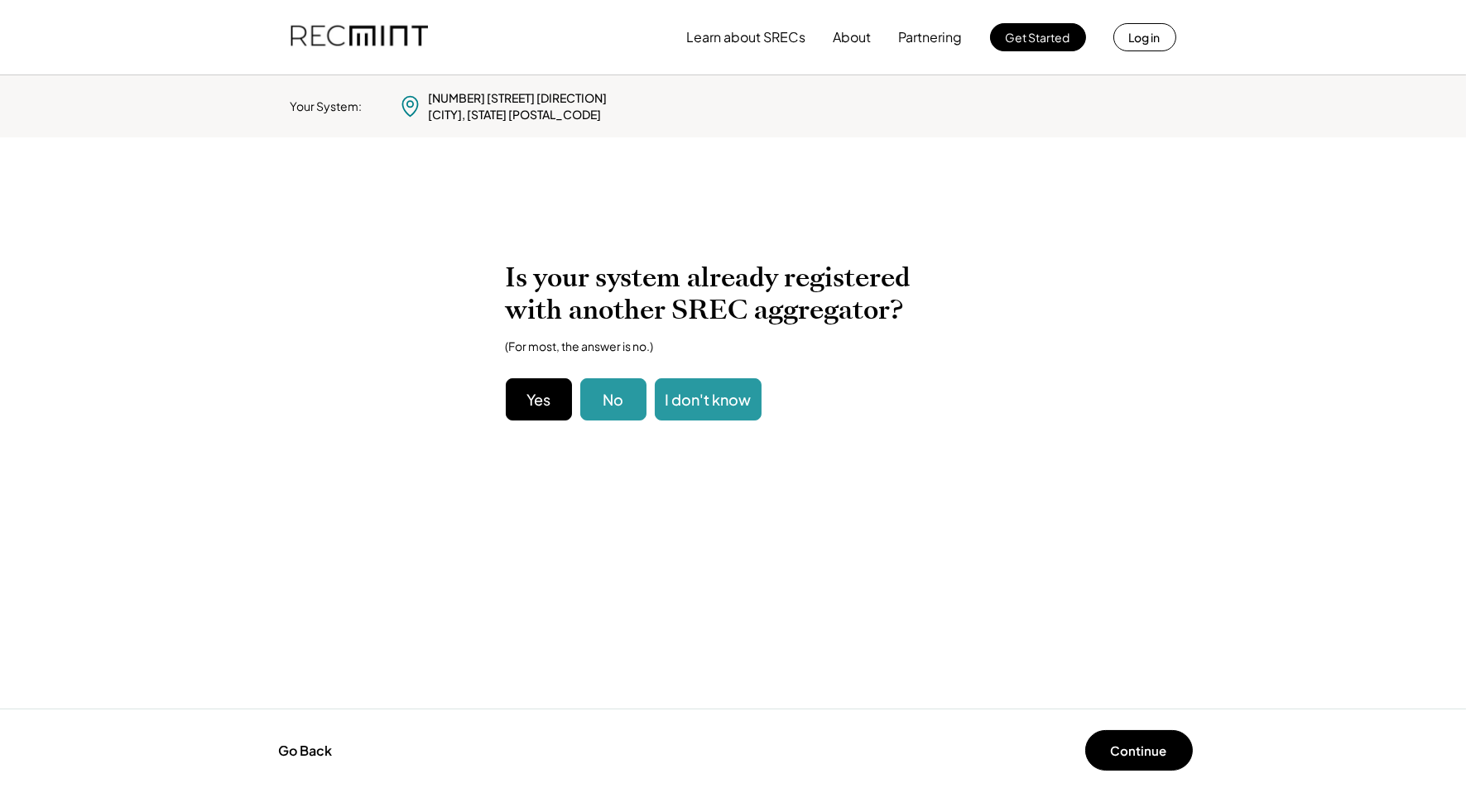 click on "I don't know" at bounding box center [708, 399] 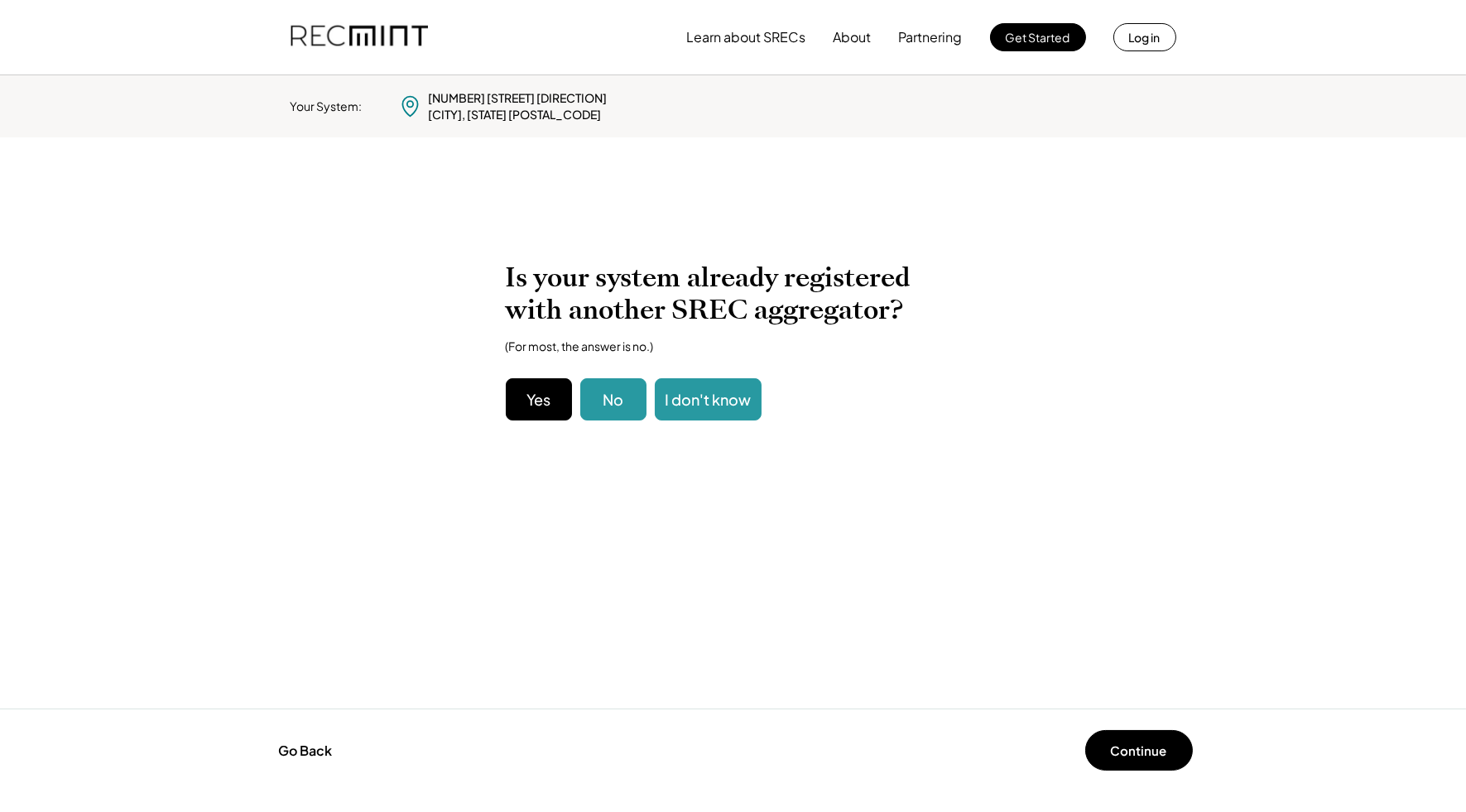 click on "No" at bounding box center (613, 399) 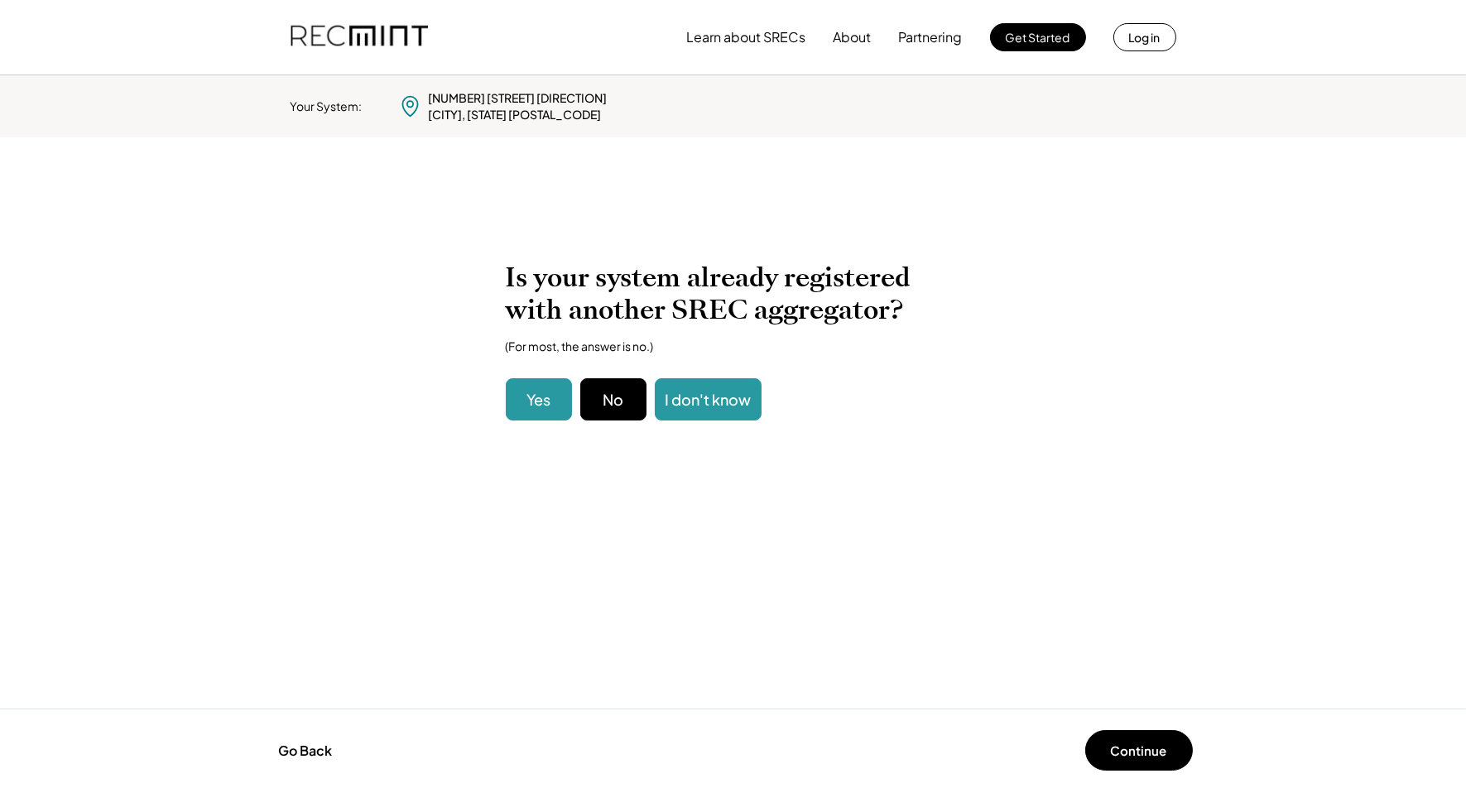 click on "Yes" at bounding box center [539, 399] 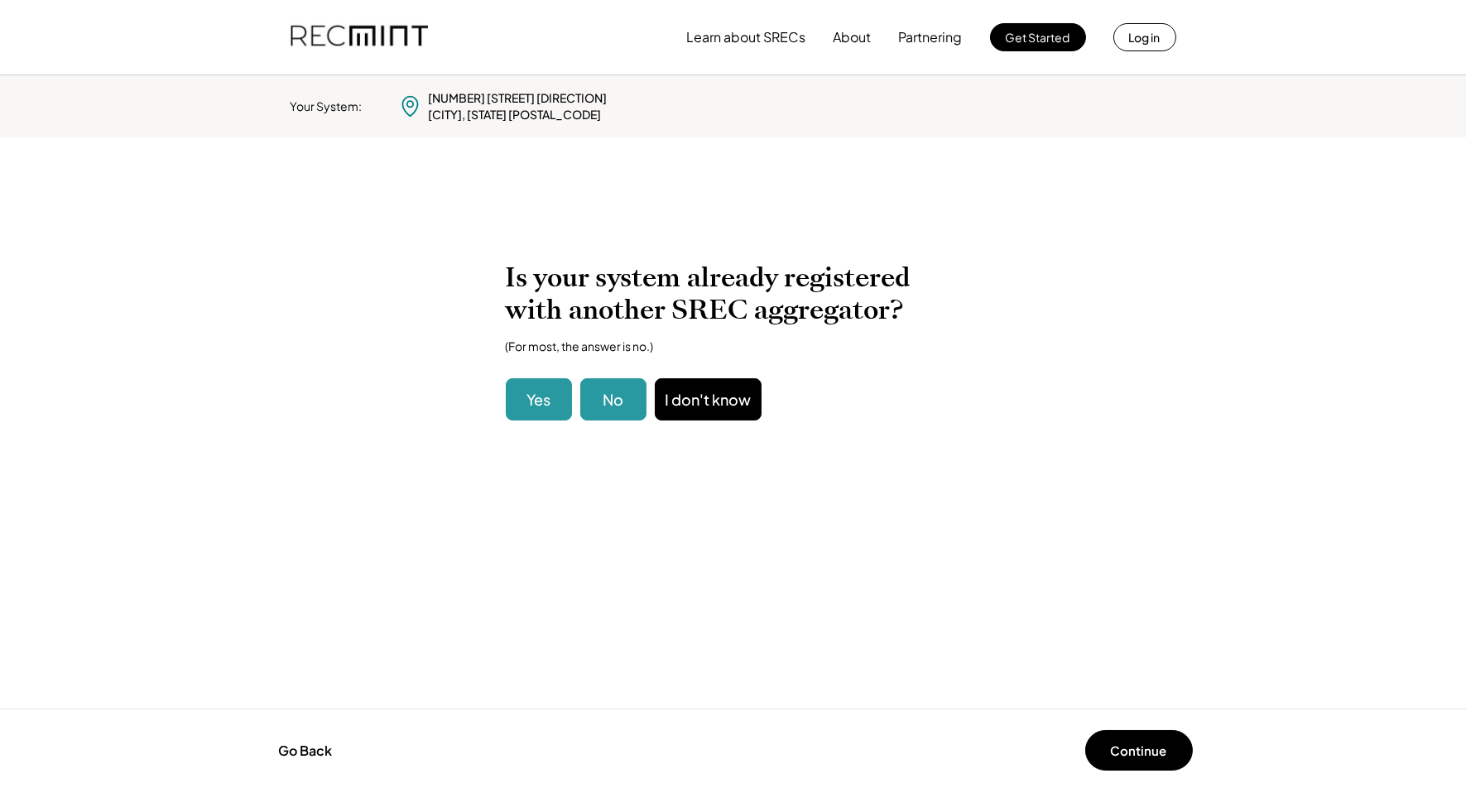 click on "No" at bounding box center (613, 399) 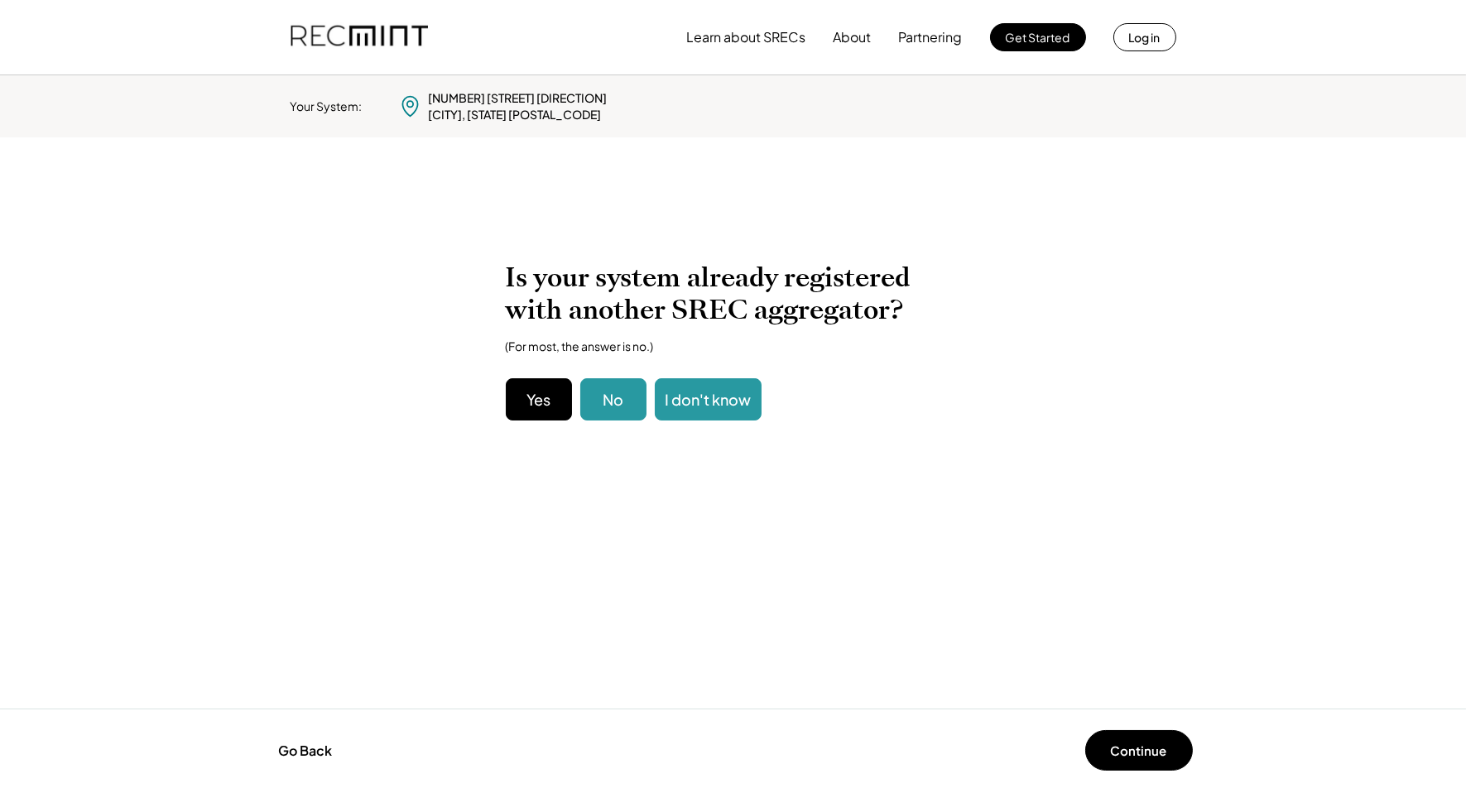 click on "I don't know" at bounding box center (708, 399) 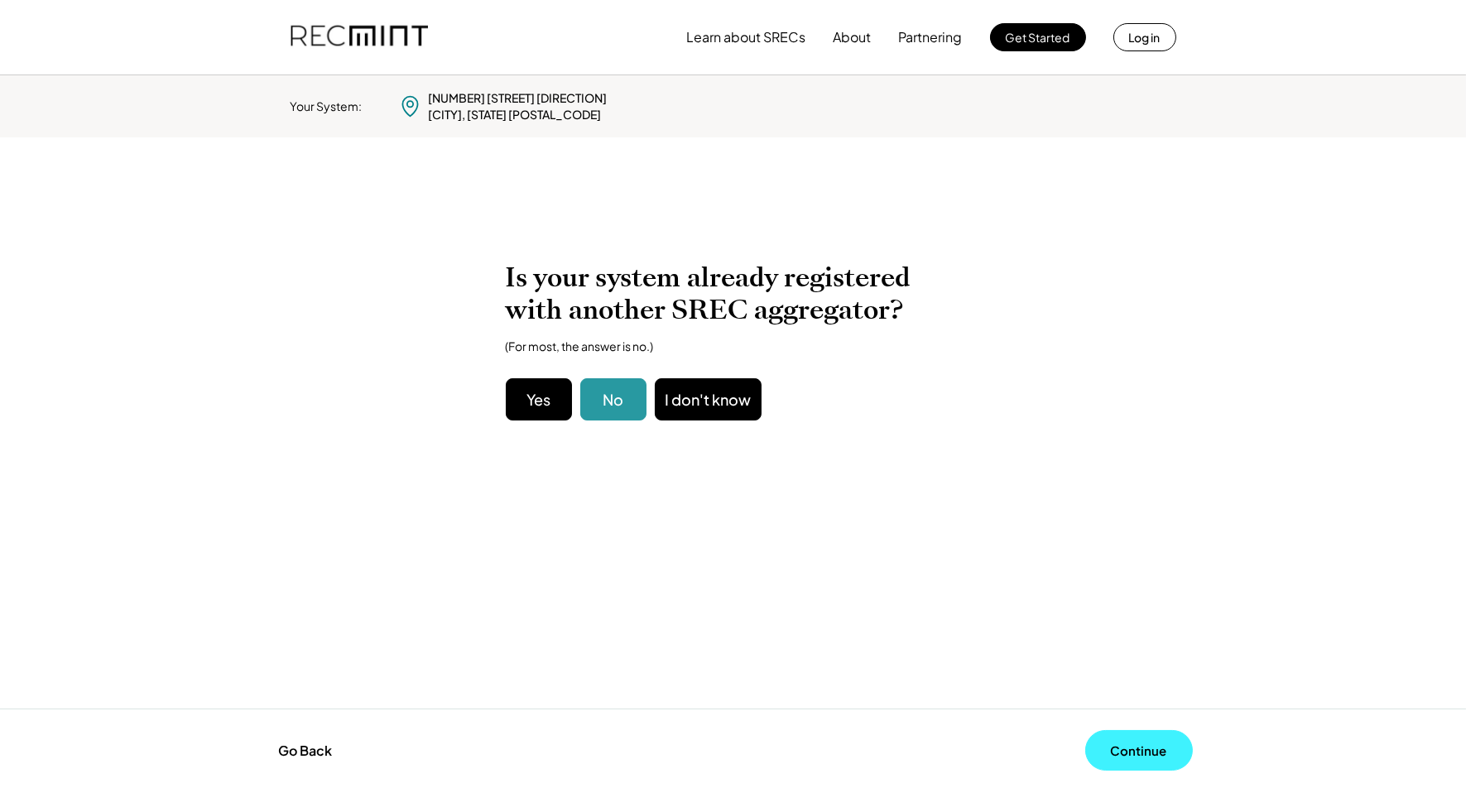 click on "Continue" at bounding box center (1139, 750) 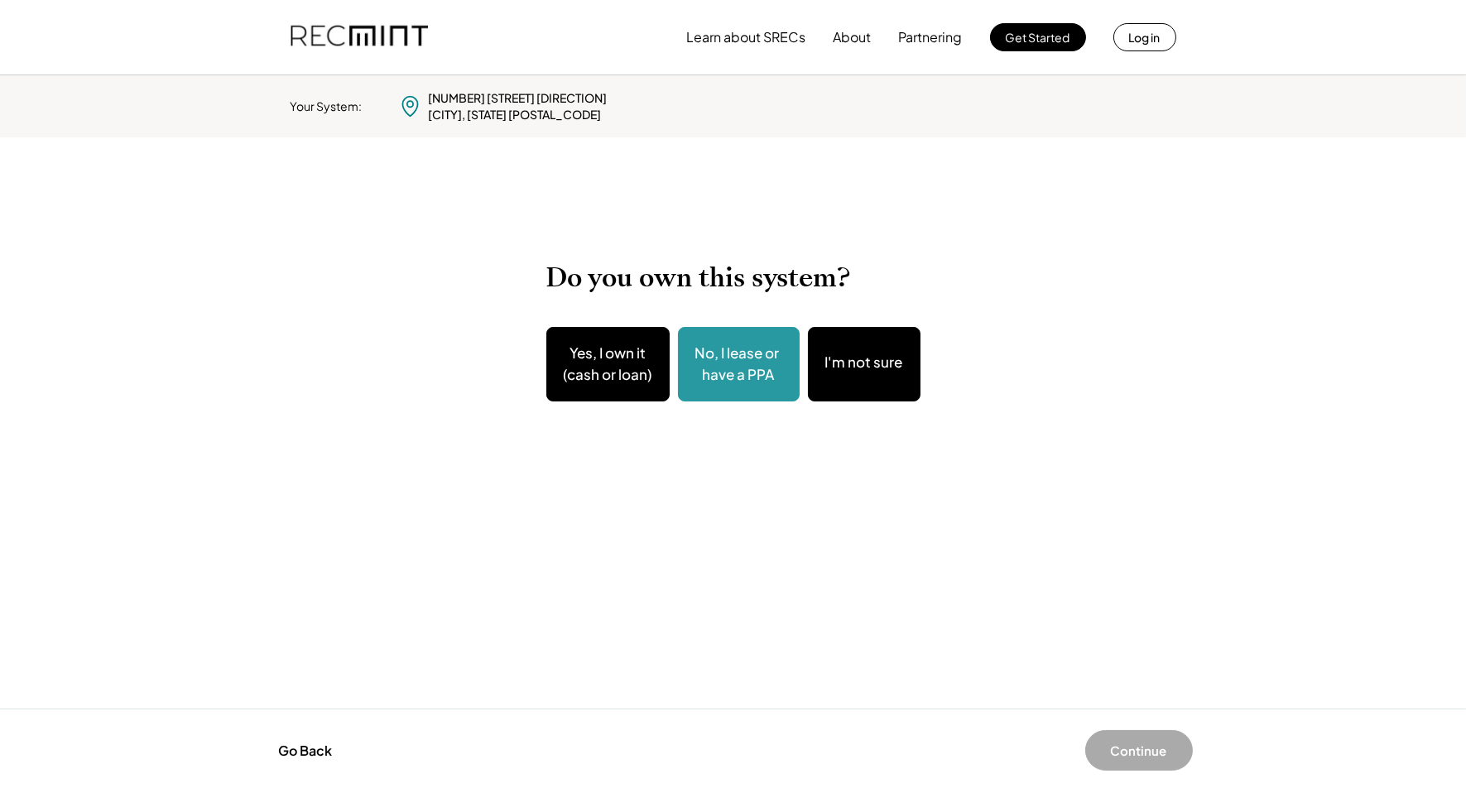 click on "No, I lease or
have a PPA" at bounding box center [738, 363] 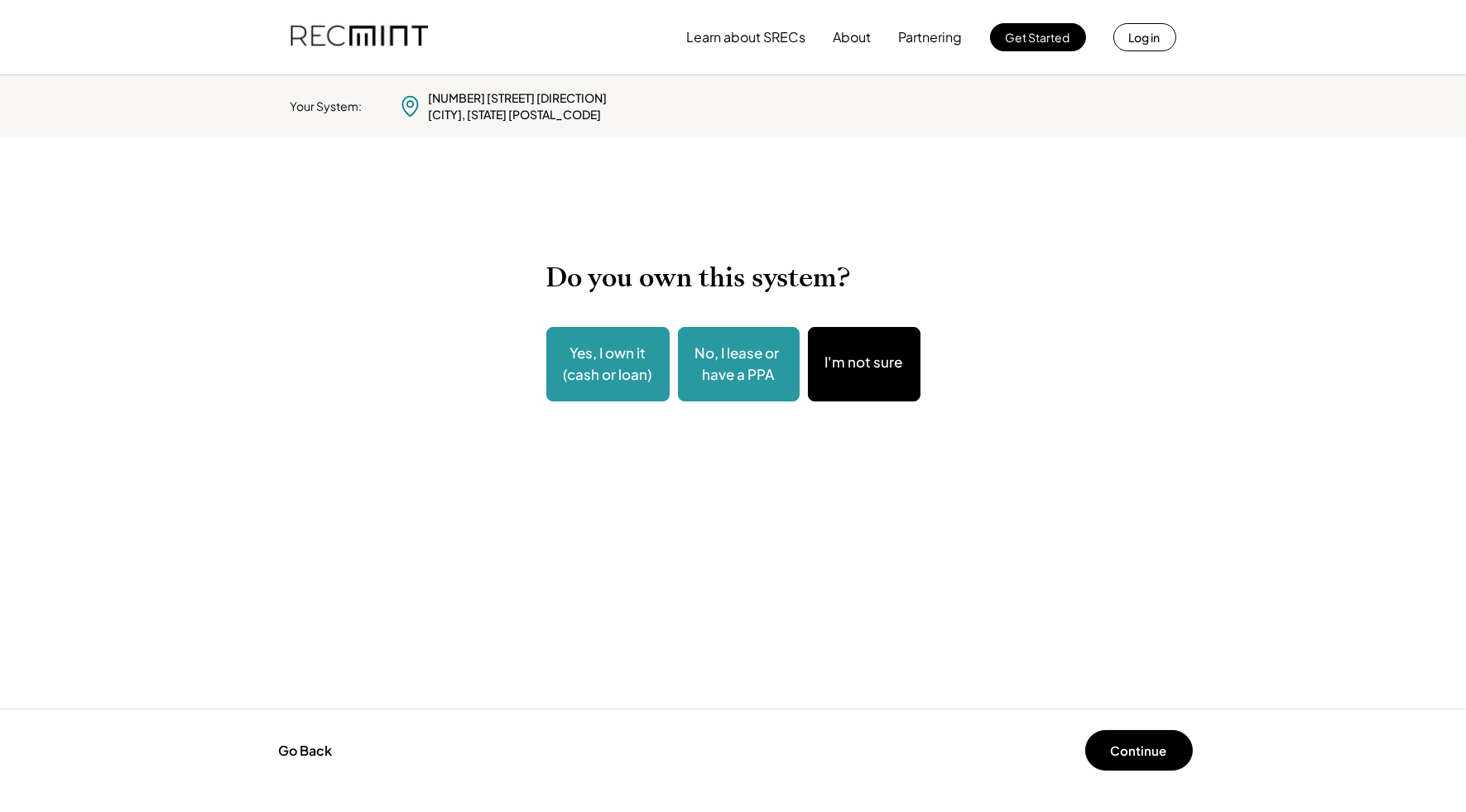 click on "Yes, I own it
(cash or loan)" at bounding box center (608, 363) 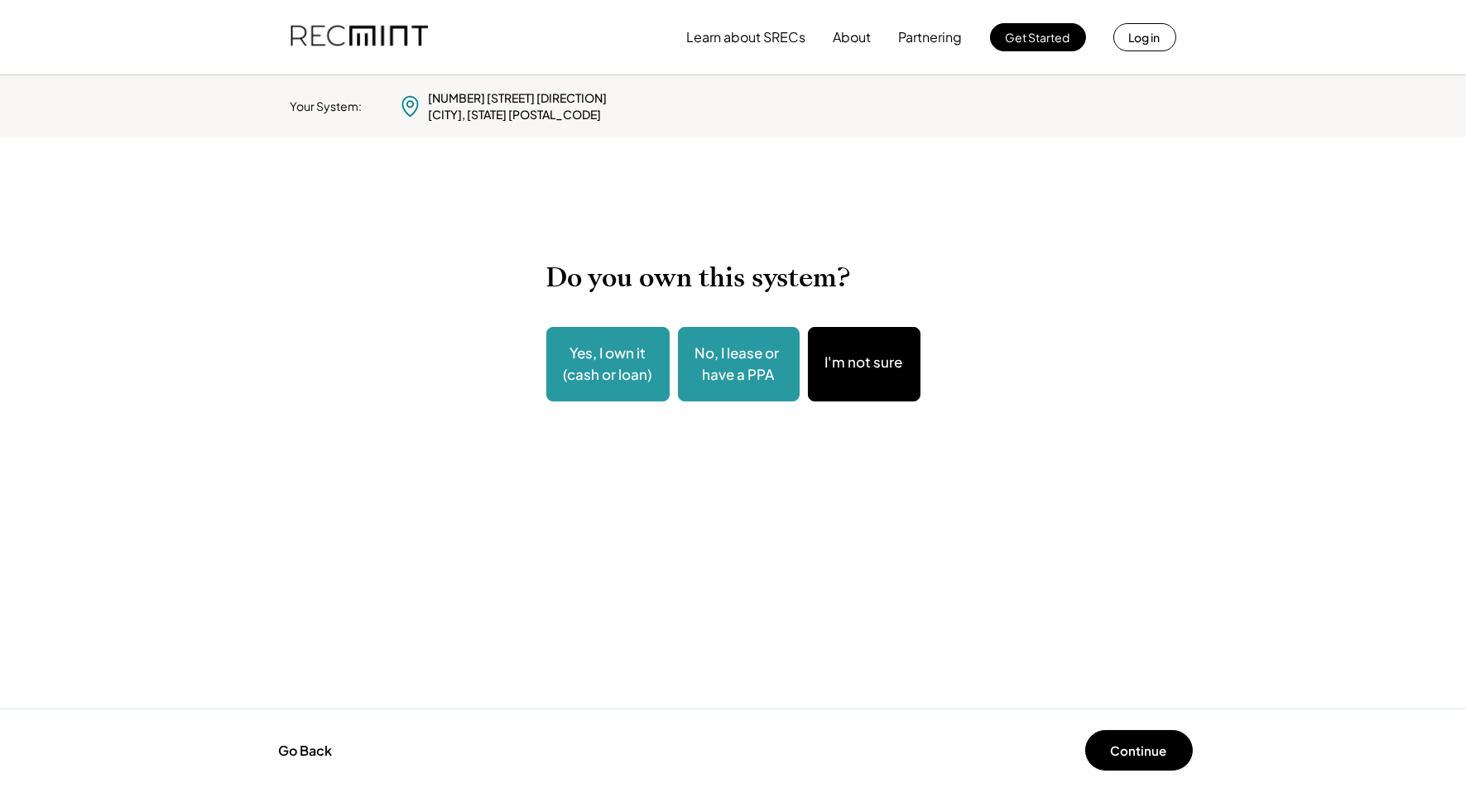 click on "No, I lease or
have a PPA" at bounding box center (738, 363) 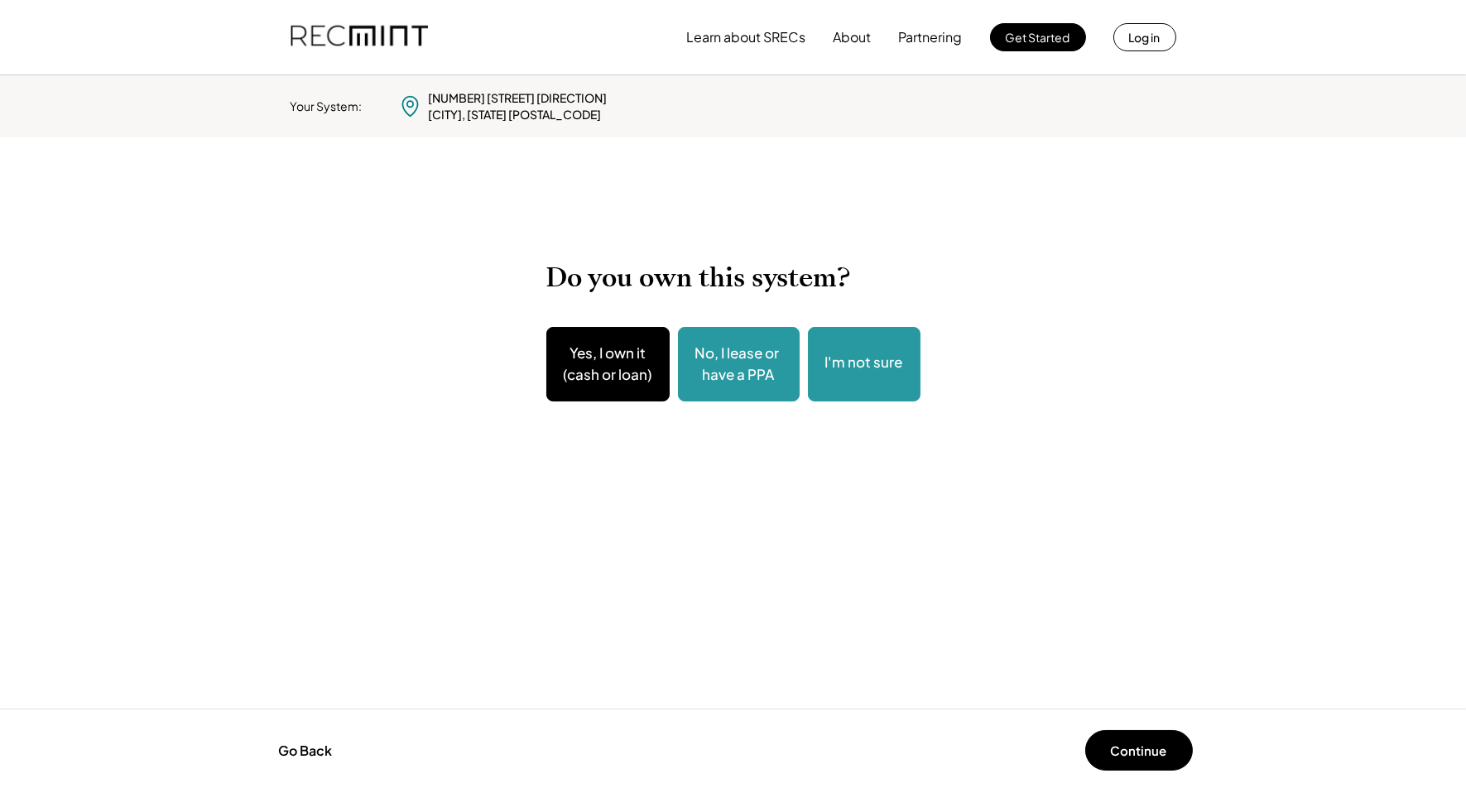 click on "I'm not sure" at bounding box center [864, 363] 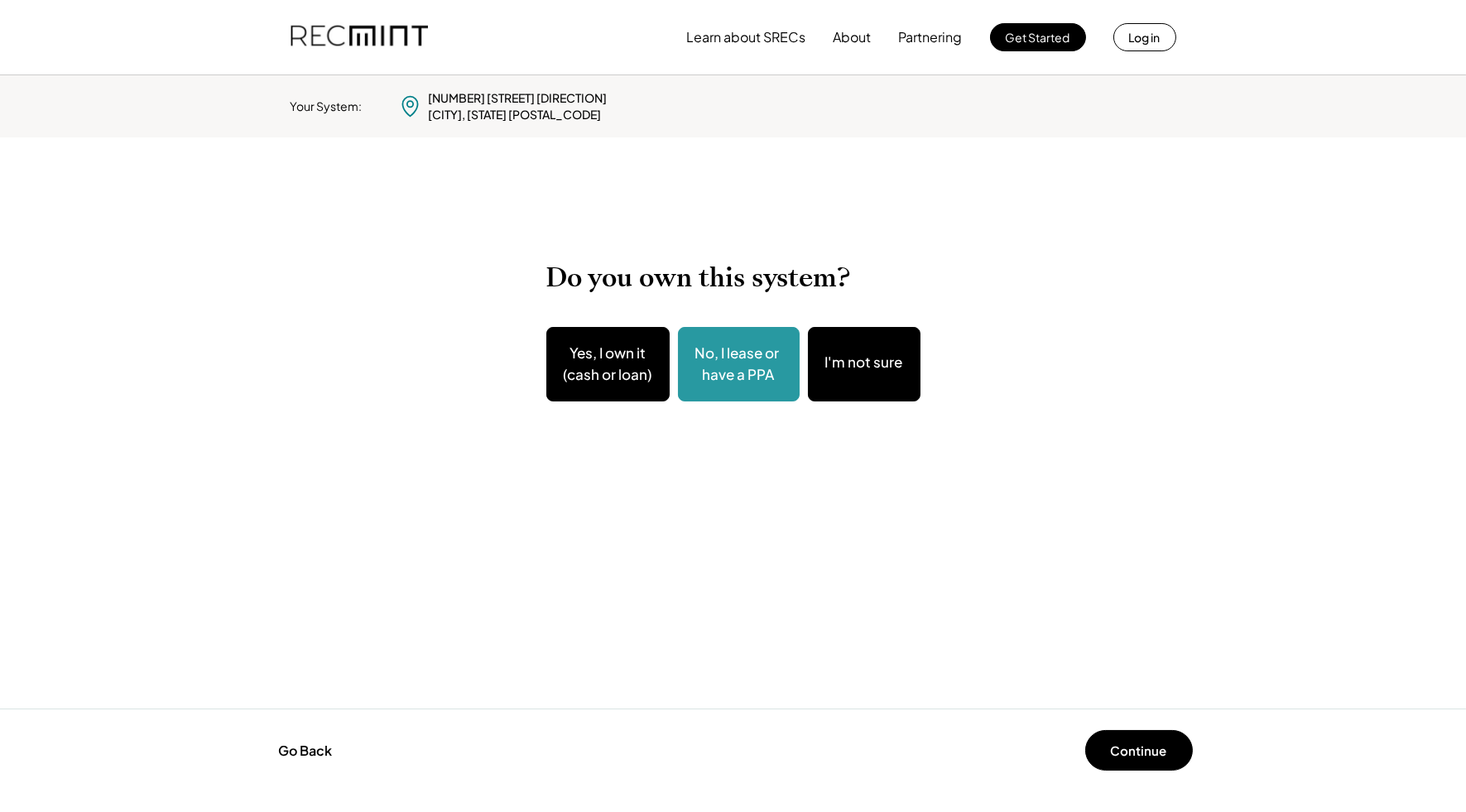 click on "Do you own this system? Yes, I own it
(cash or loan) No, I lease or
have a PPA I'm not sure" at bounding box center [733, 468] 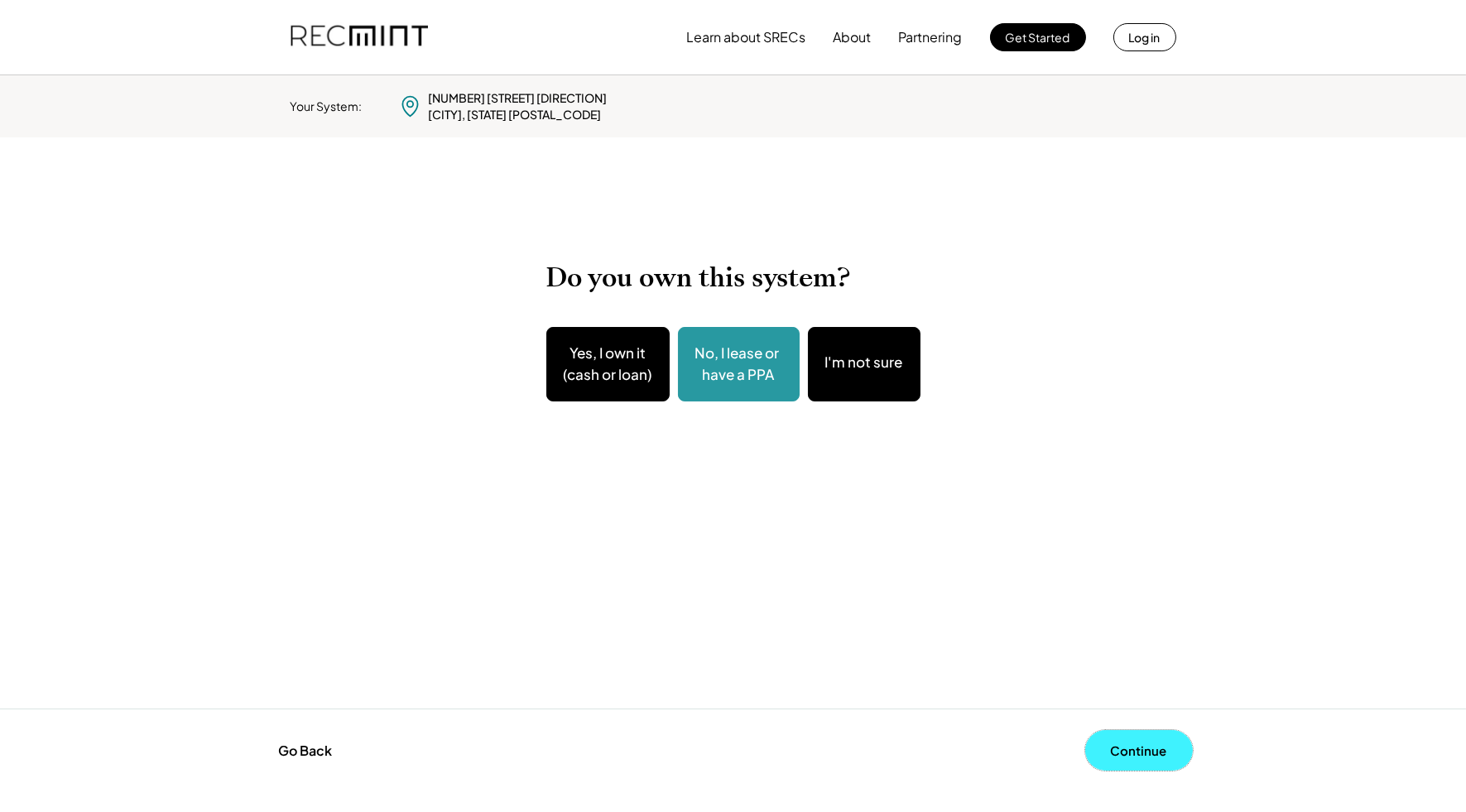 click on "Continue" at bounding box center [1139, 750] 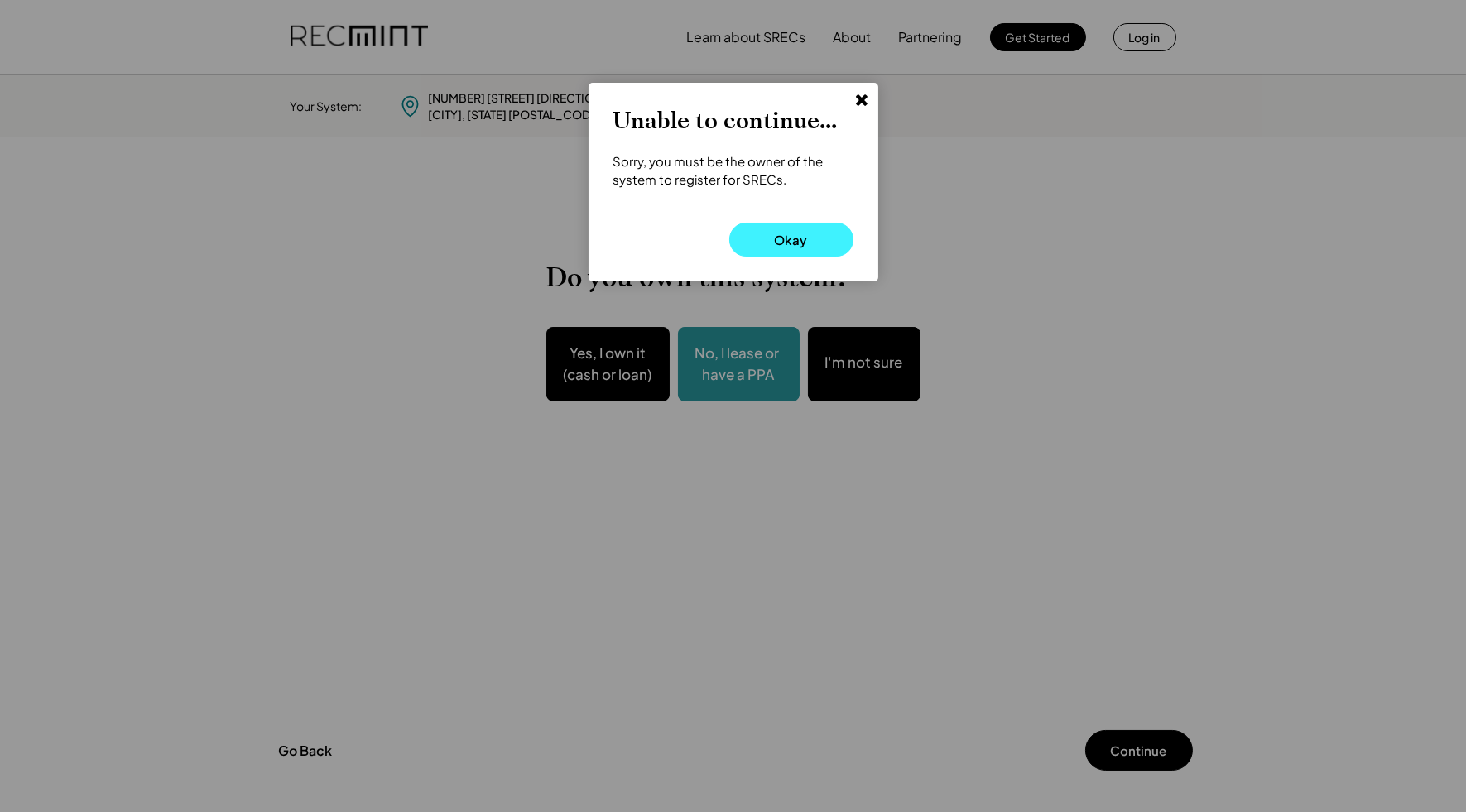 click on "Okay" at bounding box center [791, 239] 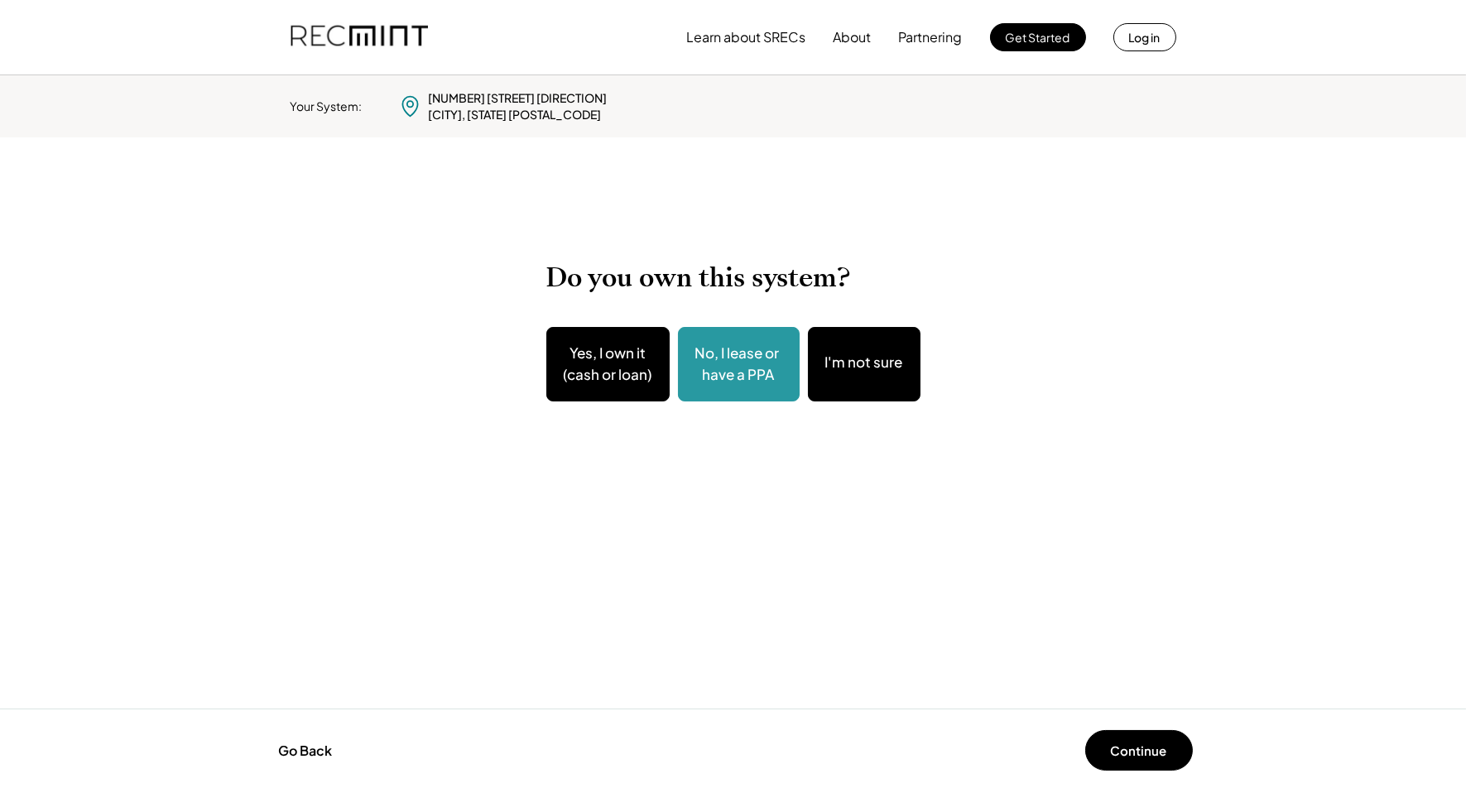 click on "Do you own this system? Yes, I own it
(cash or loan) No, I lease or
have a PPA I'm not sure" at bounding box center (733, 468) 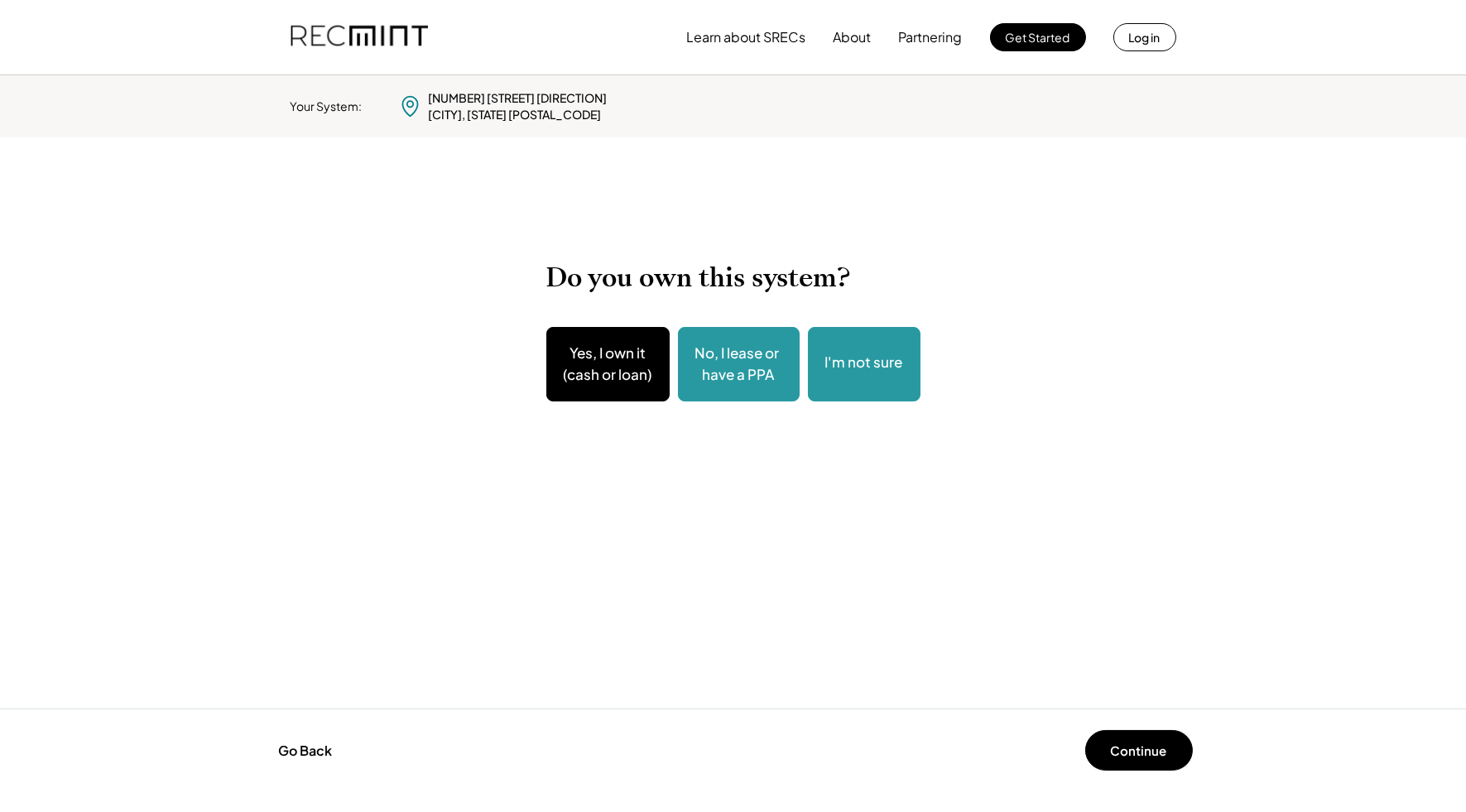 click on "I'm not sure" at bounding box center (864, 363) 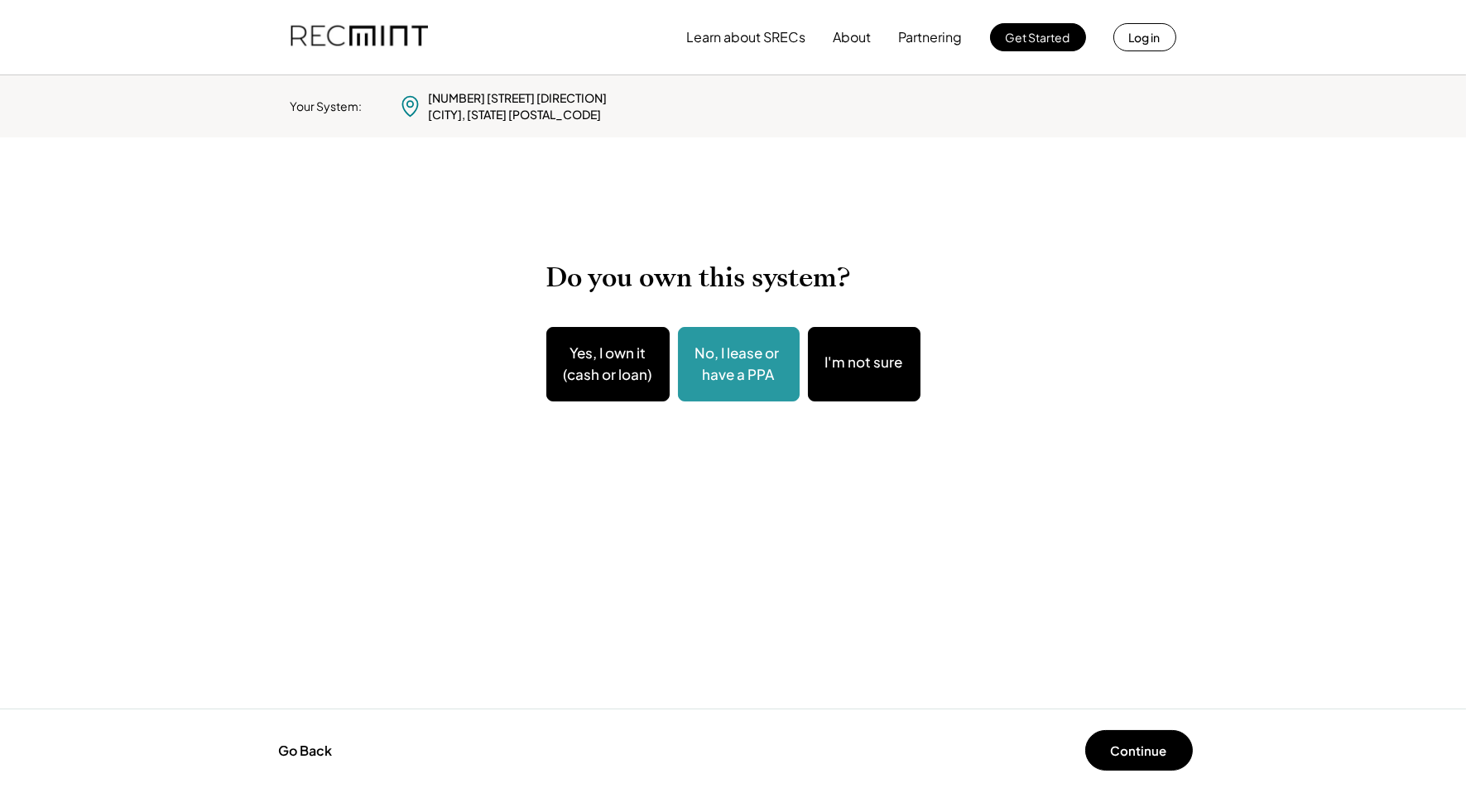 click on "Do you own this system? Yes, I own it
(cash or loan) No, I lease or
have a PPA I'm not sure" at bounding box center [733, 468] 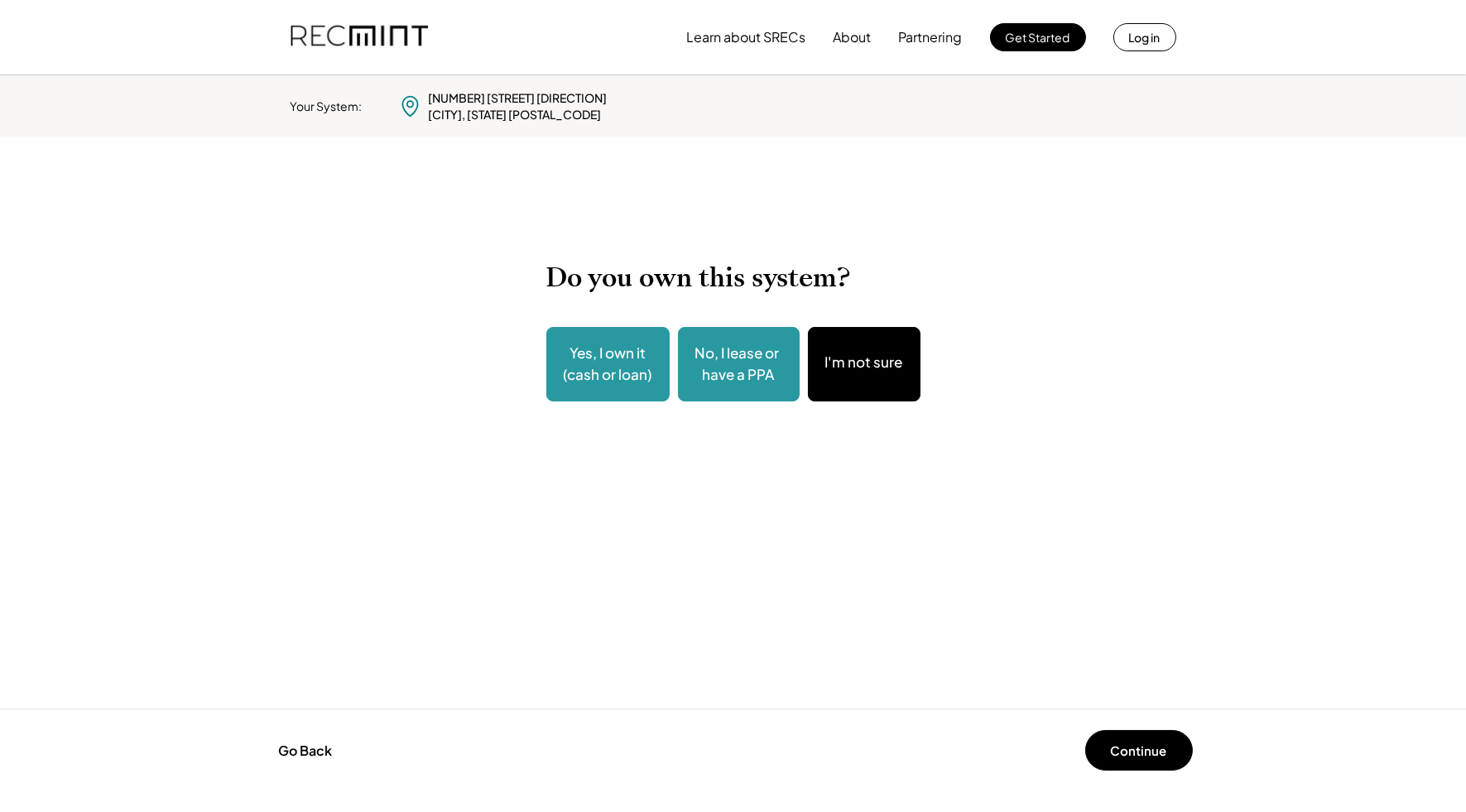click on "Yes, I own it
(cash or loan)" at bounding box center (608, 363) 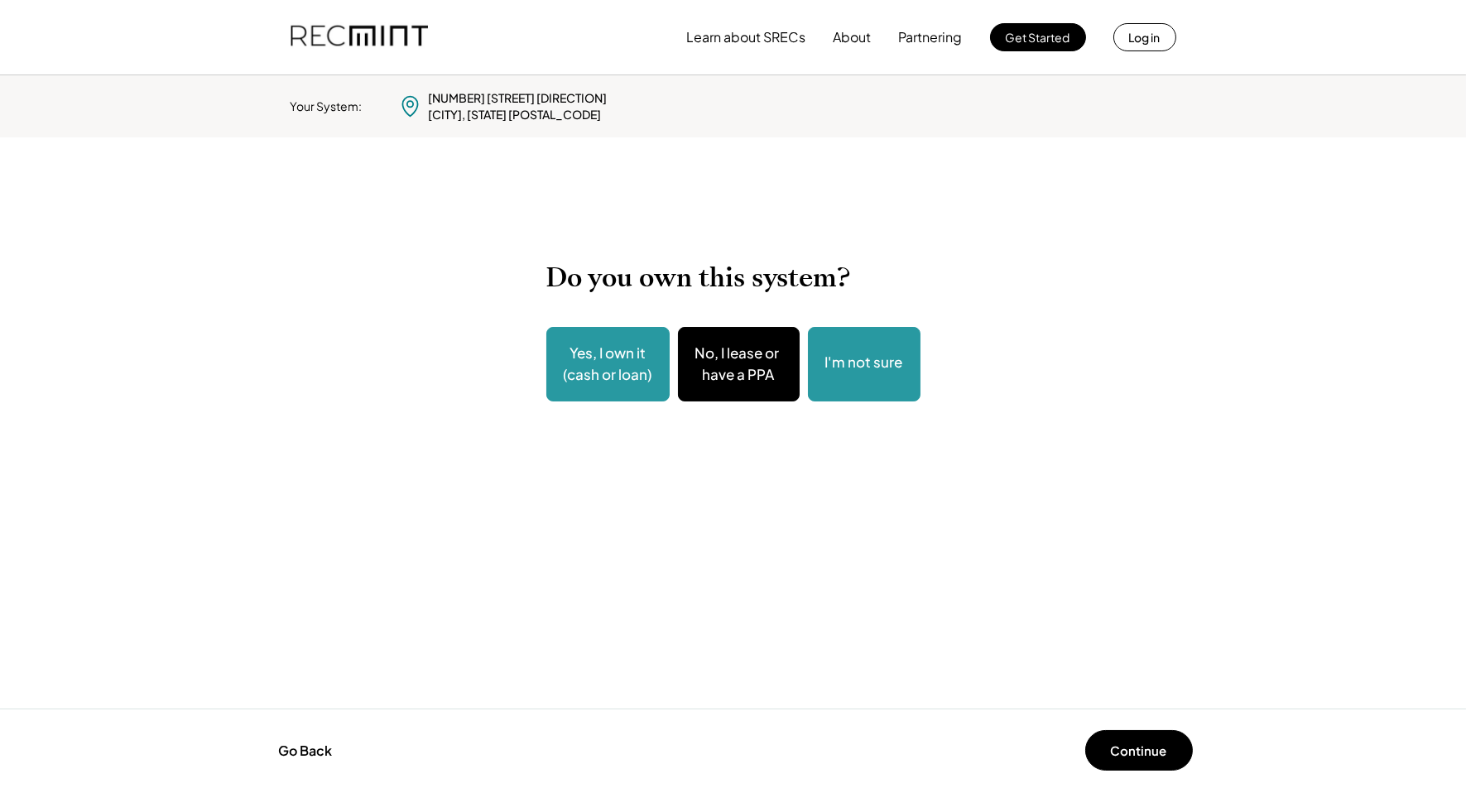 click on "I'm not sure" at bounding box center (864, 363) 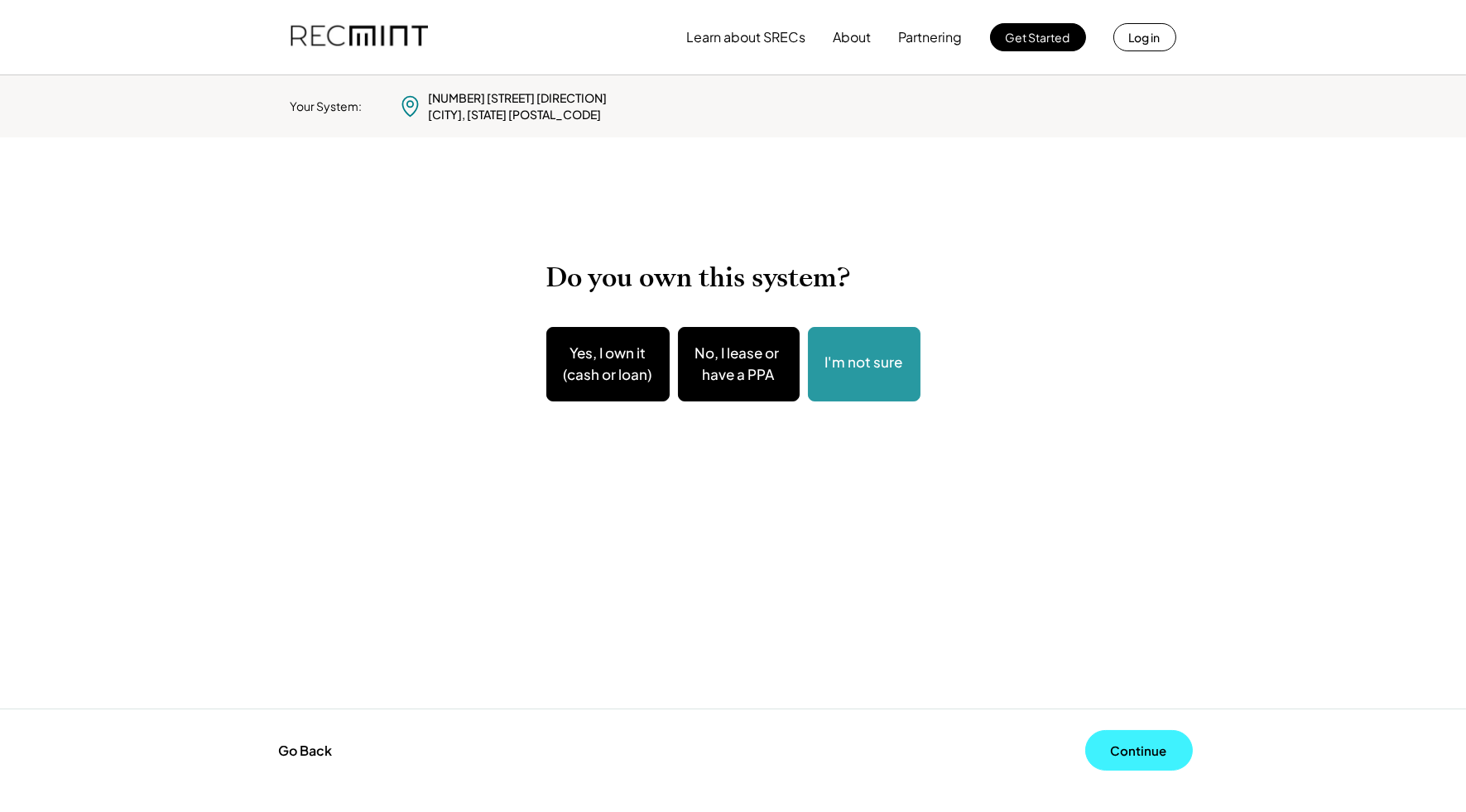 click on "Continue" at bounding box center (1139, 750) 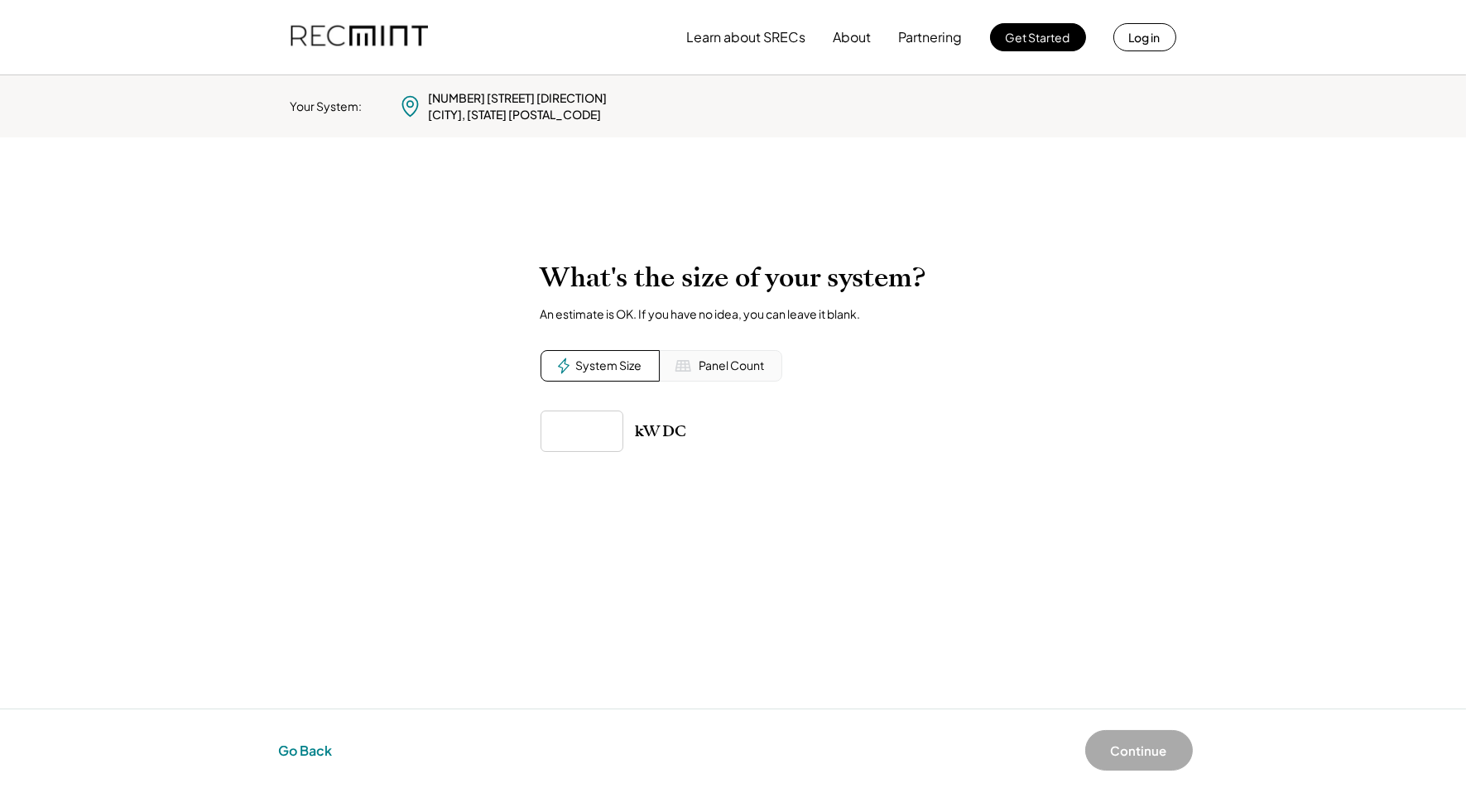 click on "Go Back" at bounding box center [305, 751] 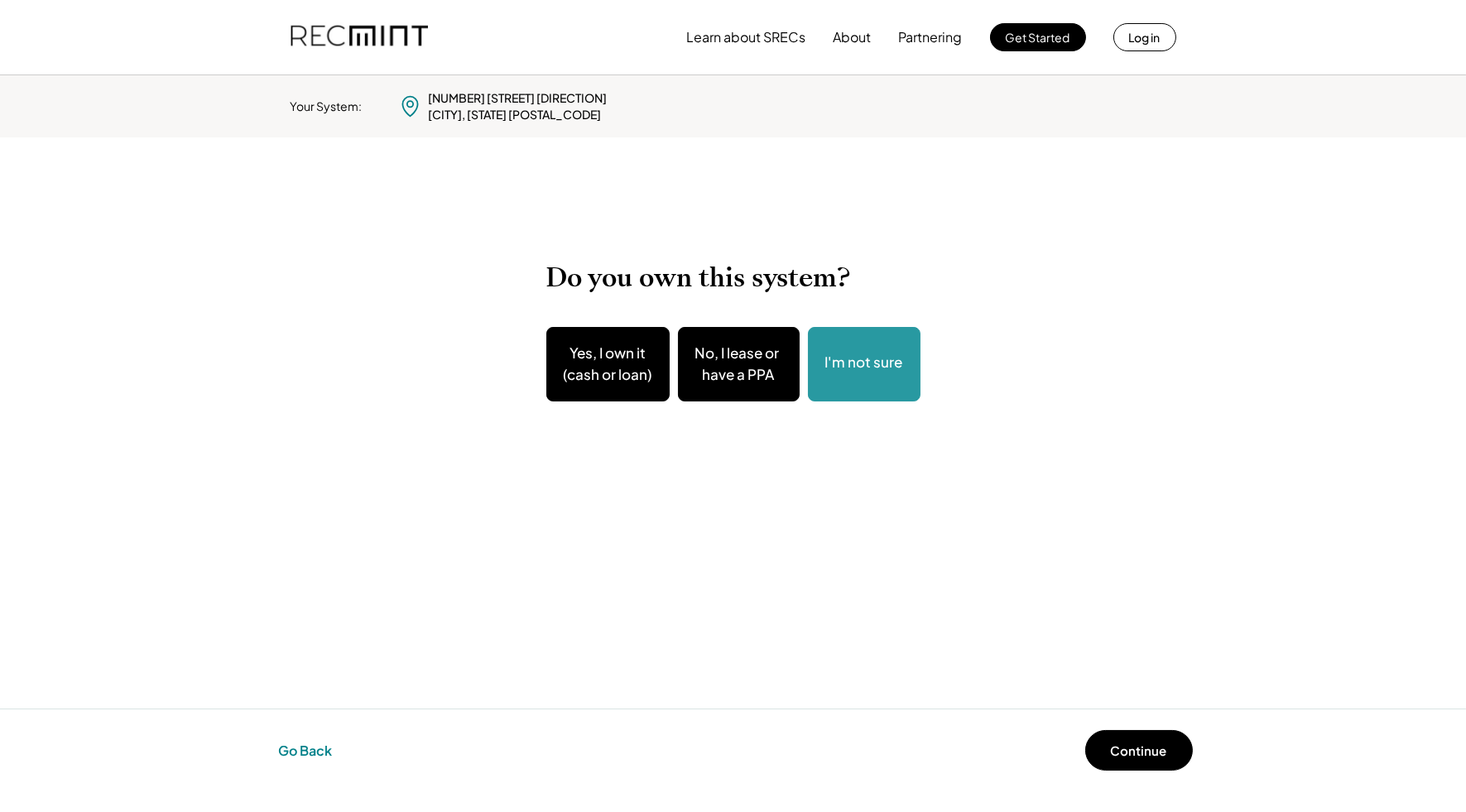 click on "Go Back" at bounding box center (305, 751) 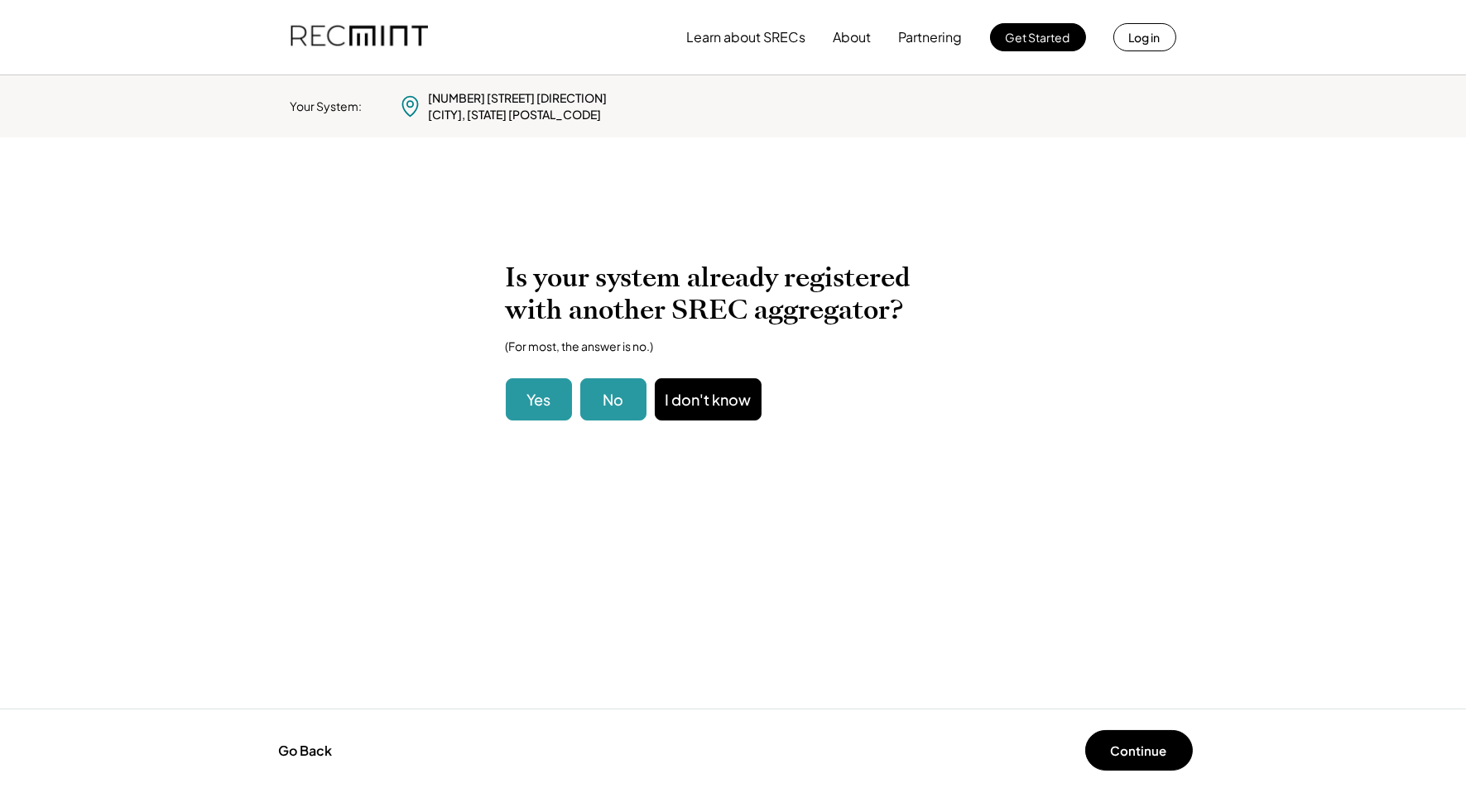 click on "Yes" at bounding box center [539, 399] 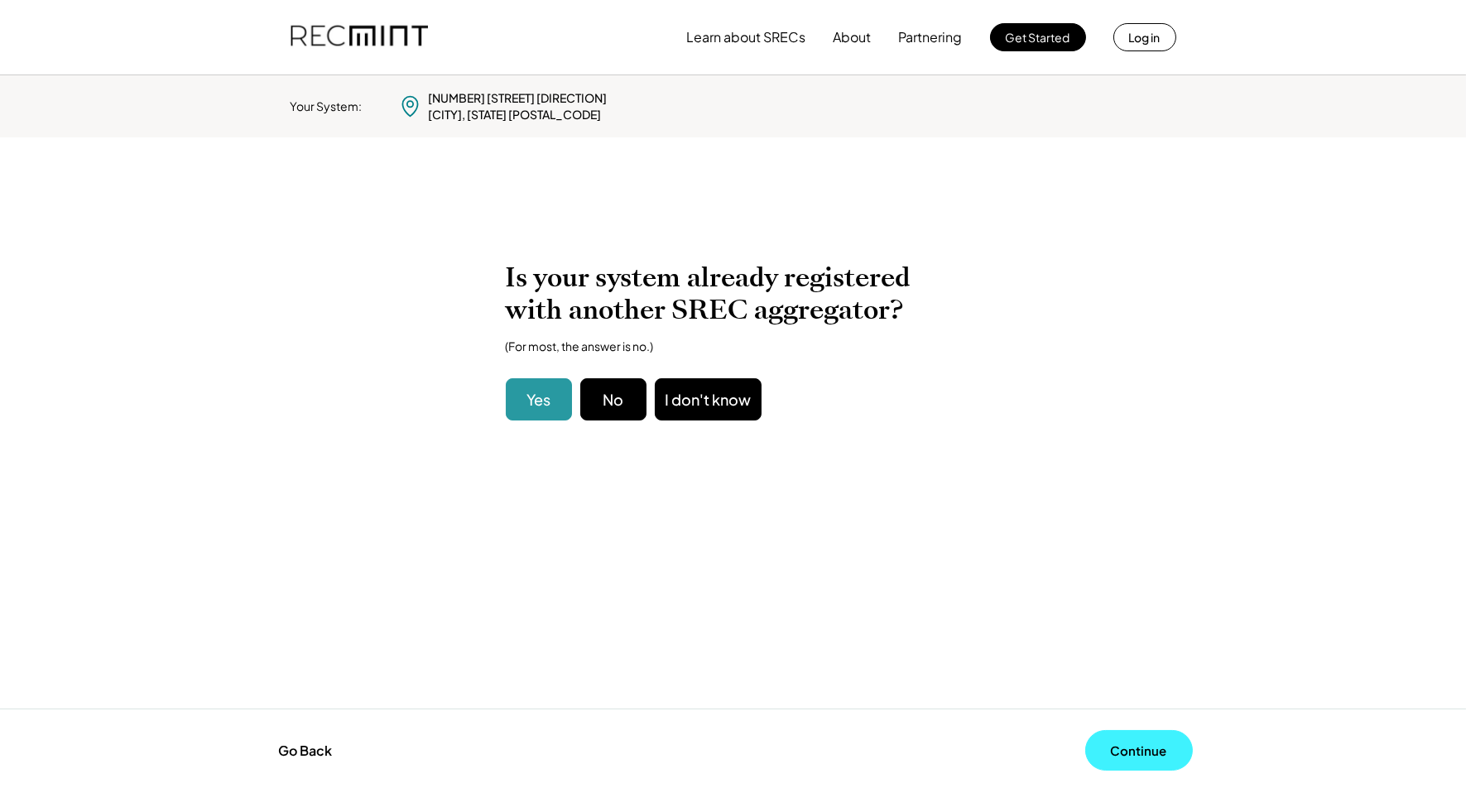 click on "Continue" at bounding box center [1139, 750] 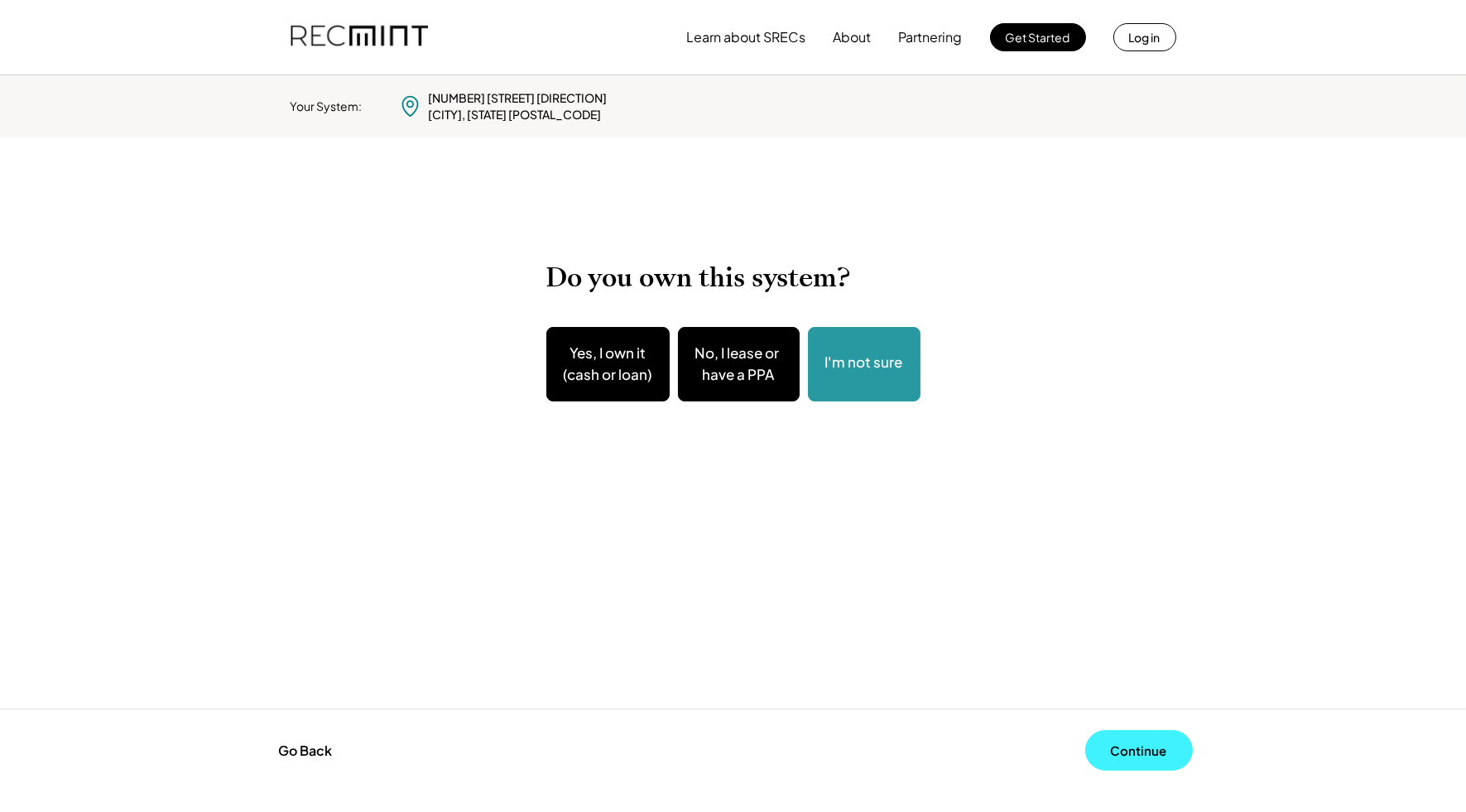 click on "Continue" at bounding box center [1139, 750] 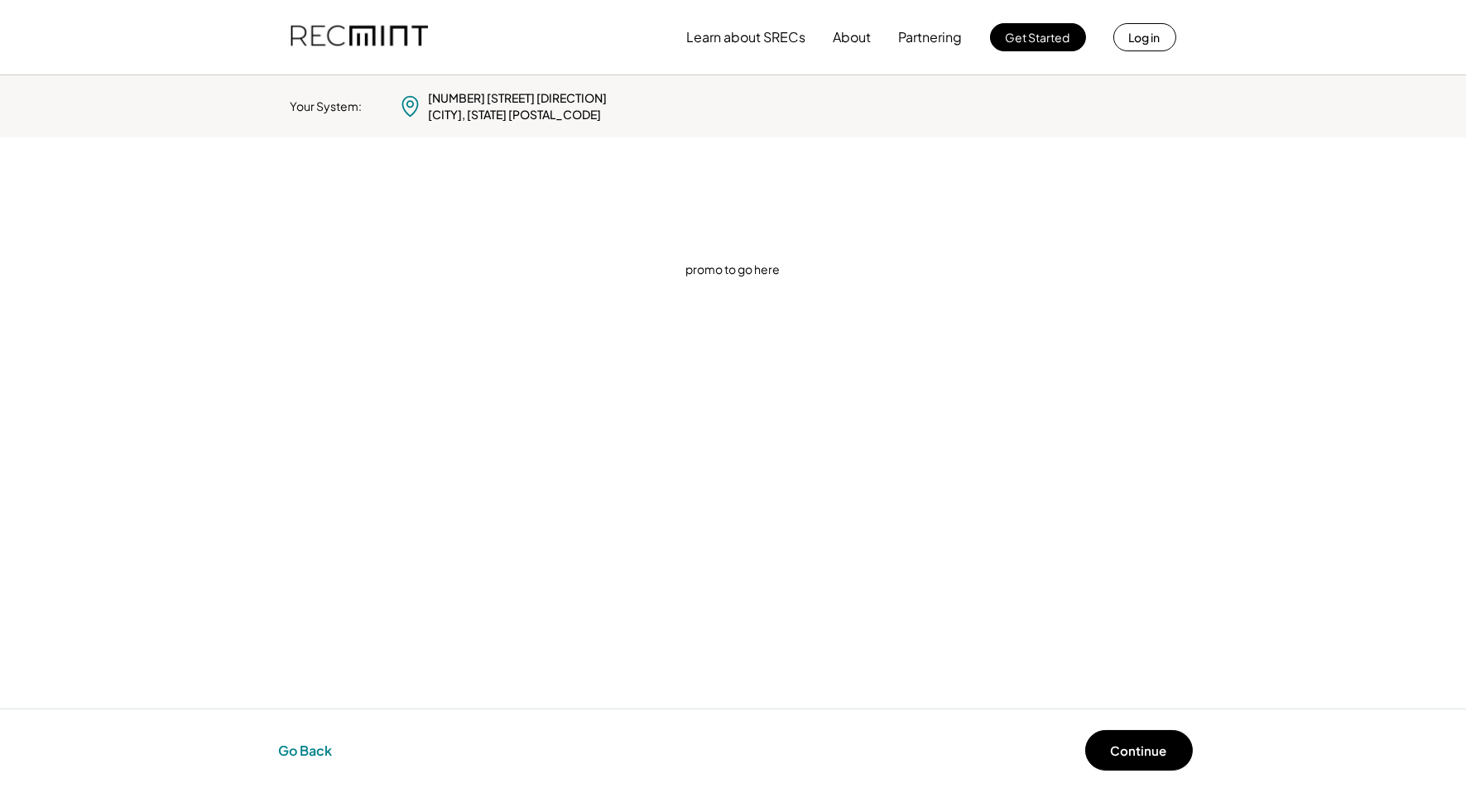 click on "Go Back" at bounding box center [305, 751] 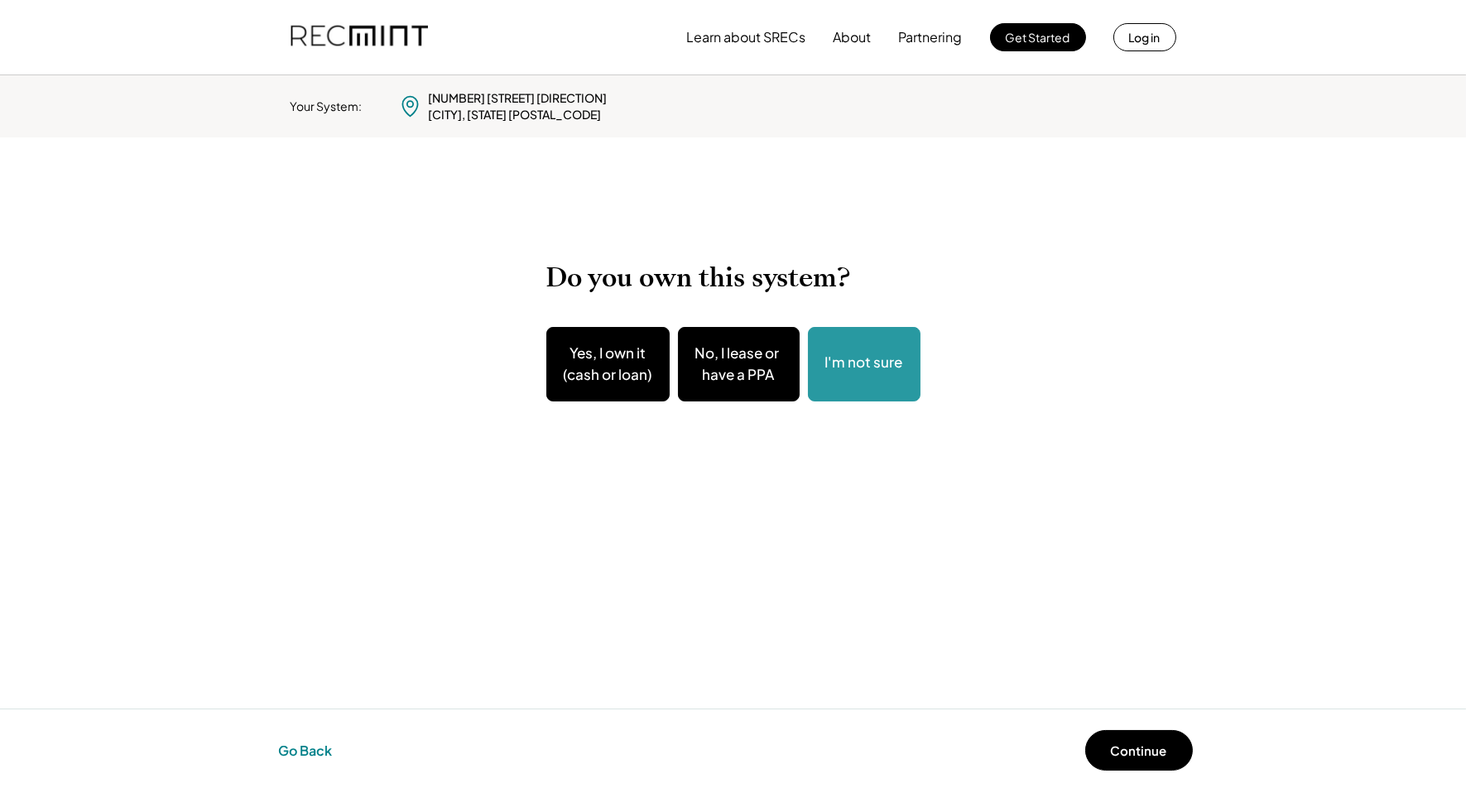 click on "Go Back" at bounding box center [305, 751] 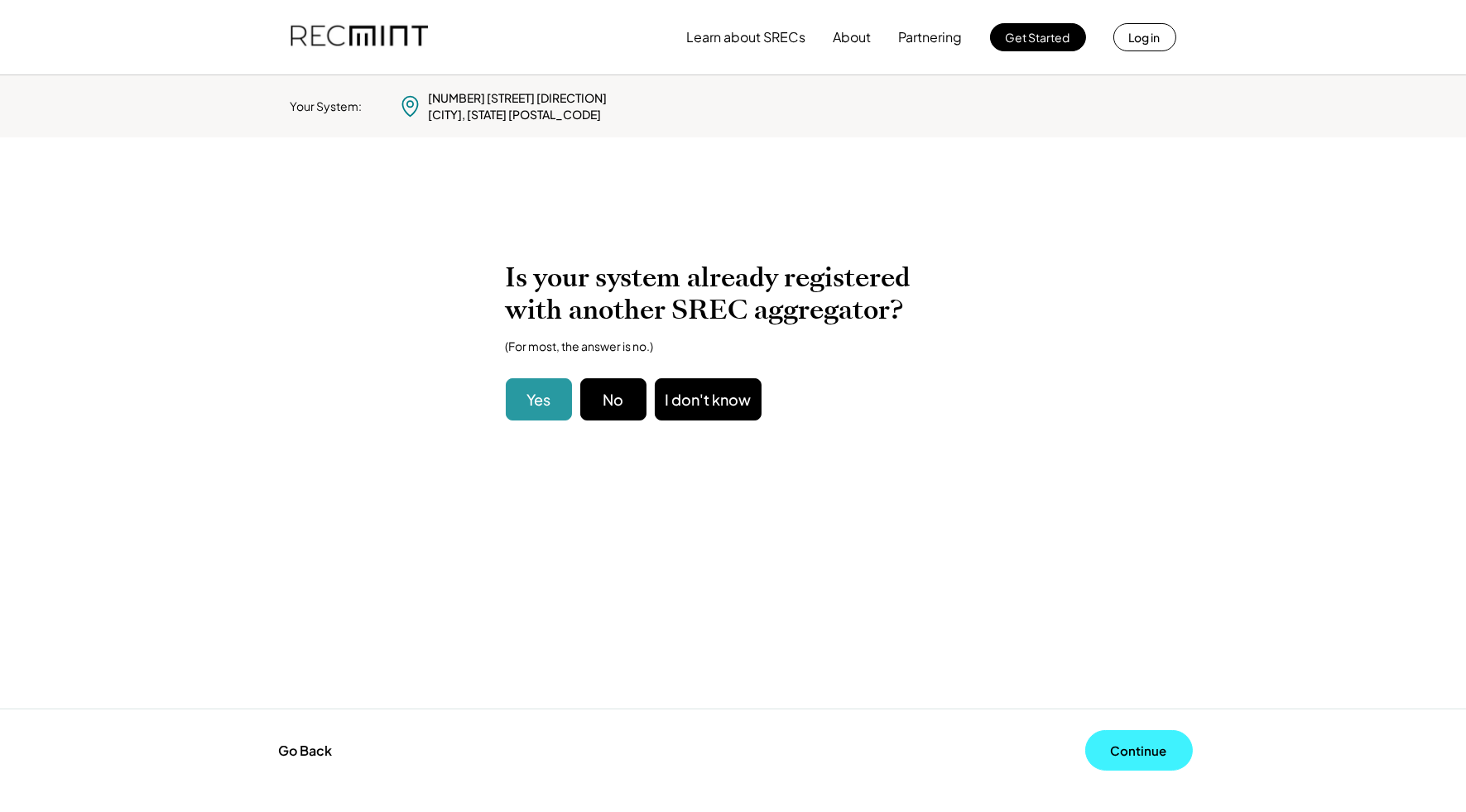 click on "Continue" at bounding box center (1139, 750) 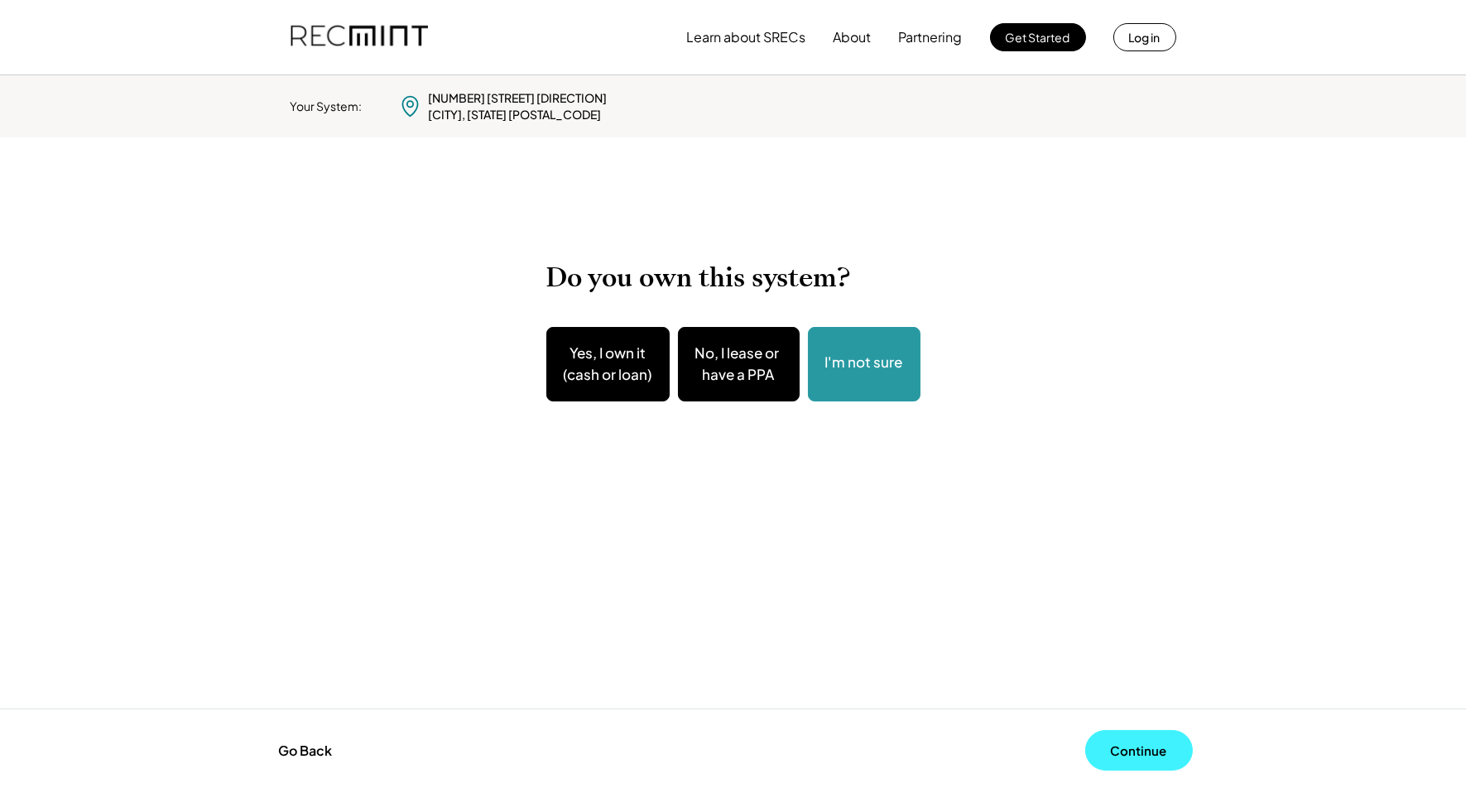 click on "Continue" at bounding box center [1139, 750] 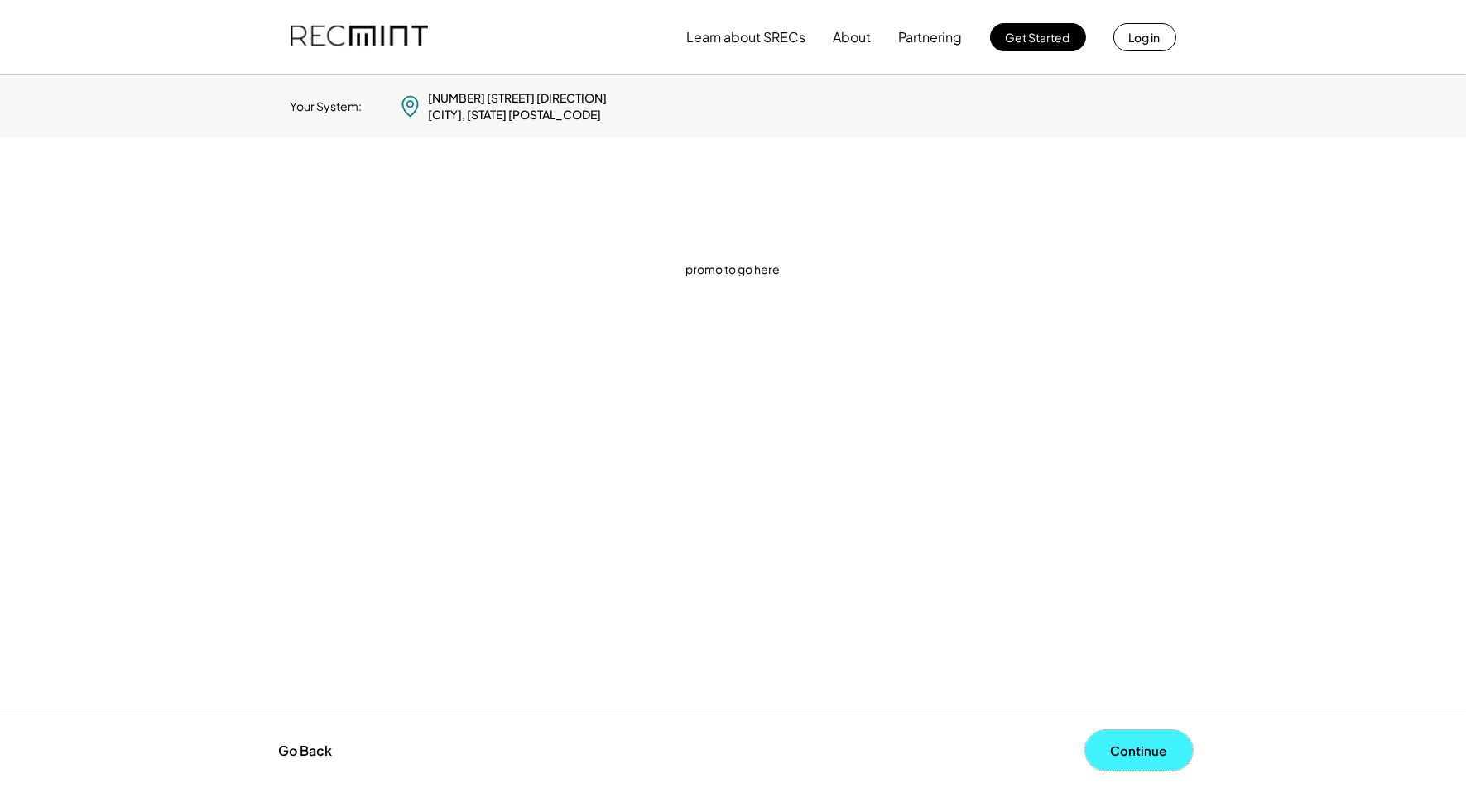 click on "Continue" at bounding box center (1139, 750) 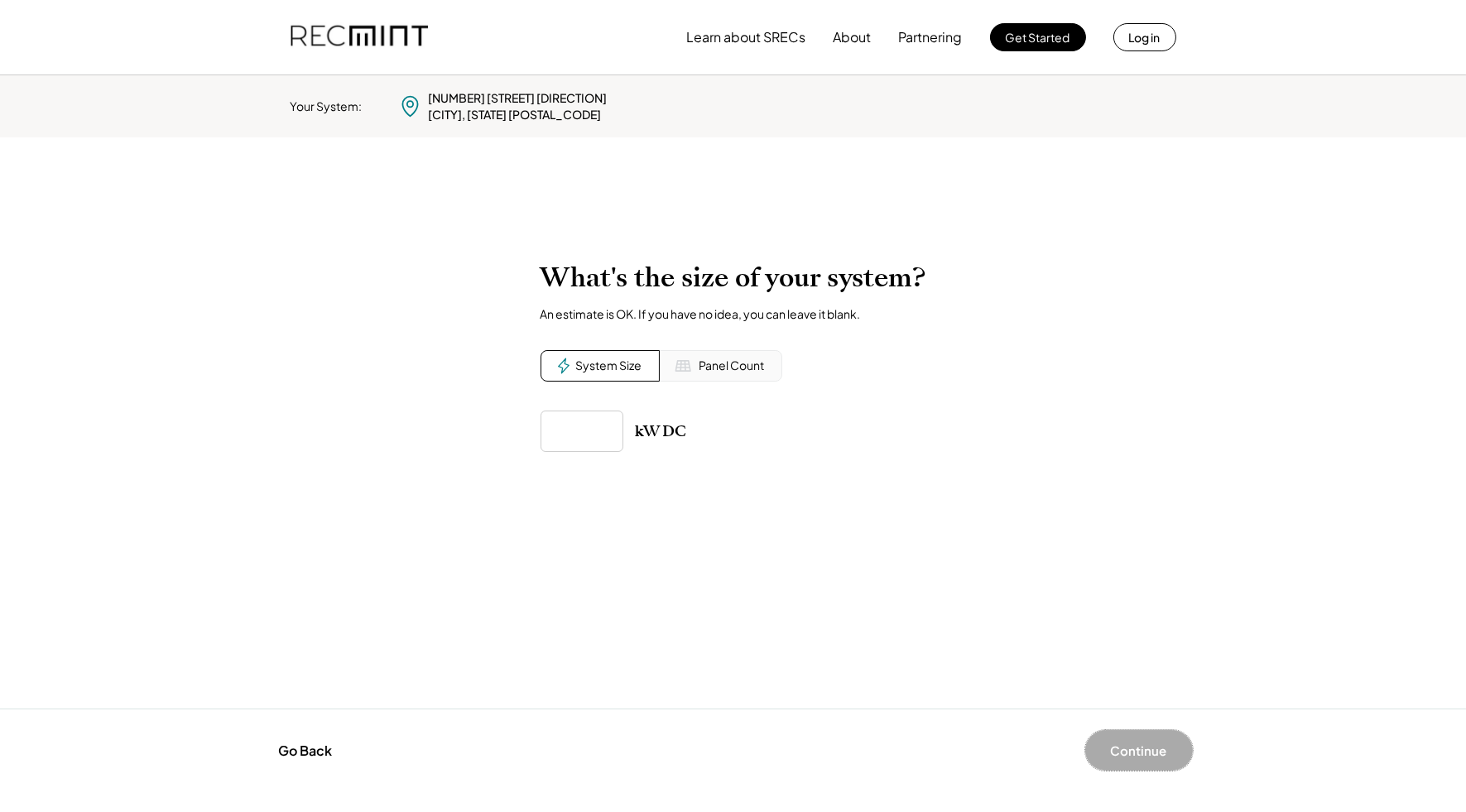 click at bounding box center (582, 431) 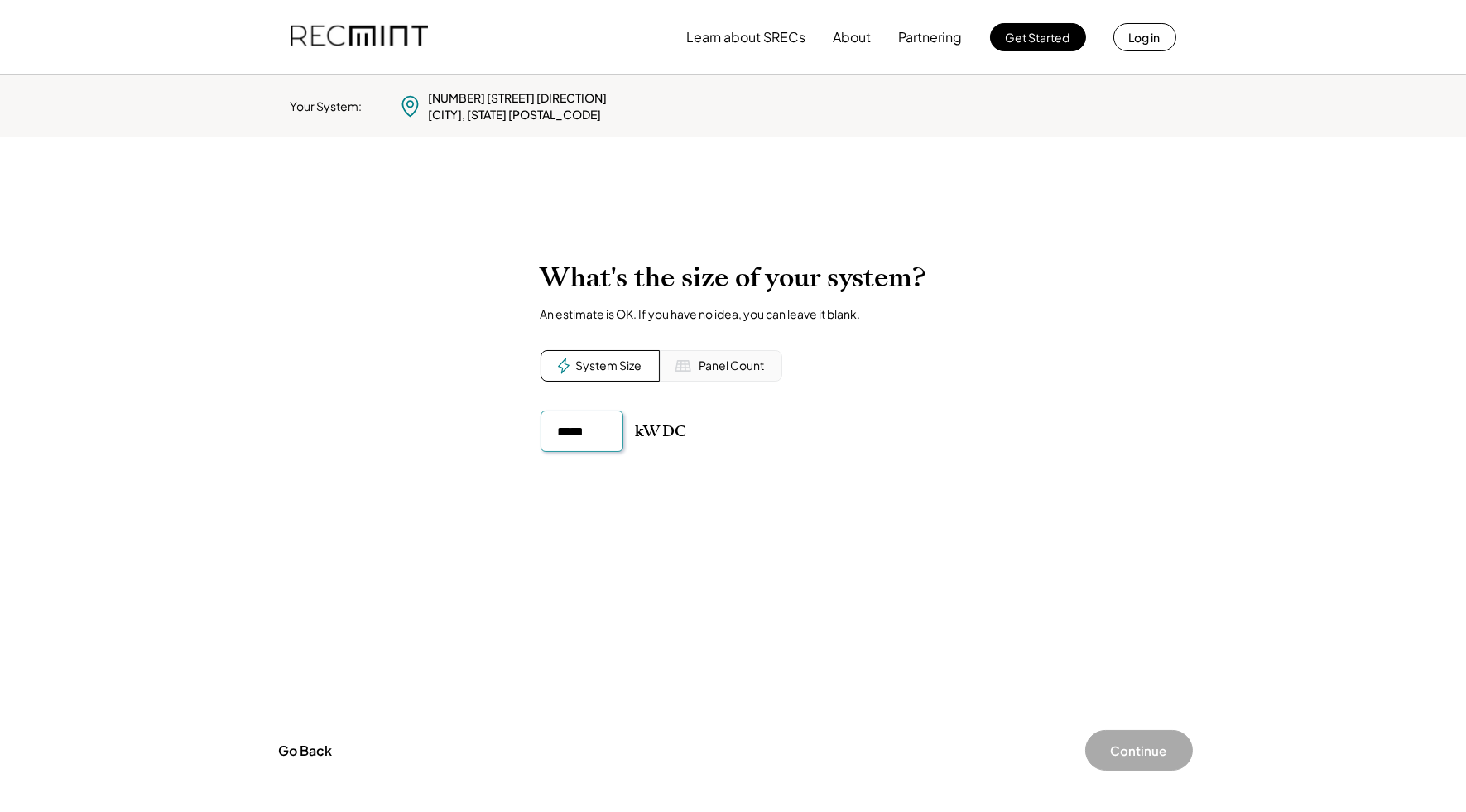type on "******" 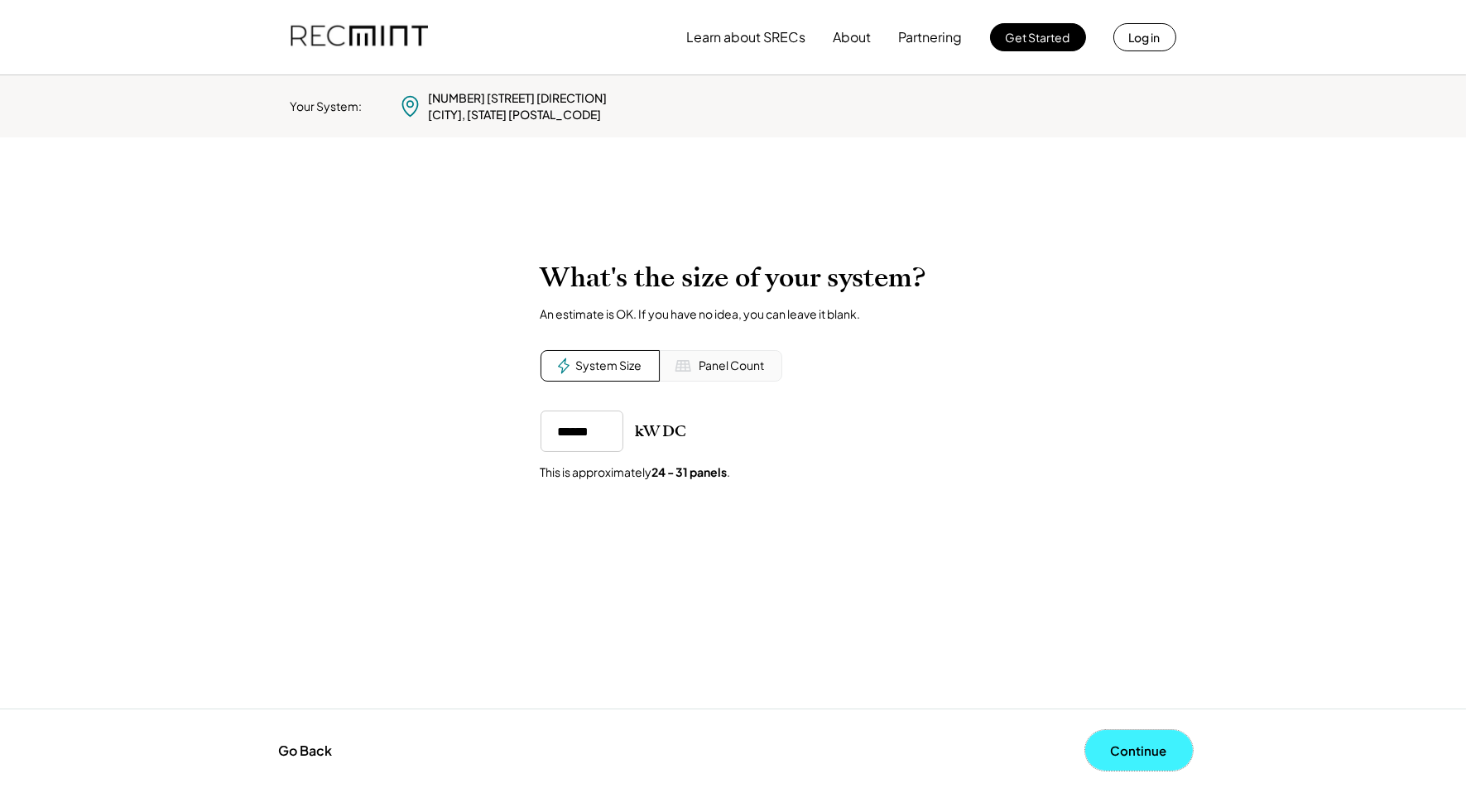 click on "Continue" at bounding box center (1139, 750) 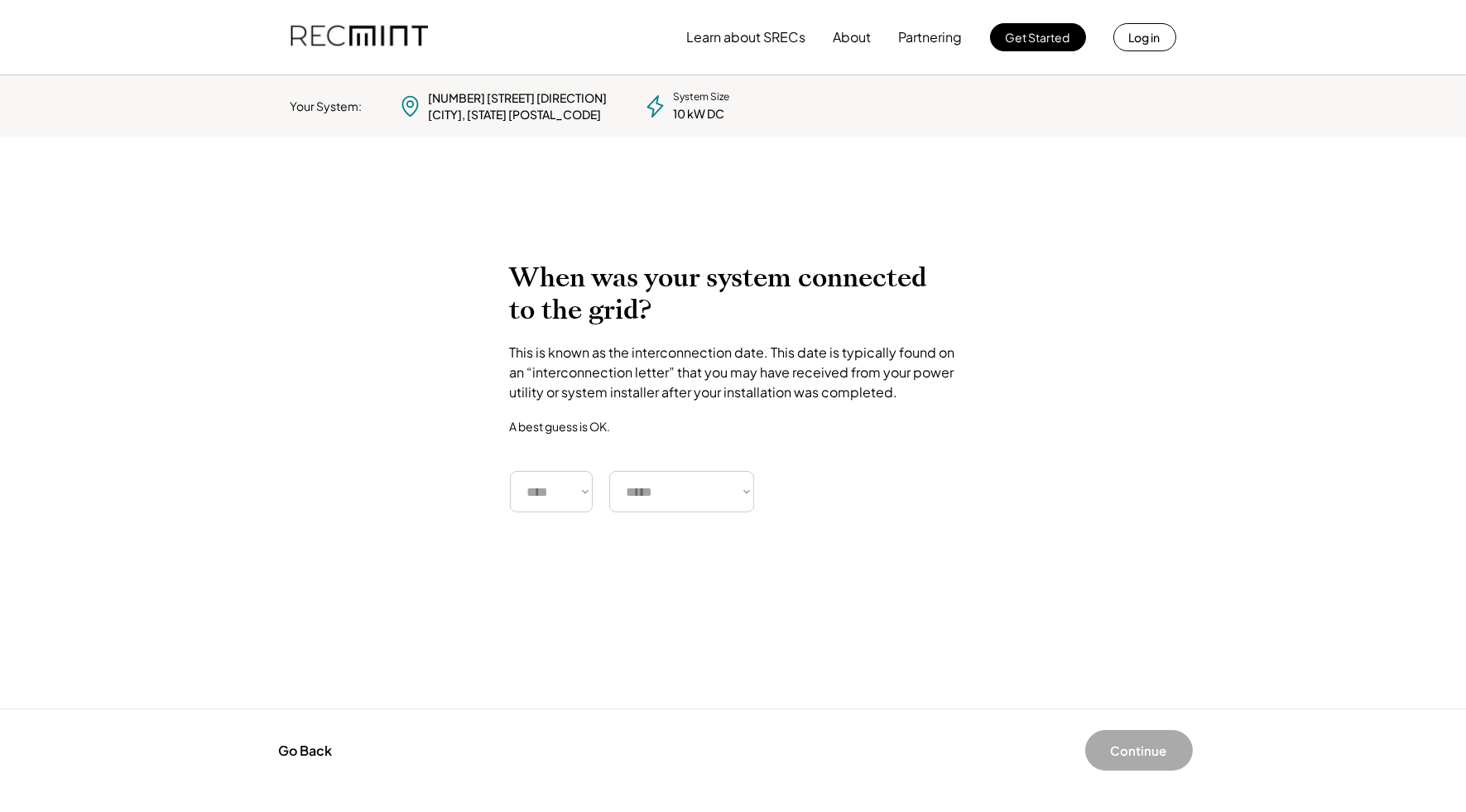 click on "**** **** **** **** **** **** **** **** **** **** **** **** **** **** ****" at bounding box center [551, 492] 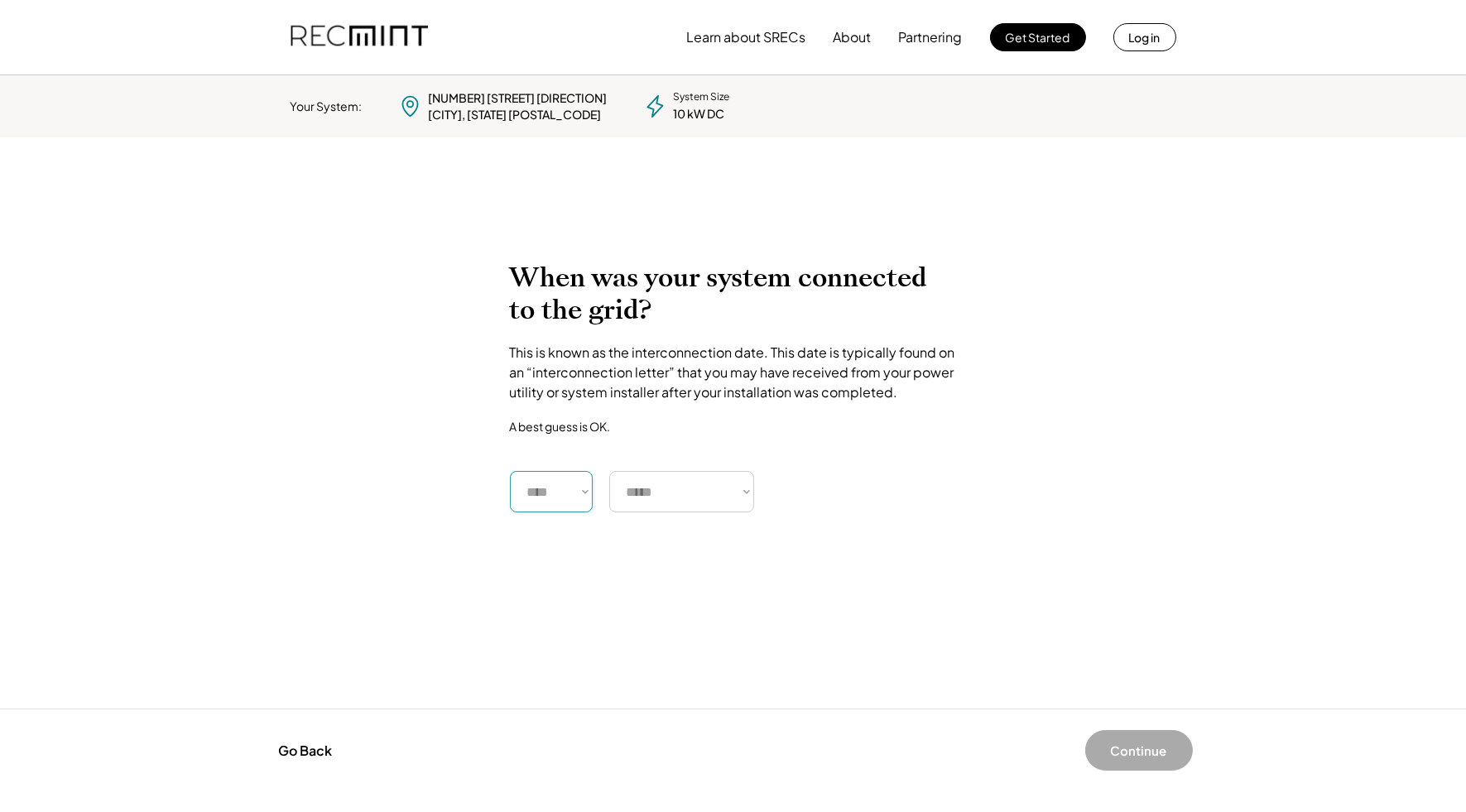 select on "****" 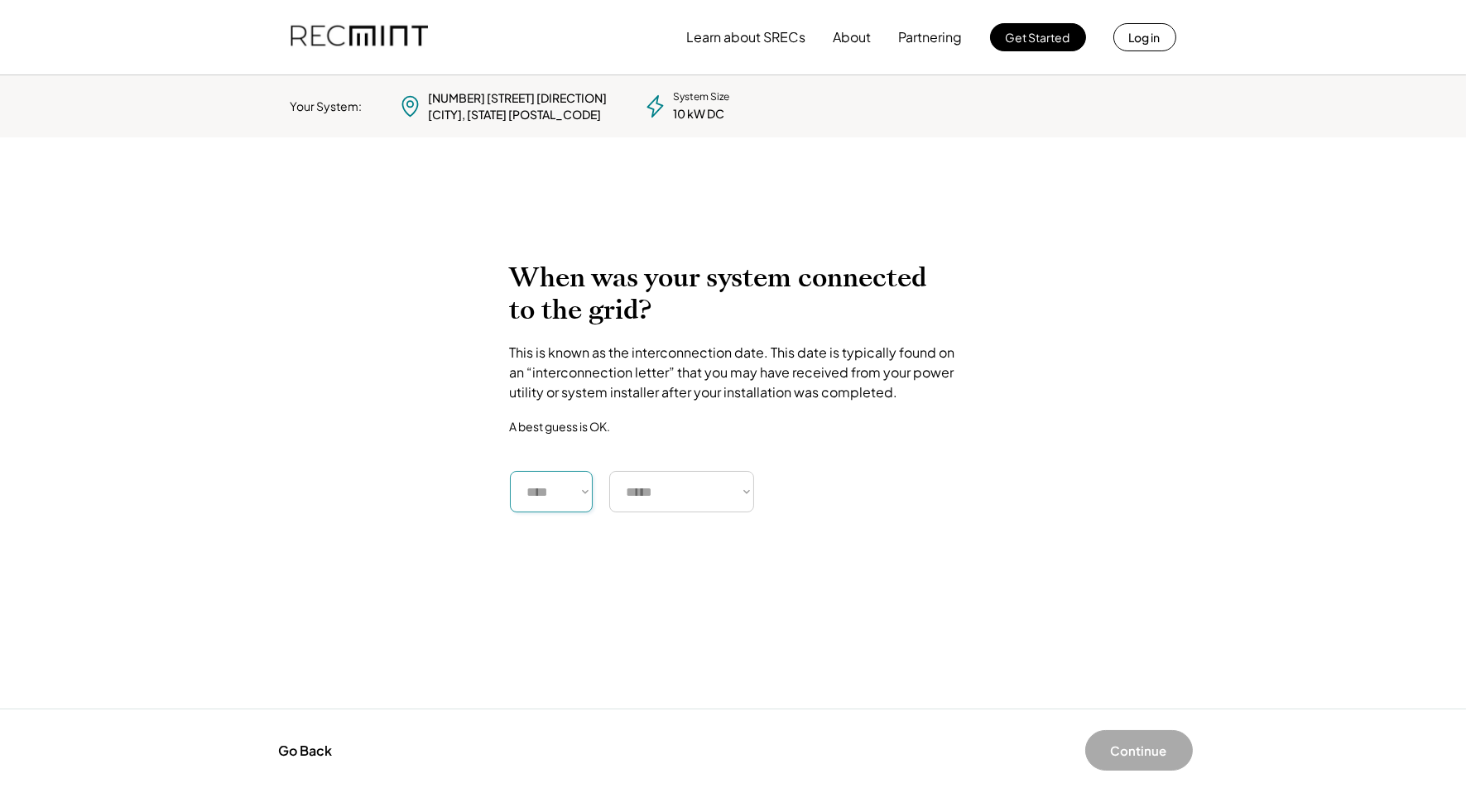 click on "***** ******* ******** ***** ***** *** **** **** ****** ********* ******* ******** ********" at bounding box center (681, 492) 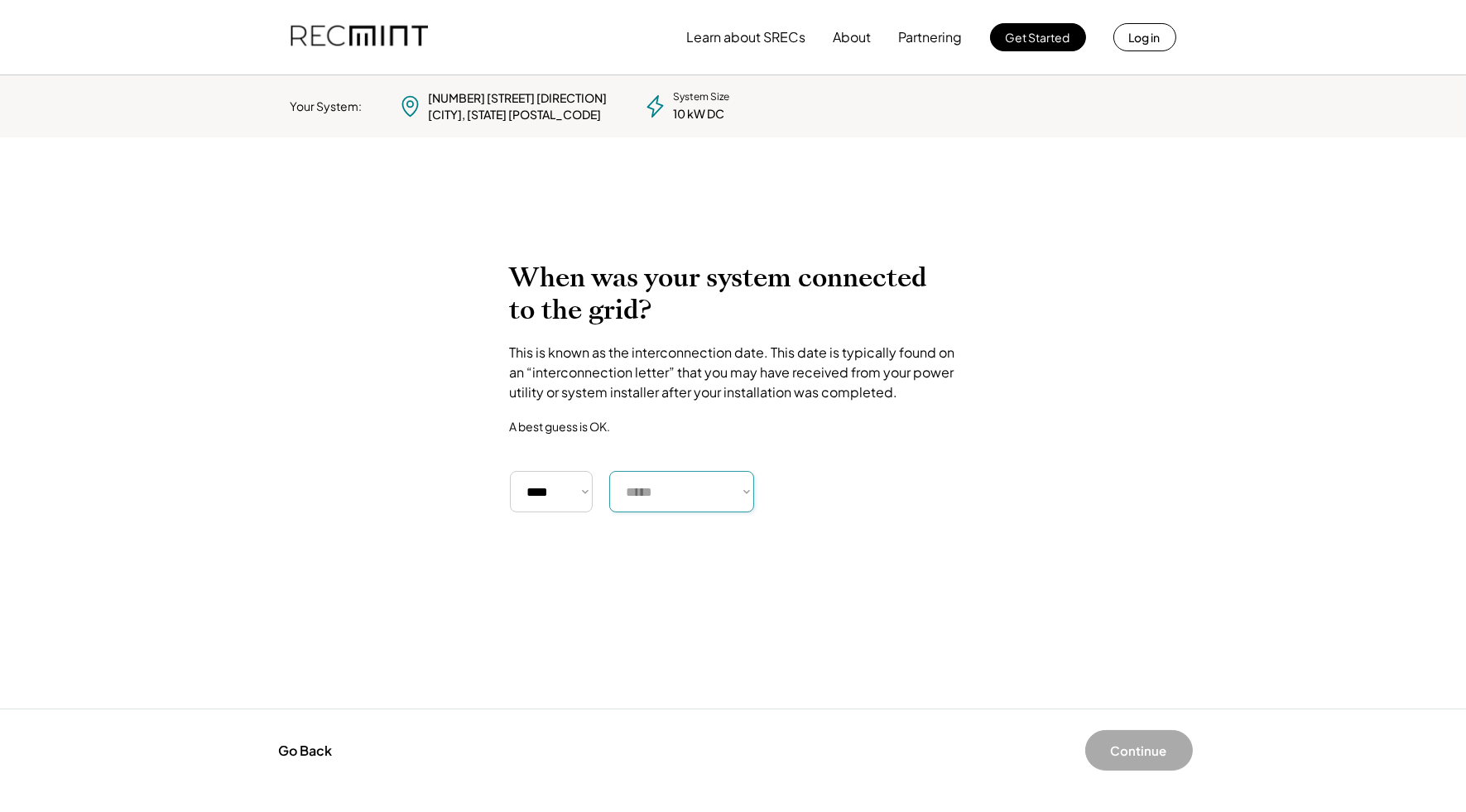 select on "*****" 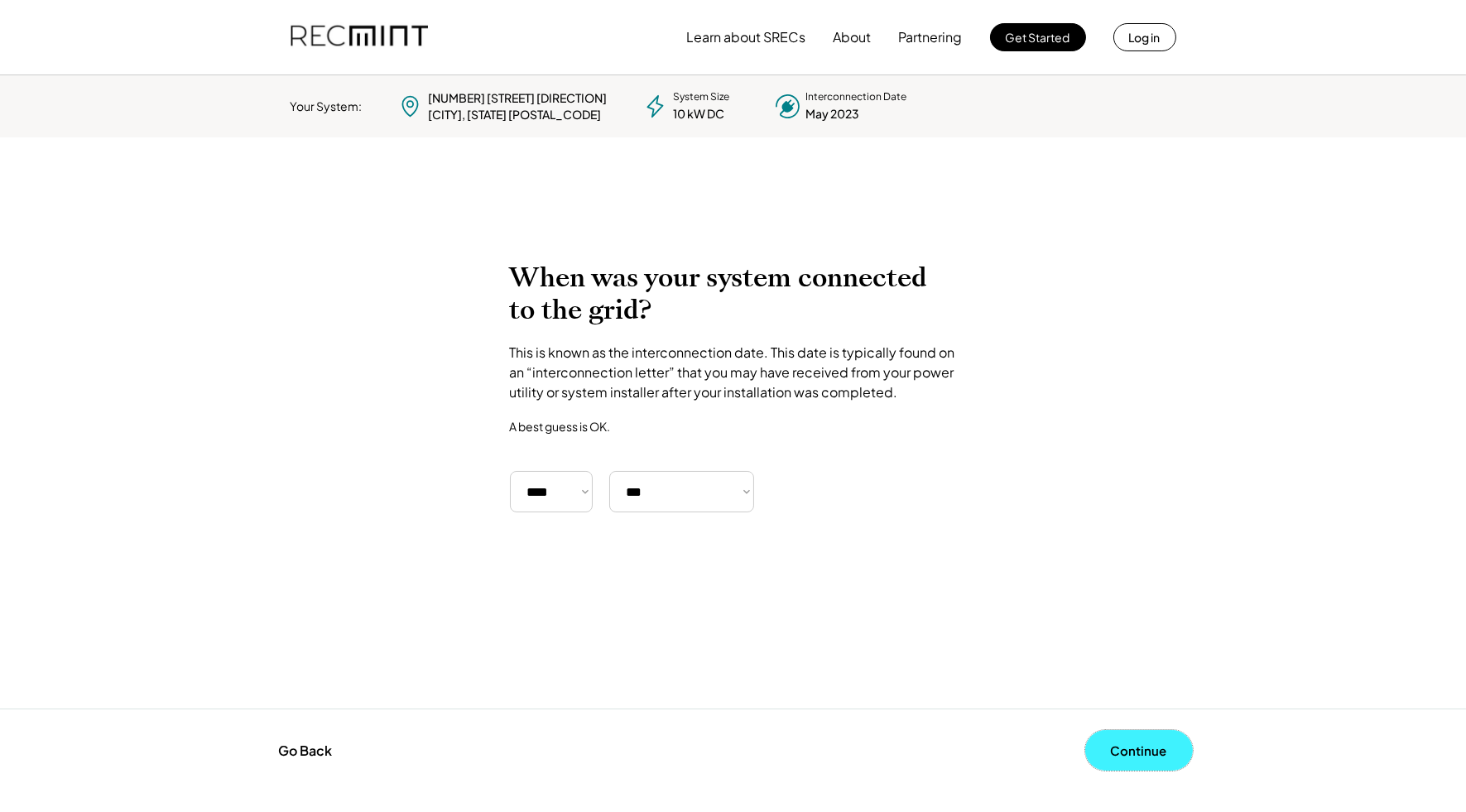 click on "Continue" at bounding box center (1139, 750) 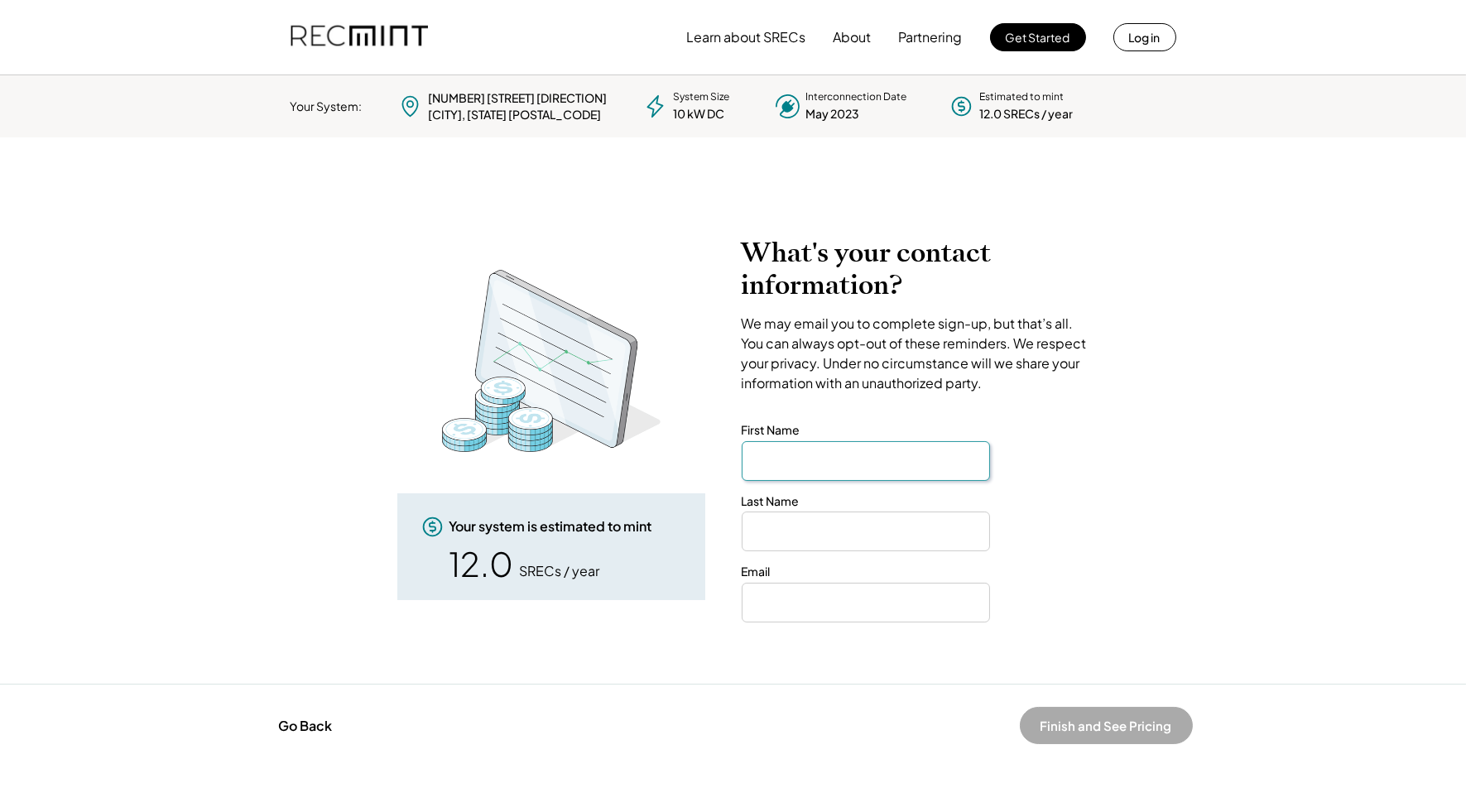 click at bounding box center [866, 461] 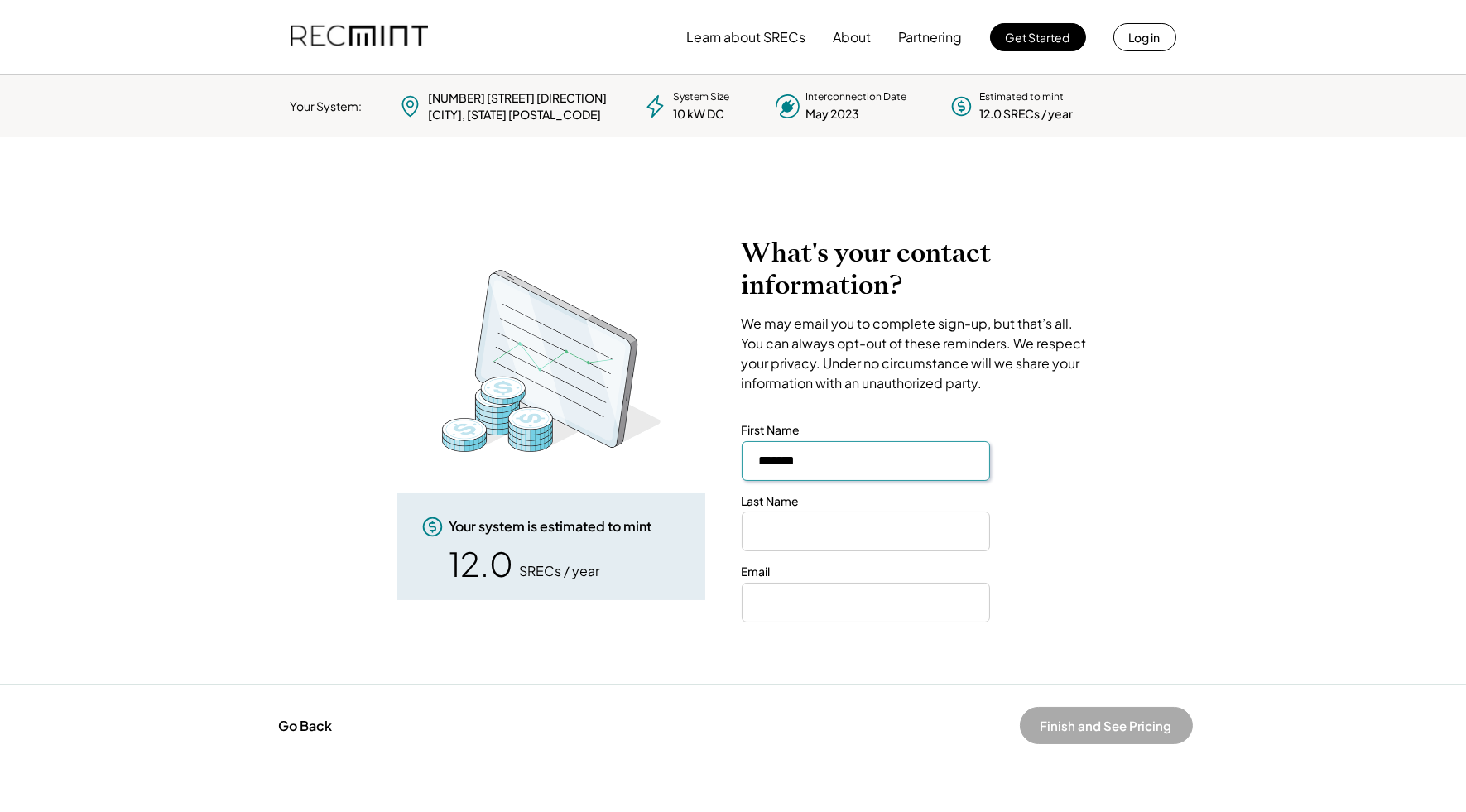 type on "*******" 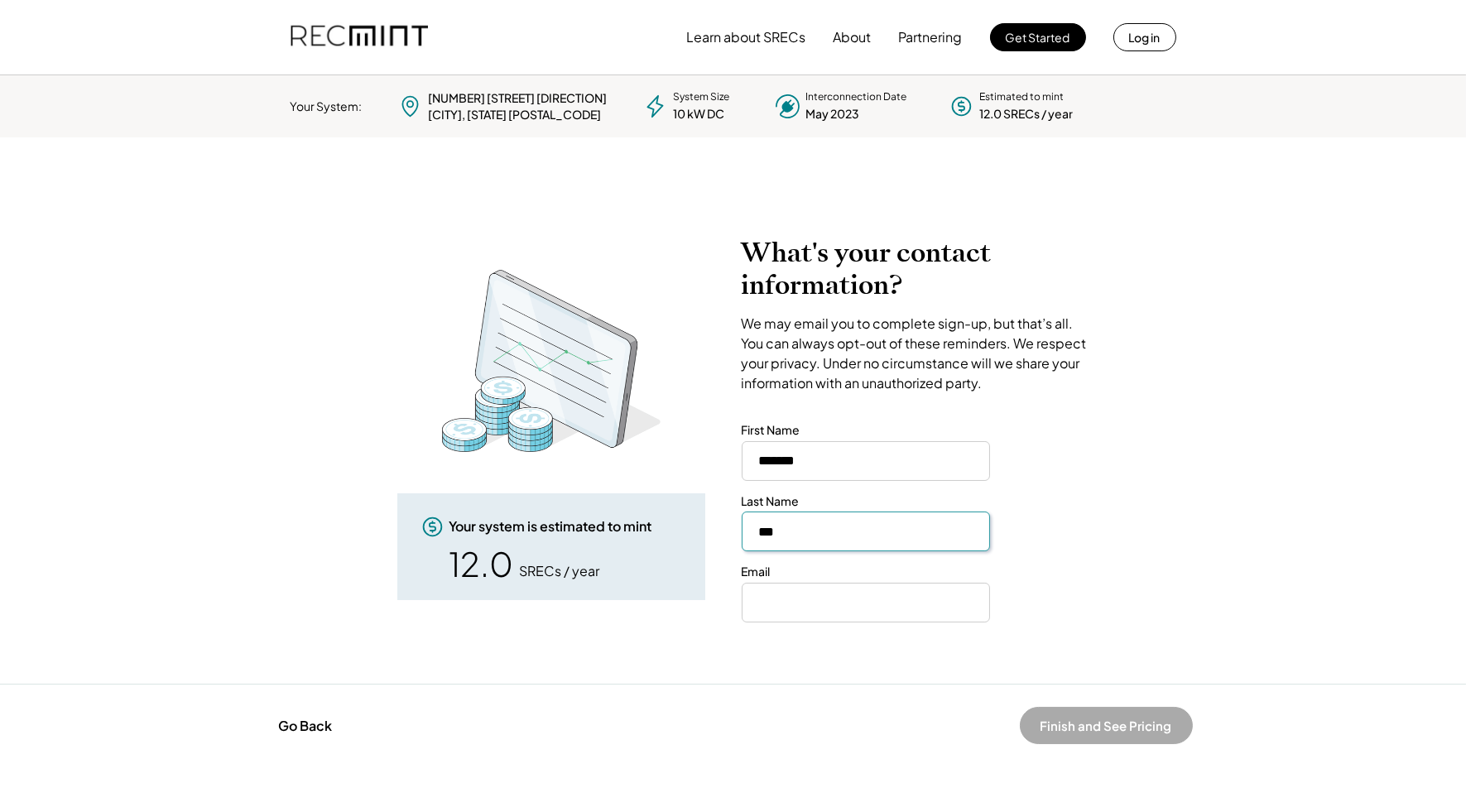 type on "***" 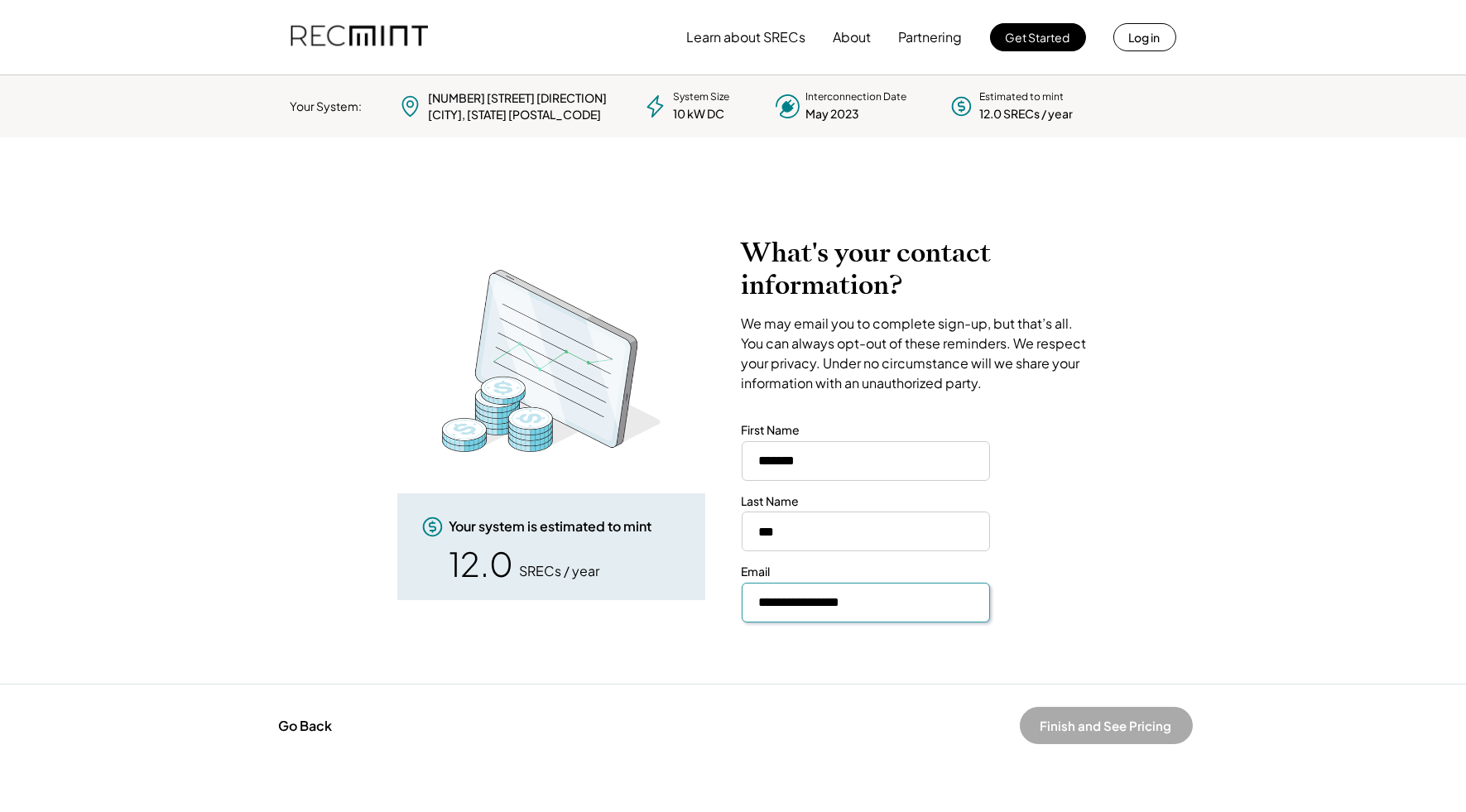 type on "**********" 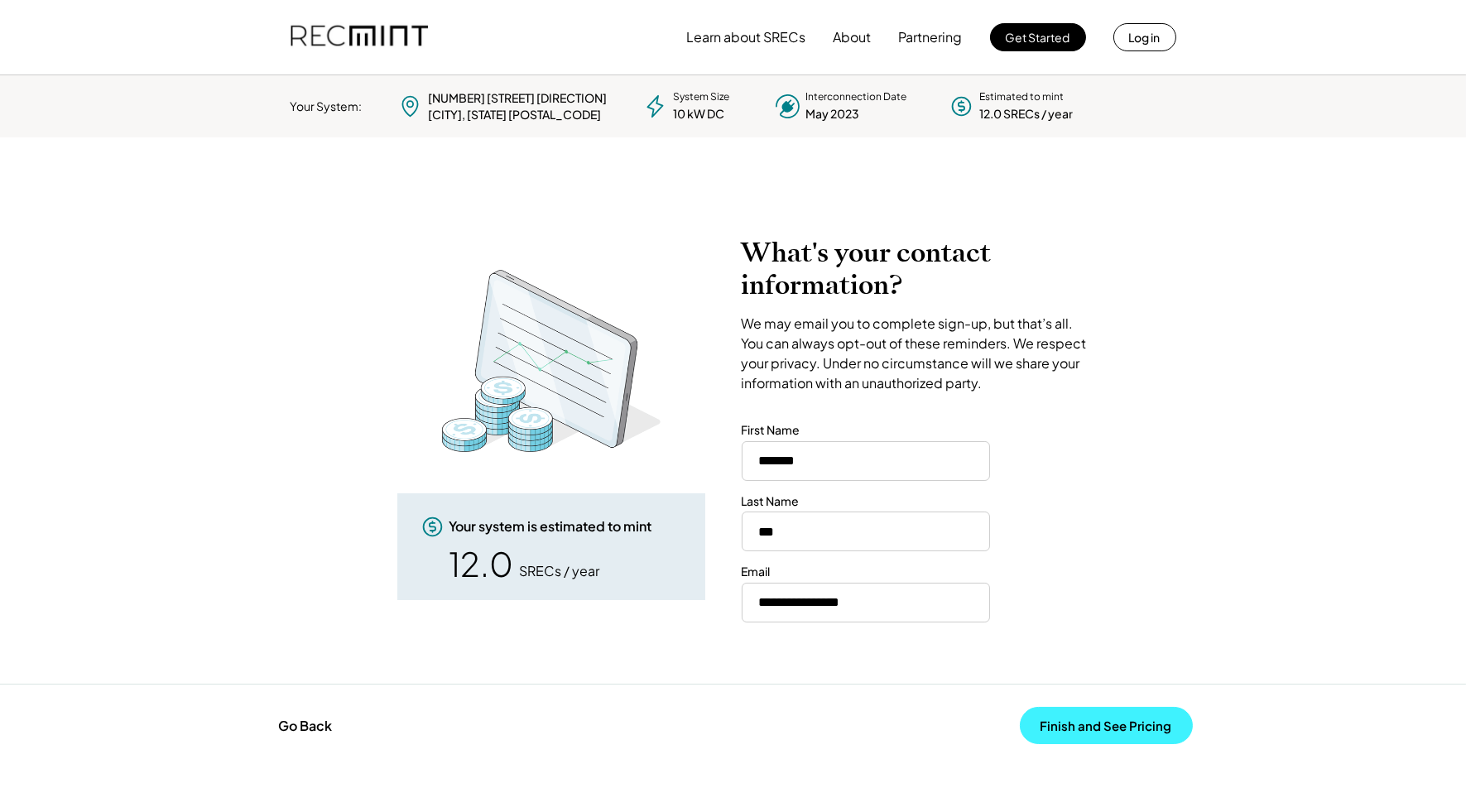 click on "Finish and See Pricing" at bounding box center (1106, 725) 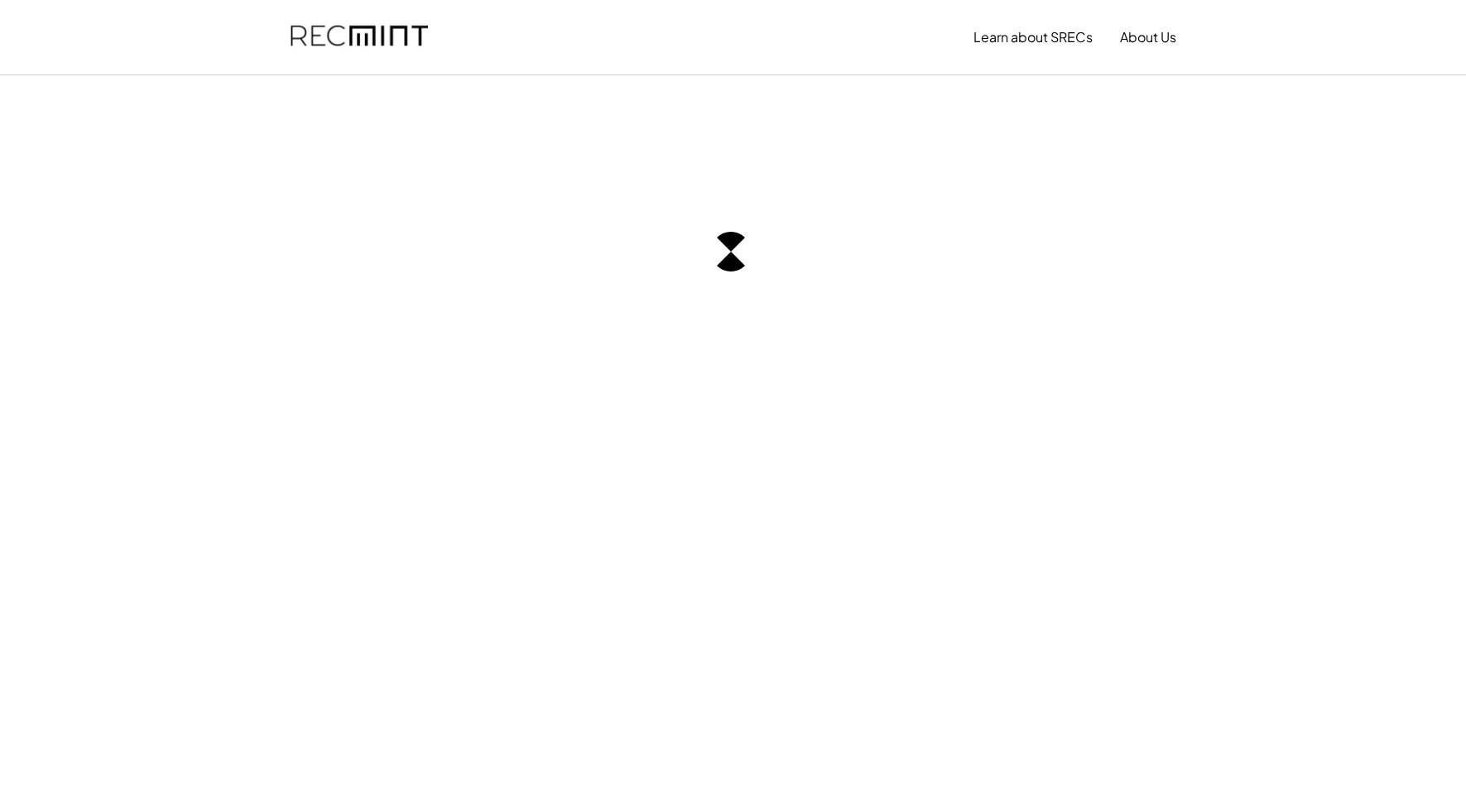 scroll, scrollTop: 0, scrollLeft: 0, axis: both 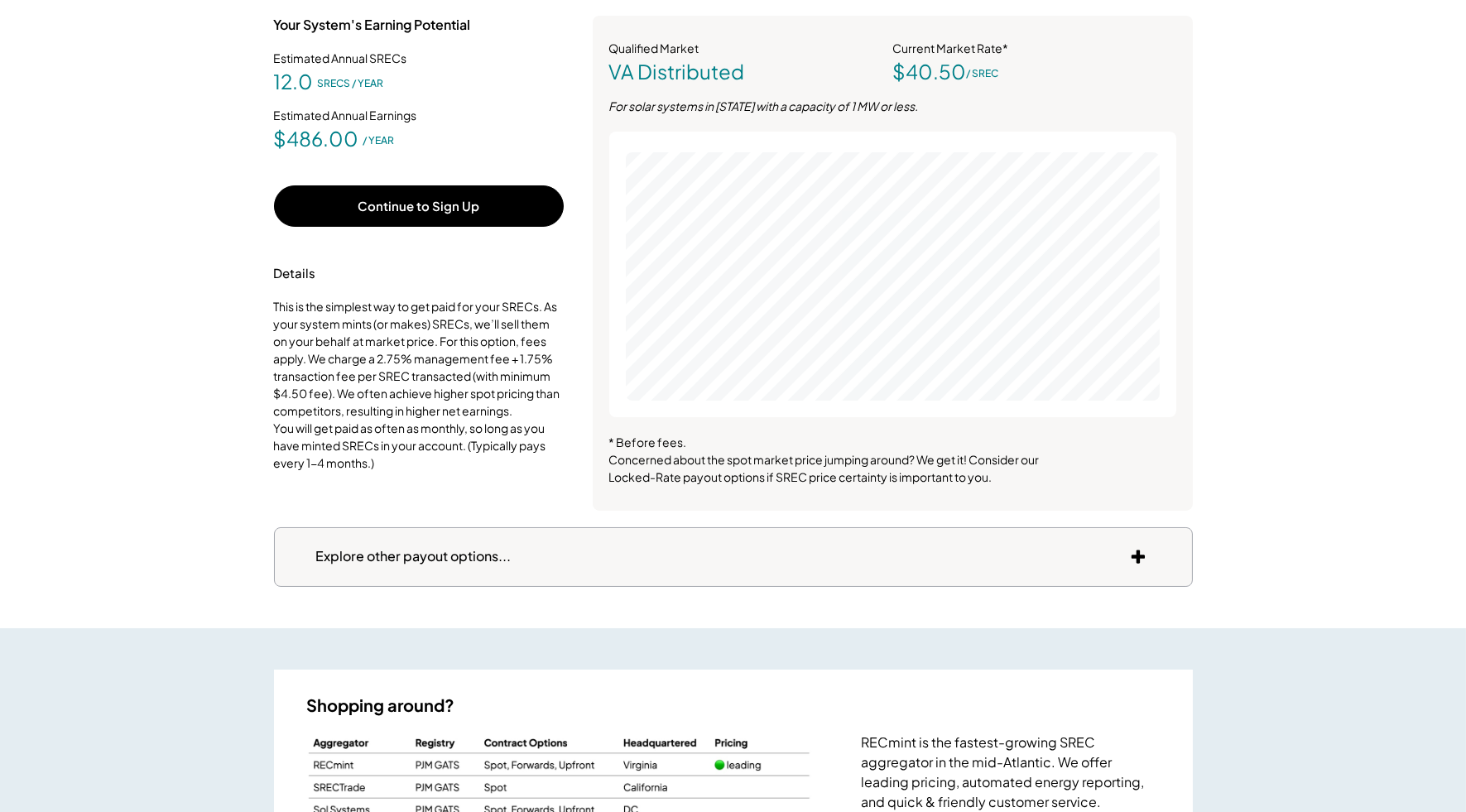 click on "Explore other payout options..." at bounding box center [733, 557] 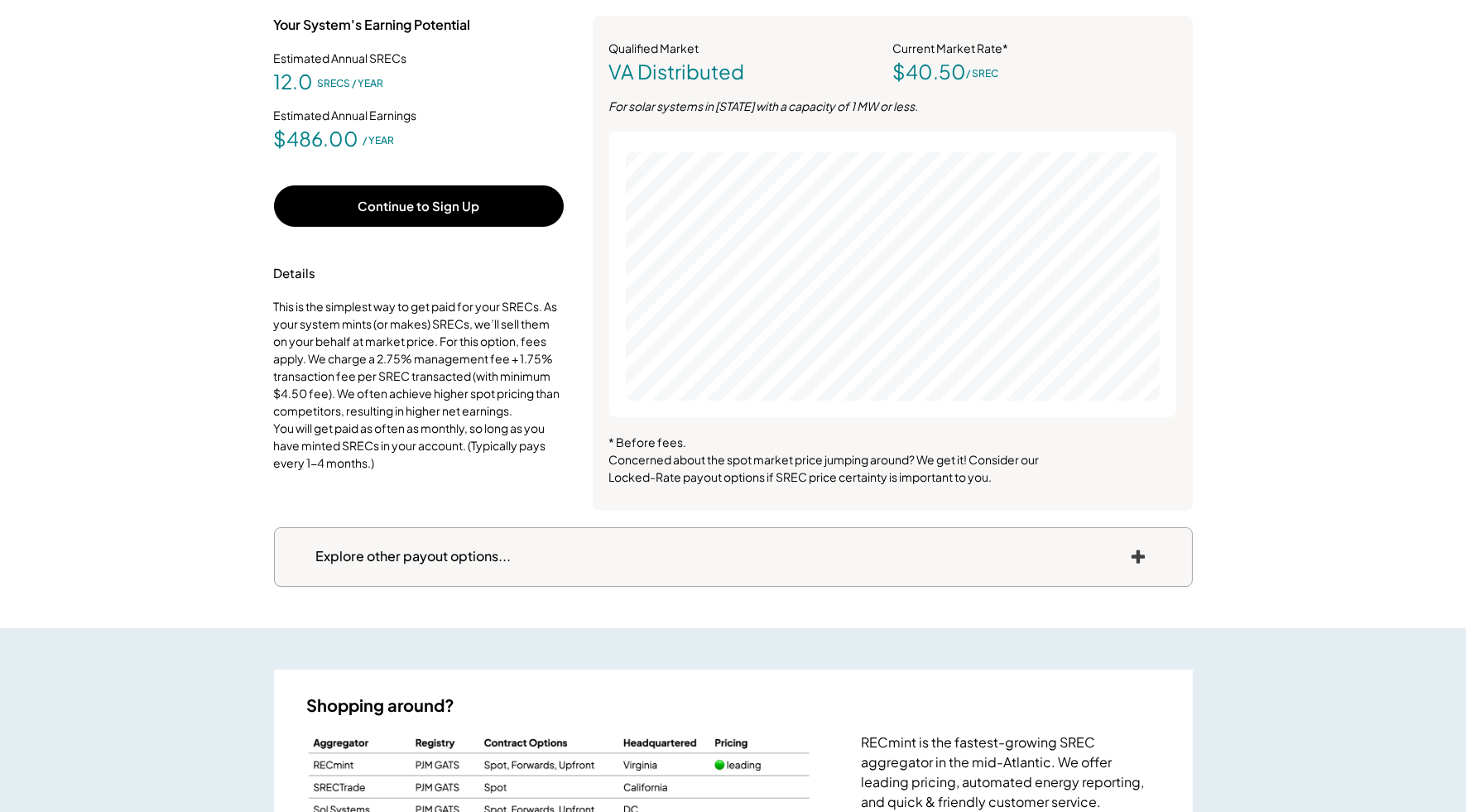 click on "Explore other payout options..." at bounding box center [414, 556] 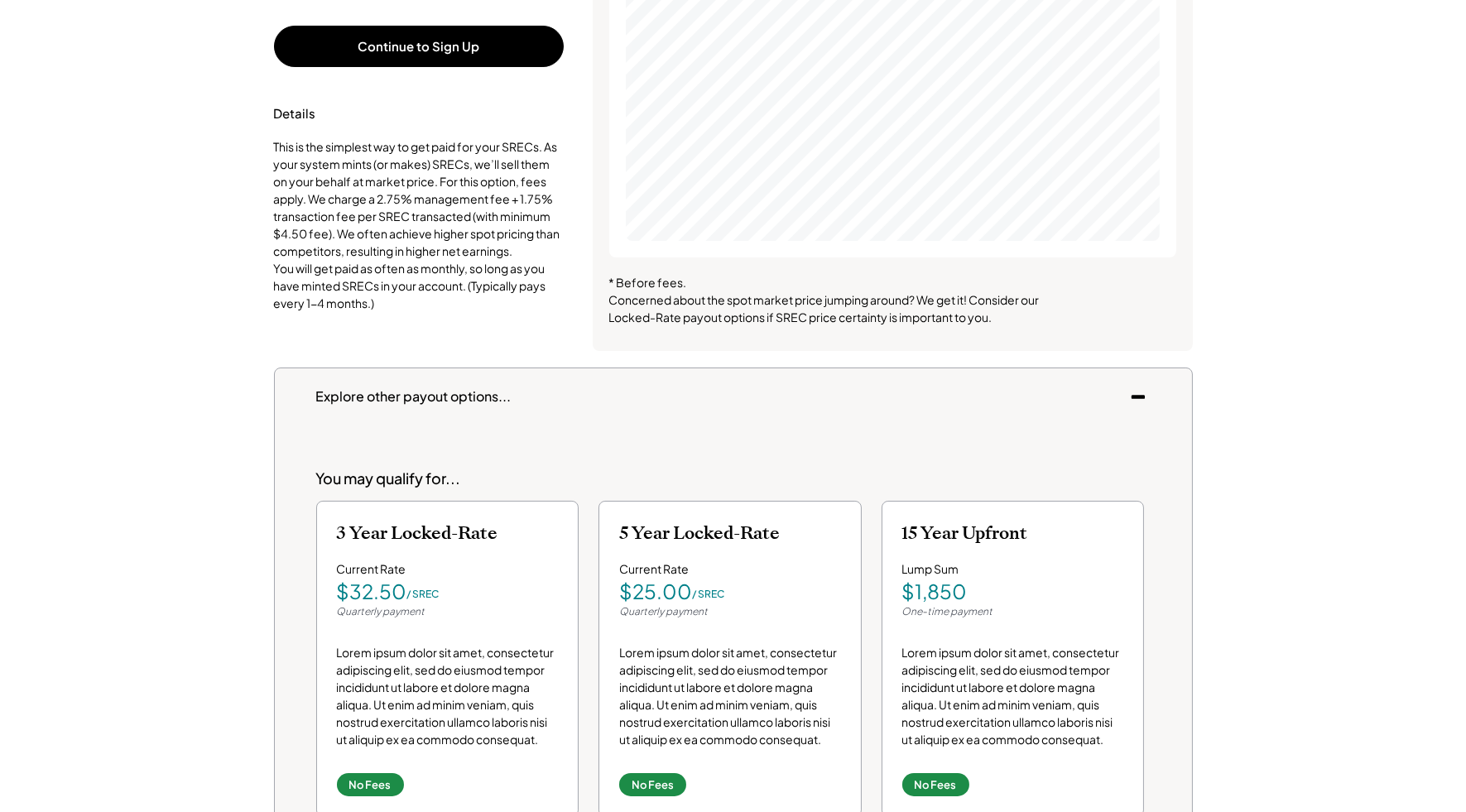 scroll, scrollTop: 419, scrollLeft: 0, axis: vertical 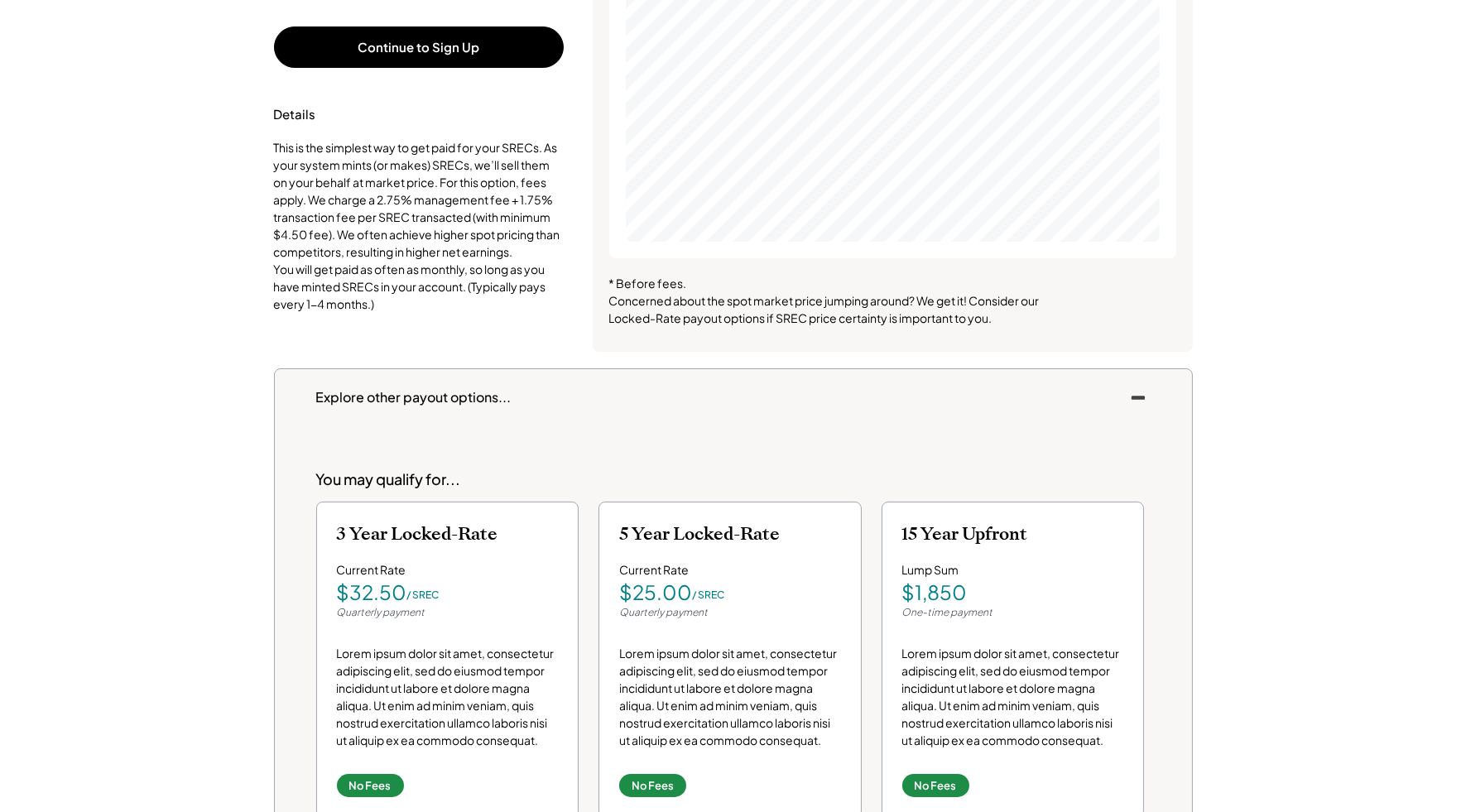 click on "Explore other payout options..." at bounding box center (733, 398) 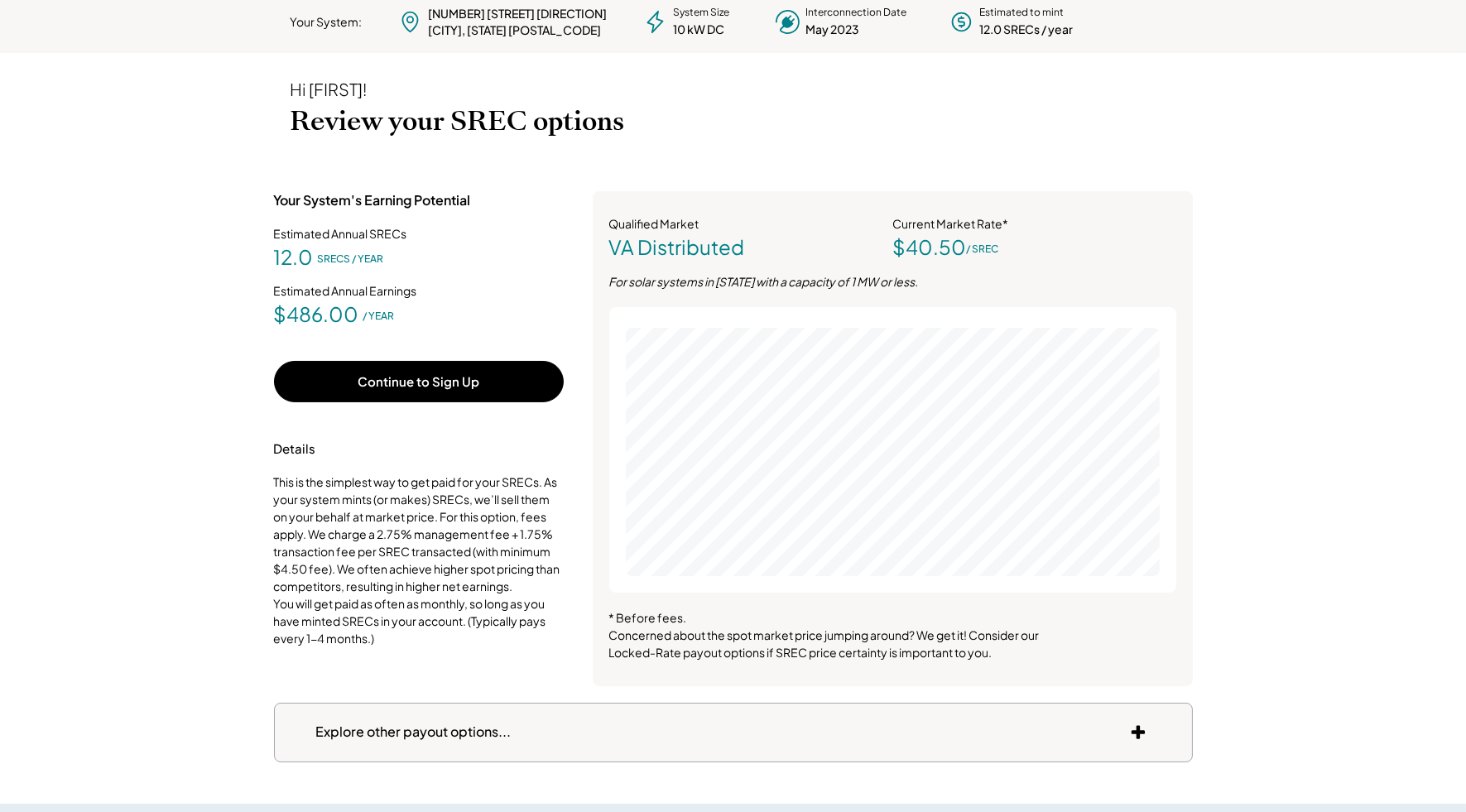 scroll, scrollTop: 0, scrollLeft: 0, axis: both 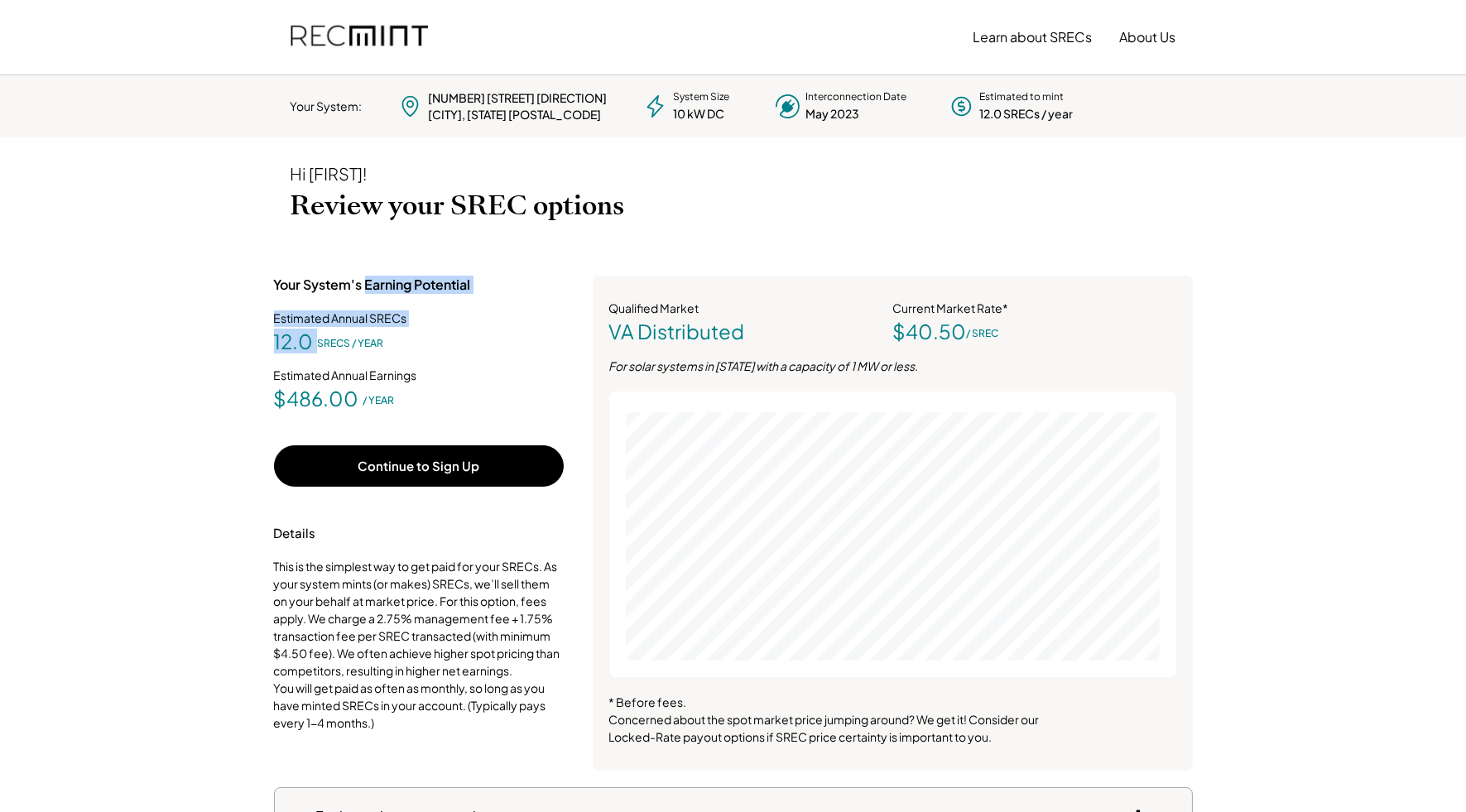 drag, startPoint x: 368, startPoint y: 288, endPoint x: 528, endPoint y: 290, distance: 160.0125 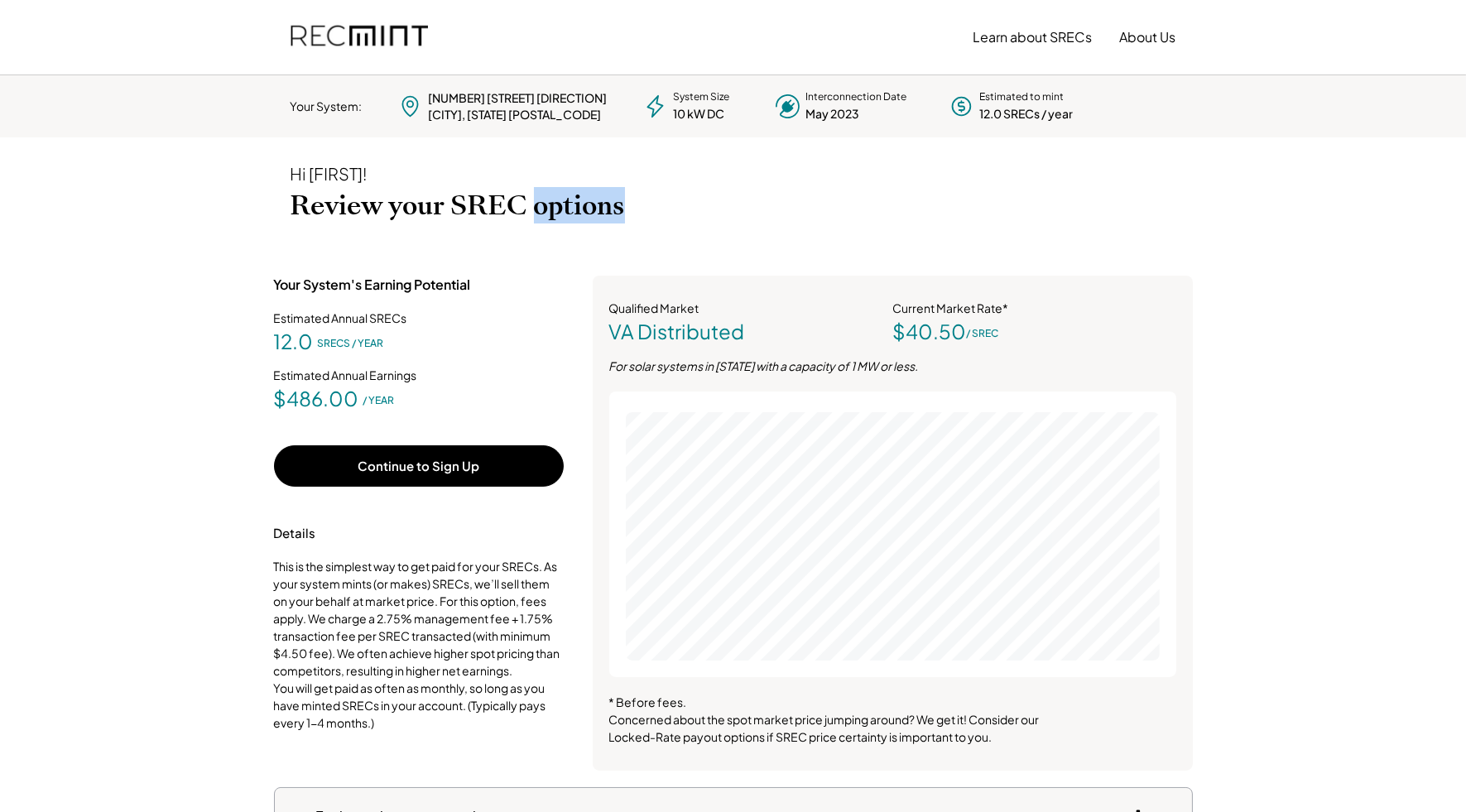 drag, startPoint x: 535, startPoint y: 207, endPoint x: 622, endPoint y: 210, distance: 87.05171 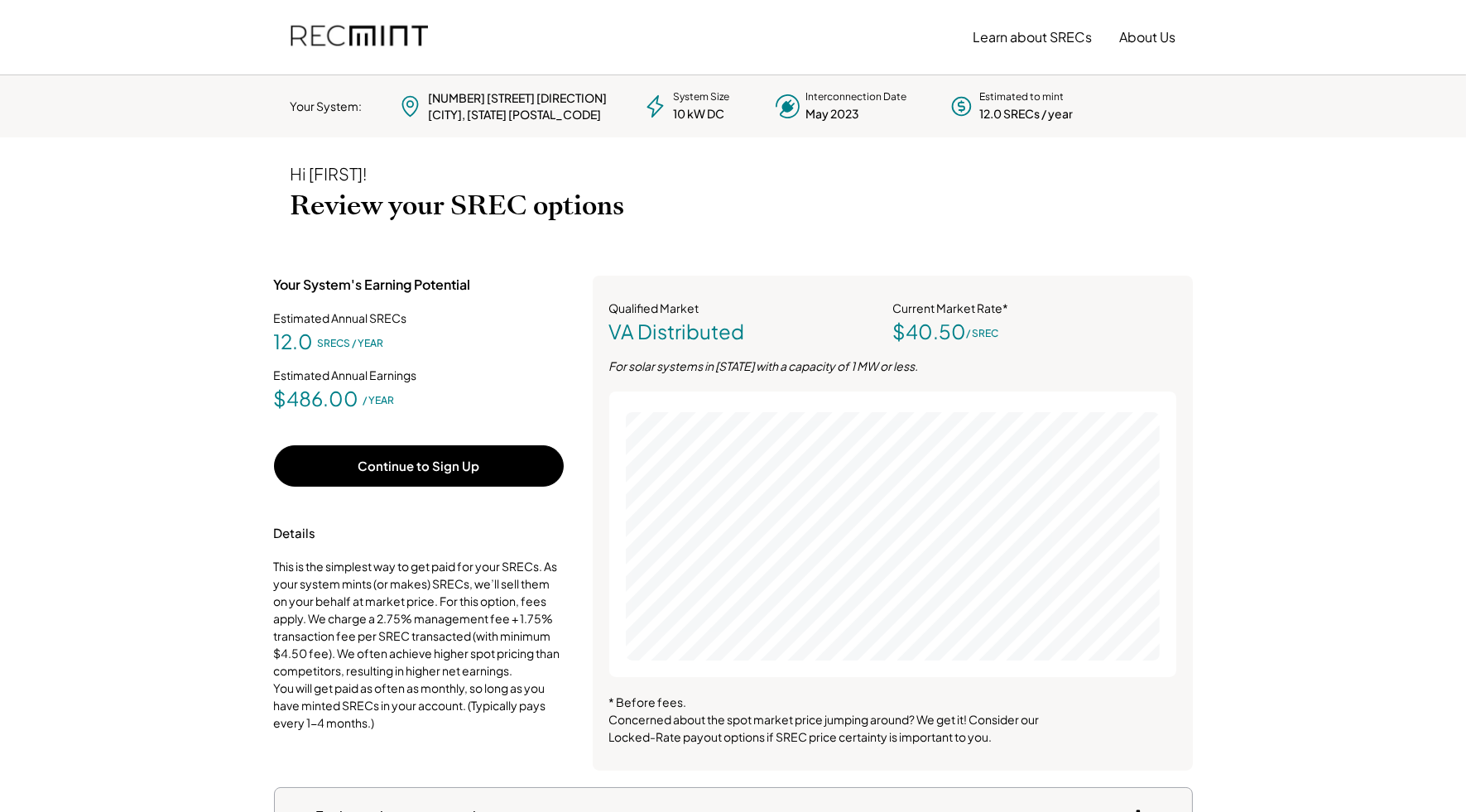 click on "Estimated Annual SRECs 12.0 SRECS / YEAR" at bounding box center [419, 330] 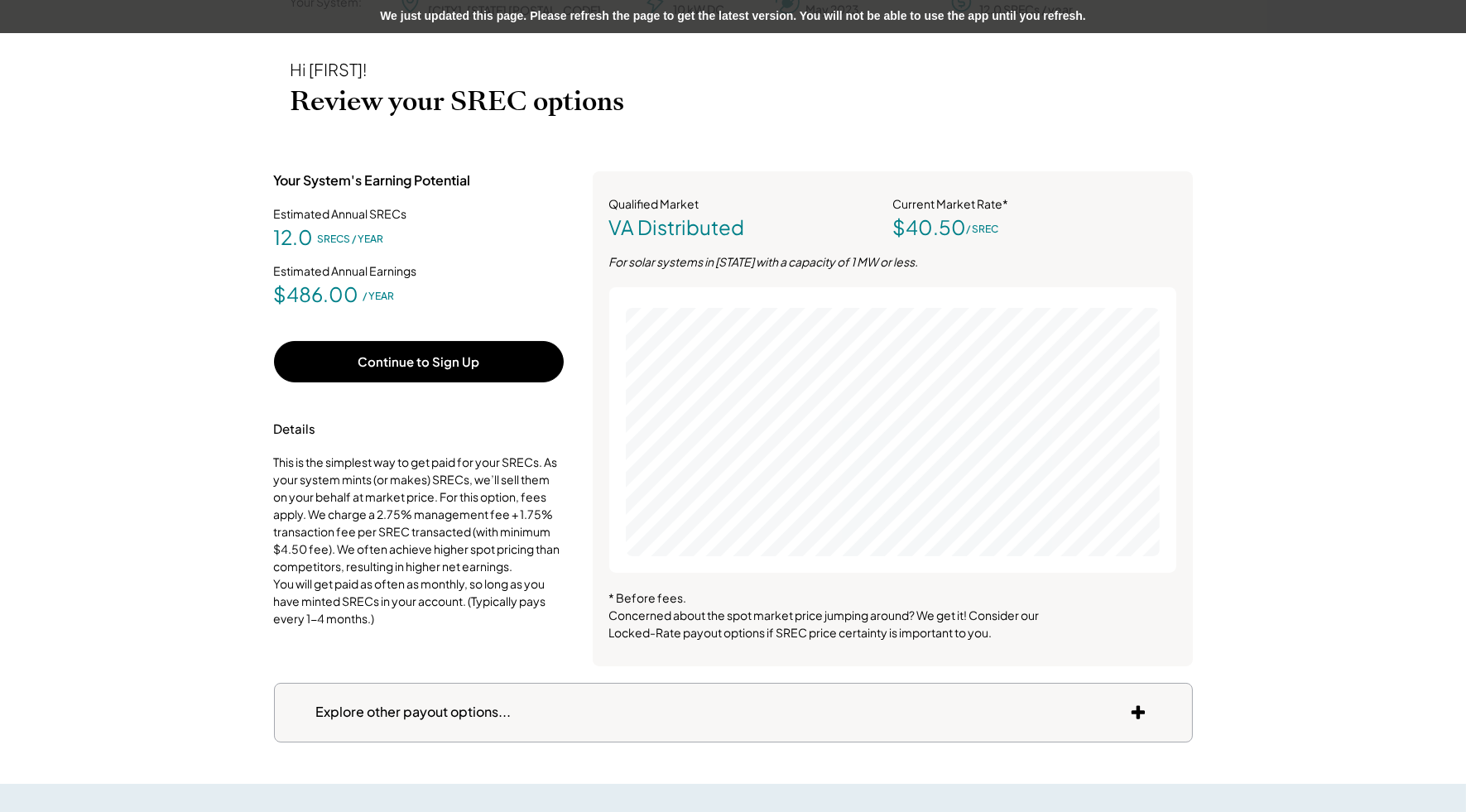 scroll, scrollTop: 99, scrollLeft: 0, axis: vertical 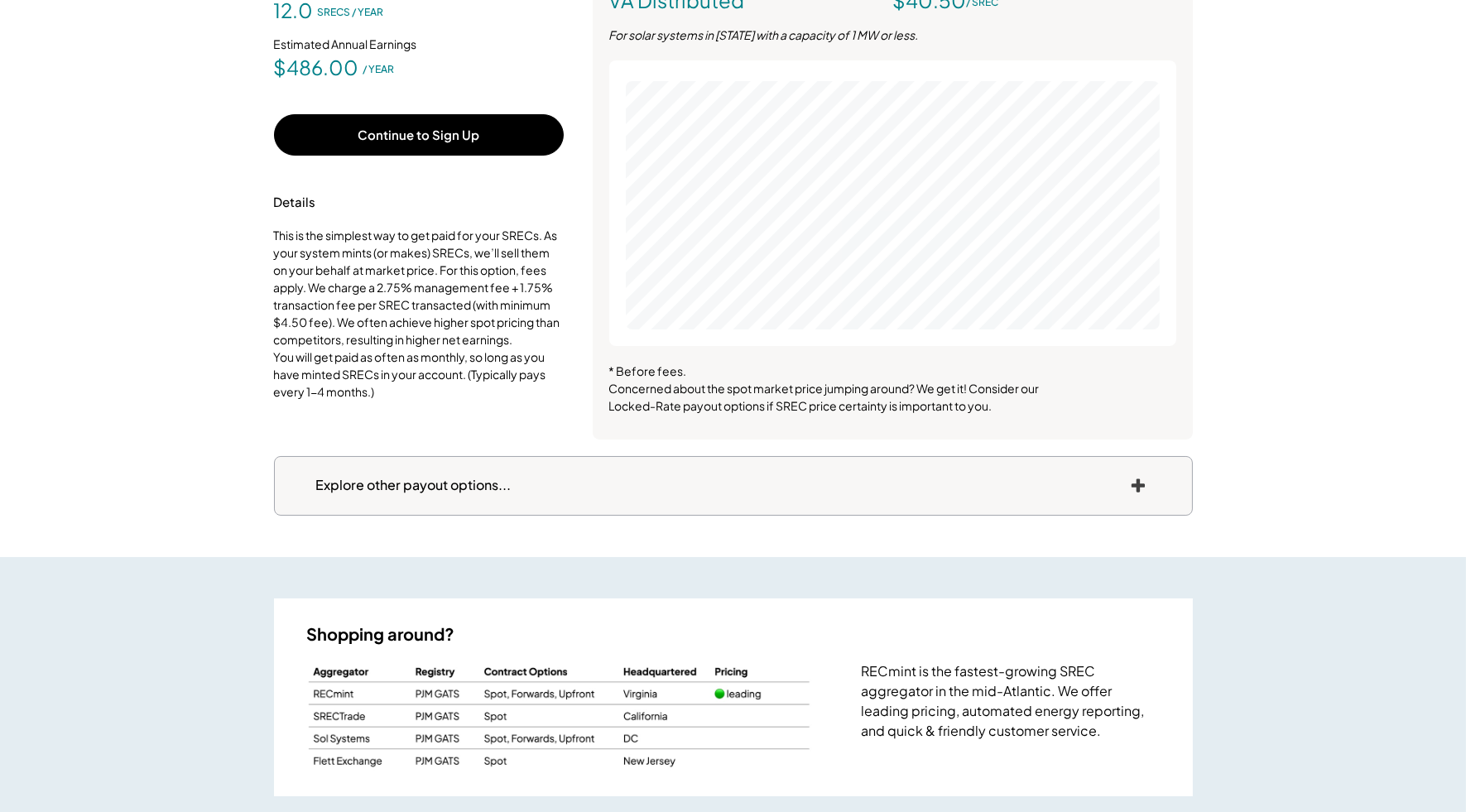 click on "Explore other payout options..." at bounding box center (414, 485) 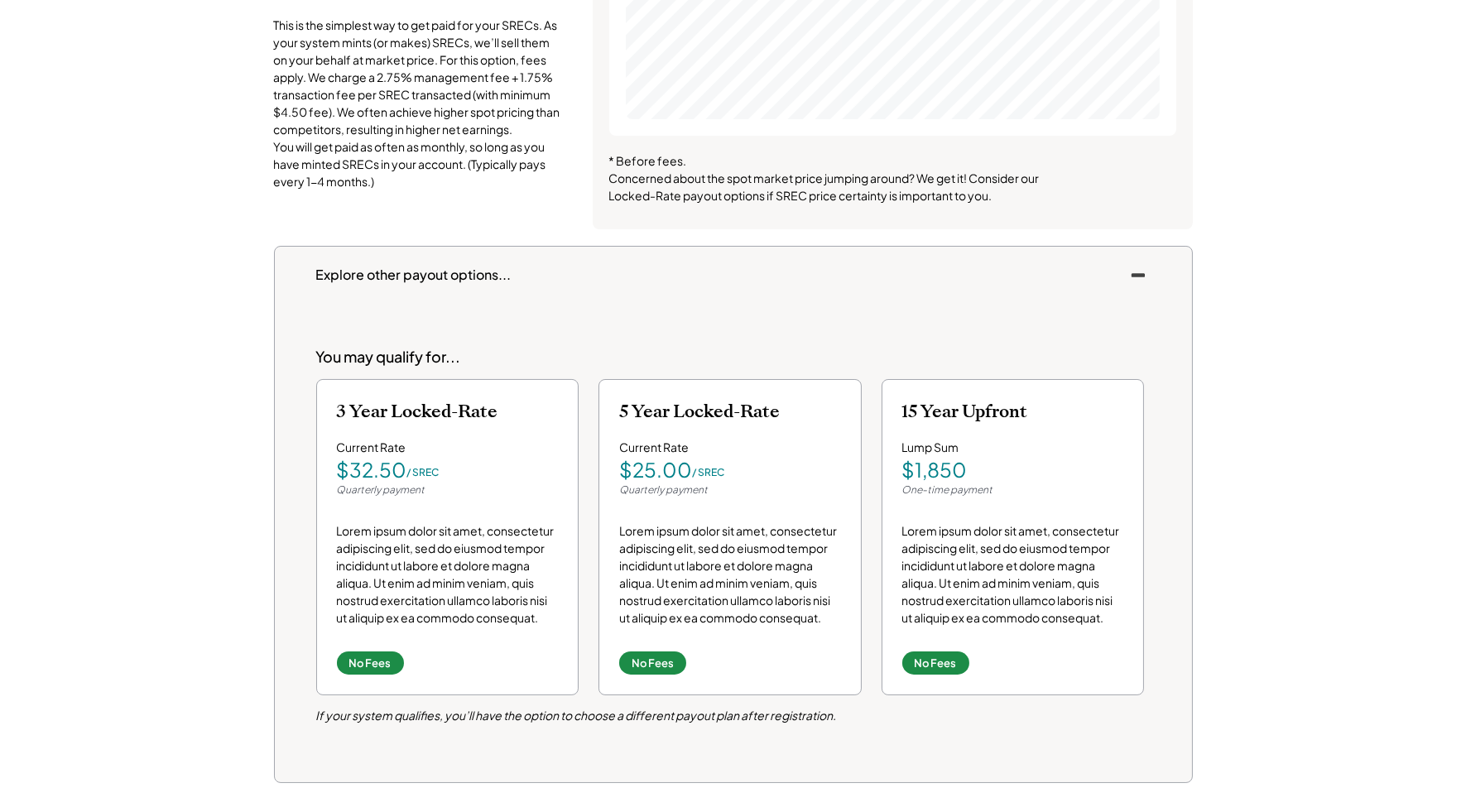 scroll, scrollTop: 542, scrollLeft: 0, axis: vertical 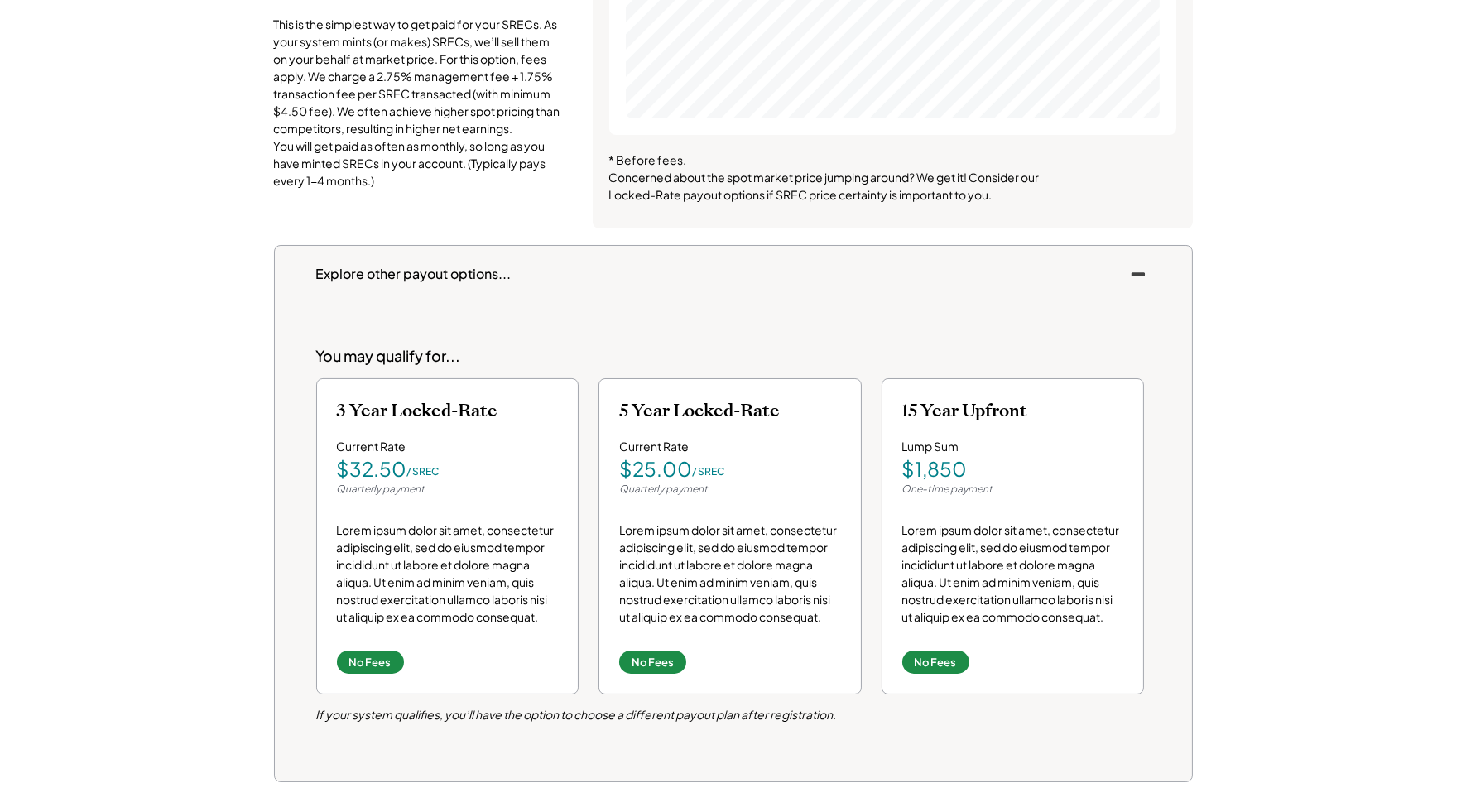click on "Explore other payout options..." at bounding box center [414, 274] 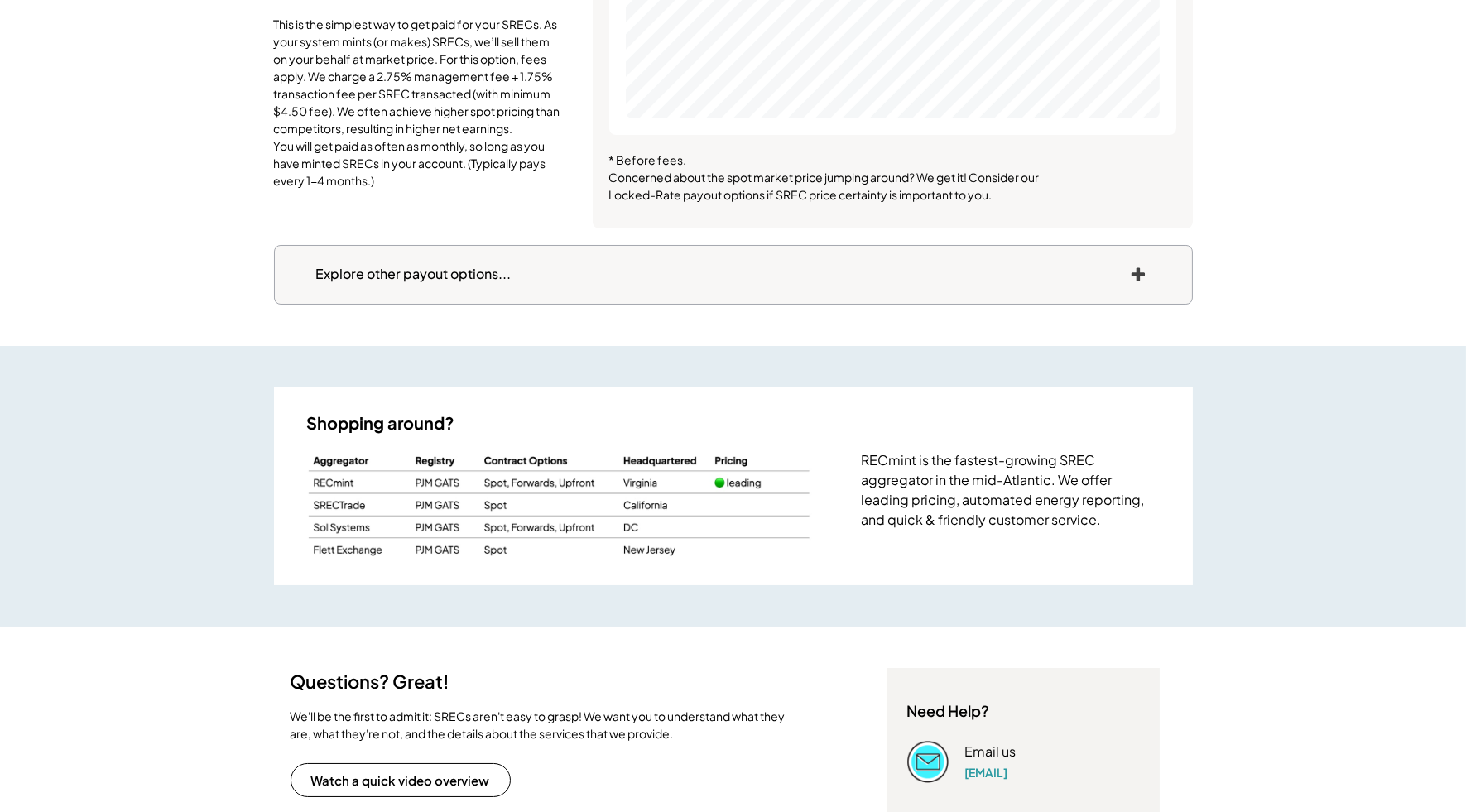 click on "Explore other payout options..." at bounding box center (414, 274) 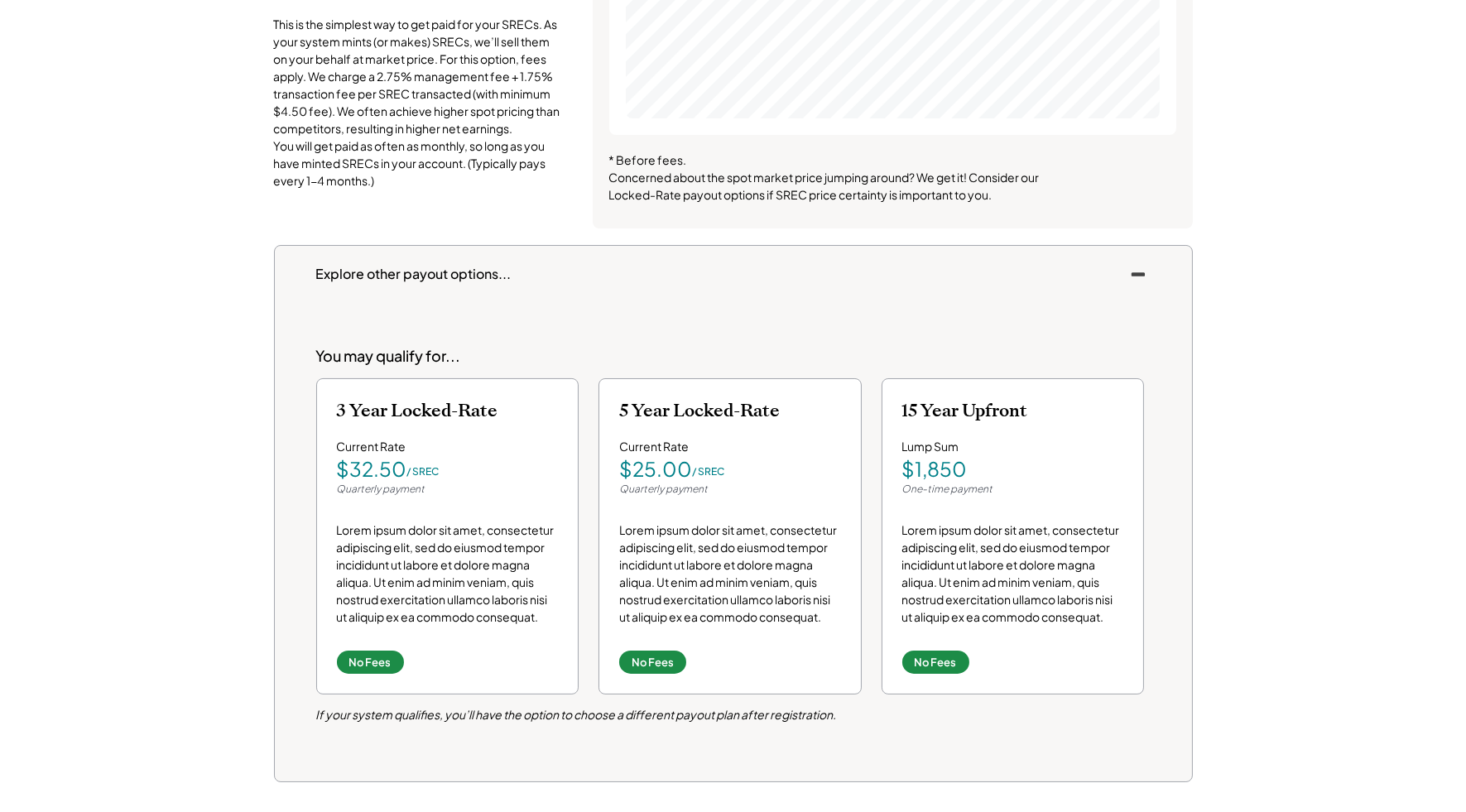 click on "Explore other payout options..." at bounding box center [414, 274] 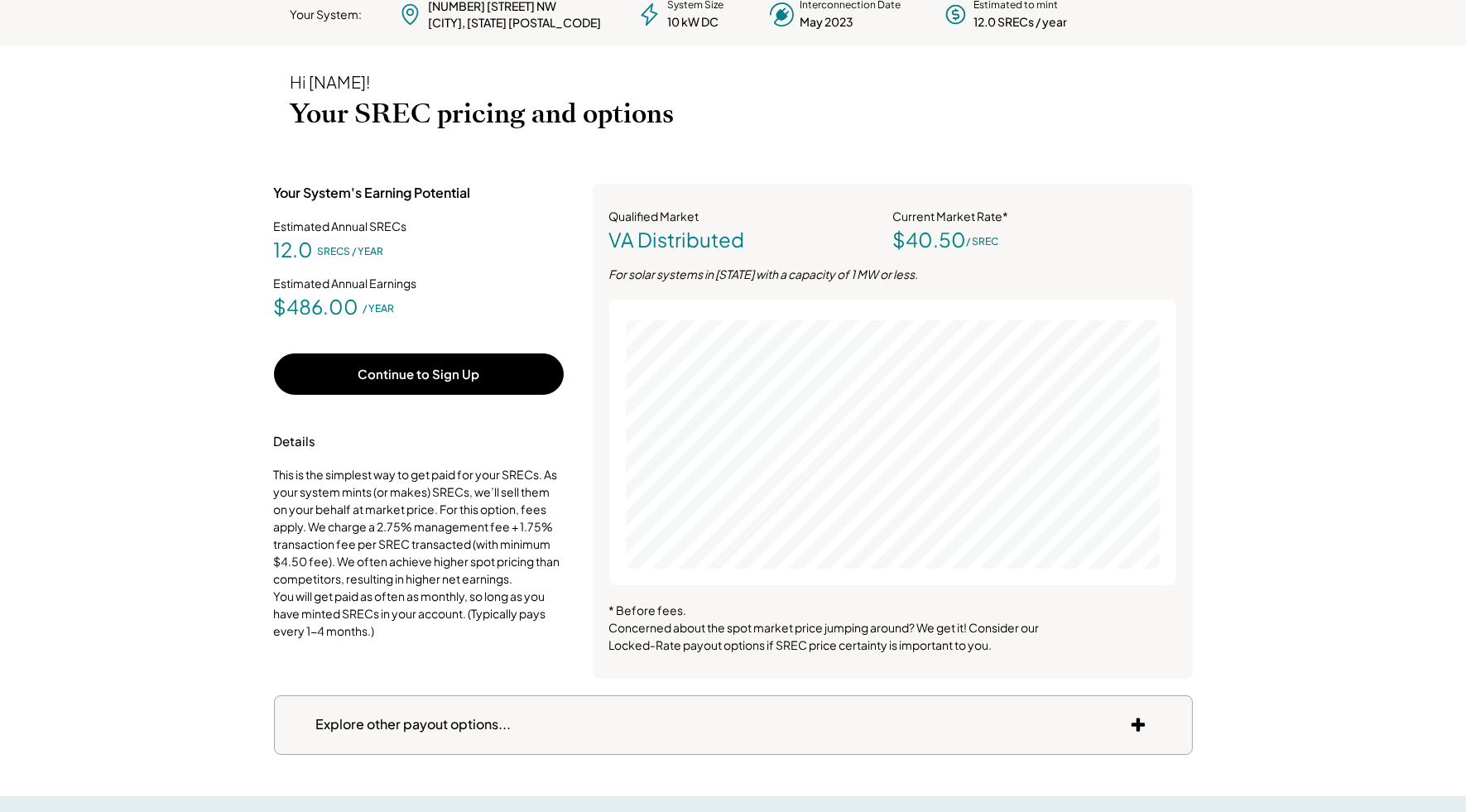 scroll, scrollTop: 93, scrollLeft: 0, axis: vertical 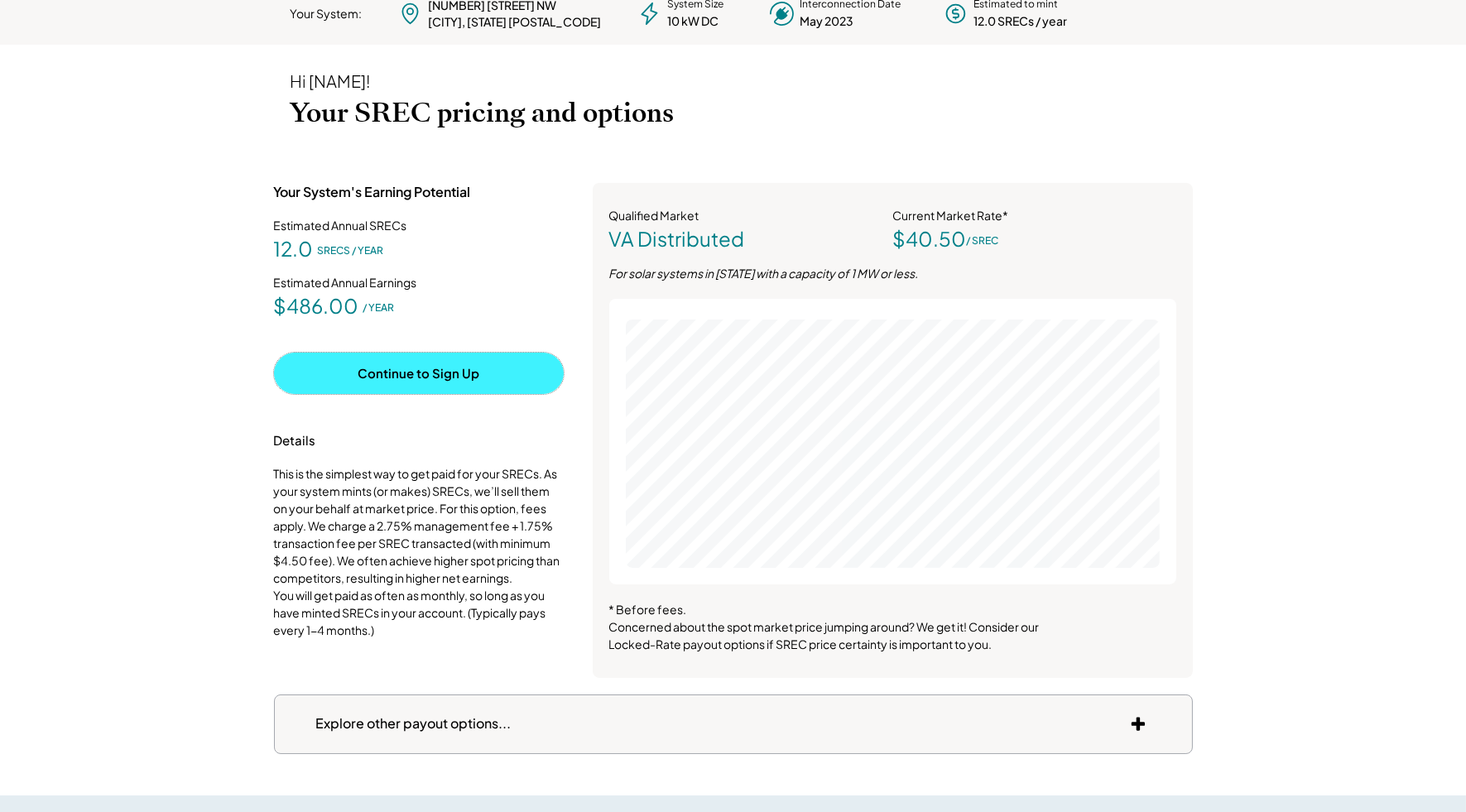 click on "Continue to Sign Up" at bounding box center [419, 373] 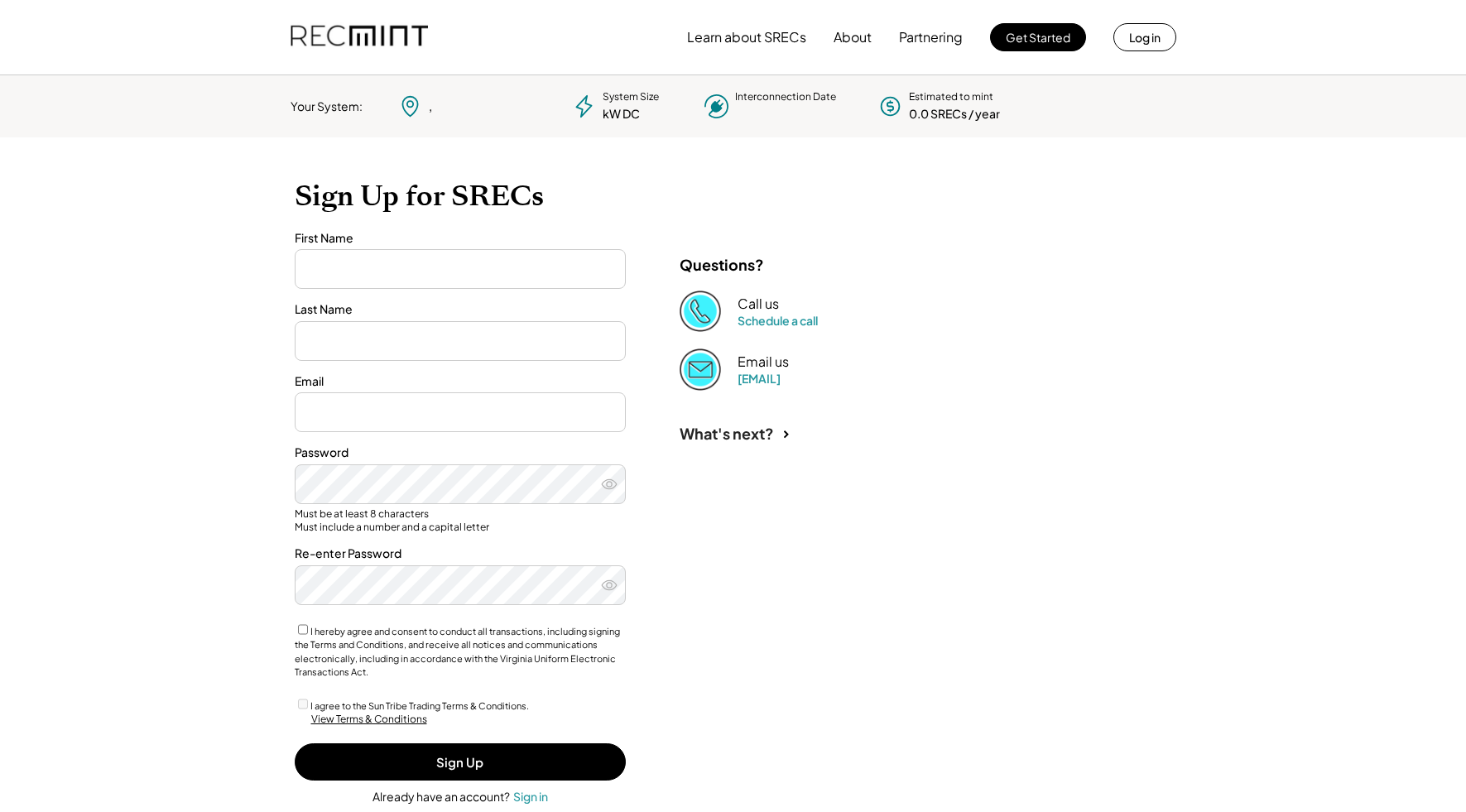 scroll, scrollTop: 0, scrollLeft: 0, axis: both 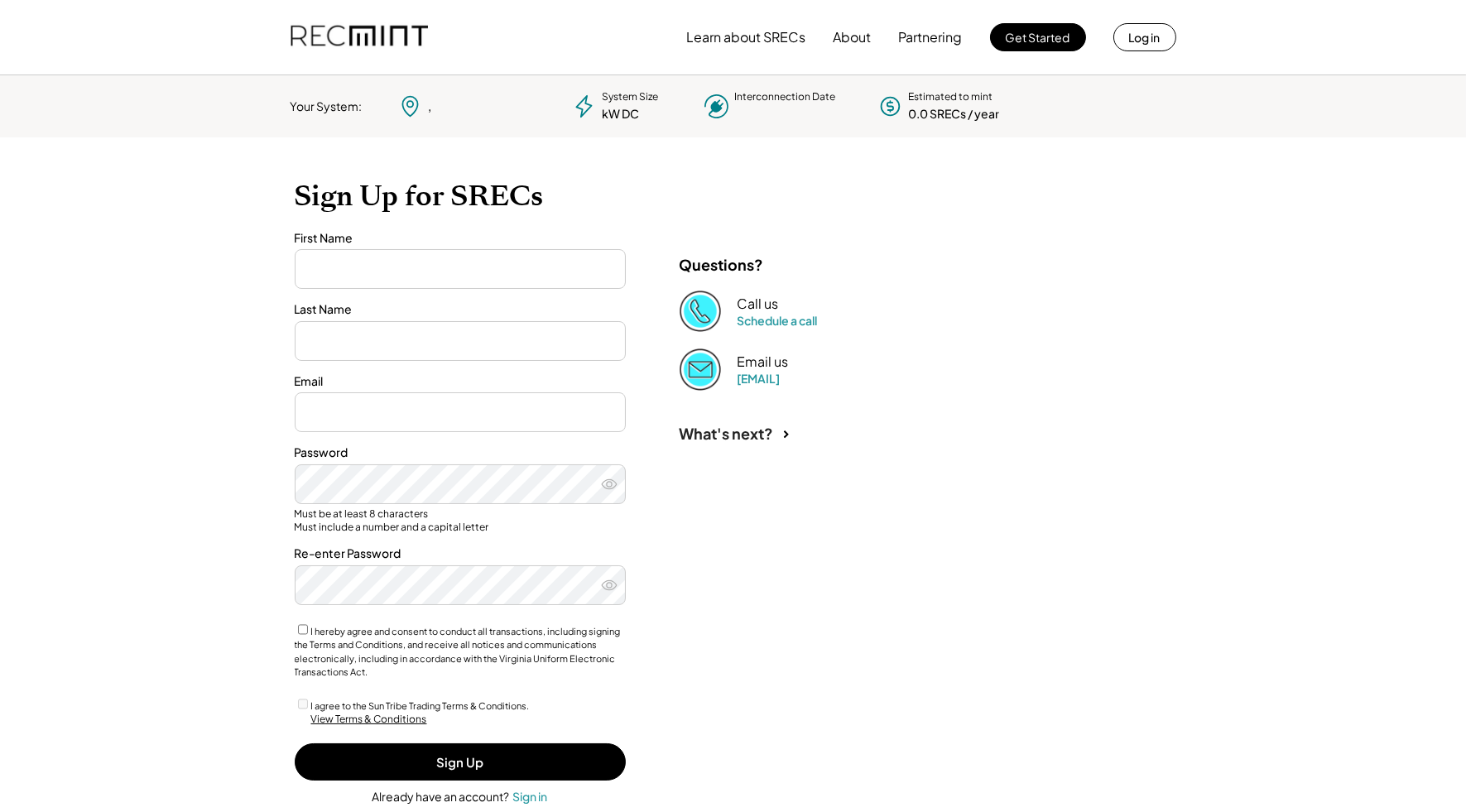type on "*******" 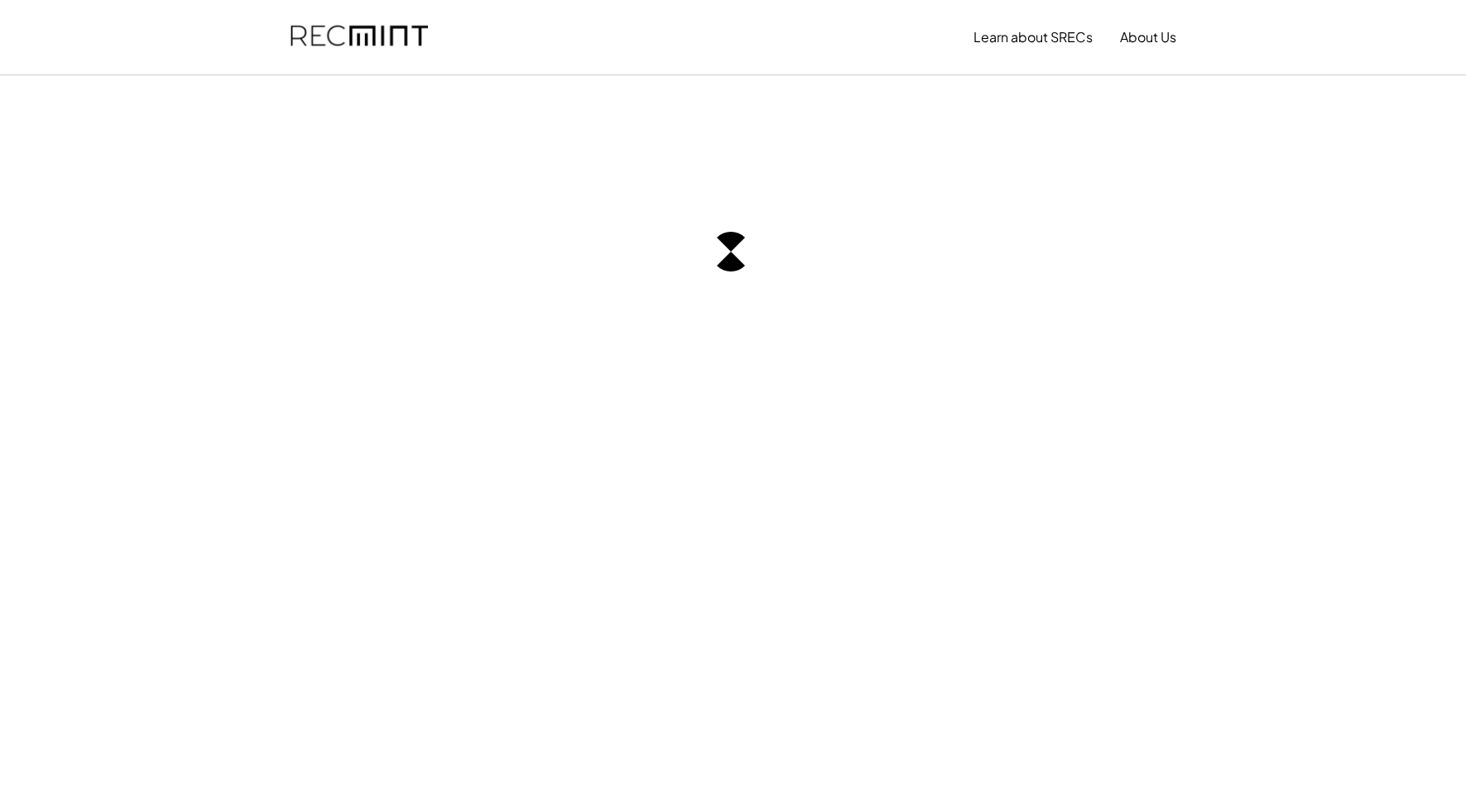 scroll, scrollTop: 0, scrollLeft: 0, axis: both 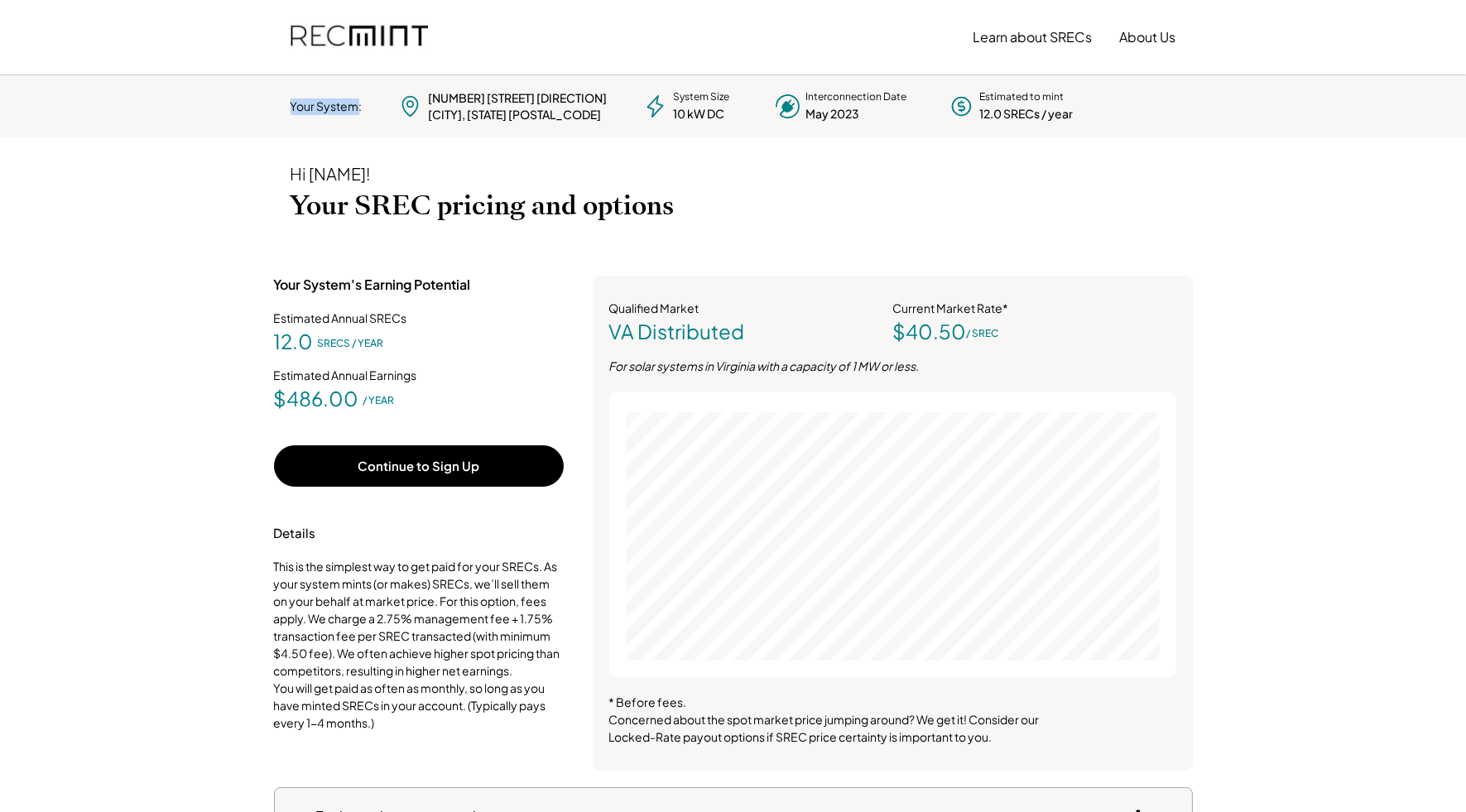 drag, startPoint x: 356, startPoint y: 106, endPoint x: 284, endPoint y: 105, distance: 72.006944 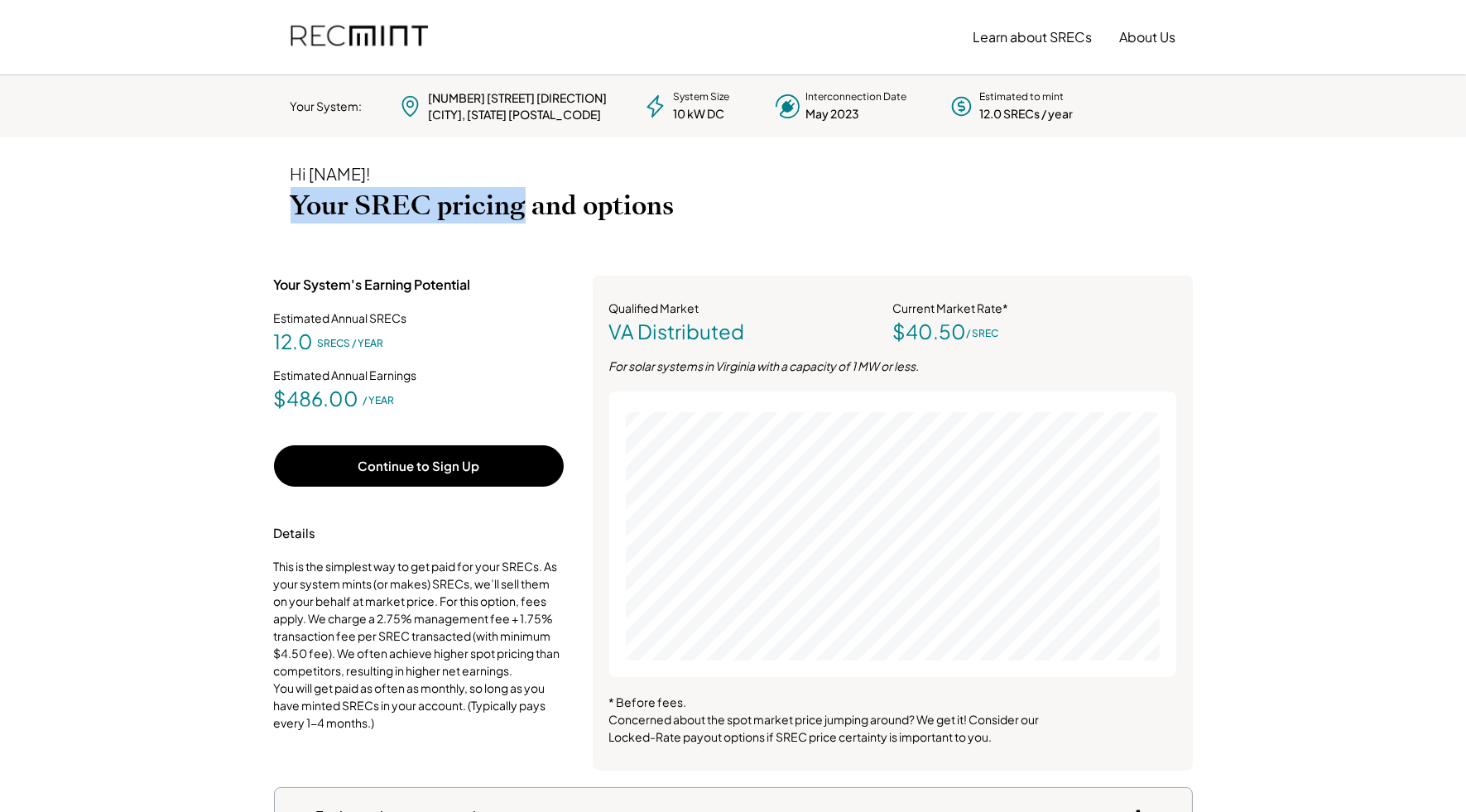 drag, startPoint x: 292, startPoint y: 211, endPoint x: 527, endPoint y: 220, distance: 235.17228 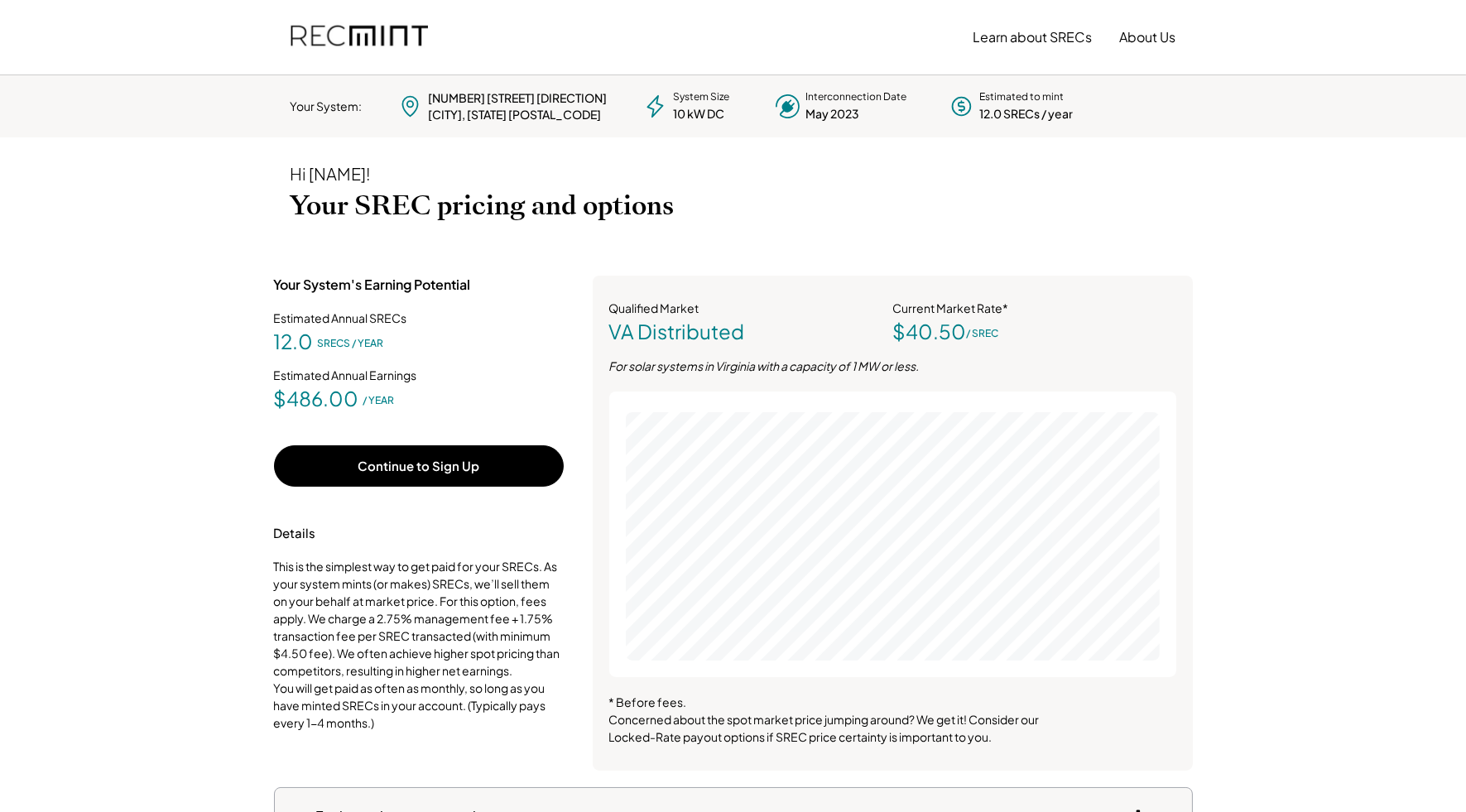 drag, startPoint x: 300, startPoint y: 110, endPoint x: 321, endPoint y: 112, distance: 21.095023 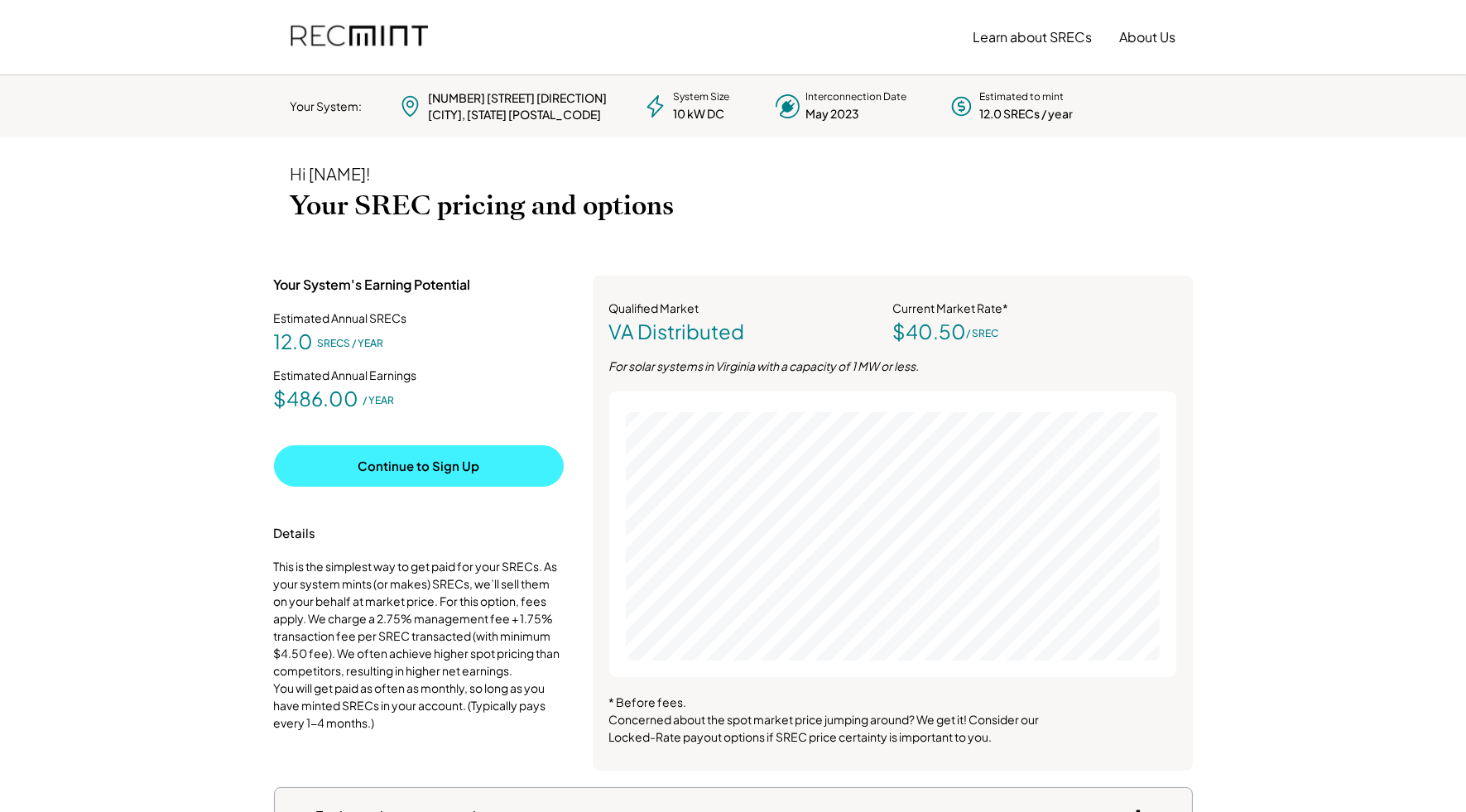 click on "Continue to Sign Up" at bounding box center (419, 466) 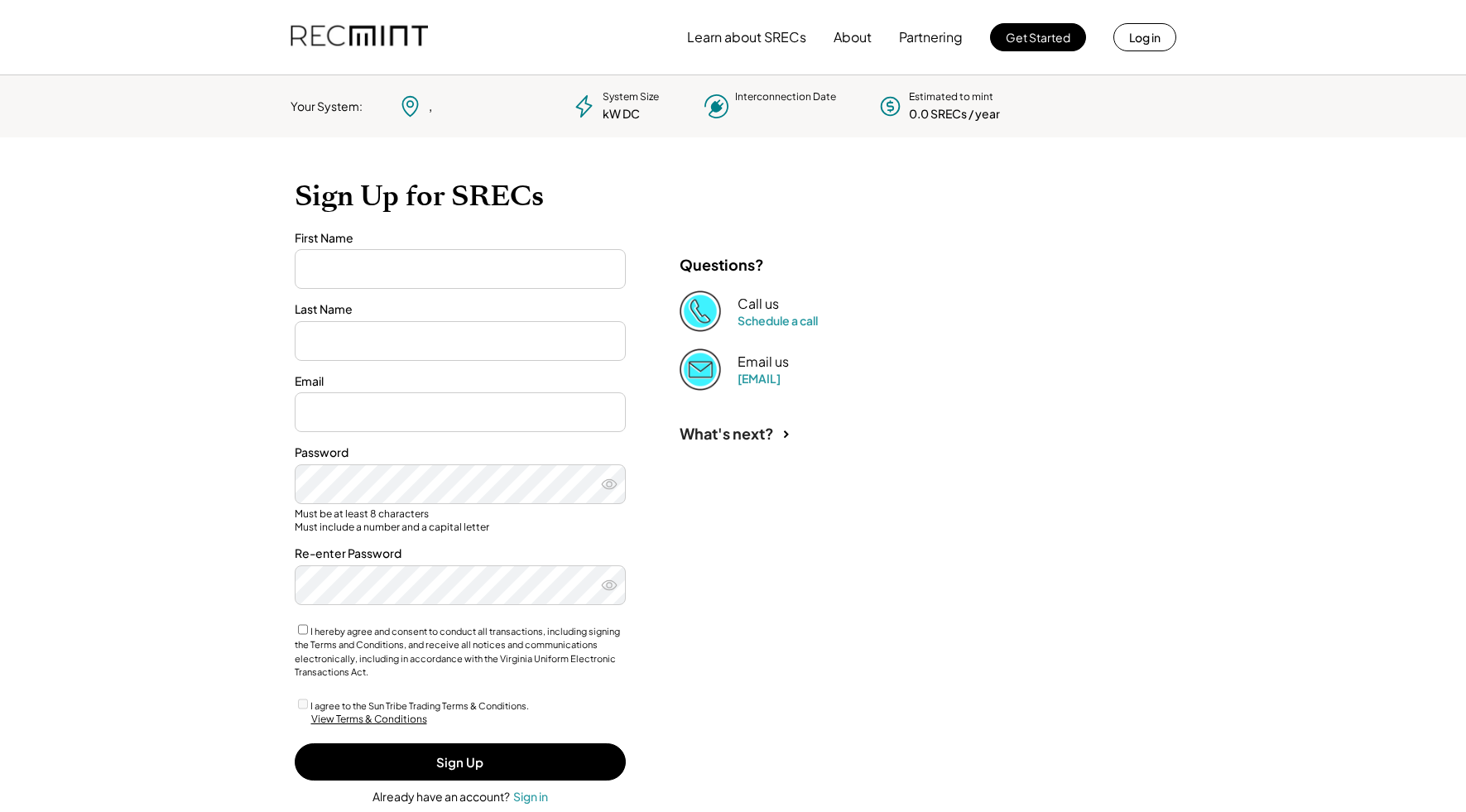 scroll, scrollTop: 0, scrollLeft: 0, axis: both 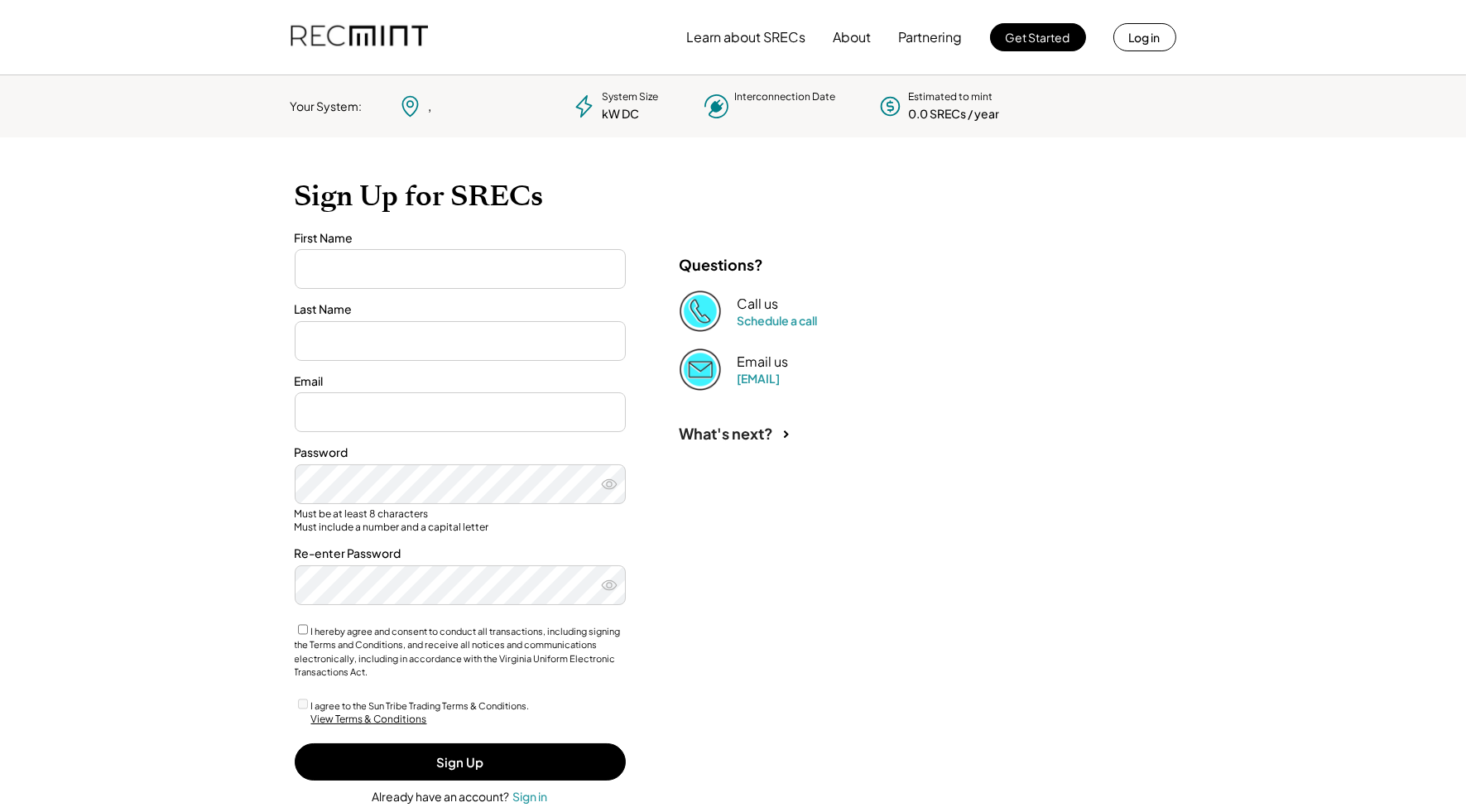 type on "*******" 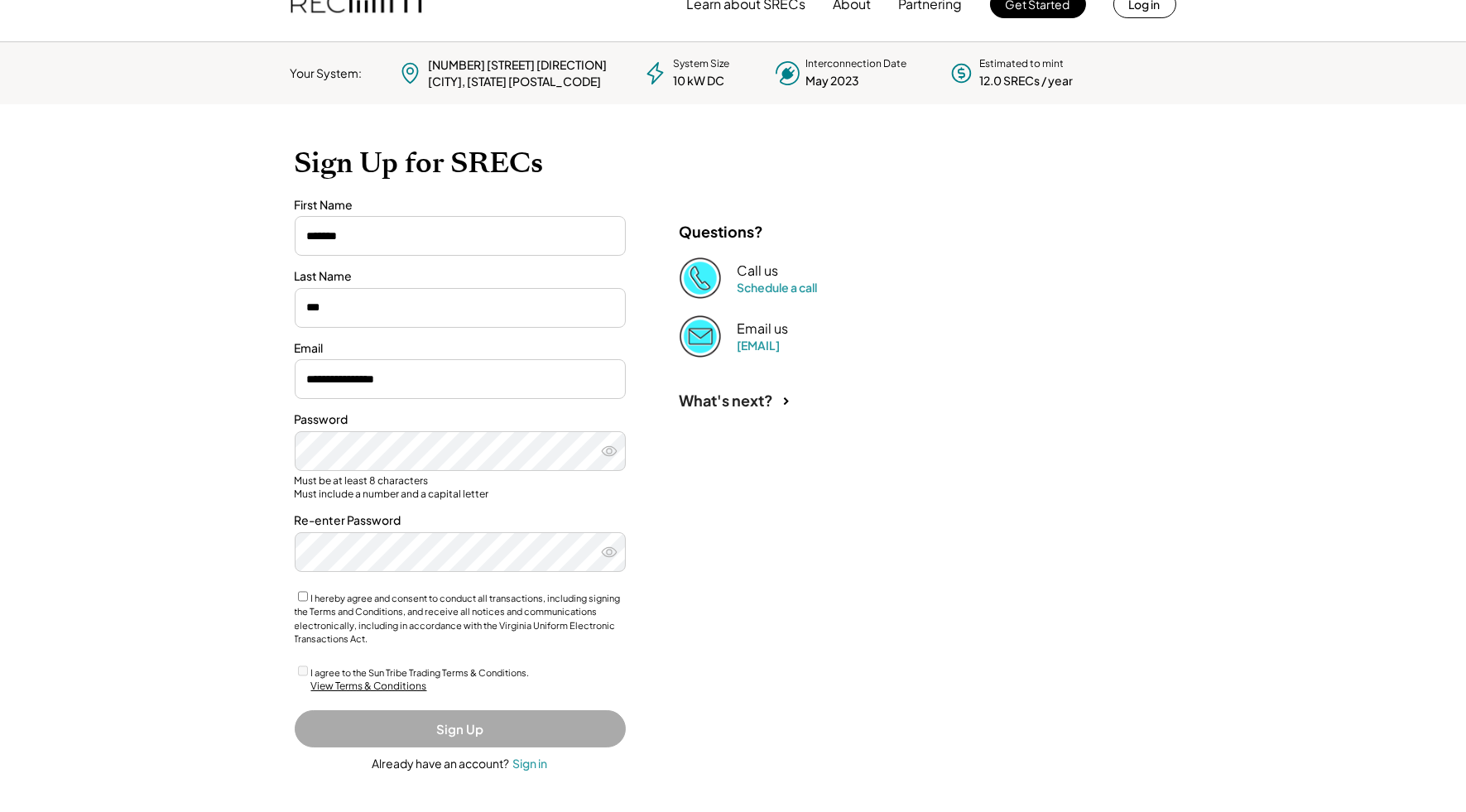 scroll, scrollTop: 0, scrollLeft: 0, axis: both 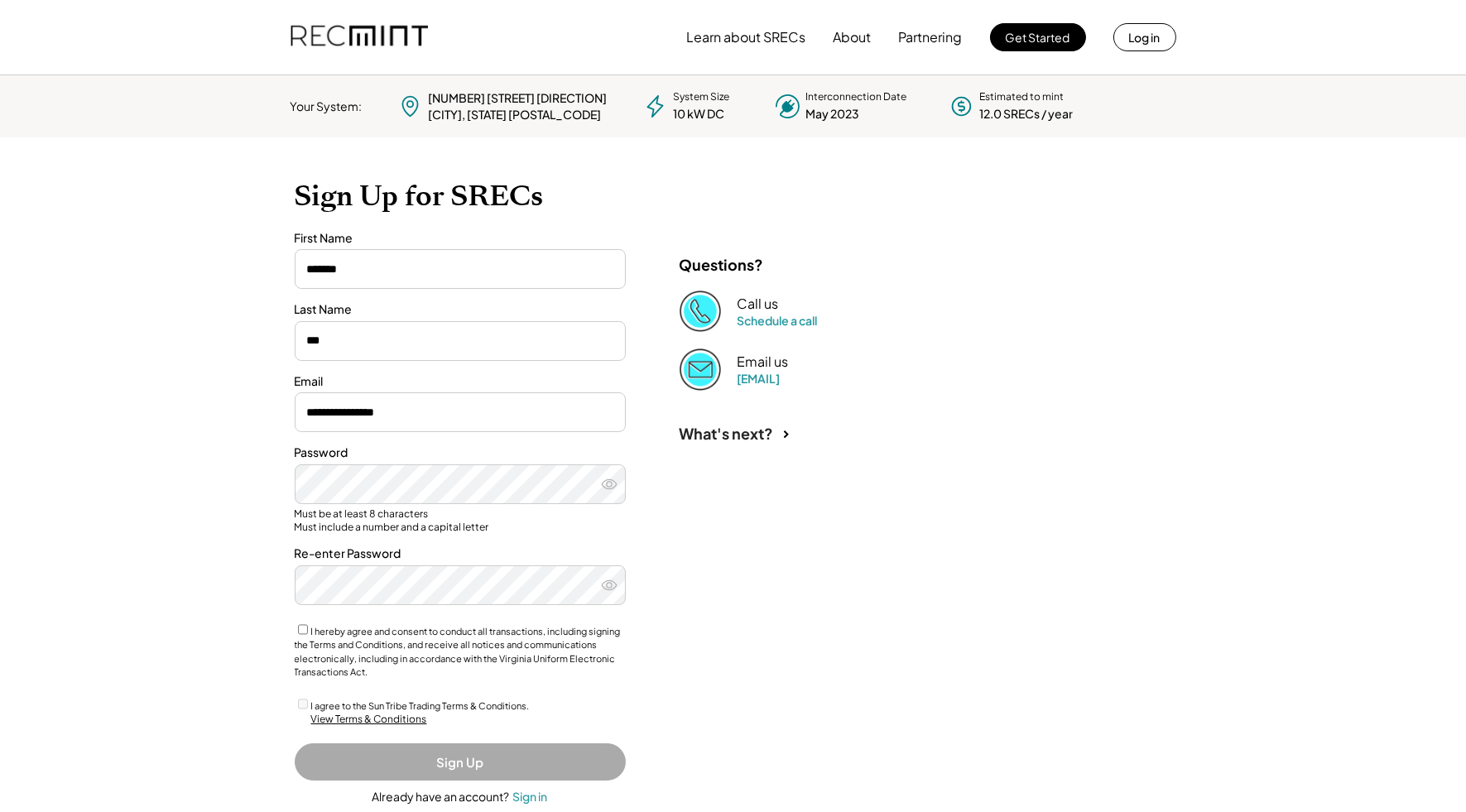 click on "What's next?" at bounding box center [727, 433] 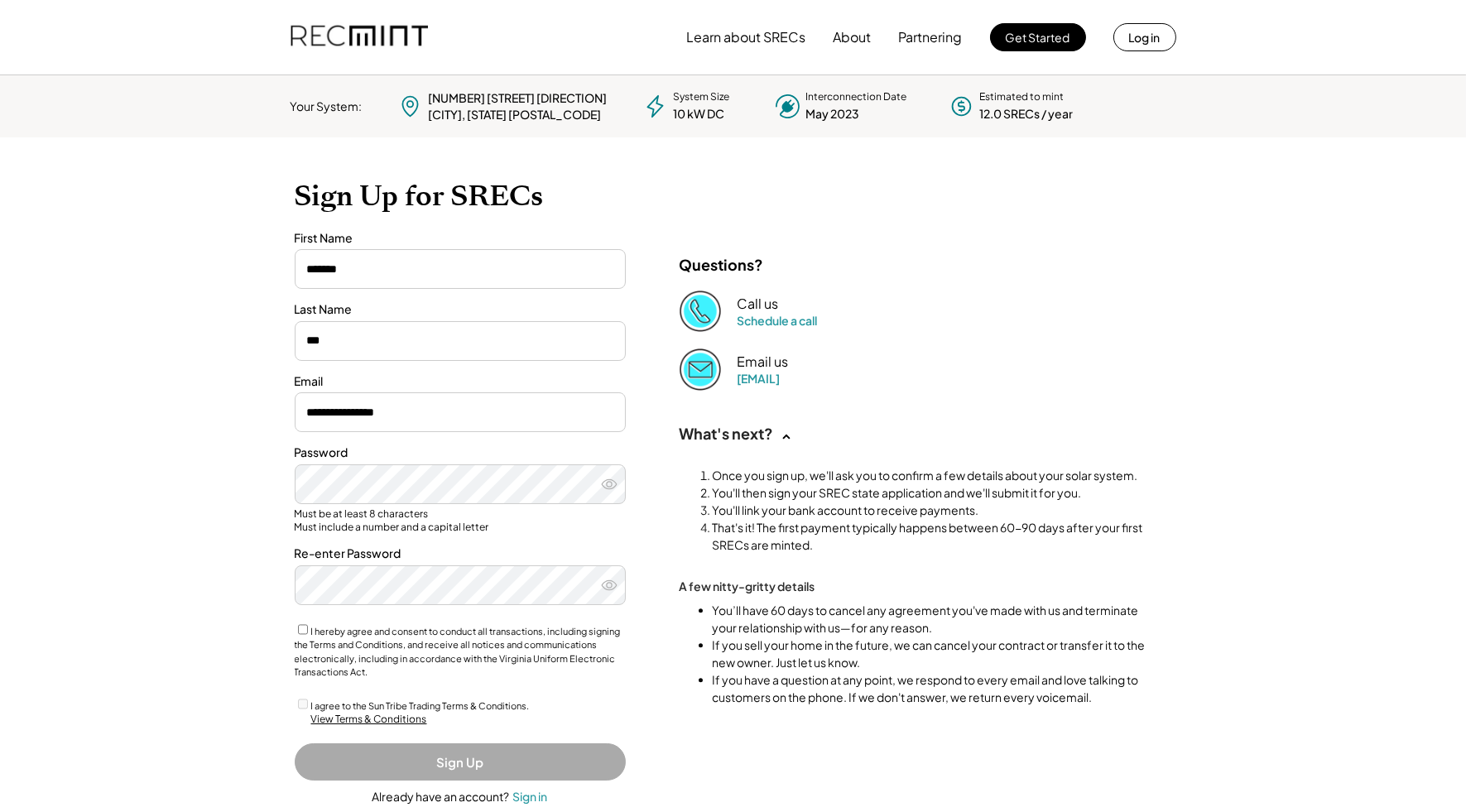 click on "What's next?" at bounding box center [727, 433] 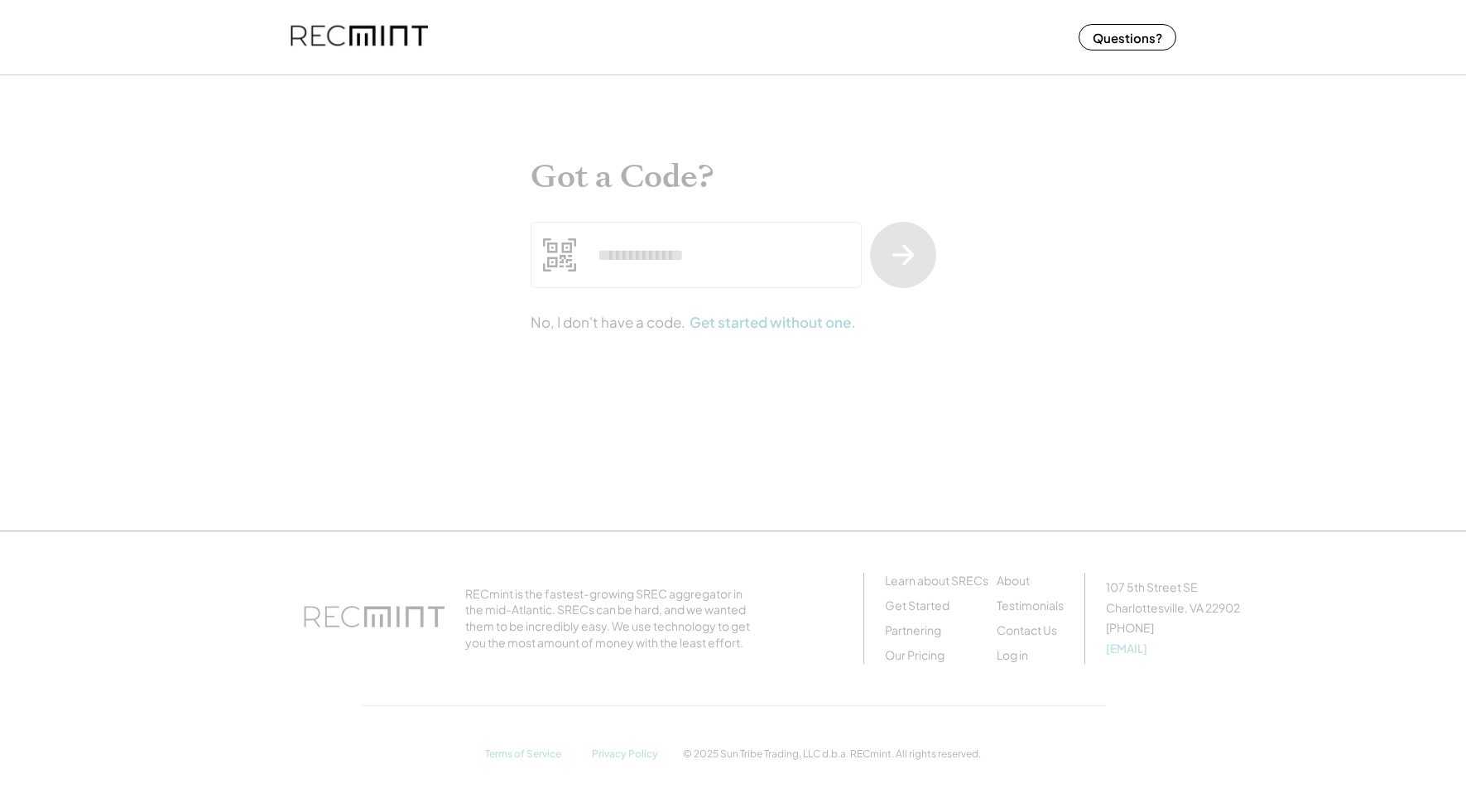 scroll, scrollTop: 0, scrollLeft: 0, axis: both 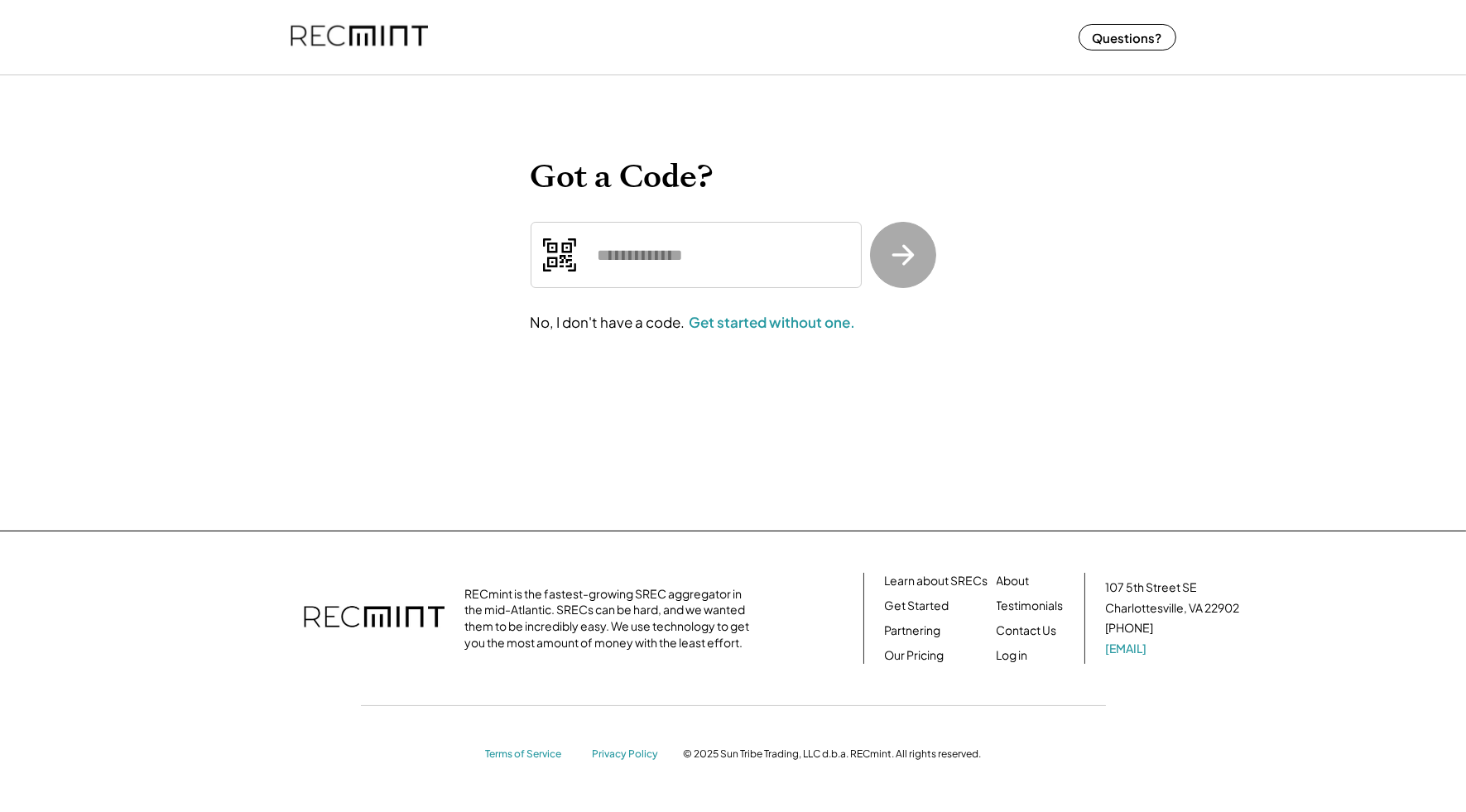 click on "Get started without one." at bounding box center (772, 323) 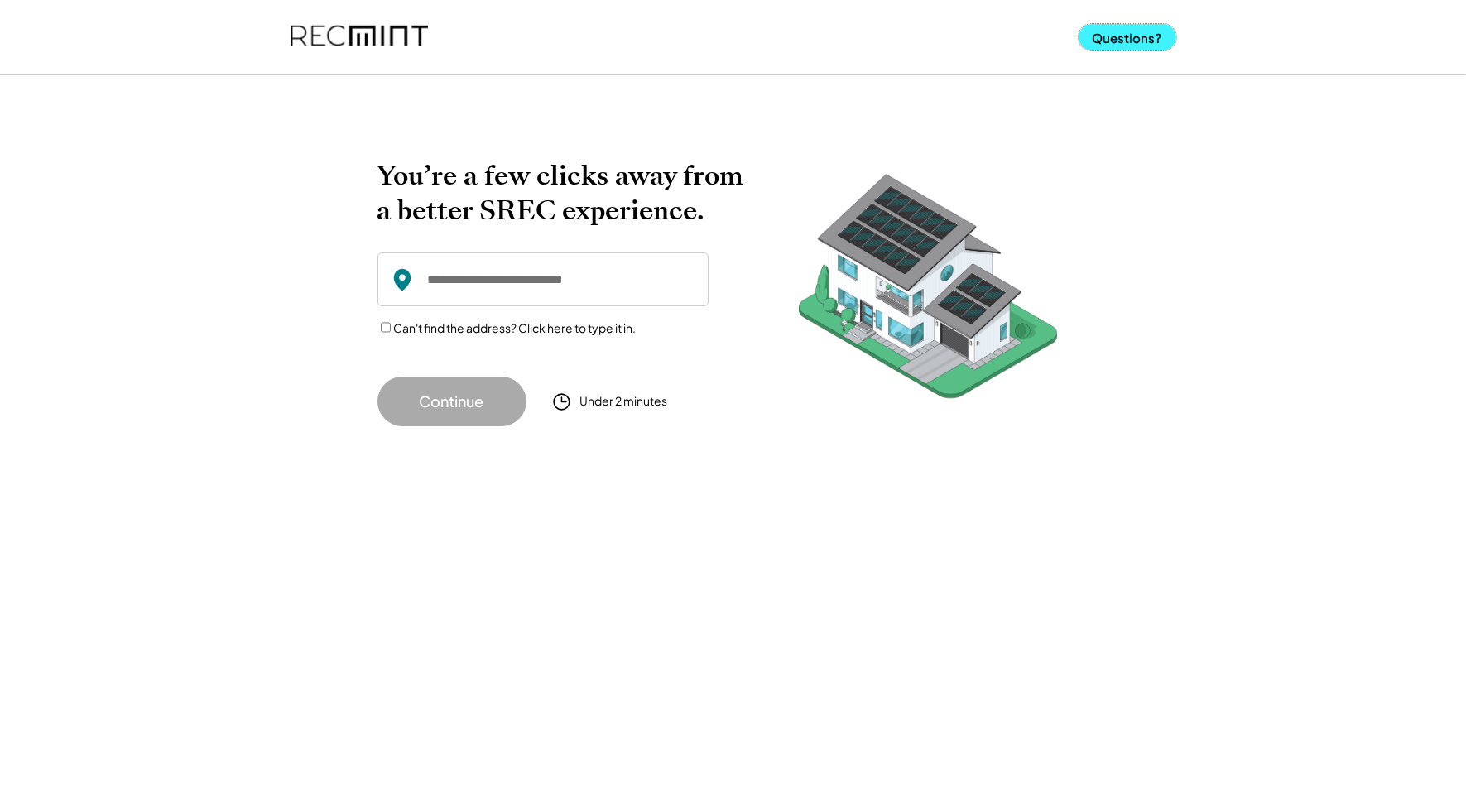 click on "Questions?" at bounding box center (1127, 37) 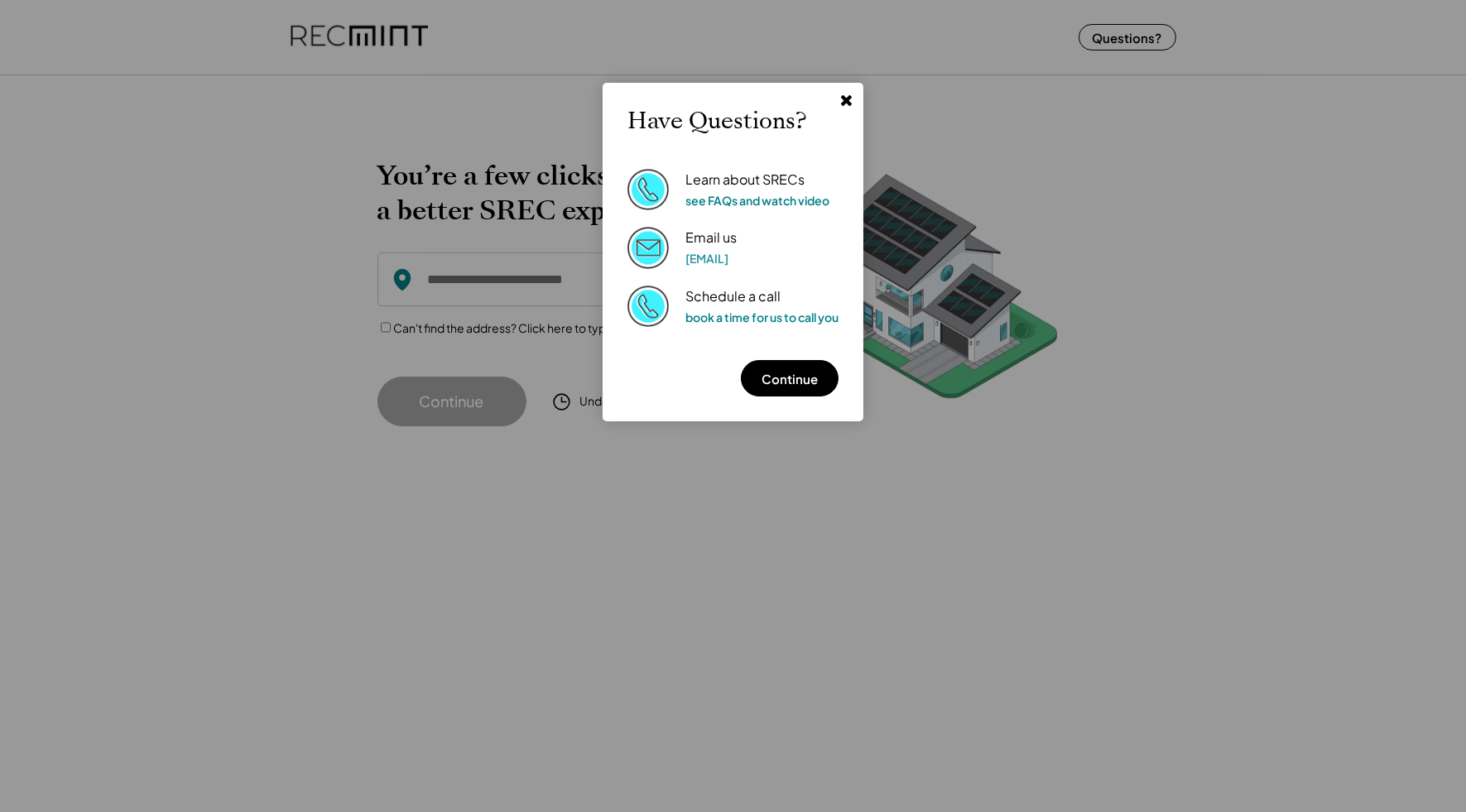 click 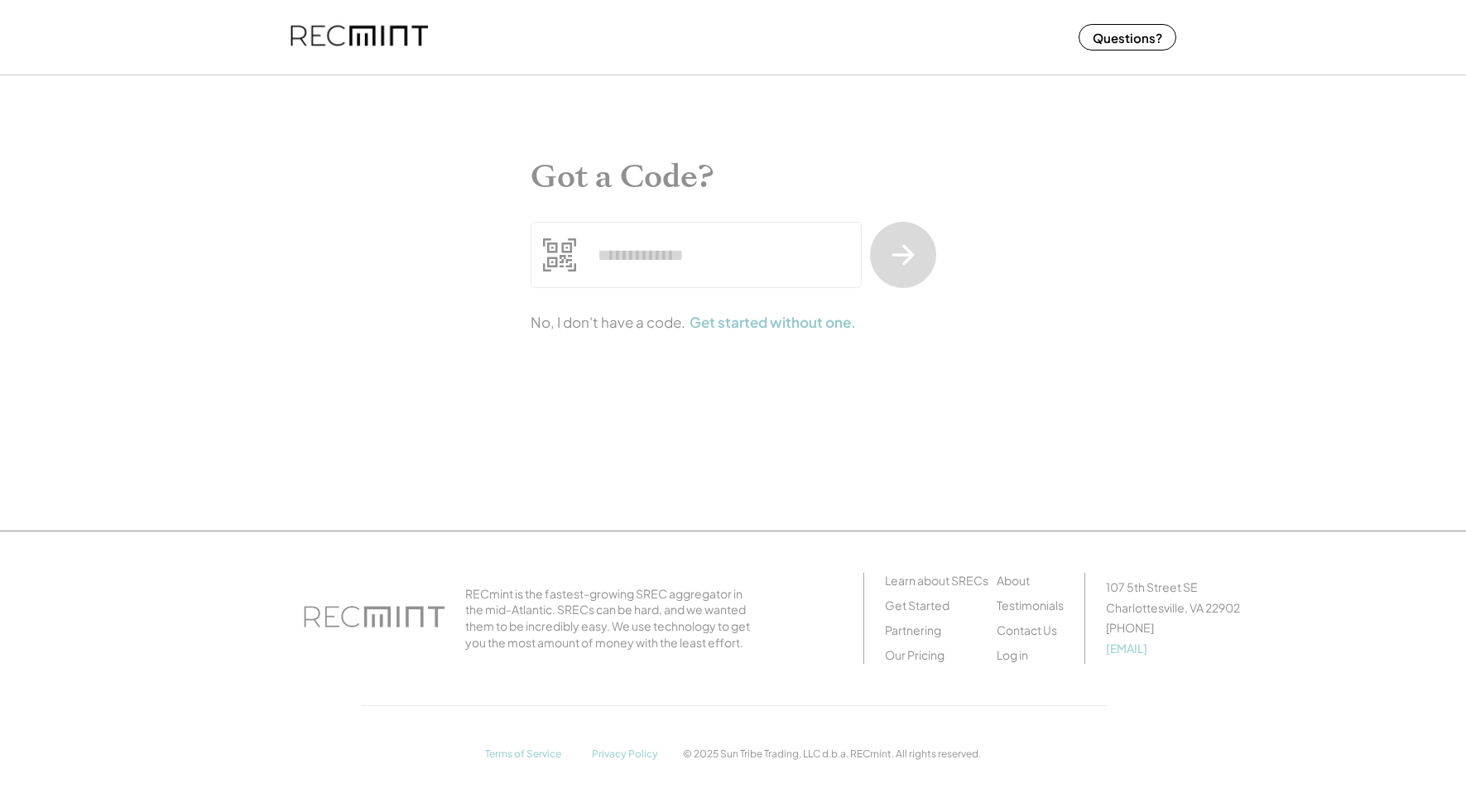 scroll, scrollTop: 0, scrollLeft: 0, axis: both 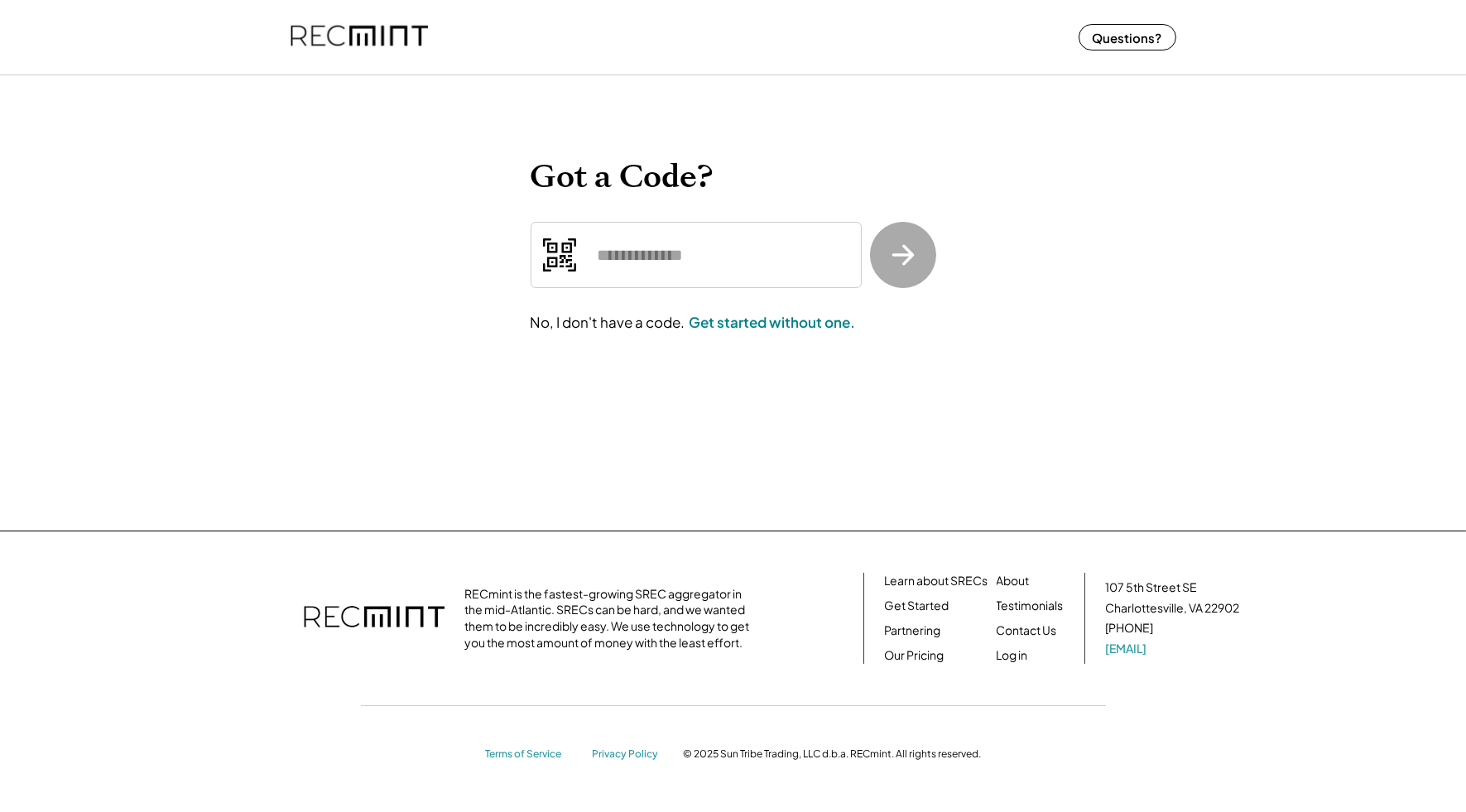 click at bounding box center (696, 255) 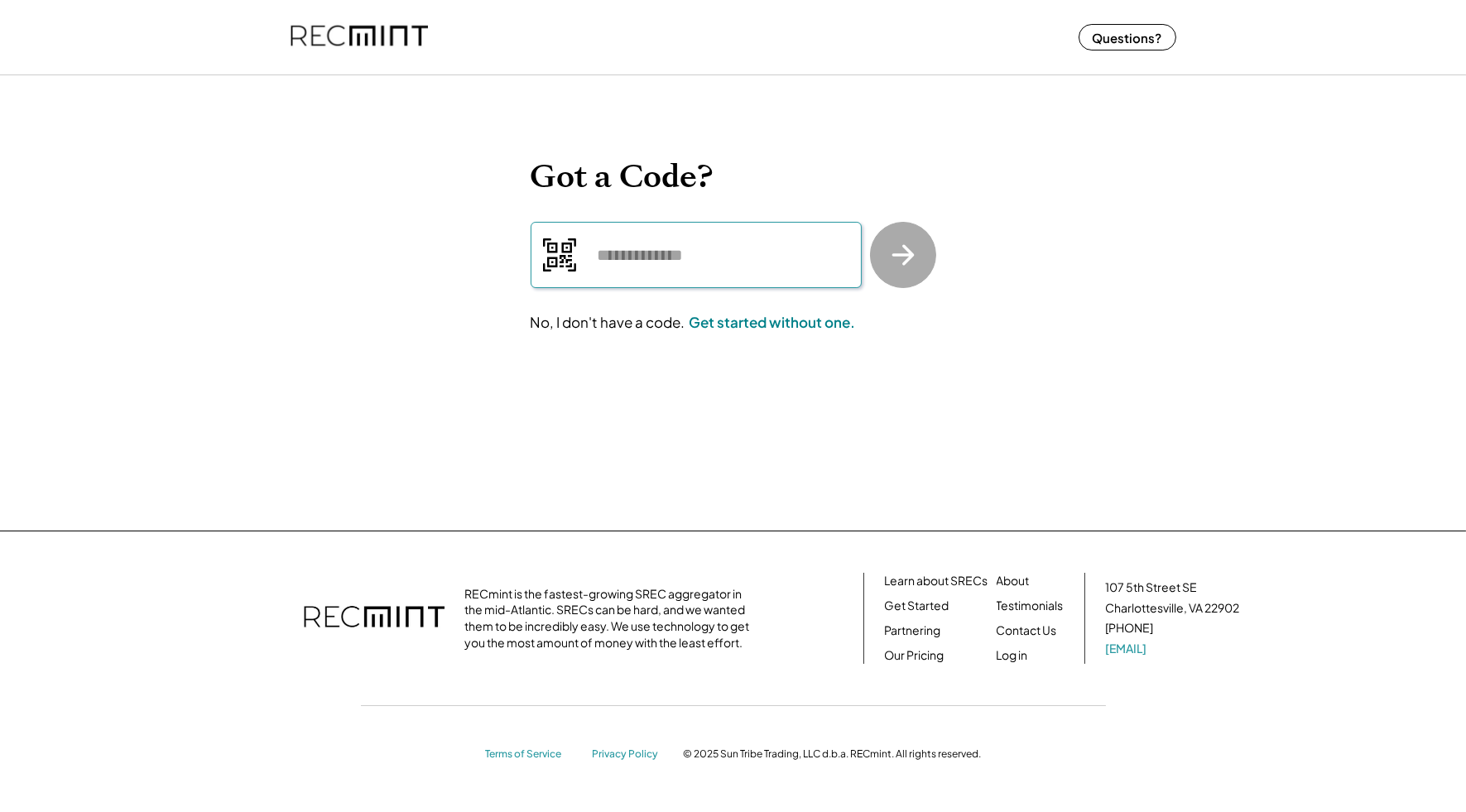 click at bounding box center (696, 255) 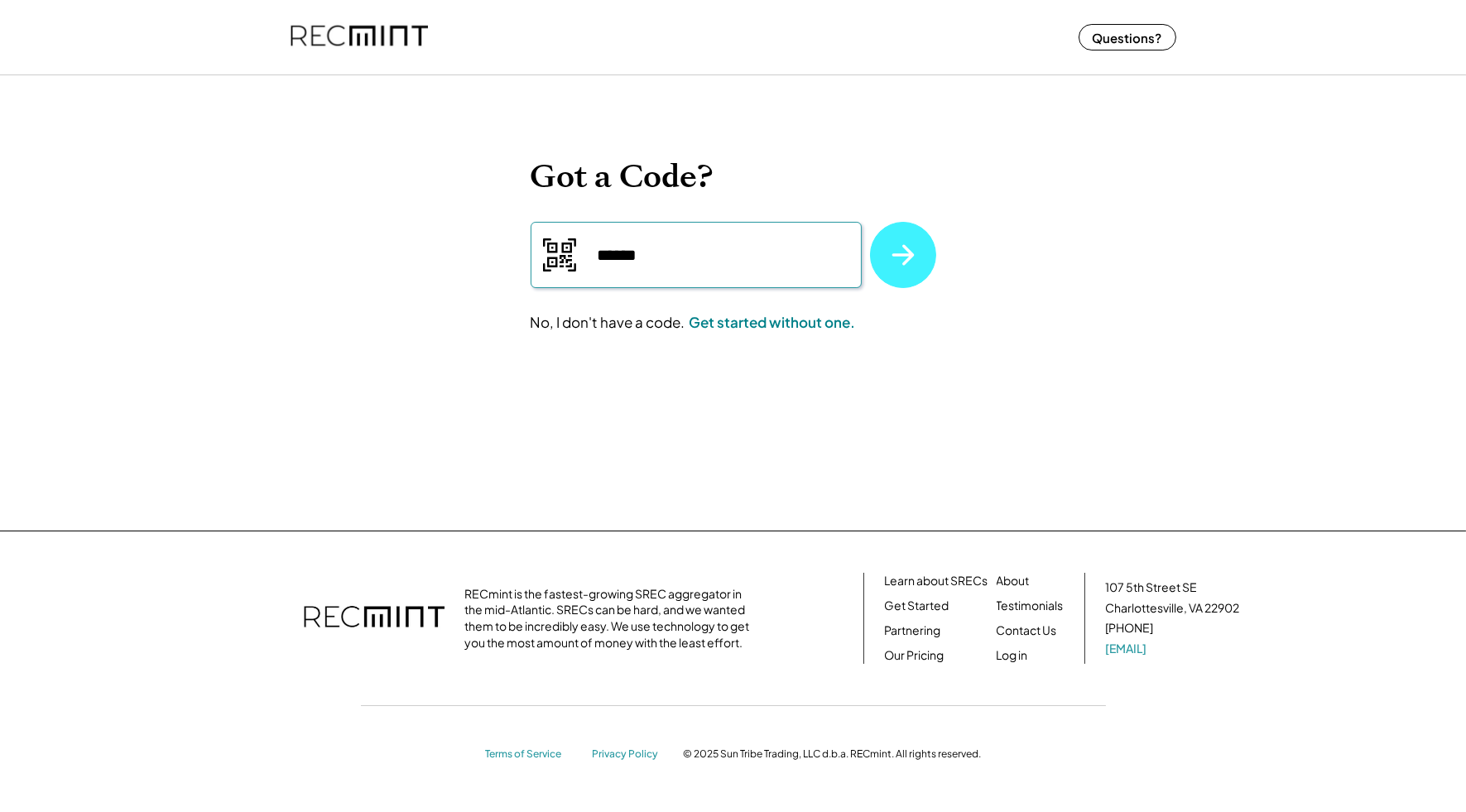 type on "******" 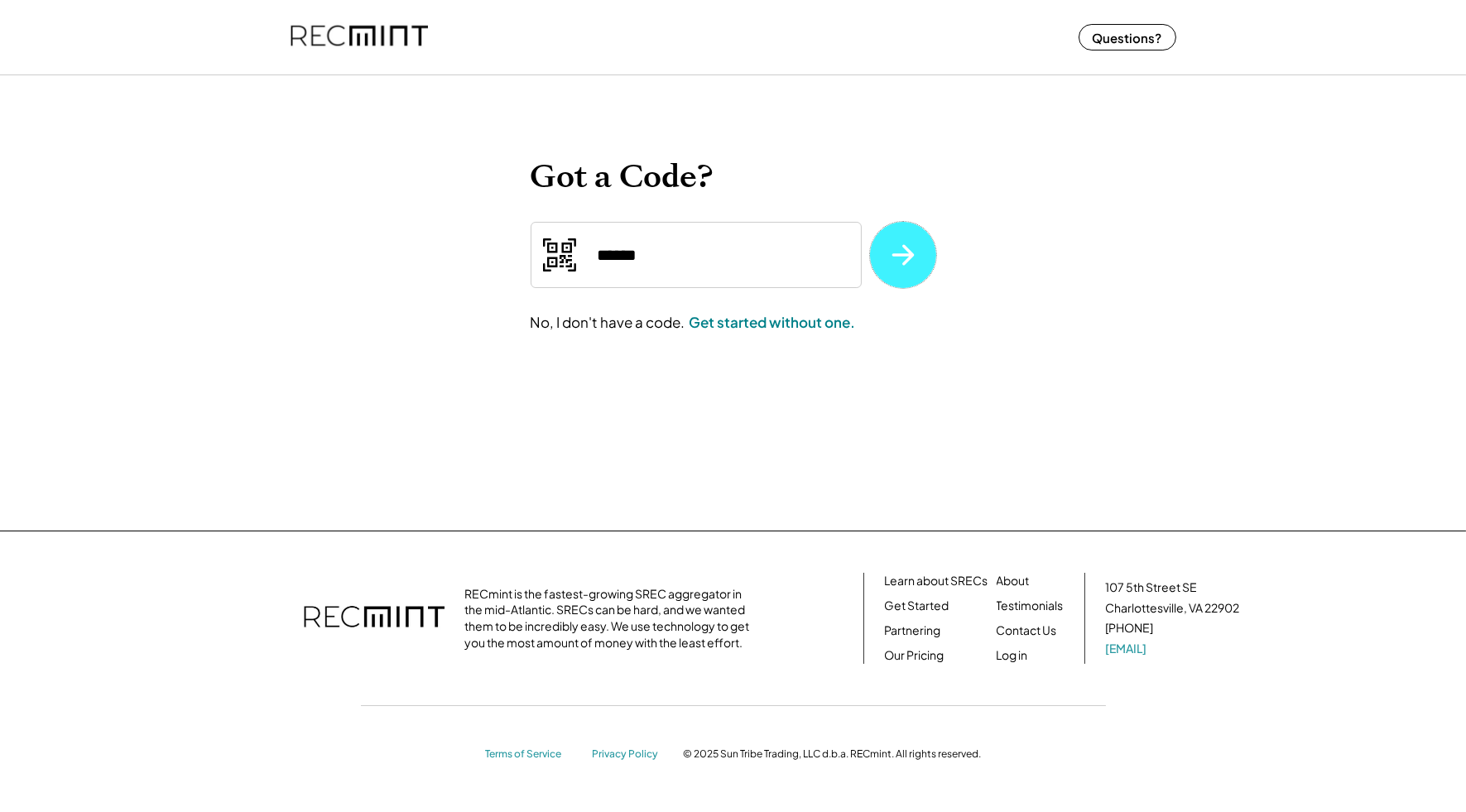 click 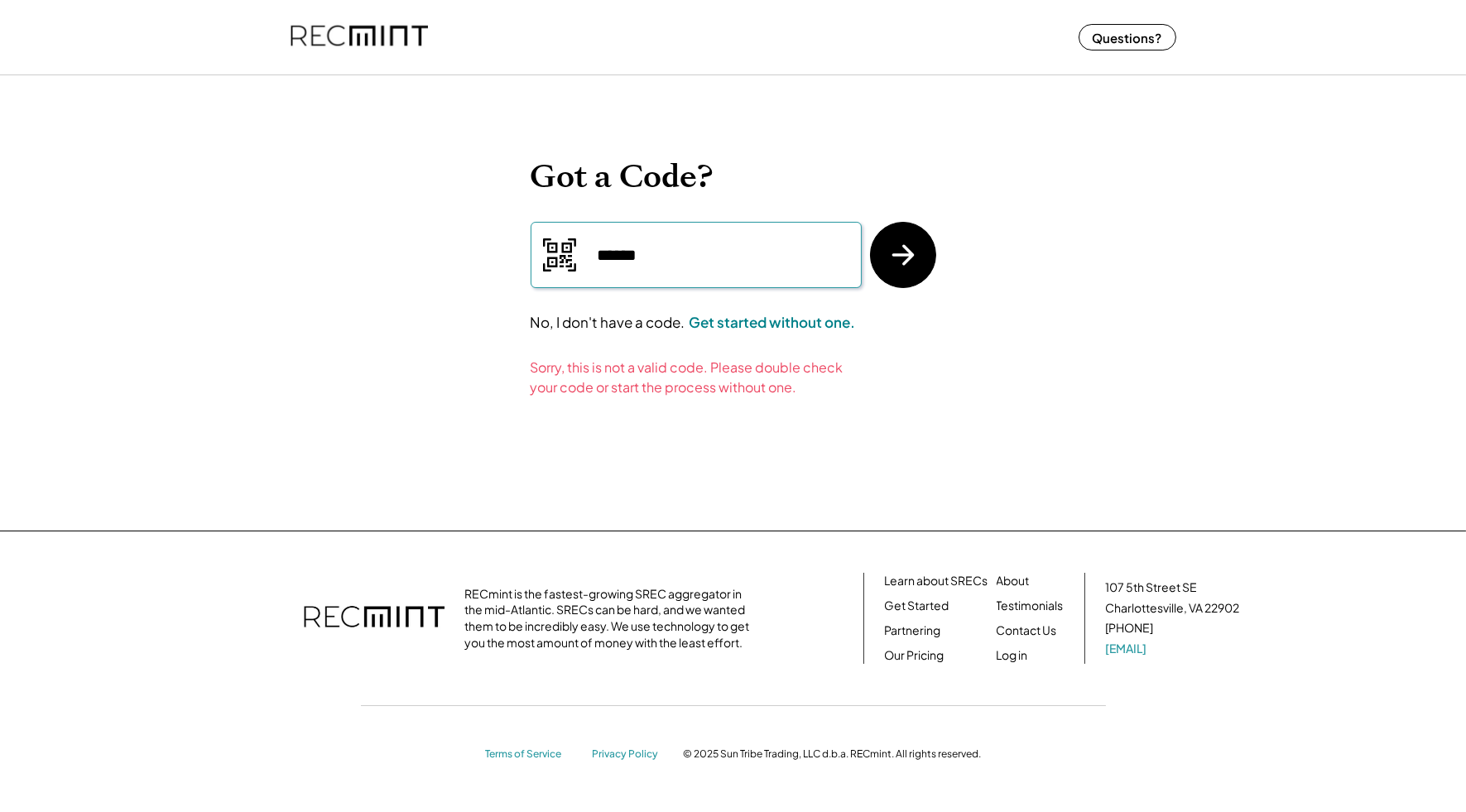 drag, startPoint x: 726, startPoint y: 240, endPoint x: 708, endPoint y: 274, distance: 38.47077 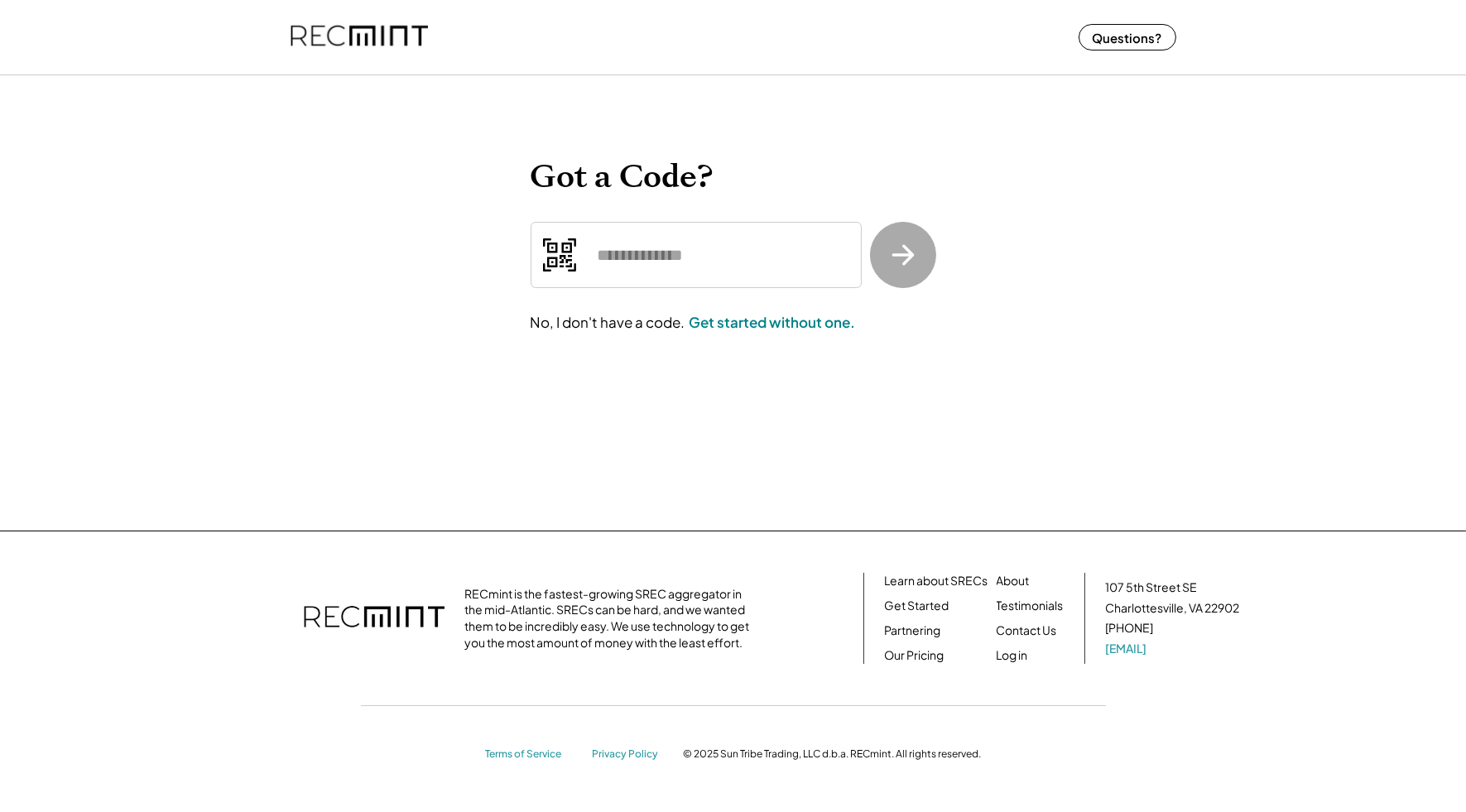 click on "Got a Code? No, I don't have a code. Get started without one. Sorry, this is not a valid code. Please double check your code or start the process without one. RECmint is the fastest-growing SREC aggregator in the mid-Atlantic. SRECs can be hard, and we wanted them to be incredibly easy. We use technology to get you the most amount of money with the least effort. Learn about SRECs Get Started Partnering Our Pricing About Testimonials Contact Us Log in 107 5th Street SE Charlottesville, VA 22902 434-216-2090 help@recmint.com Terms of Service Privacy Policy © 2025 Sun Tribe Trading, LLC d.b.a. RECmint. All rights reserved." at bounding box center [733, 439] 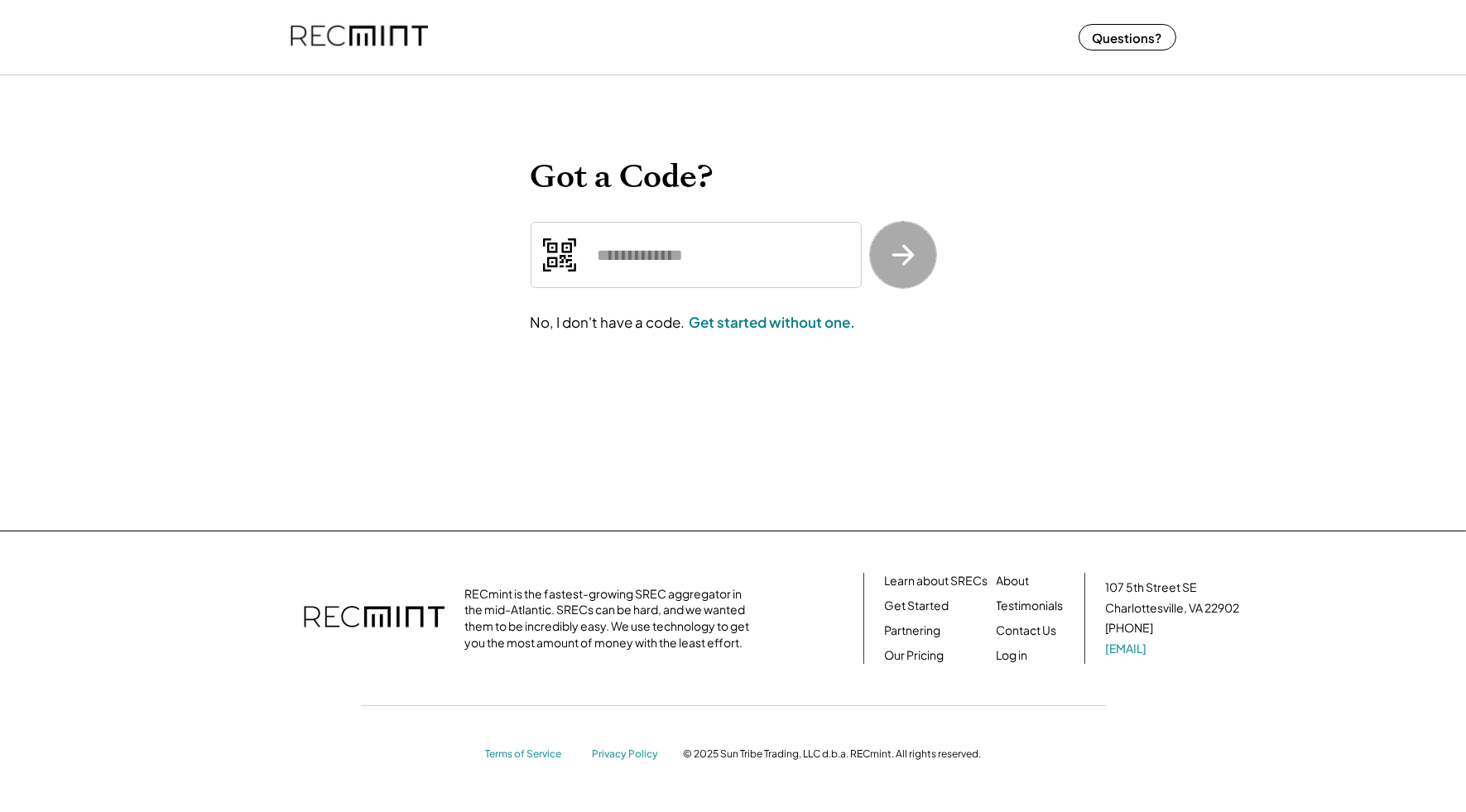 click 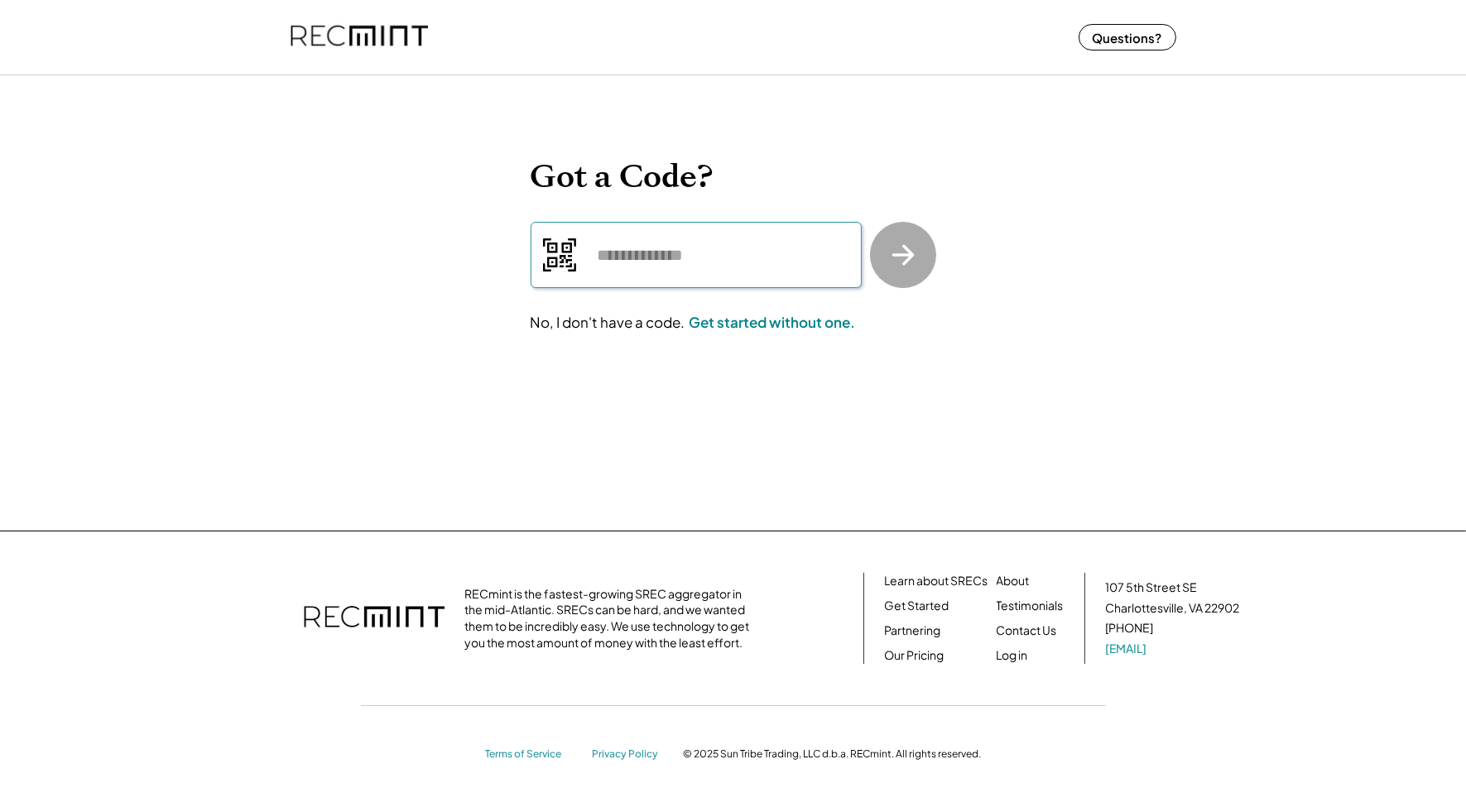 click at bounding box center [696, 255] 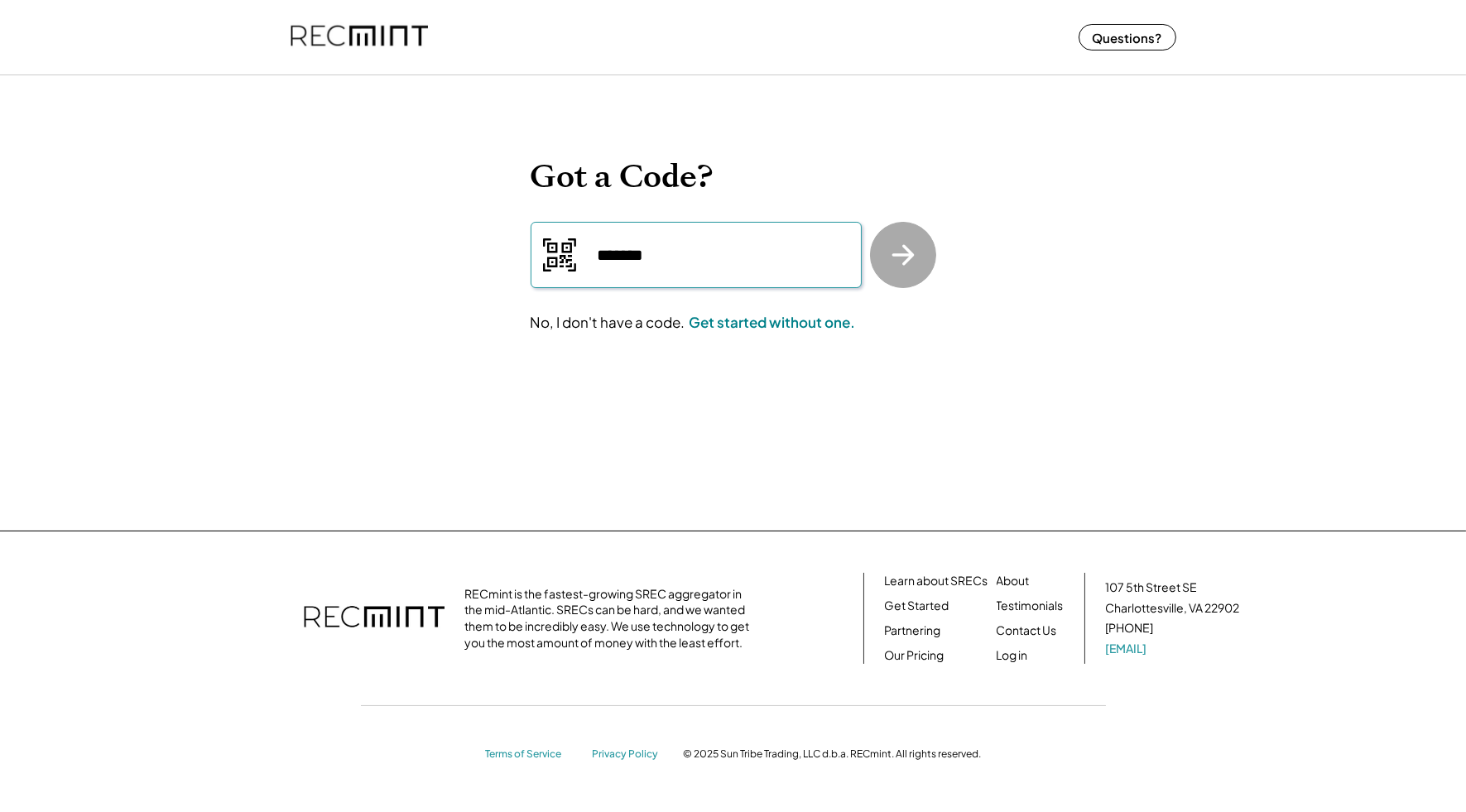 type on "*******" 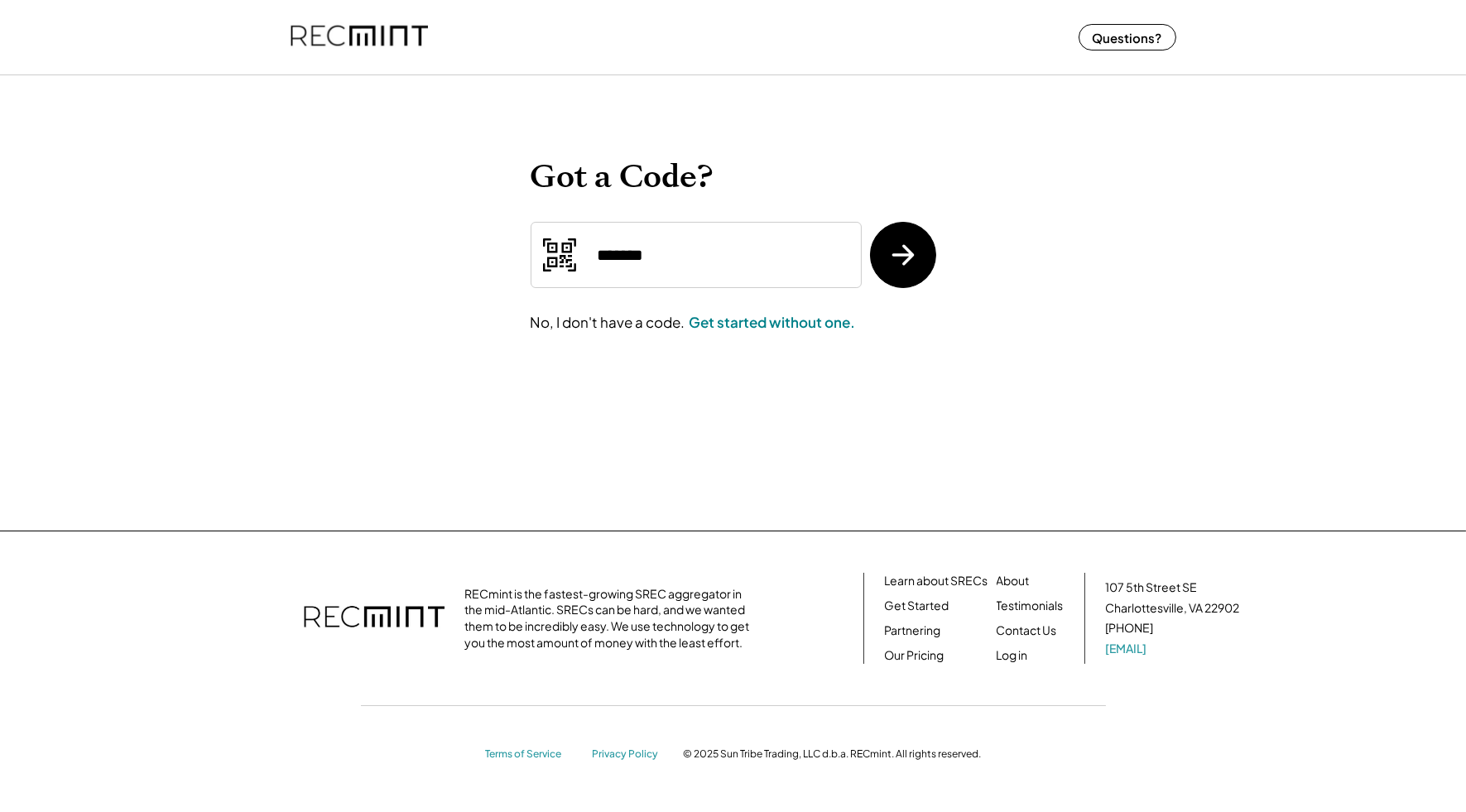 click on "Got a Code? No, I don't have a code. Get started without one. Sorry, this is not a valid code. Please double check your code or start the process without one." at bounding box center [733, 303] 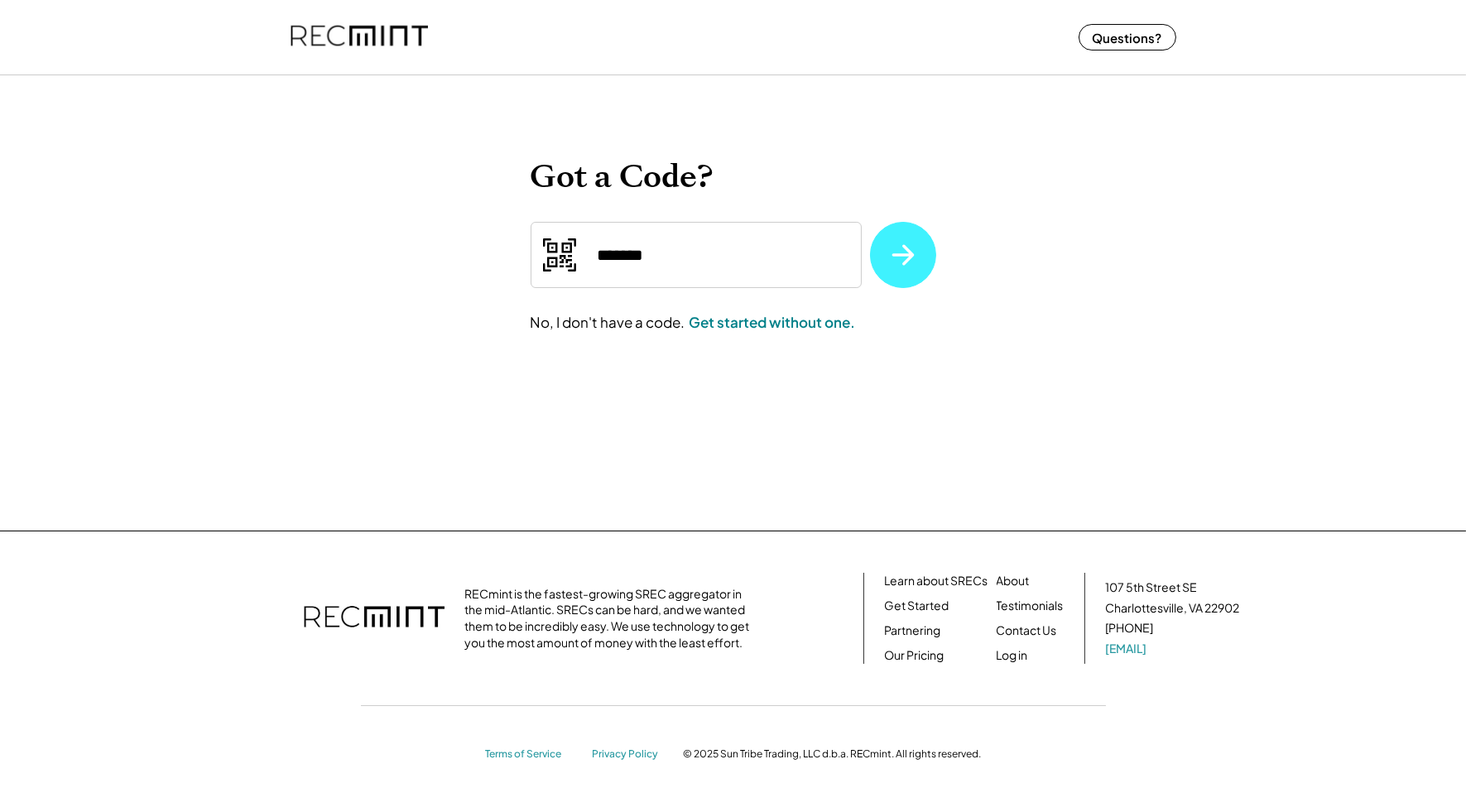 click 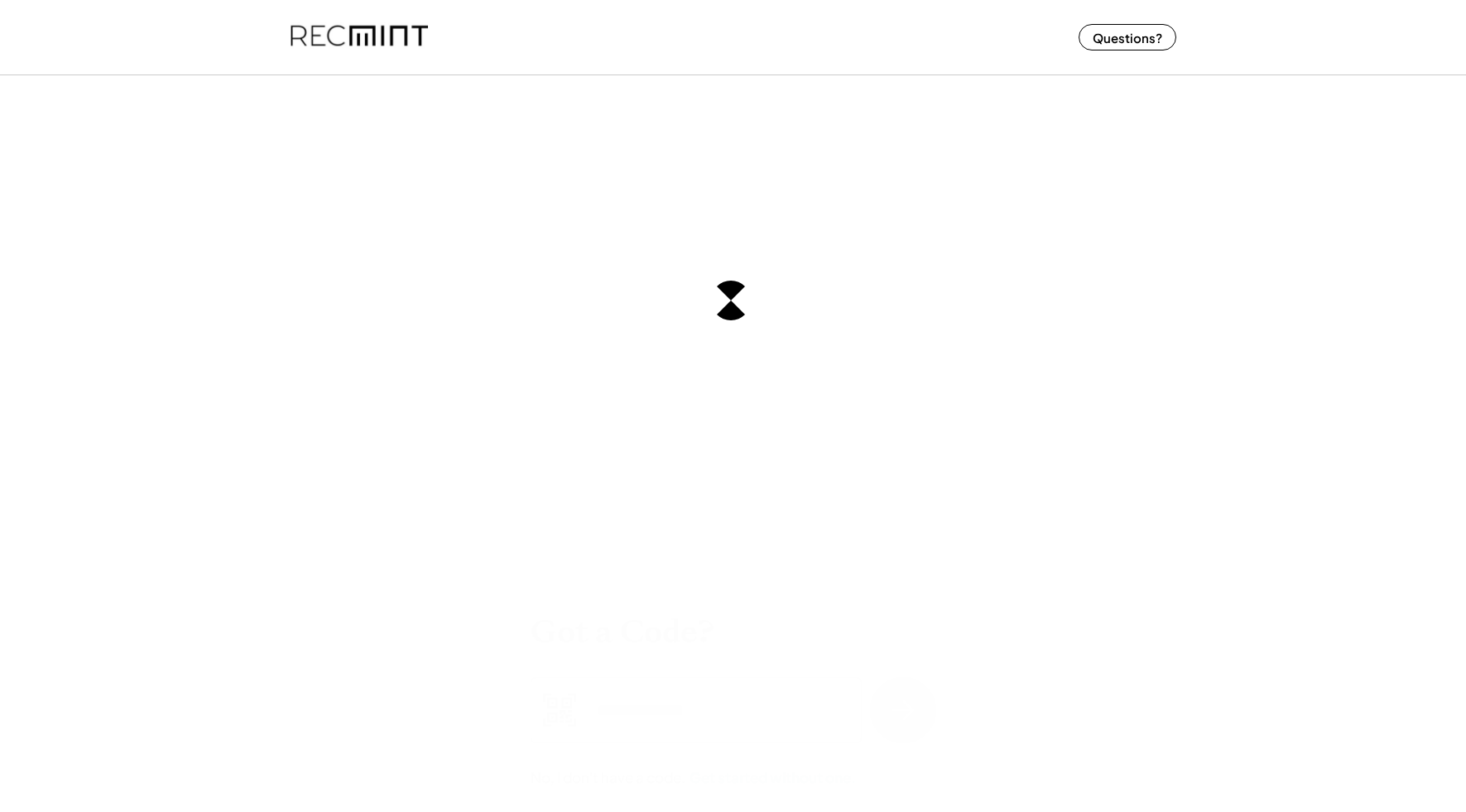 scroll, scrollTop: 0, scrollLeft: 0, axis: both 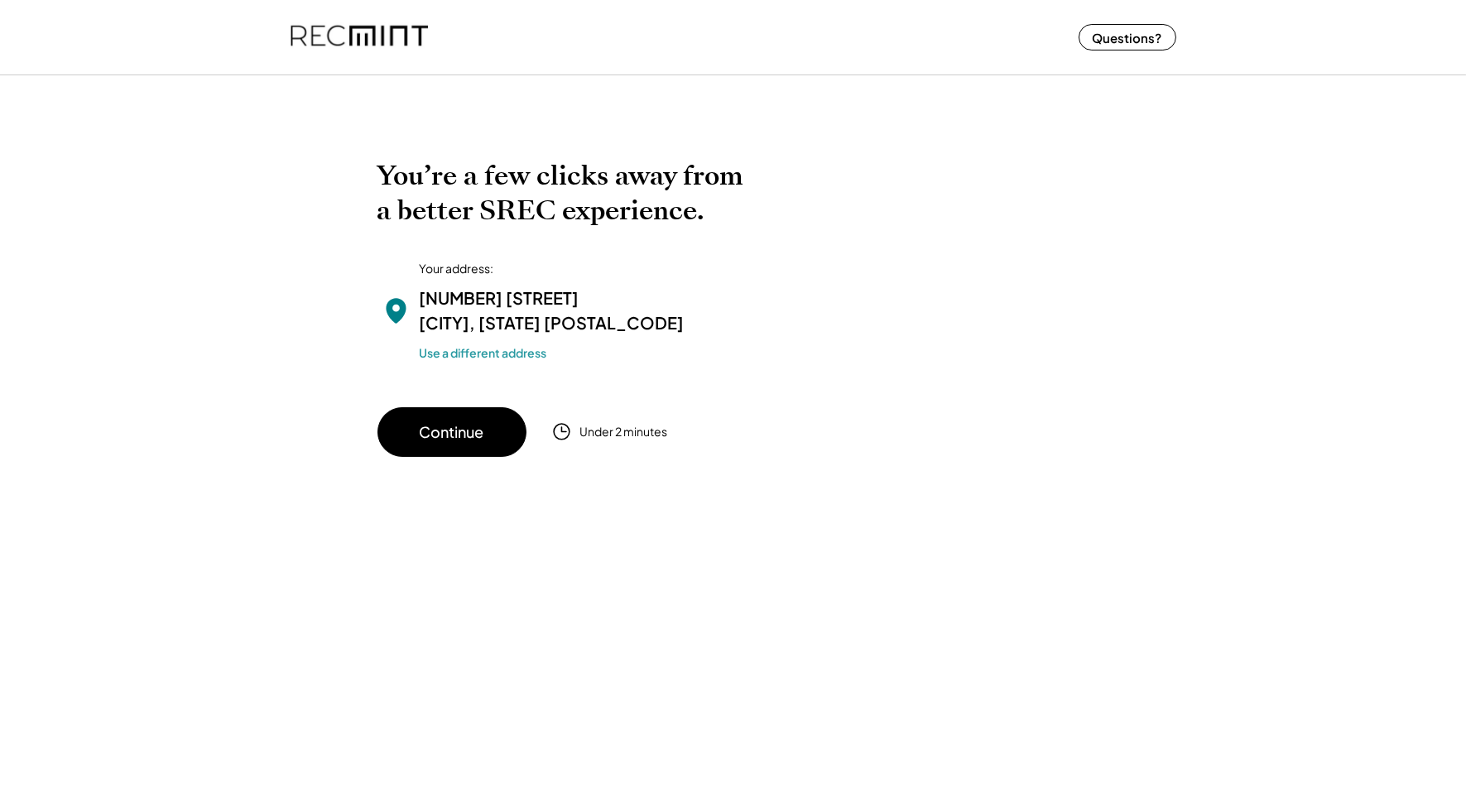 click on "Use a different address" at bounding box center (483, 353) 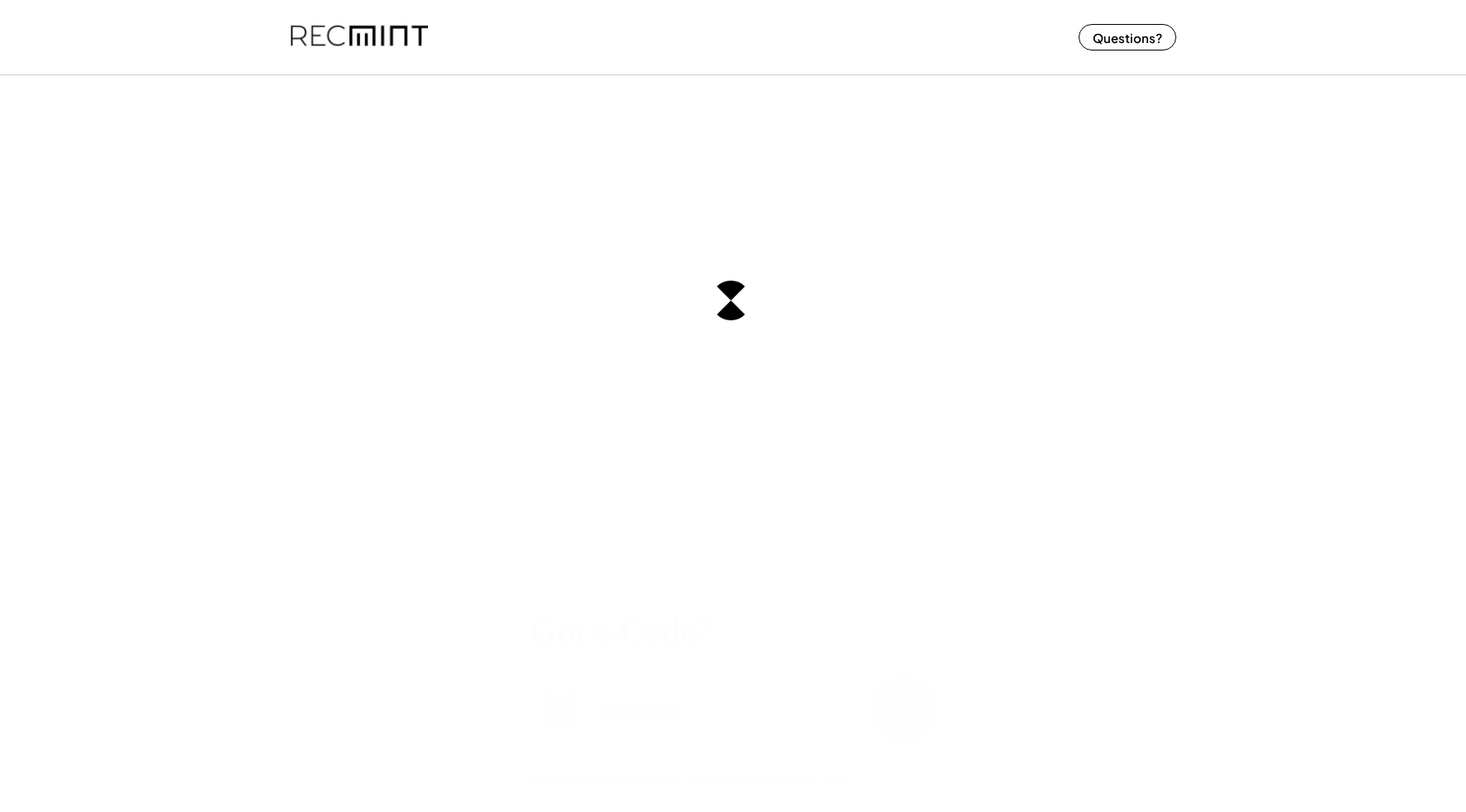 scroll, scrollTop: 0, scrollLeft: 0, axis: both 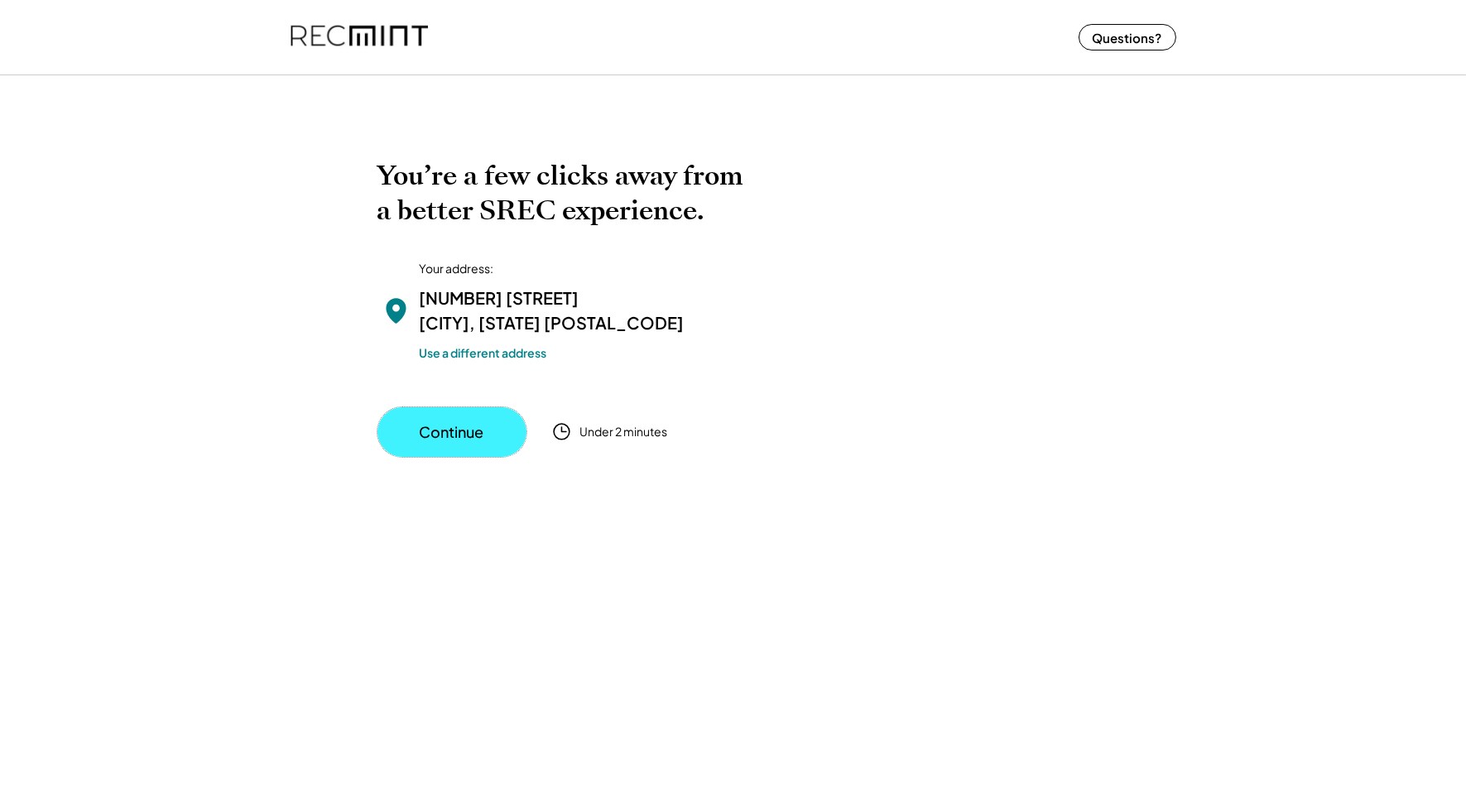 click on "Continue" at bounding box center [452, 432] 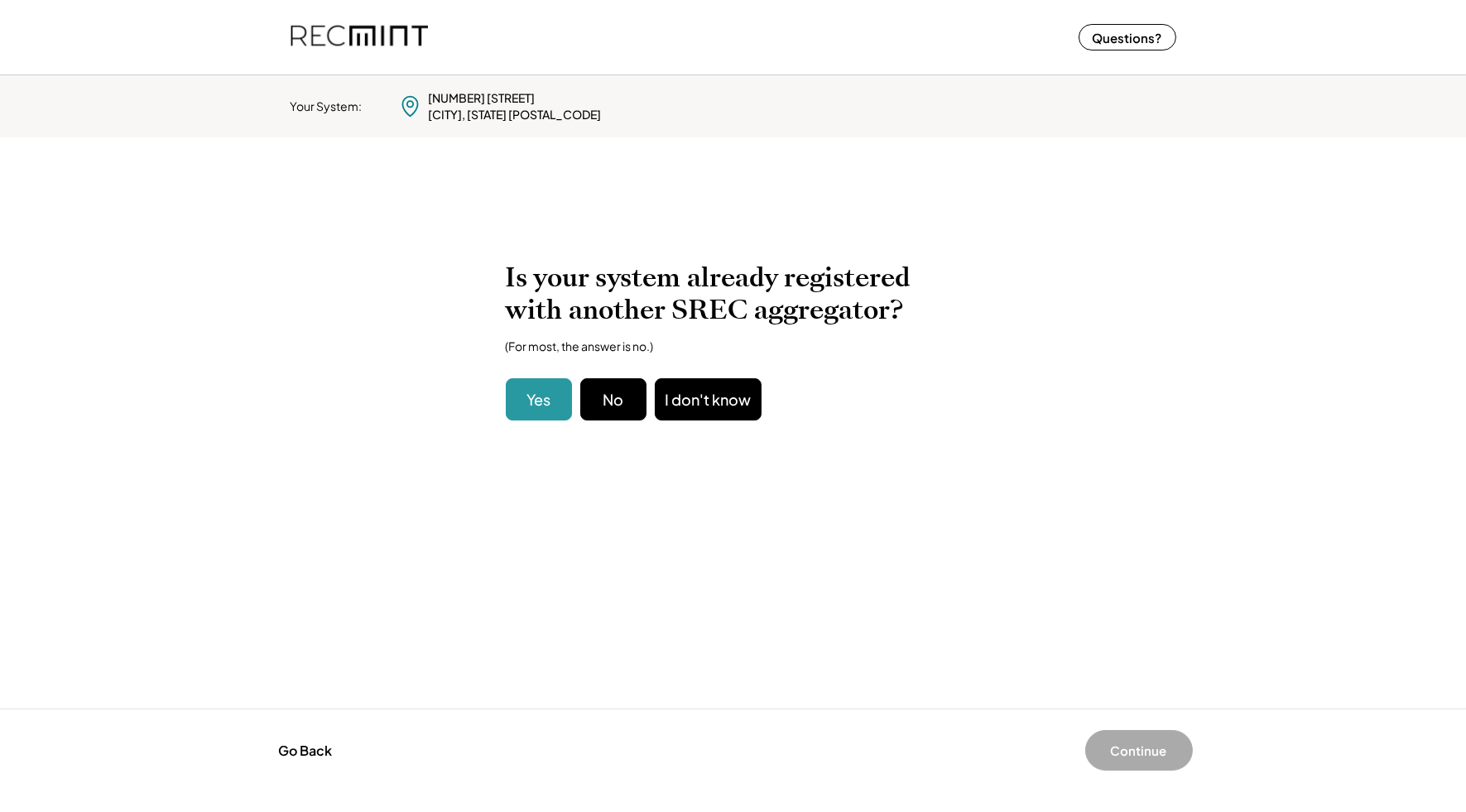 click on "Yes" at bounding box center (539, 399) 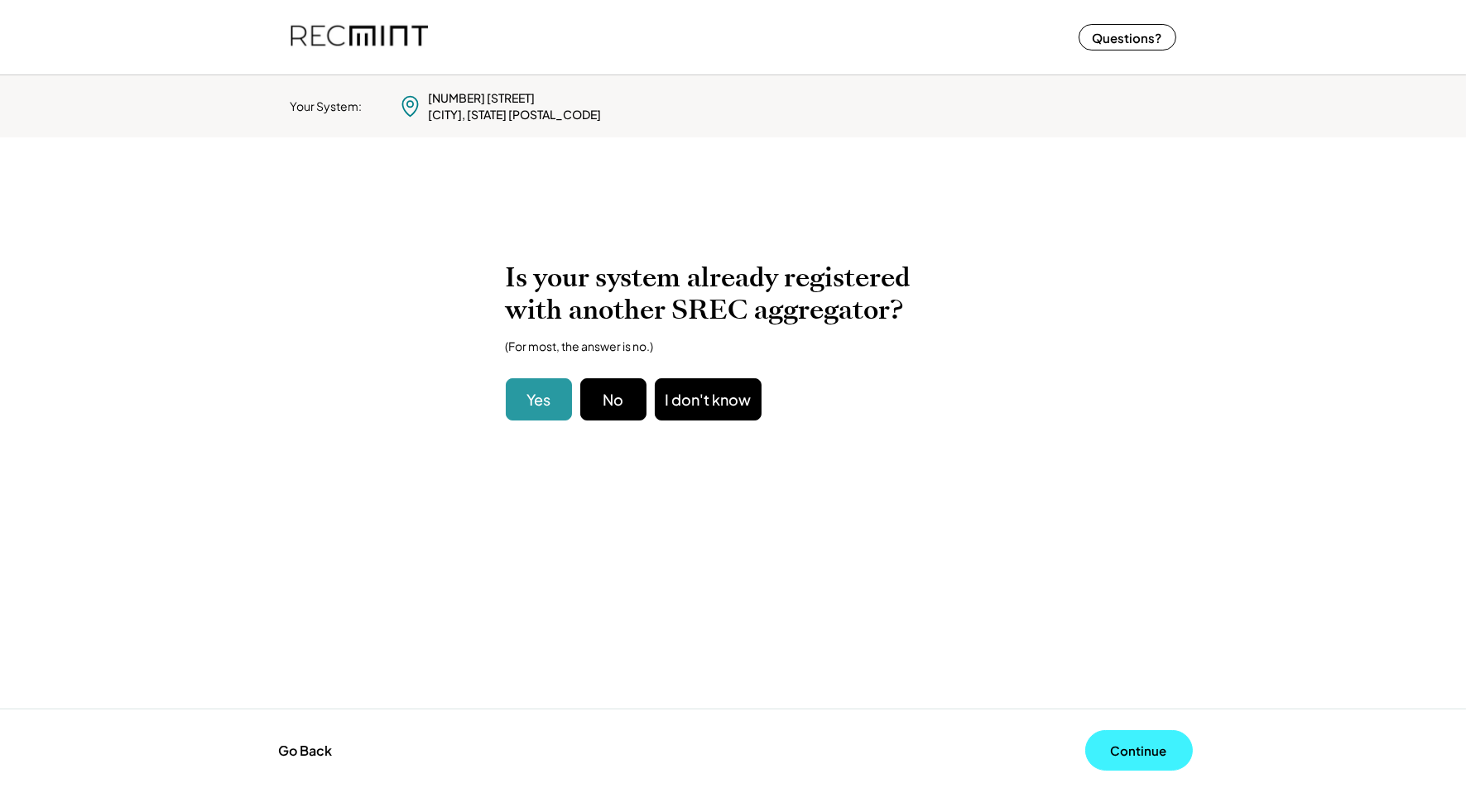 click on "Continue" at bounding box center (1139, 750) 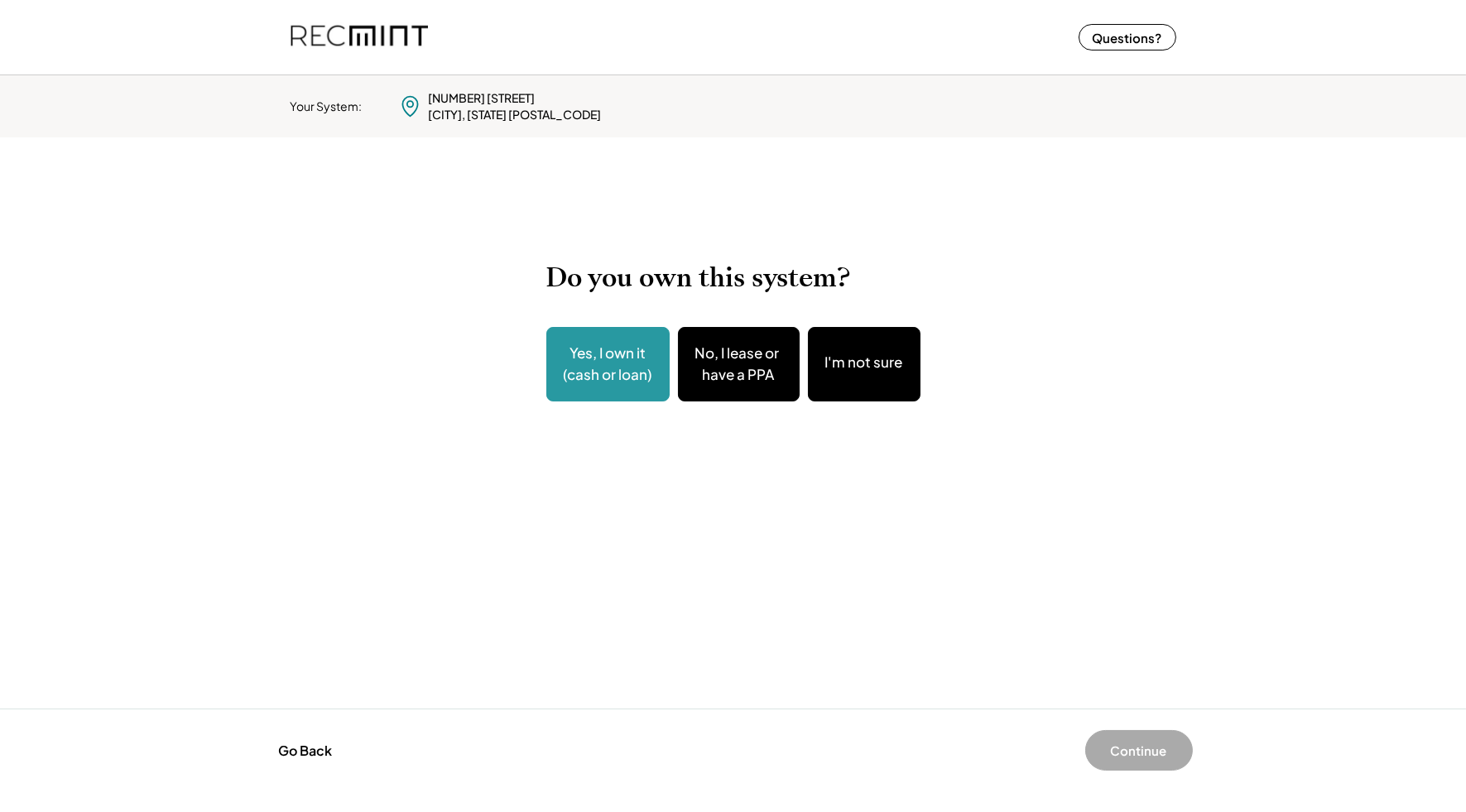 click on "Yes, I own it
(cash or loan)" at bounding box center [608, 363] 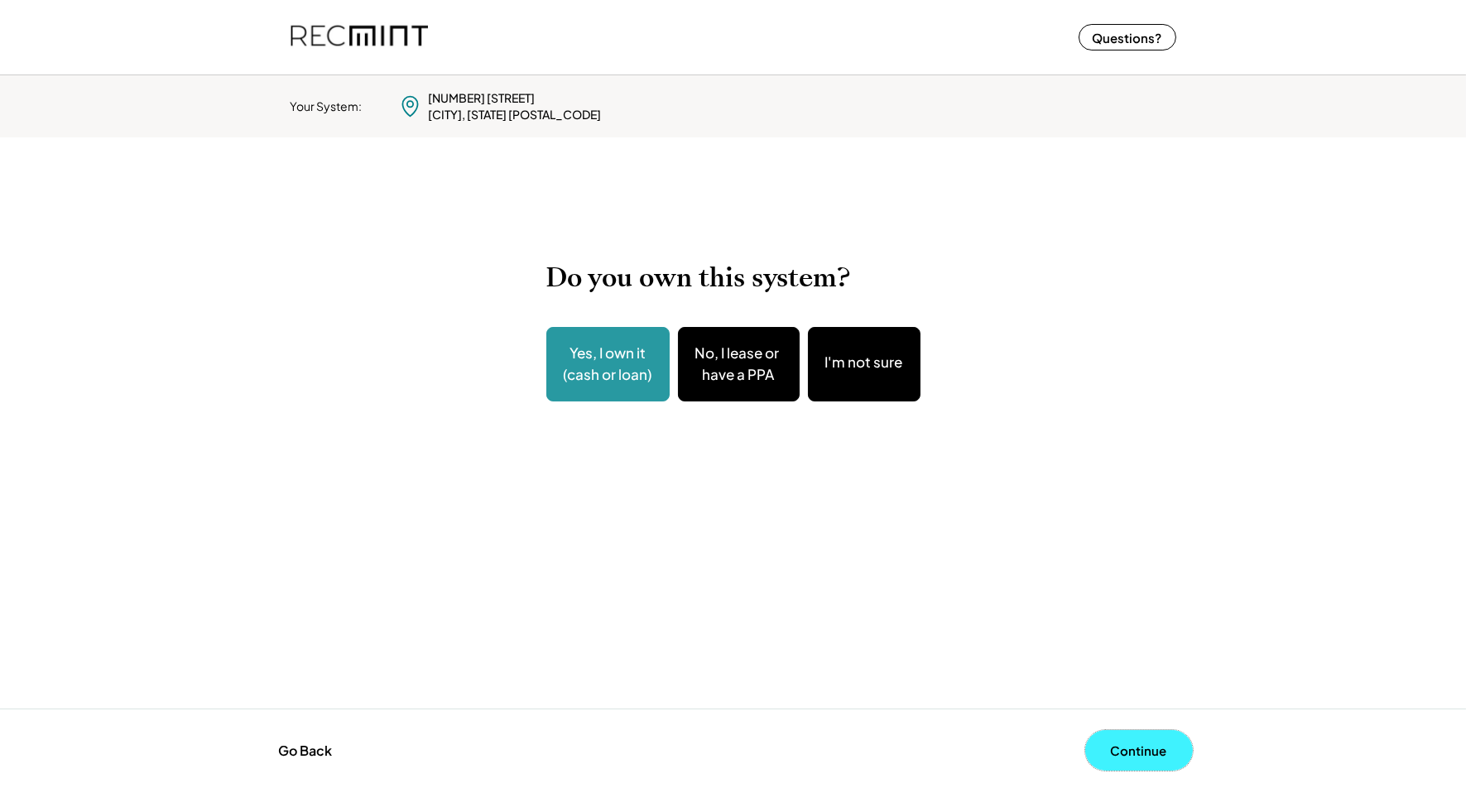 click on "Continue" at bounding box center [1139, 750] 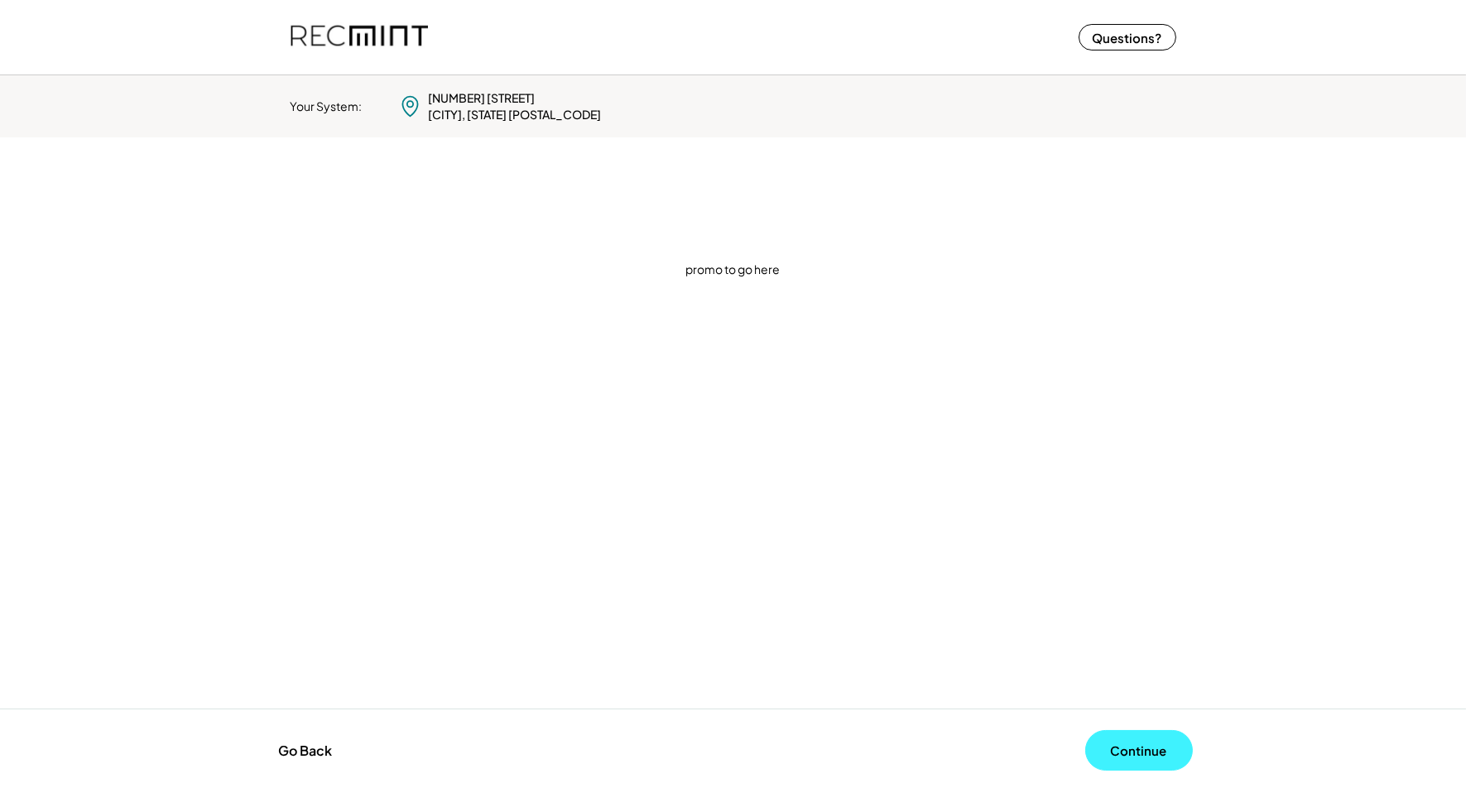 click on "Continue" at bounding box center [1139, 750] 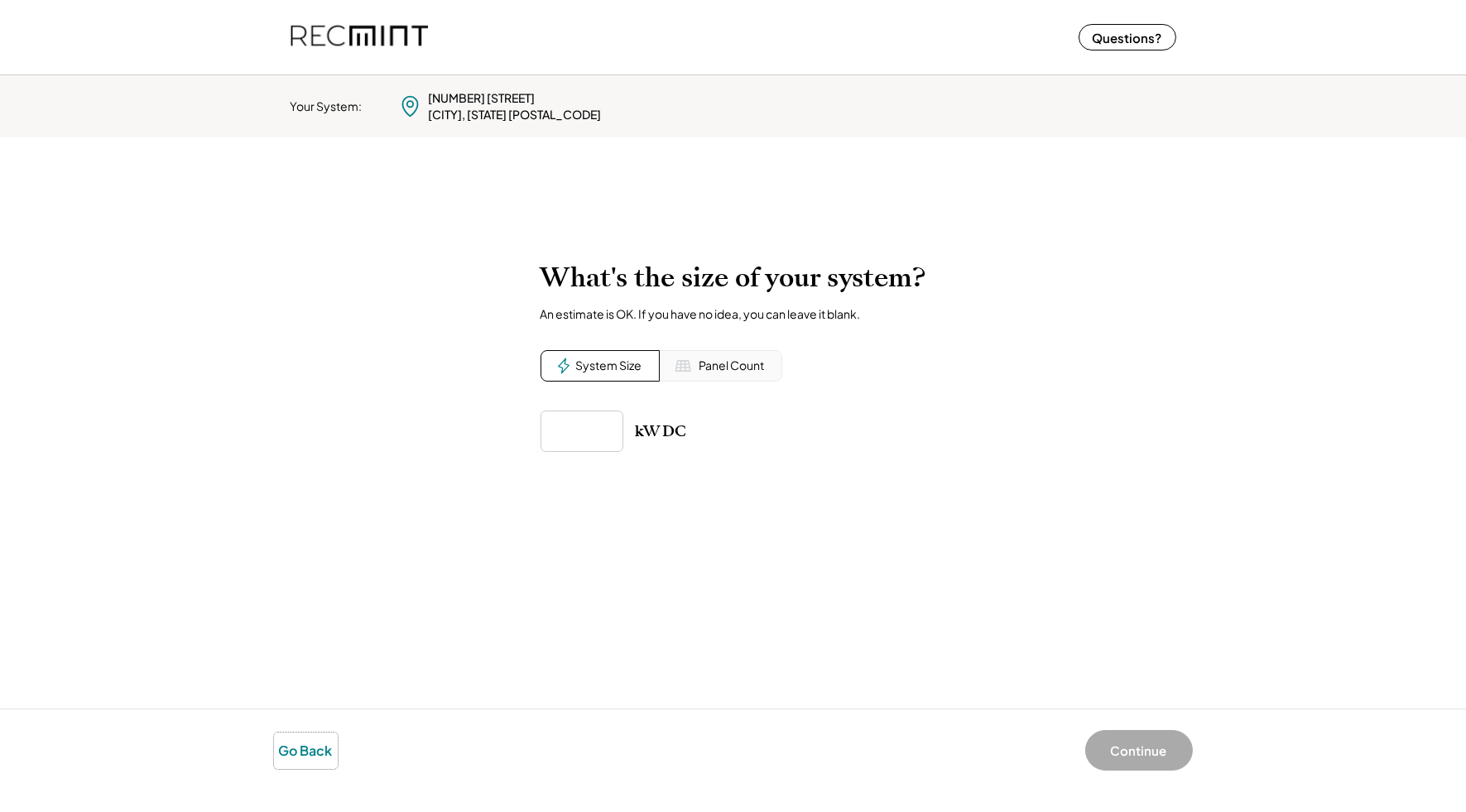 click on "Go Back" at bounding box center [305, 751] 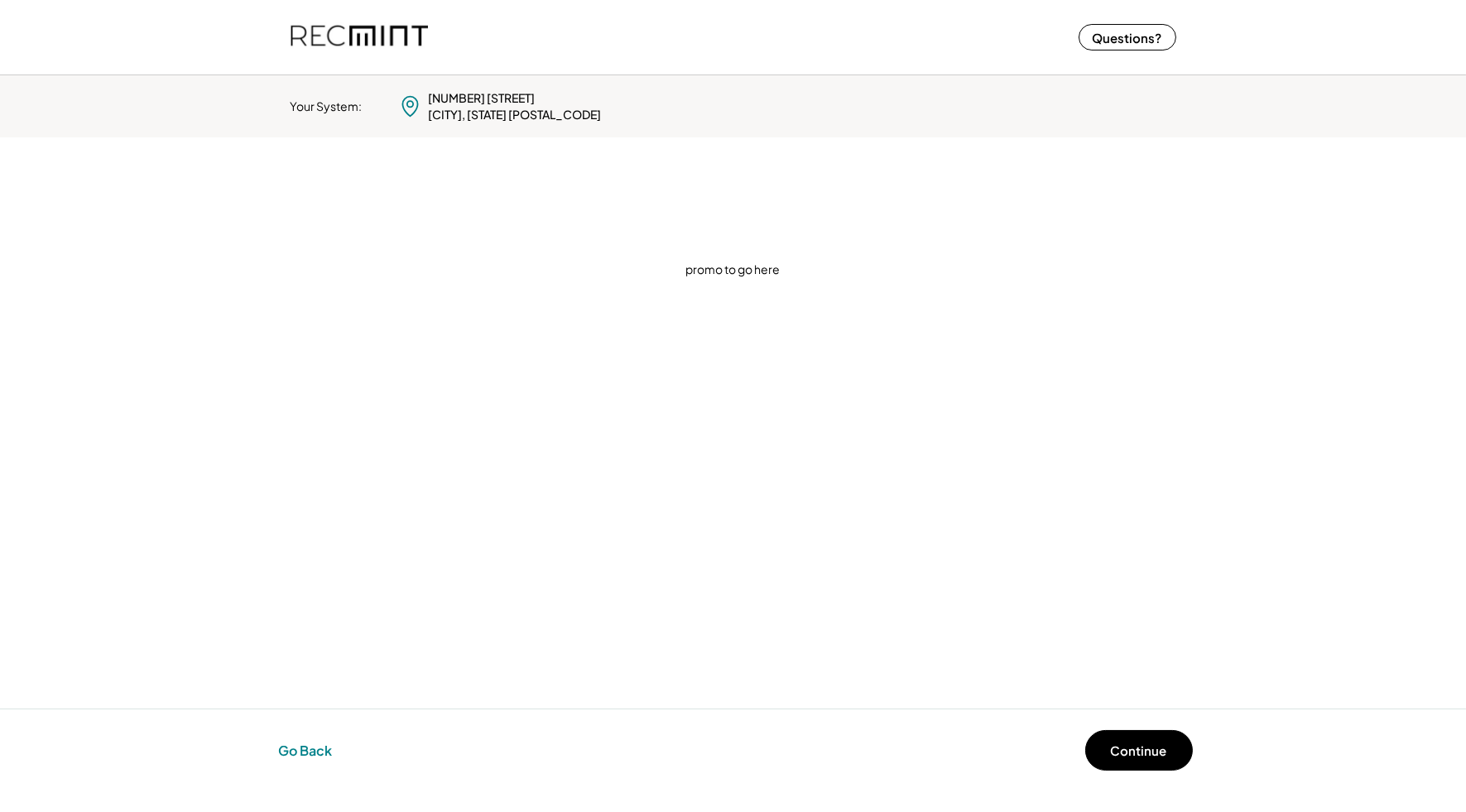 click on "Go Back" at bounding box center (305, 751) 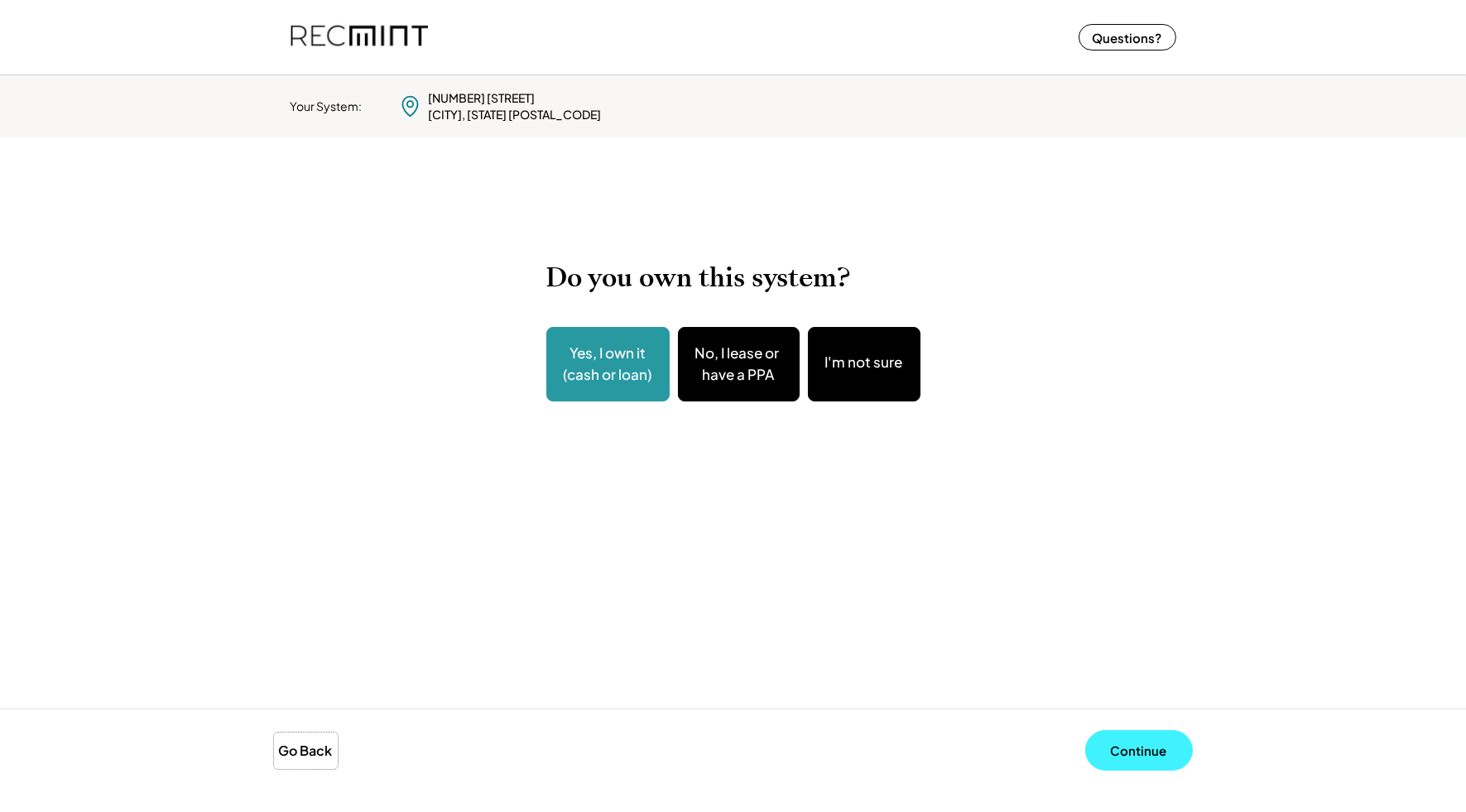 click on "Continue" at bounding box center (1139, 750) 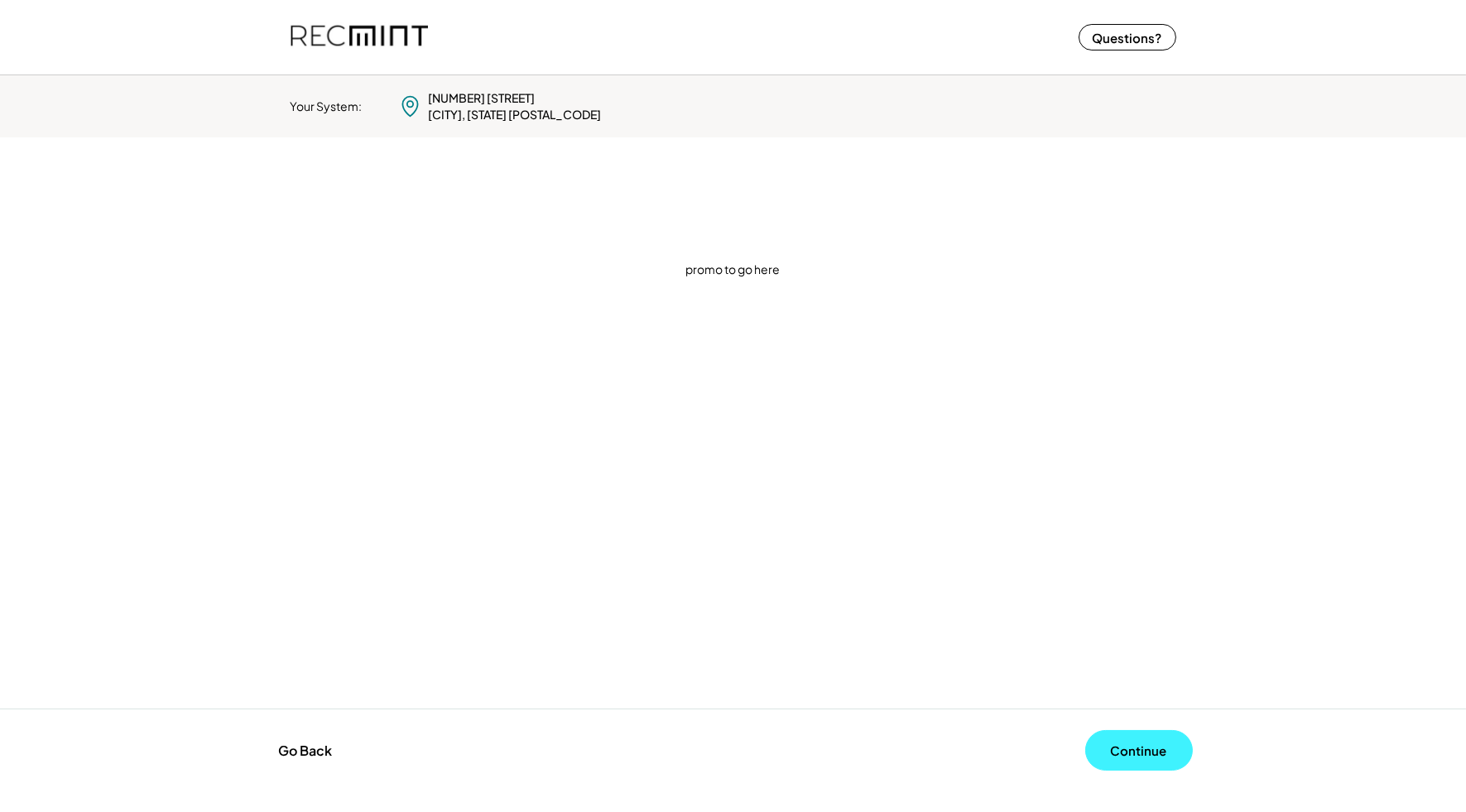 click on "Continue" at bounding box center (1139, 750) 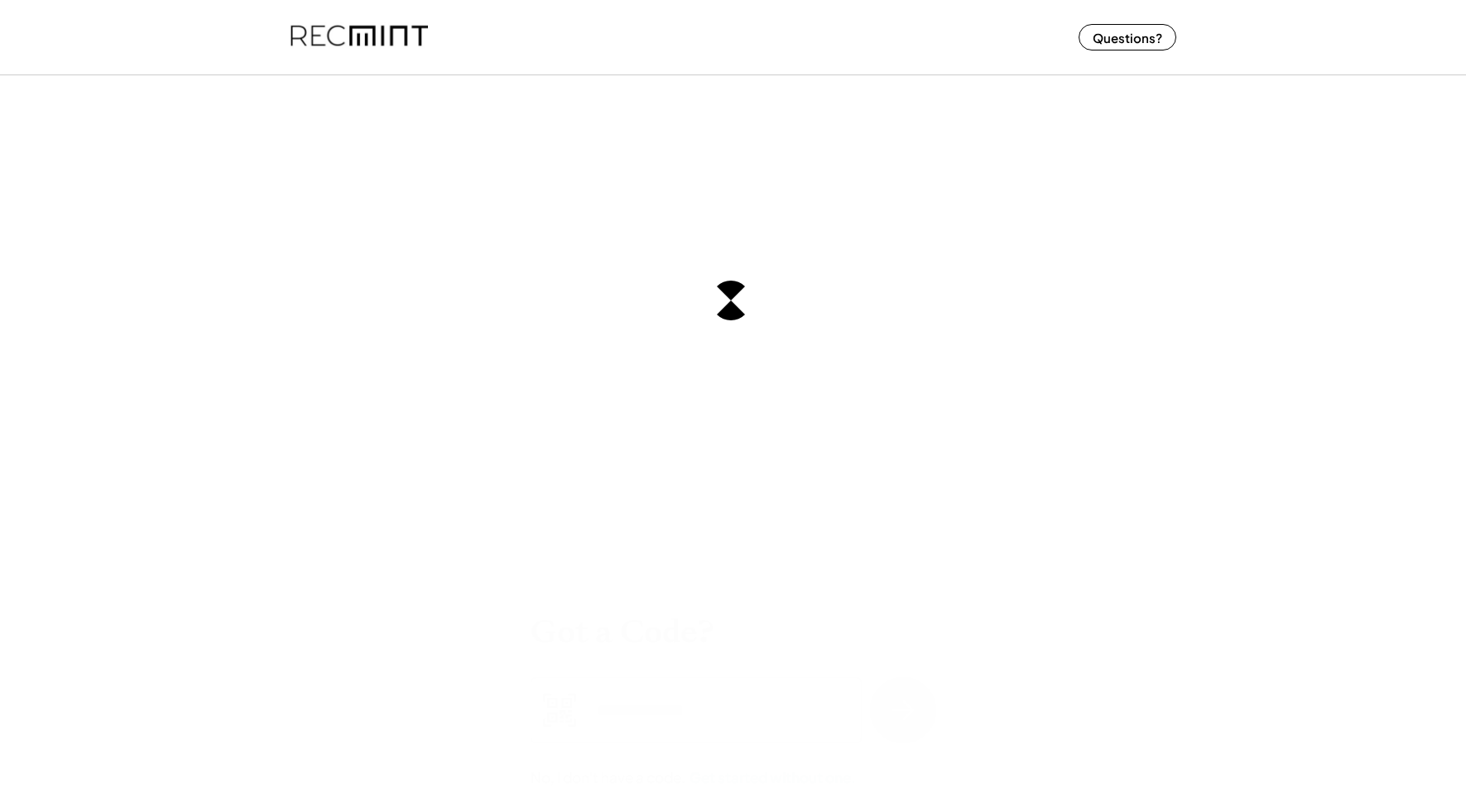 scroll, scrollTop: 0, scrollLeft: 0, axis: both 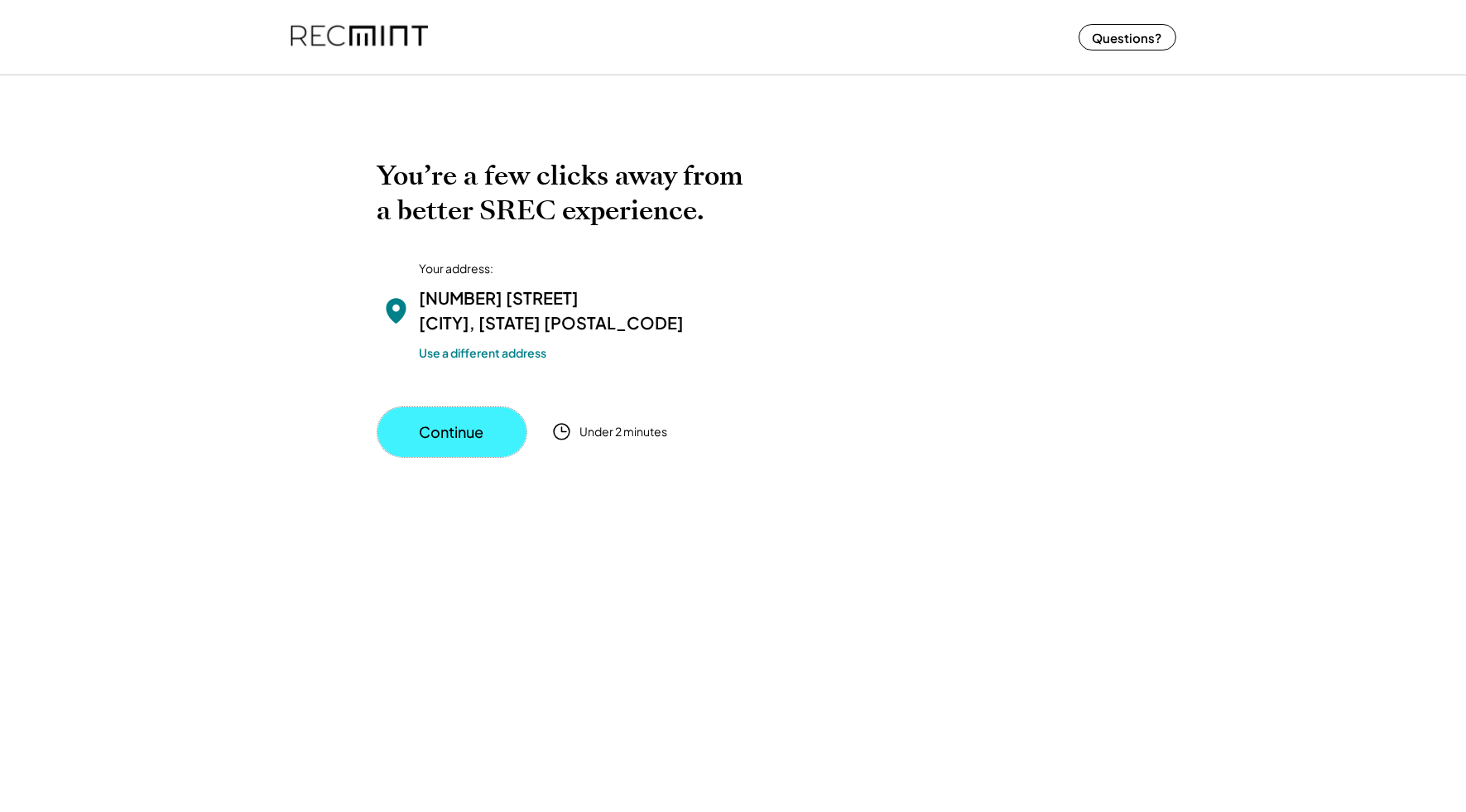 click on "Continue" at bounding box center [452, 432] 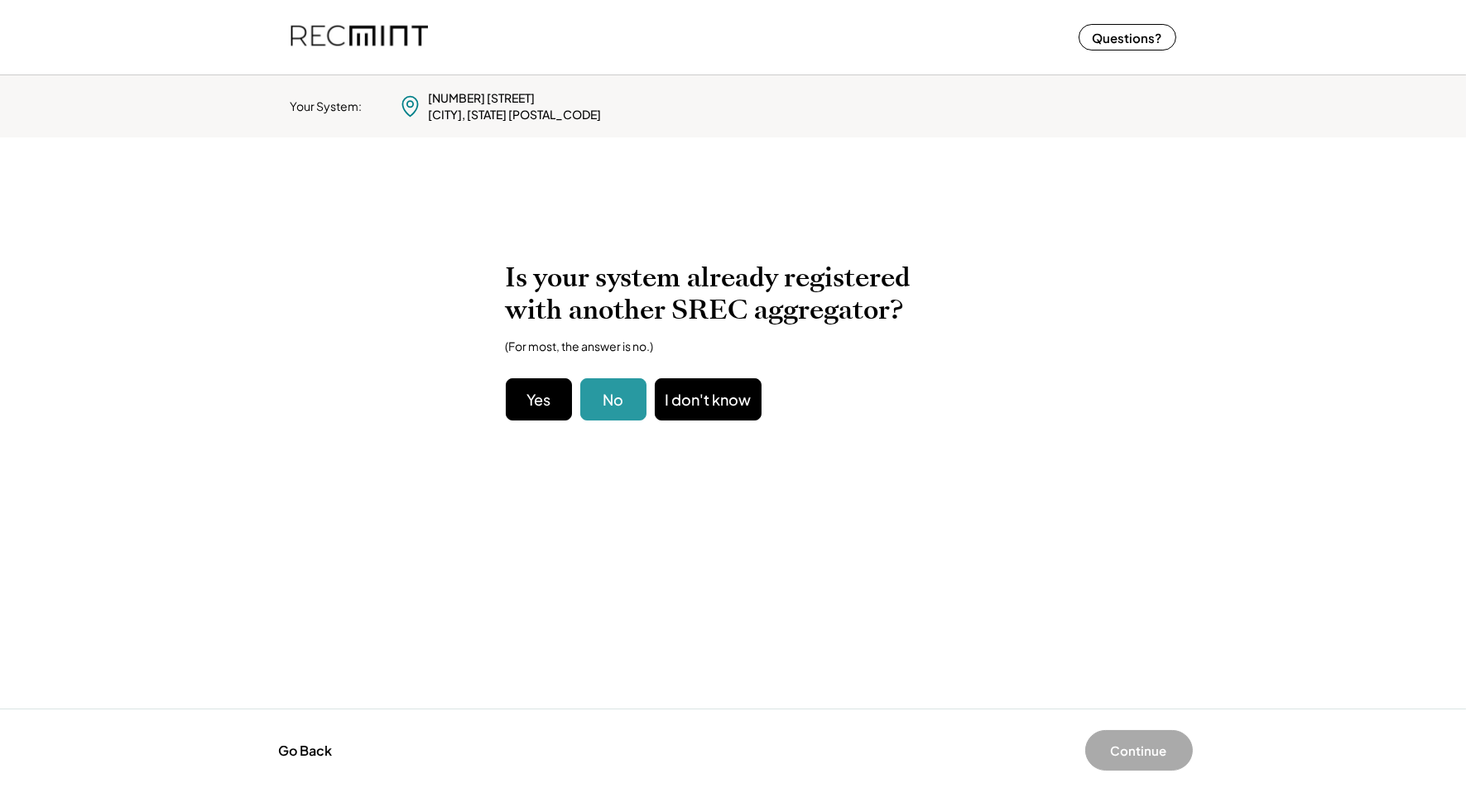 click on "No" at bounding box center (613, 399) 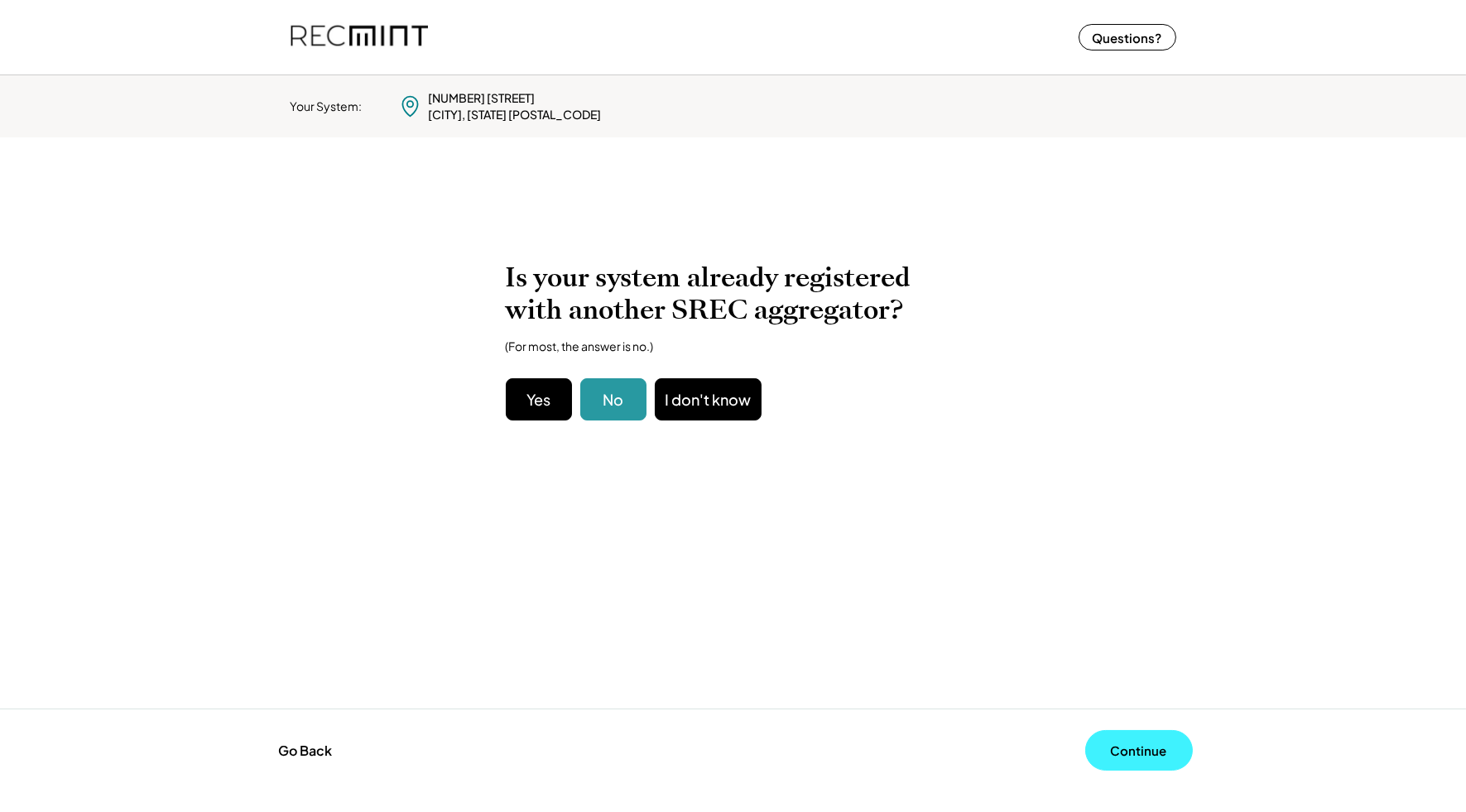 click on "Continue" at bounding box center [1139, 750] 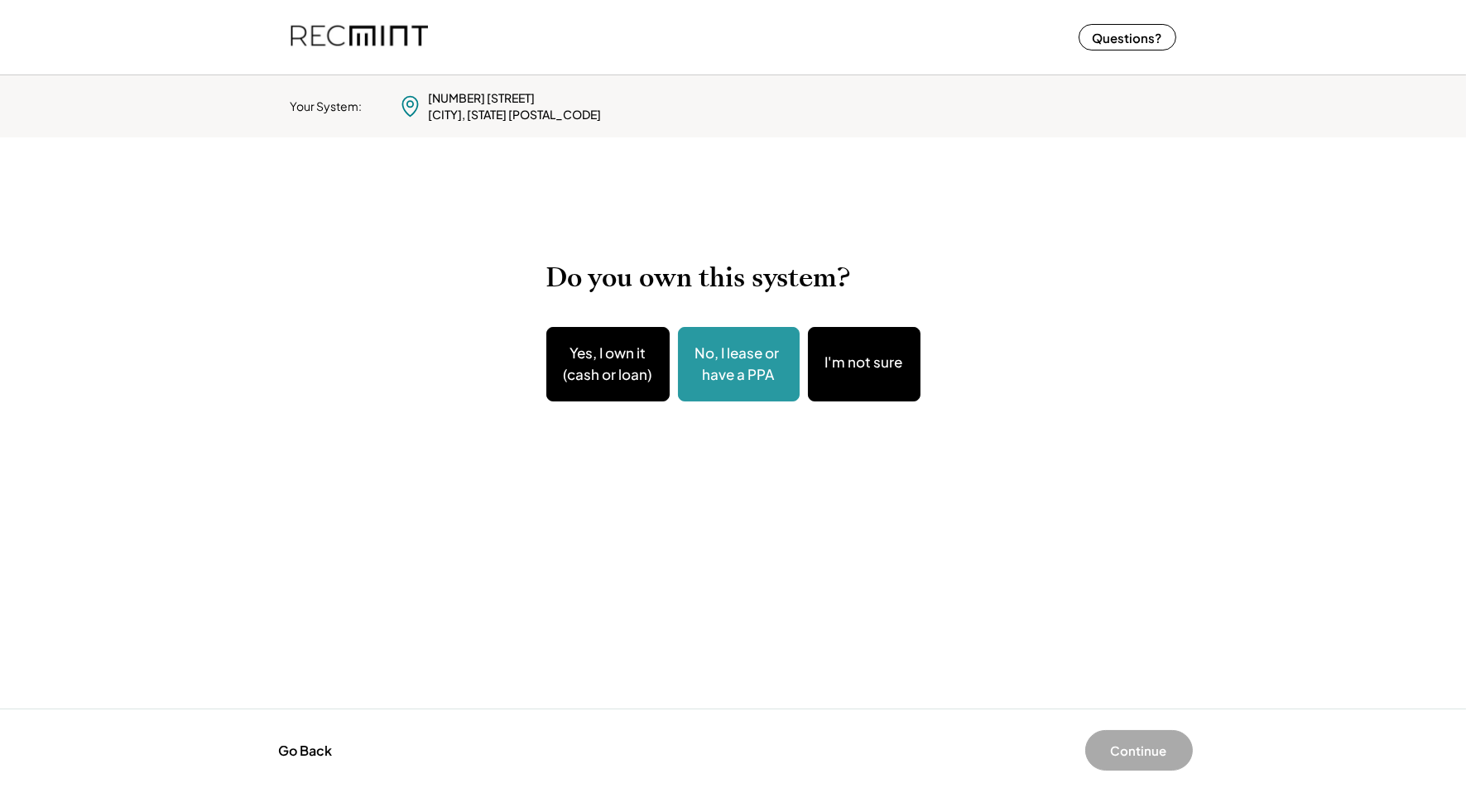 click on "No, I lease or
have a PPA" at bounding box center (738, 363) 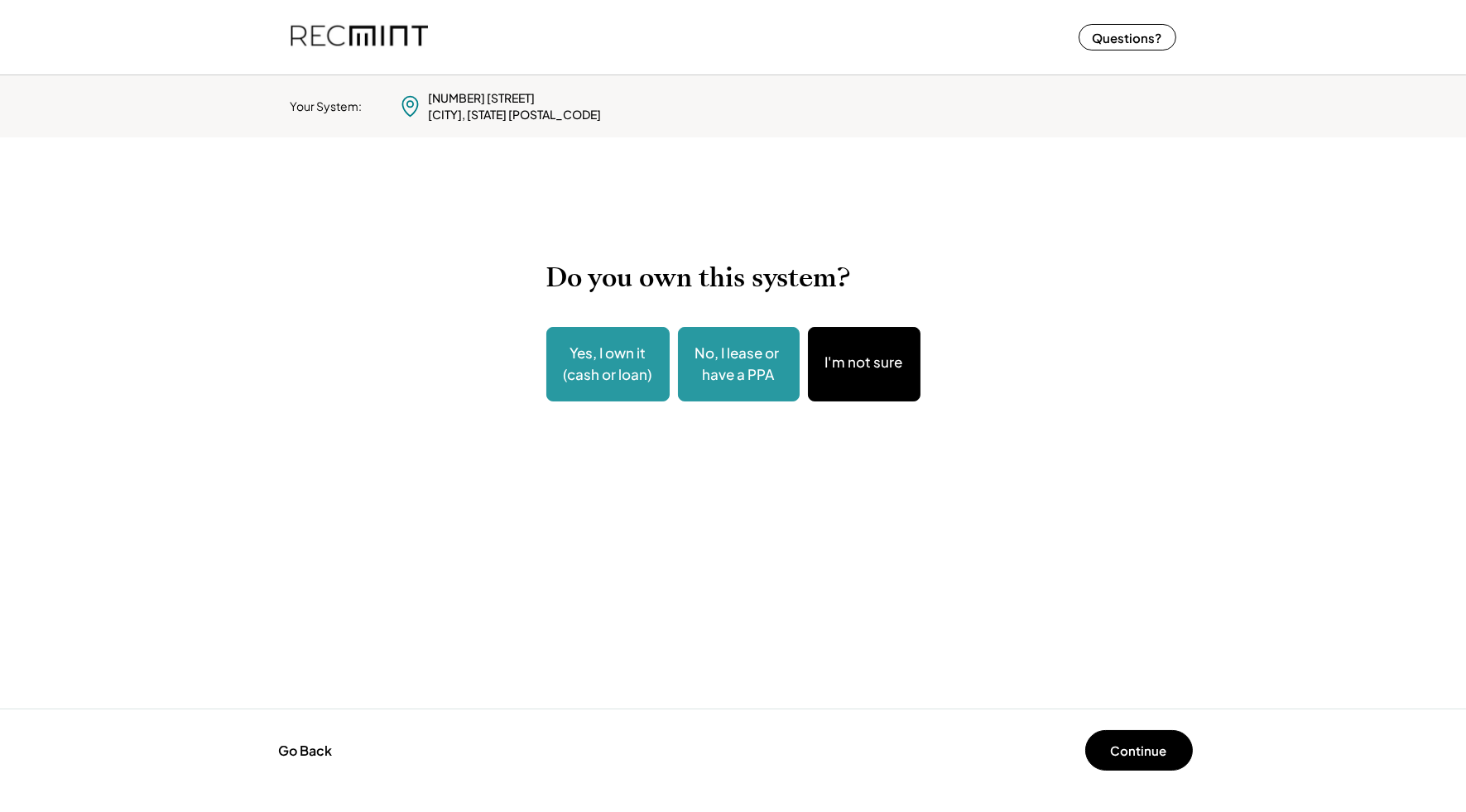 click on "Yes, I own it
(cash or loan)" at bounding box center [608, 363] 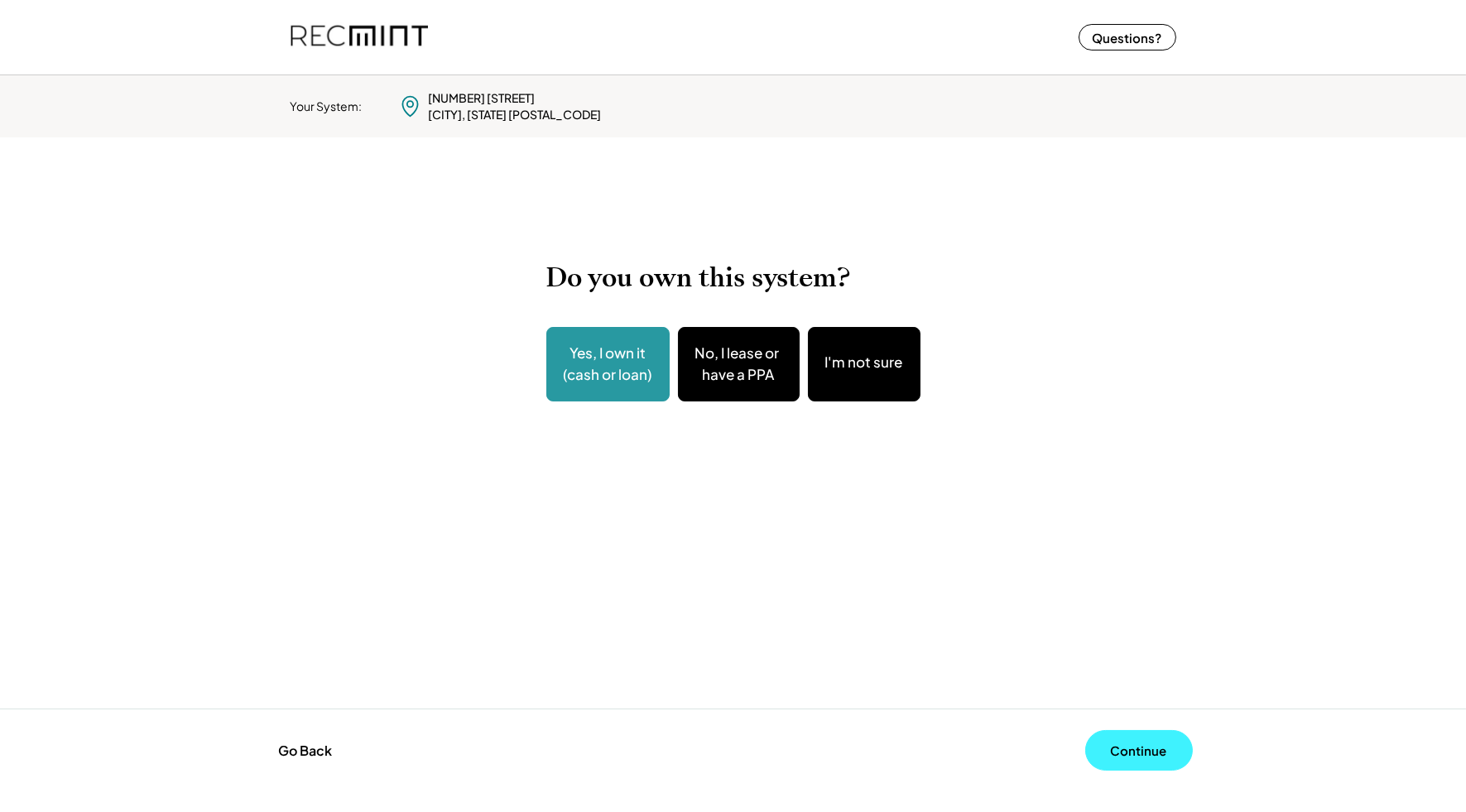 click on "Continue" at bounding box center [1139, 750] 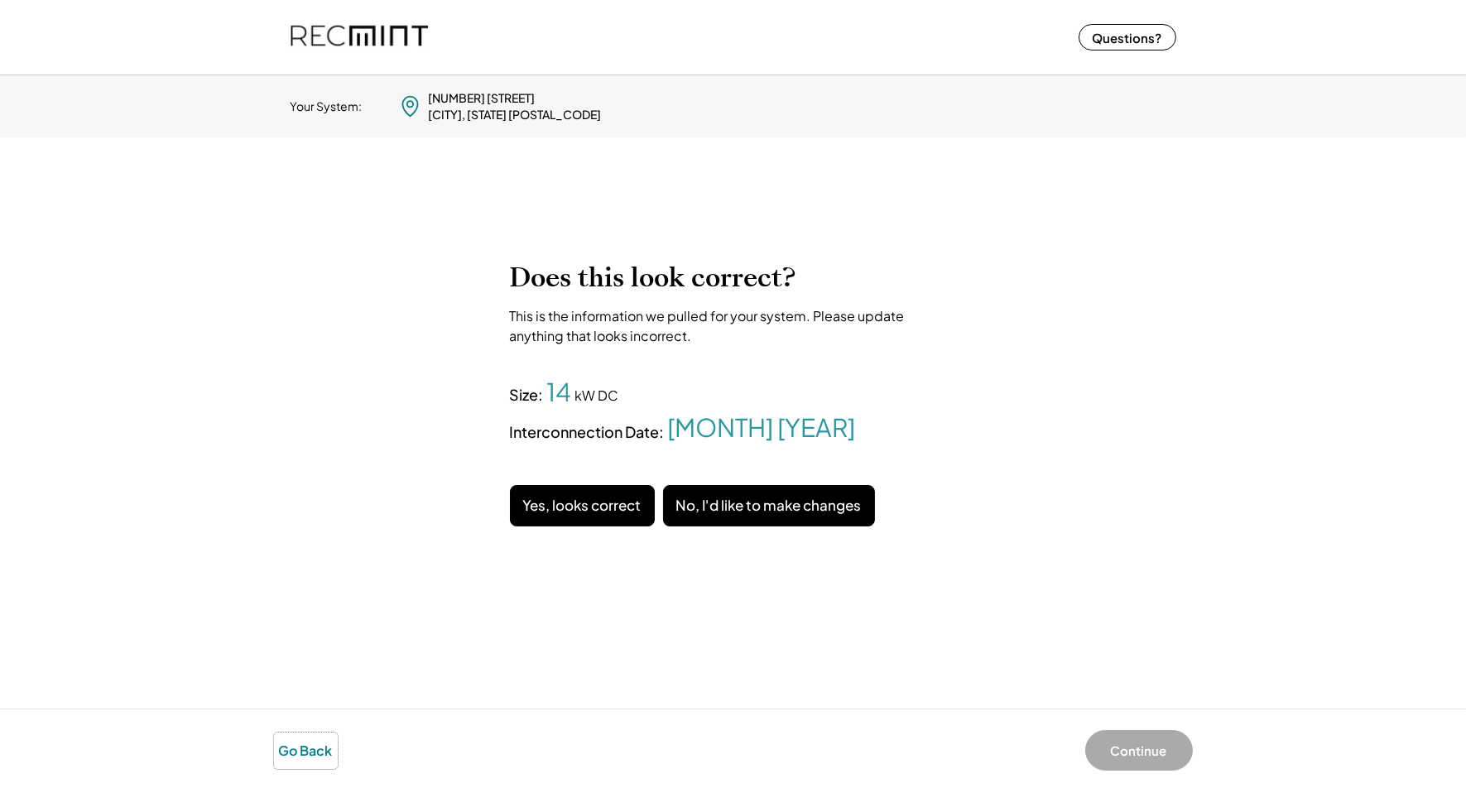 click on "Go Back" at bounding box center (305, 751) 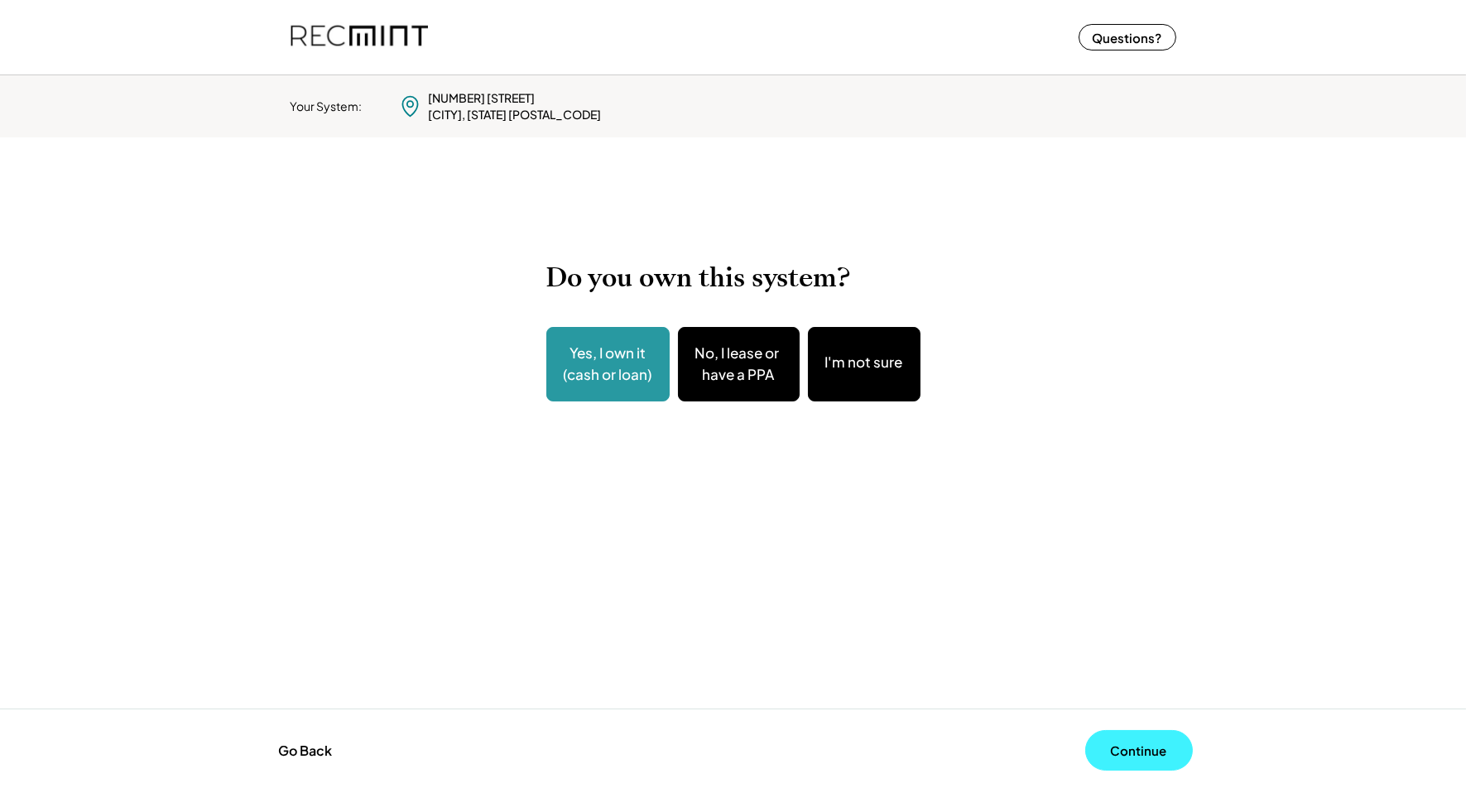 click on "Continue" at bounding box center [1139, 750] 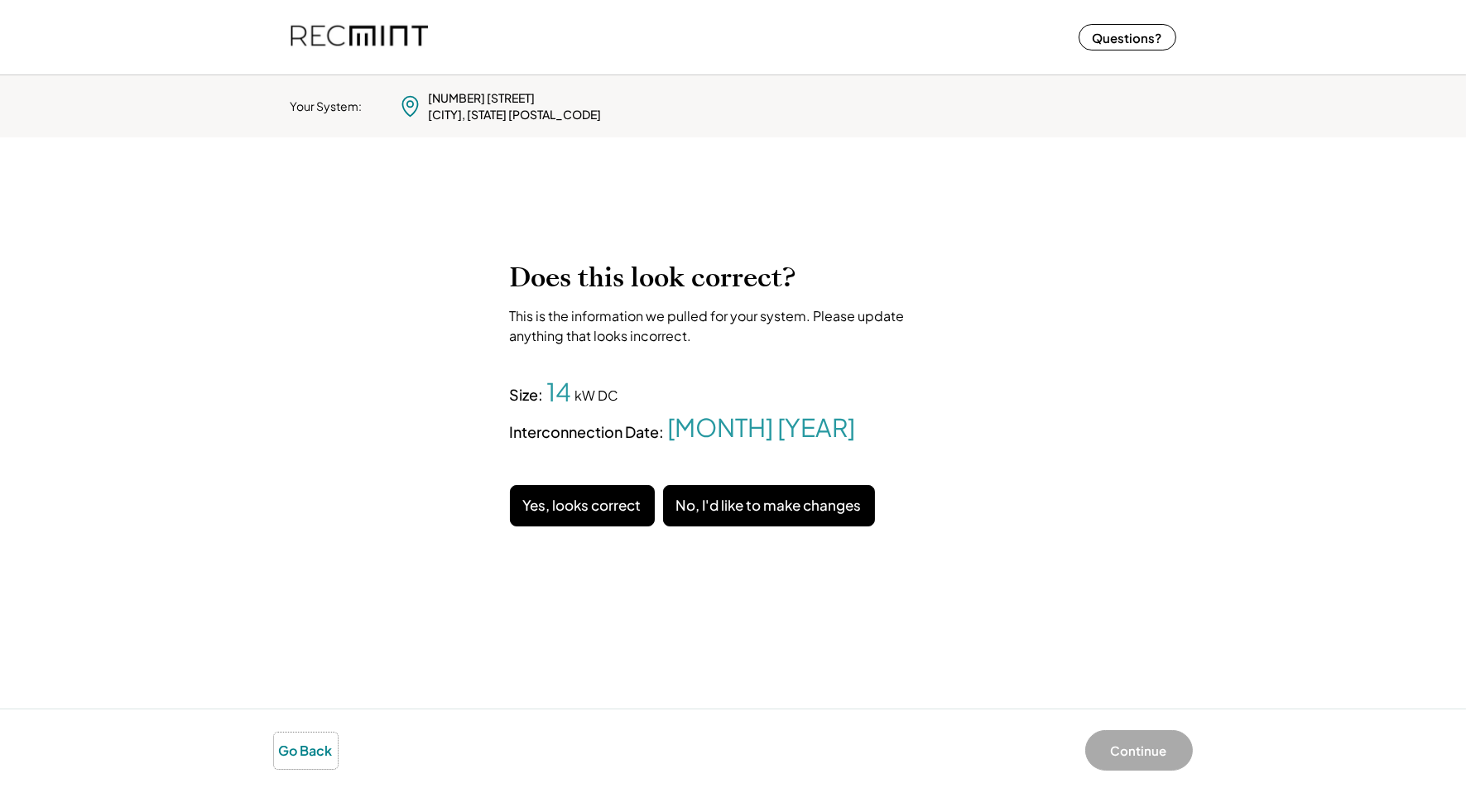click on "Go Back" at bounding box center (305, 751) 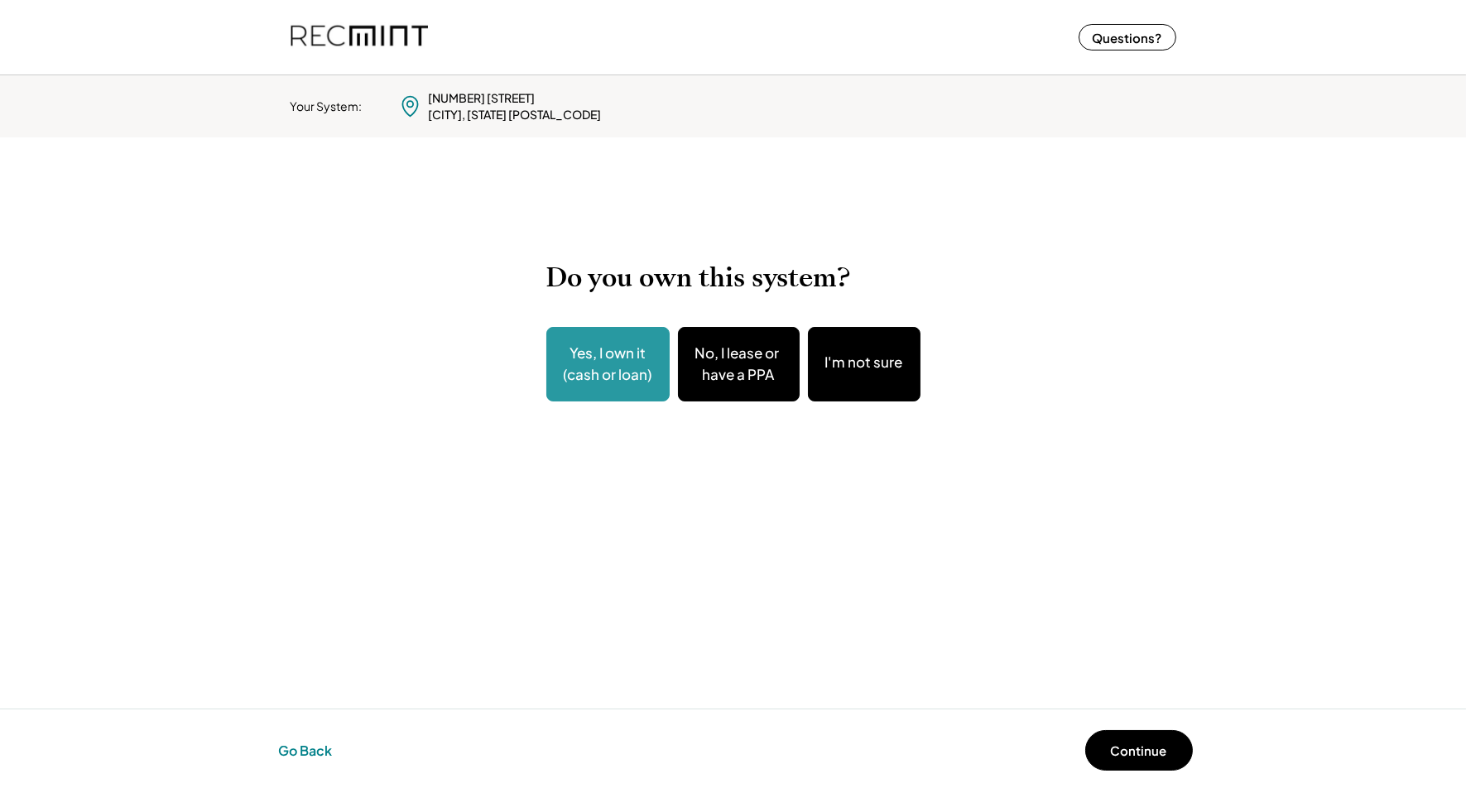 click on "Go Back" at bounding box center [305, 751] 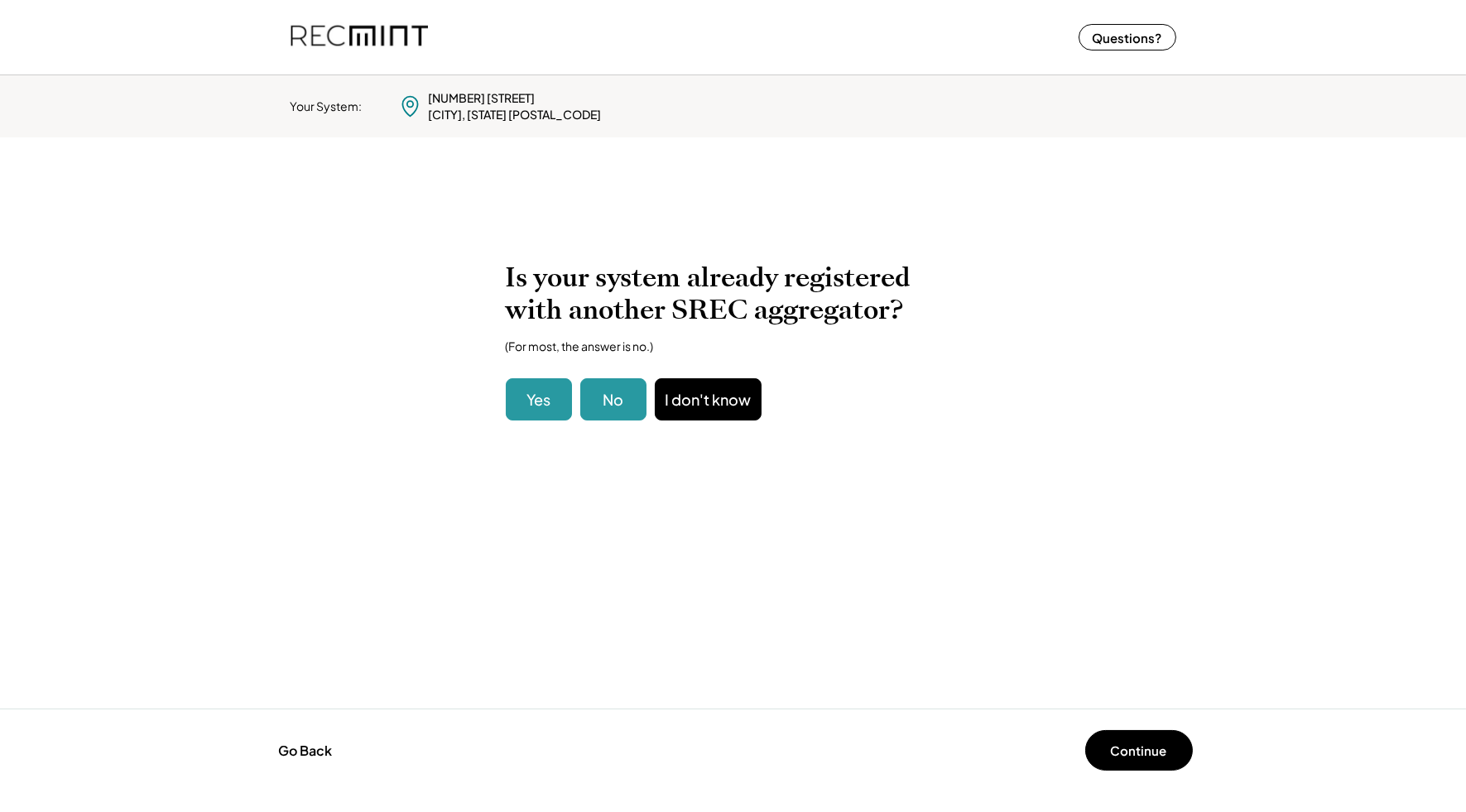 click on "Yes" at bounding box center [539, 399] 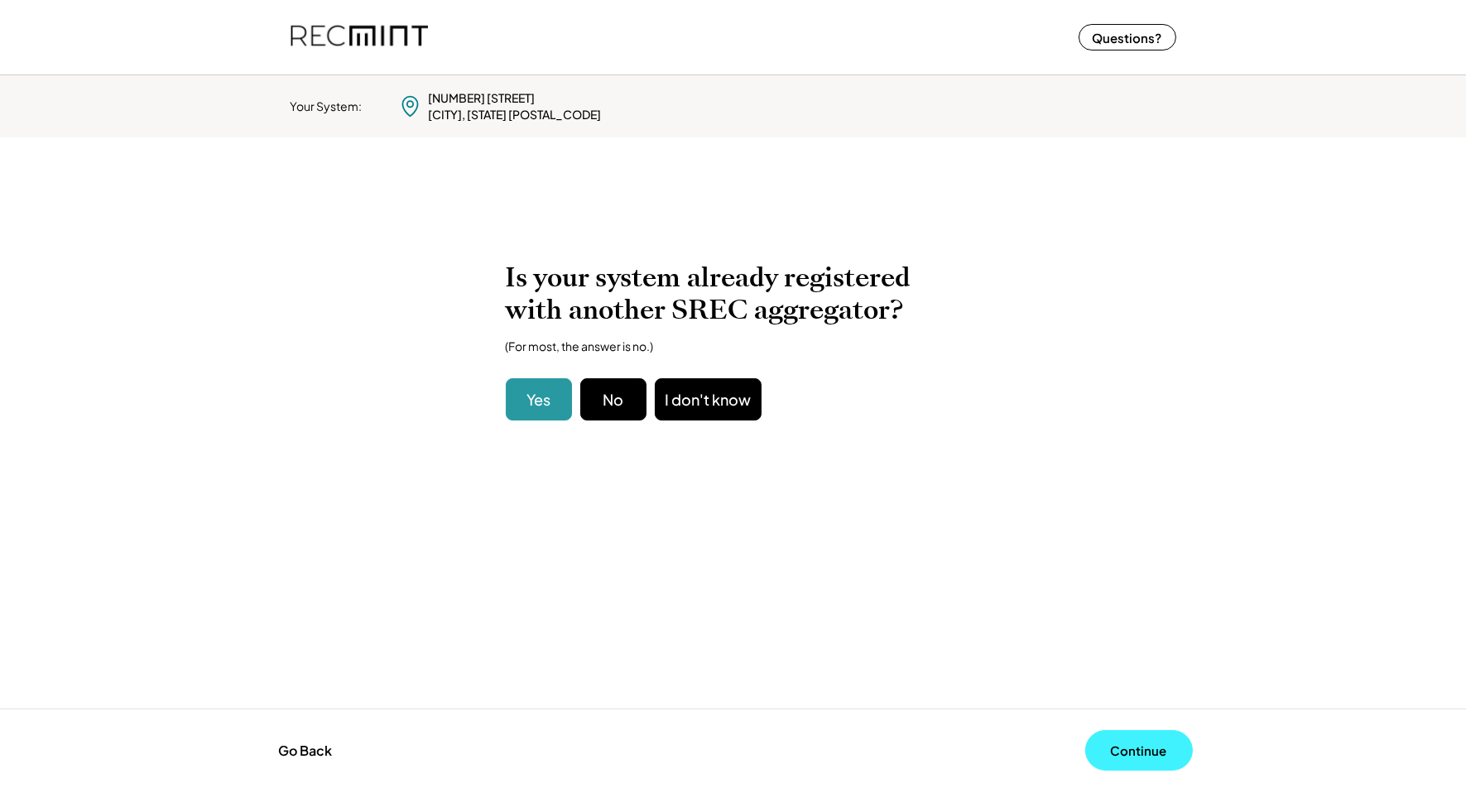 click on "Continue" at bounding box center [1139, 750] 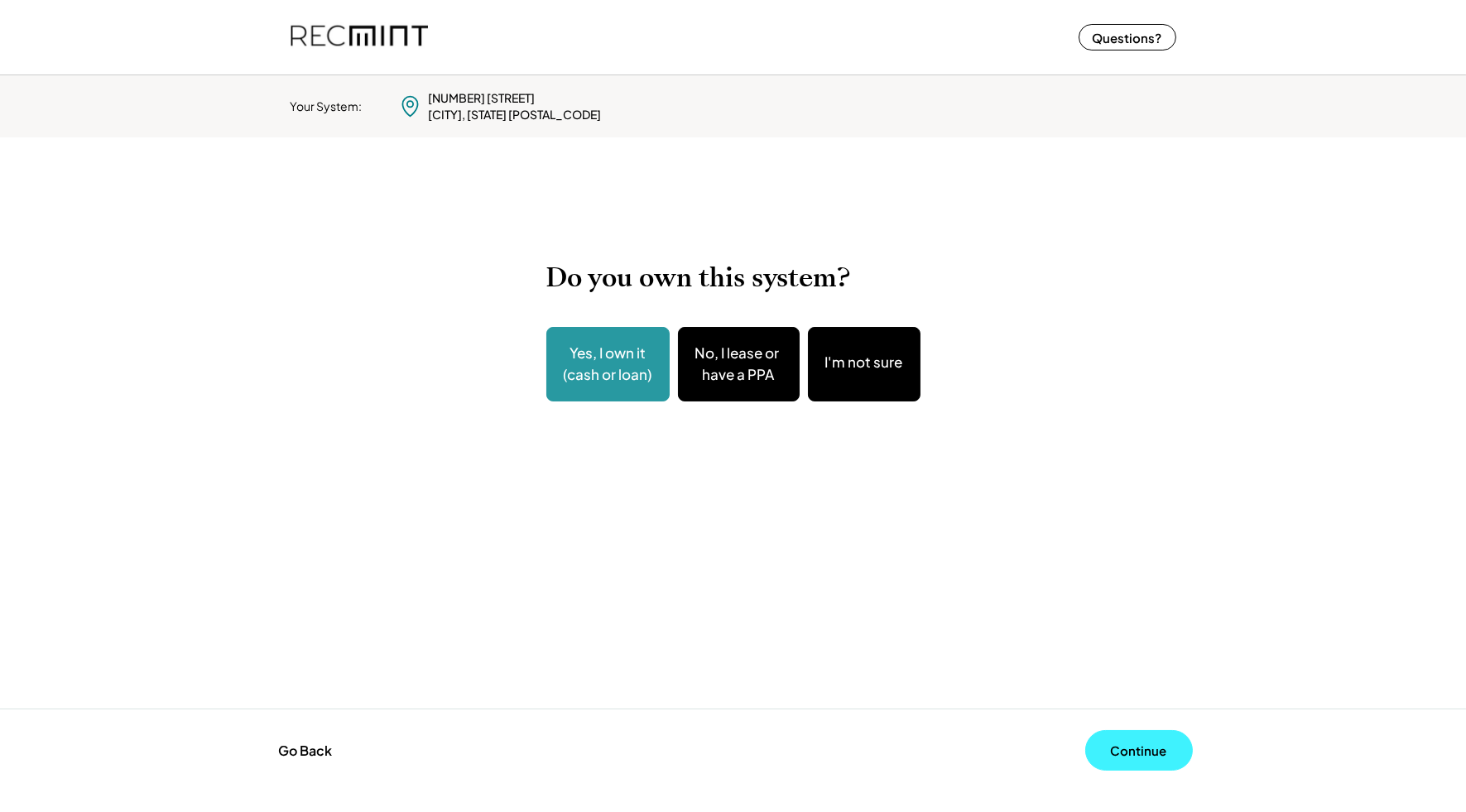 click on "Continue" at bounding box center [1139, 750] 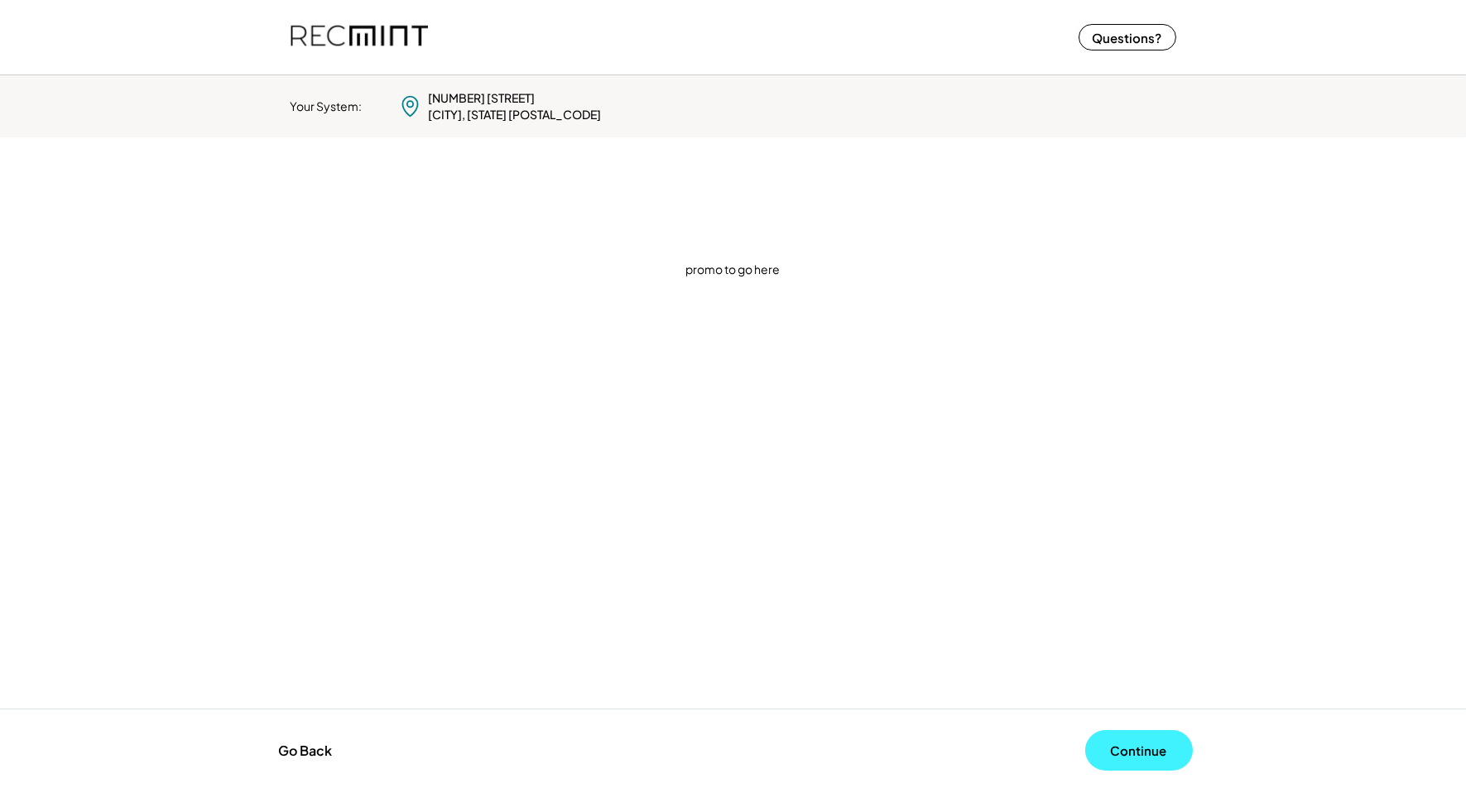click on "Continue" at bounding box center [1139, 750] 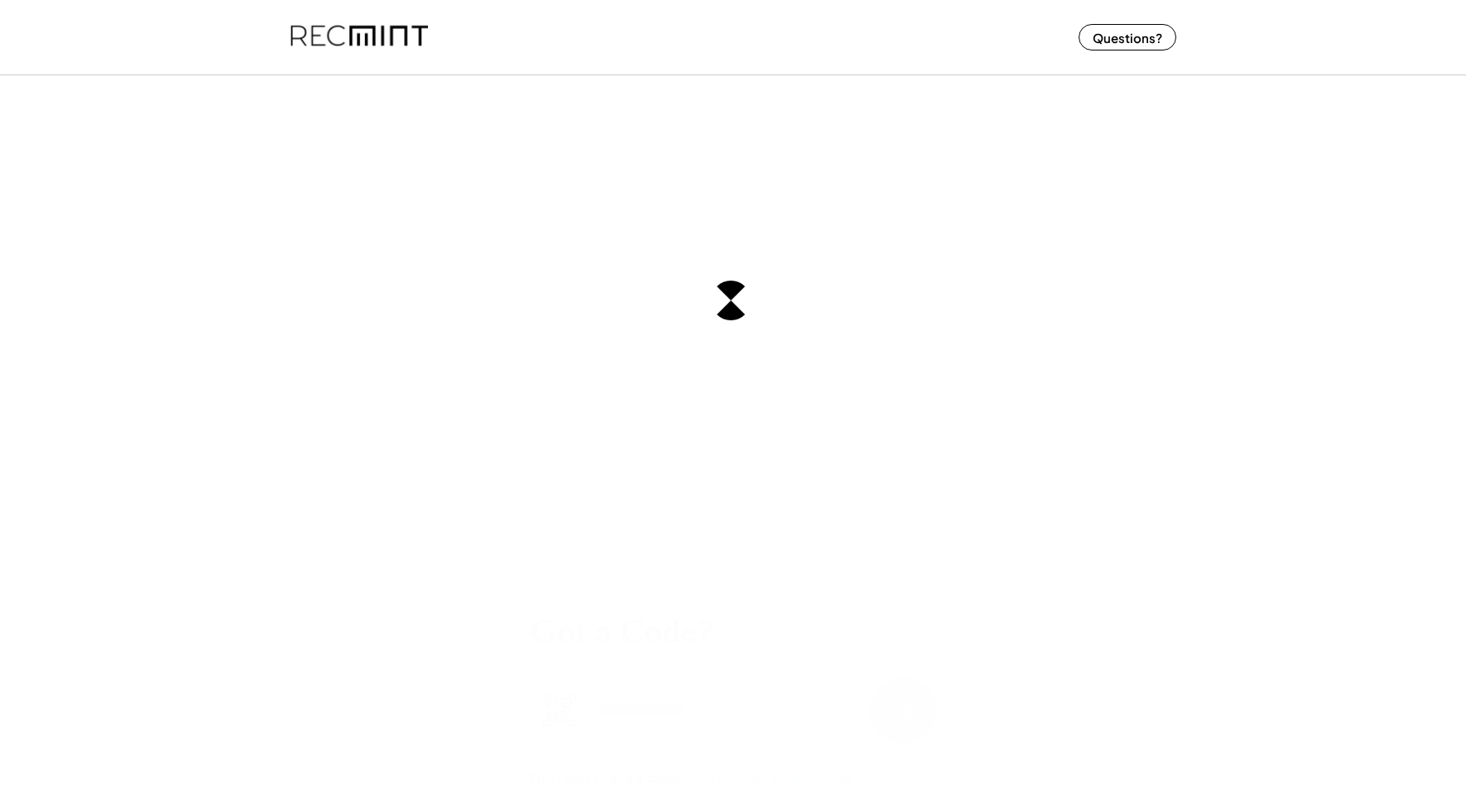 scroll, scrollTop: 0, scrollLeft: 0, axis: both 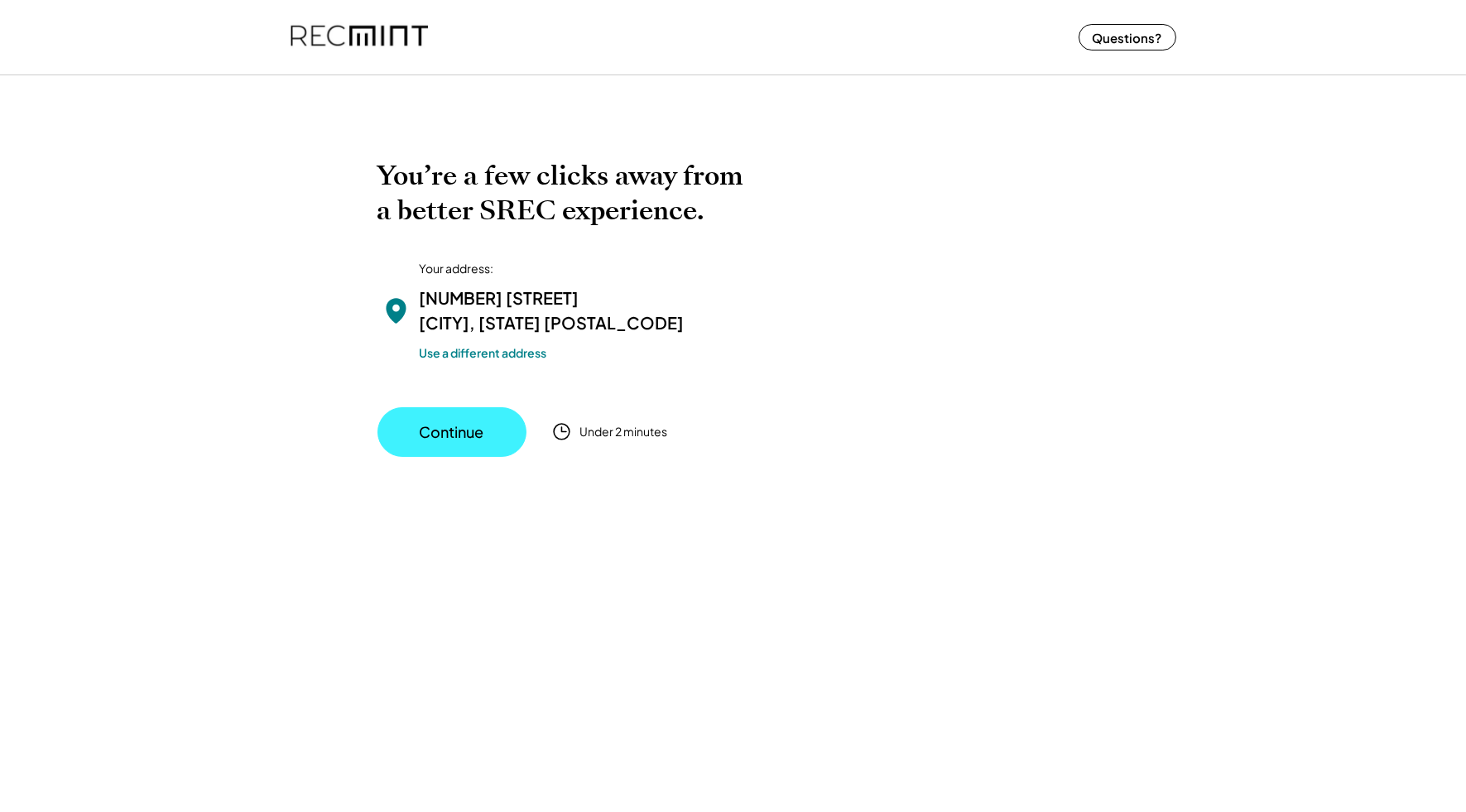 click on "Continue" at bounding box center [452, 432] 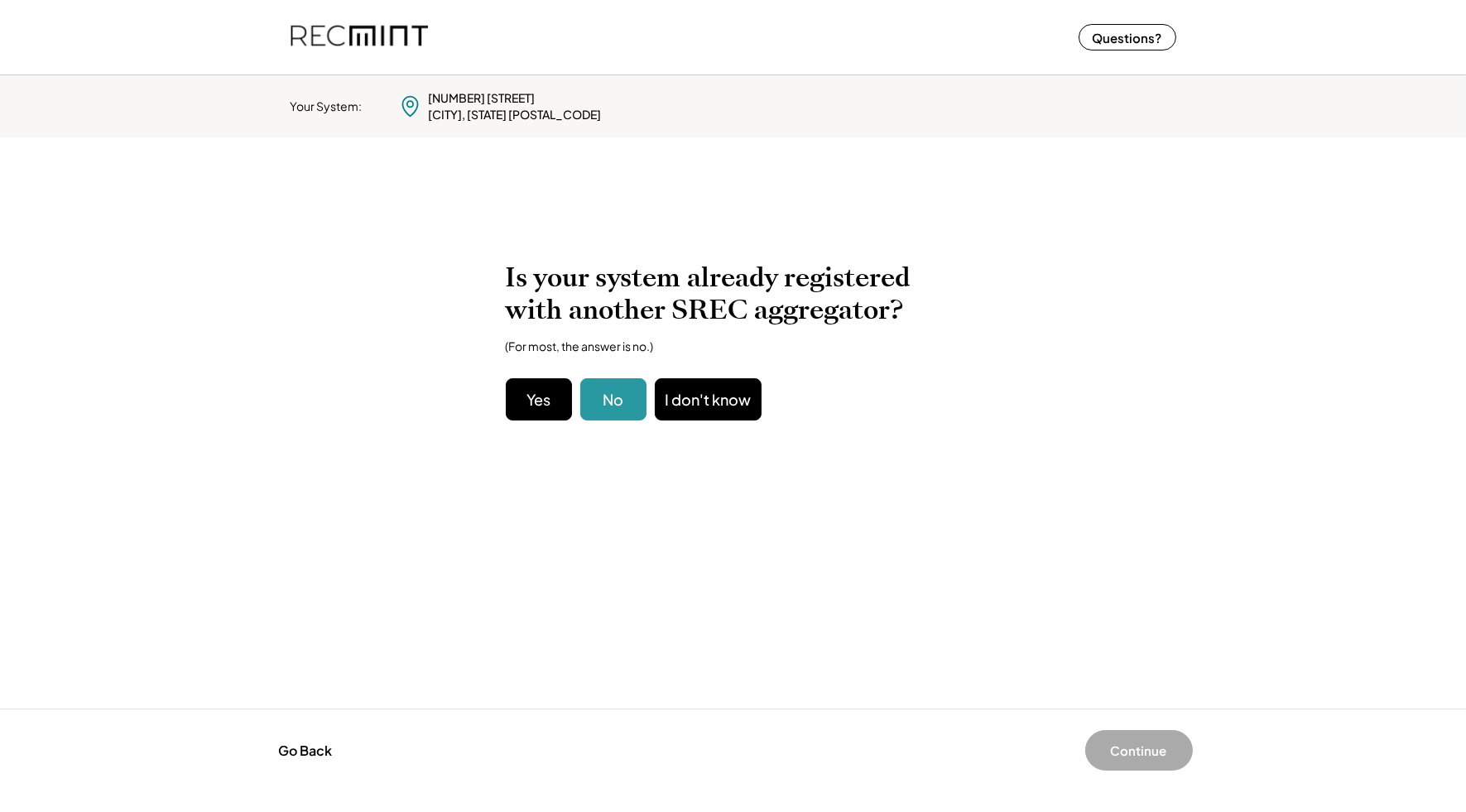 click on "No" at bounding box center (613, 399) 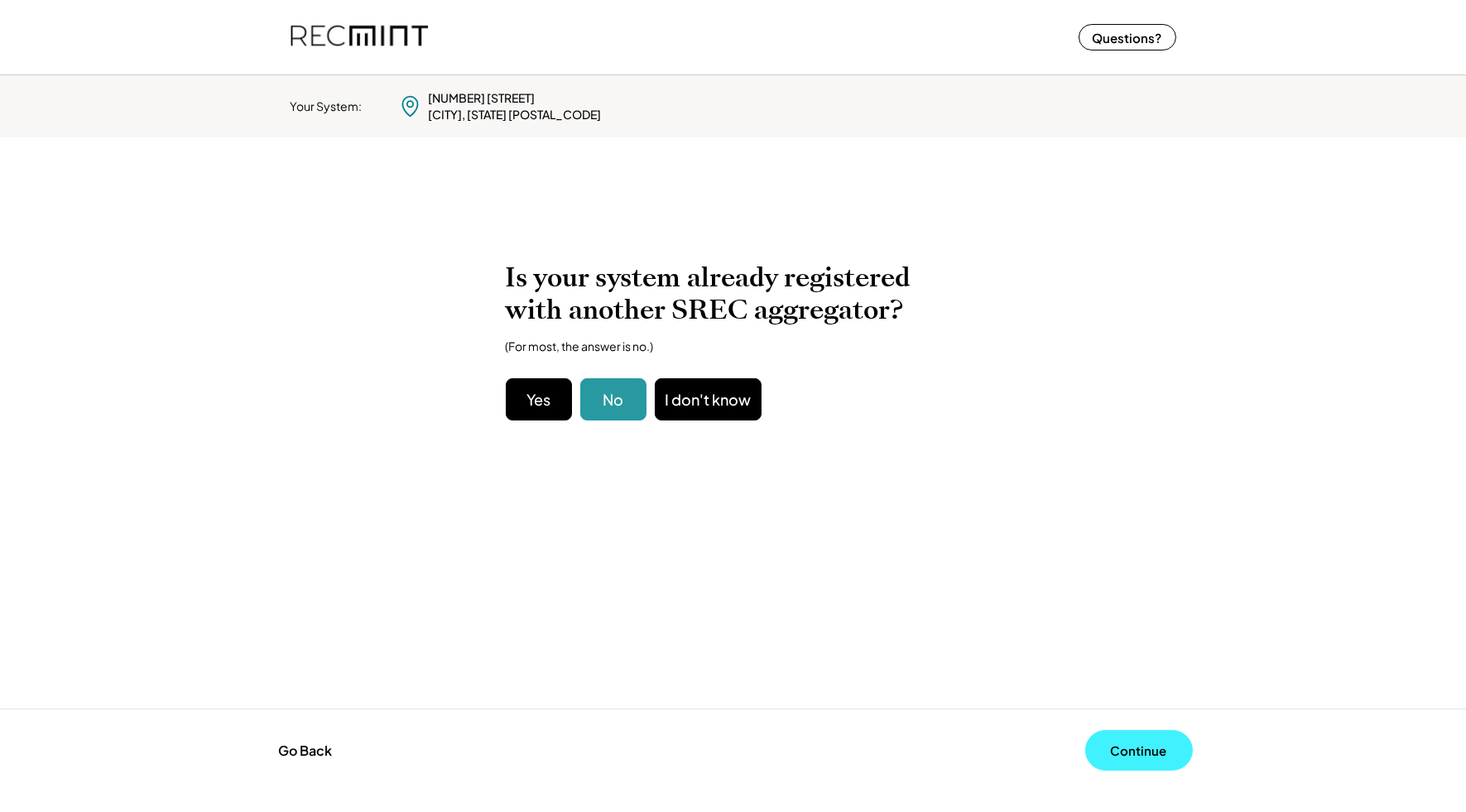 click on "Continue" at bounding box center [1139, 750] 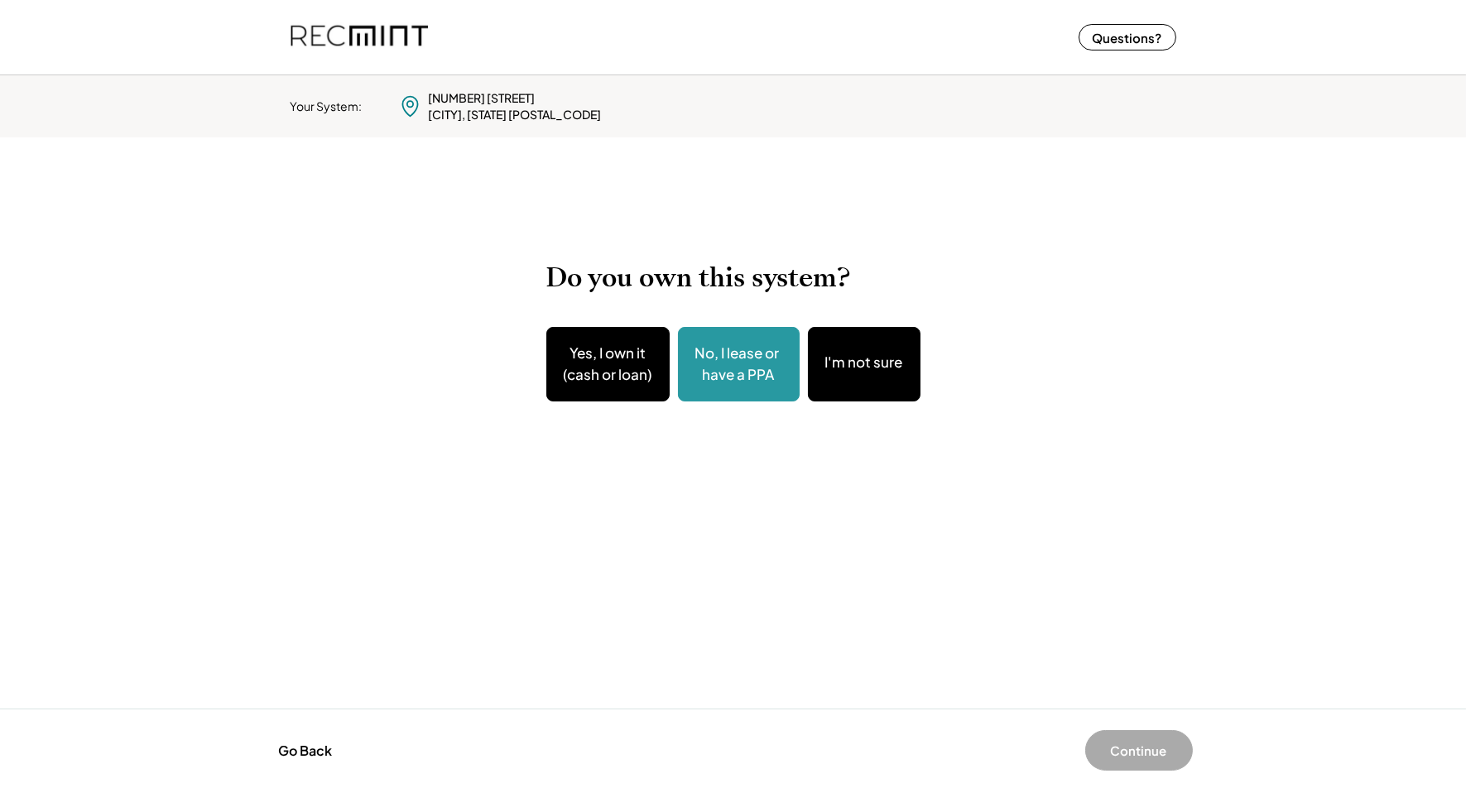 click on "No, I lease or
have a PPA" at bounding box center [738, 363] 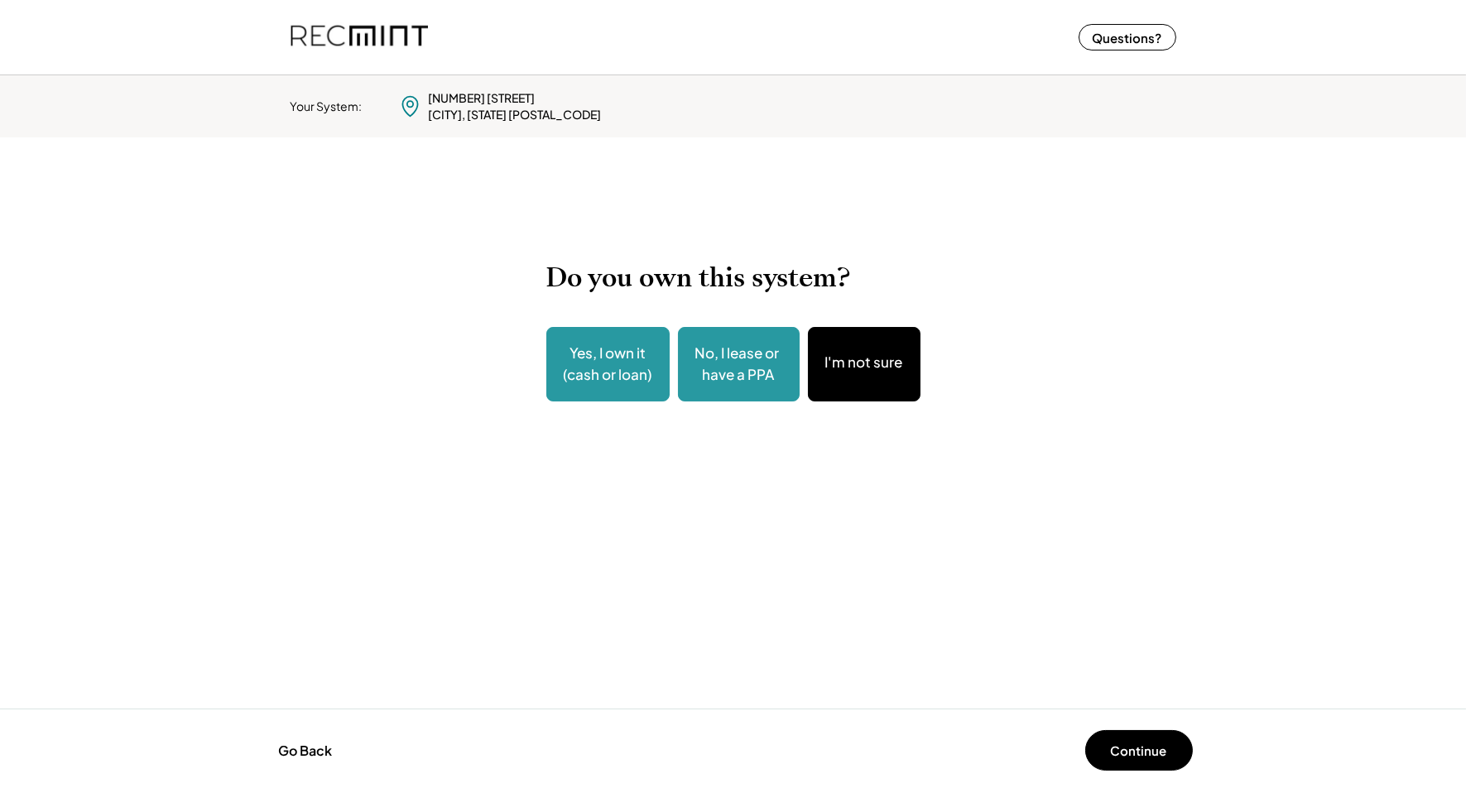 click on "Yes, I own it
(cash or loan)" at bounding box center [608, 363] 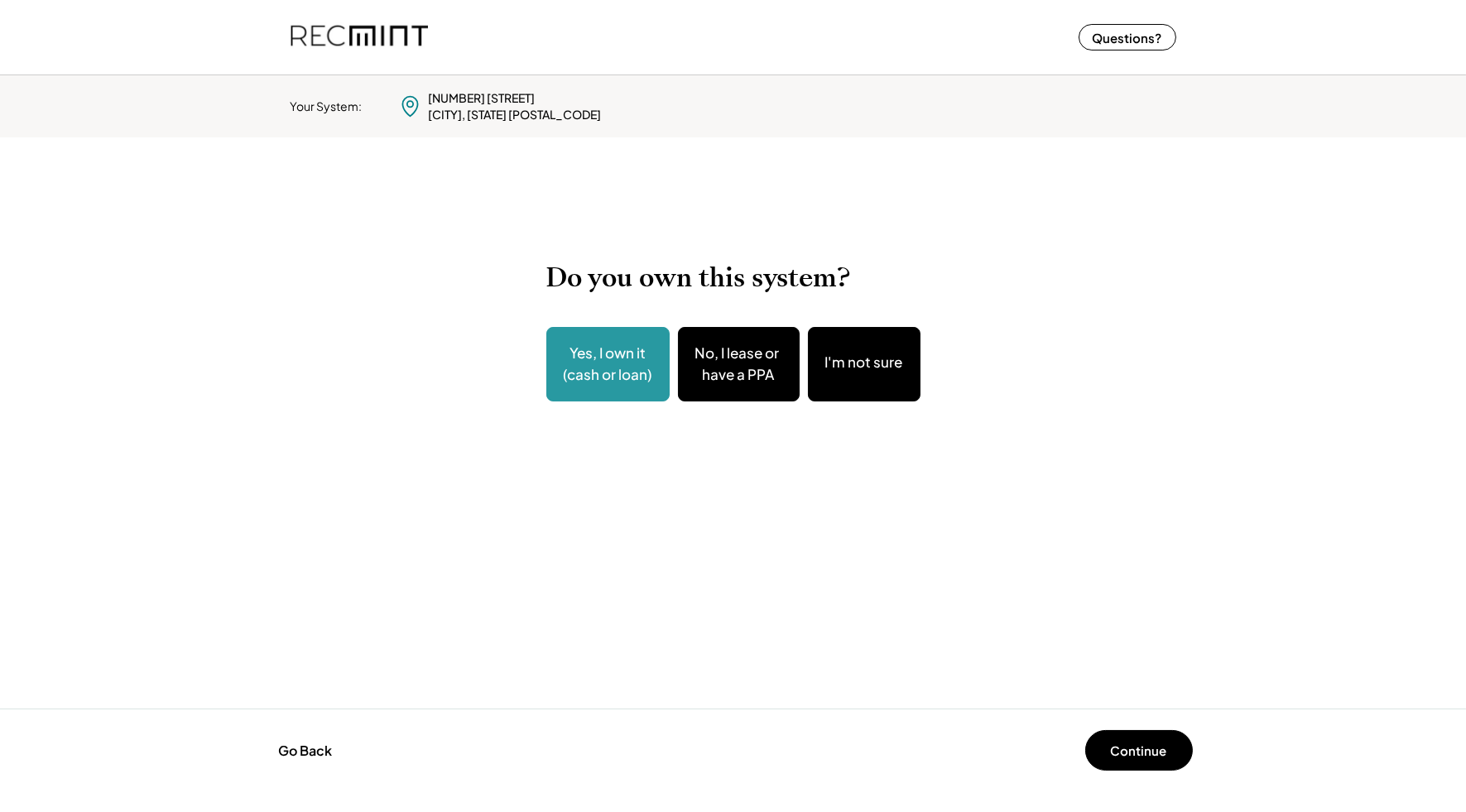 click on "Go Back Continue" at bounding box center (733, 750) 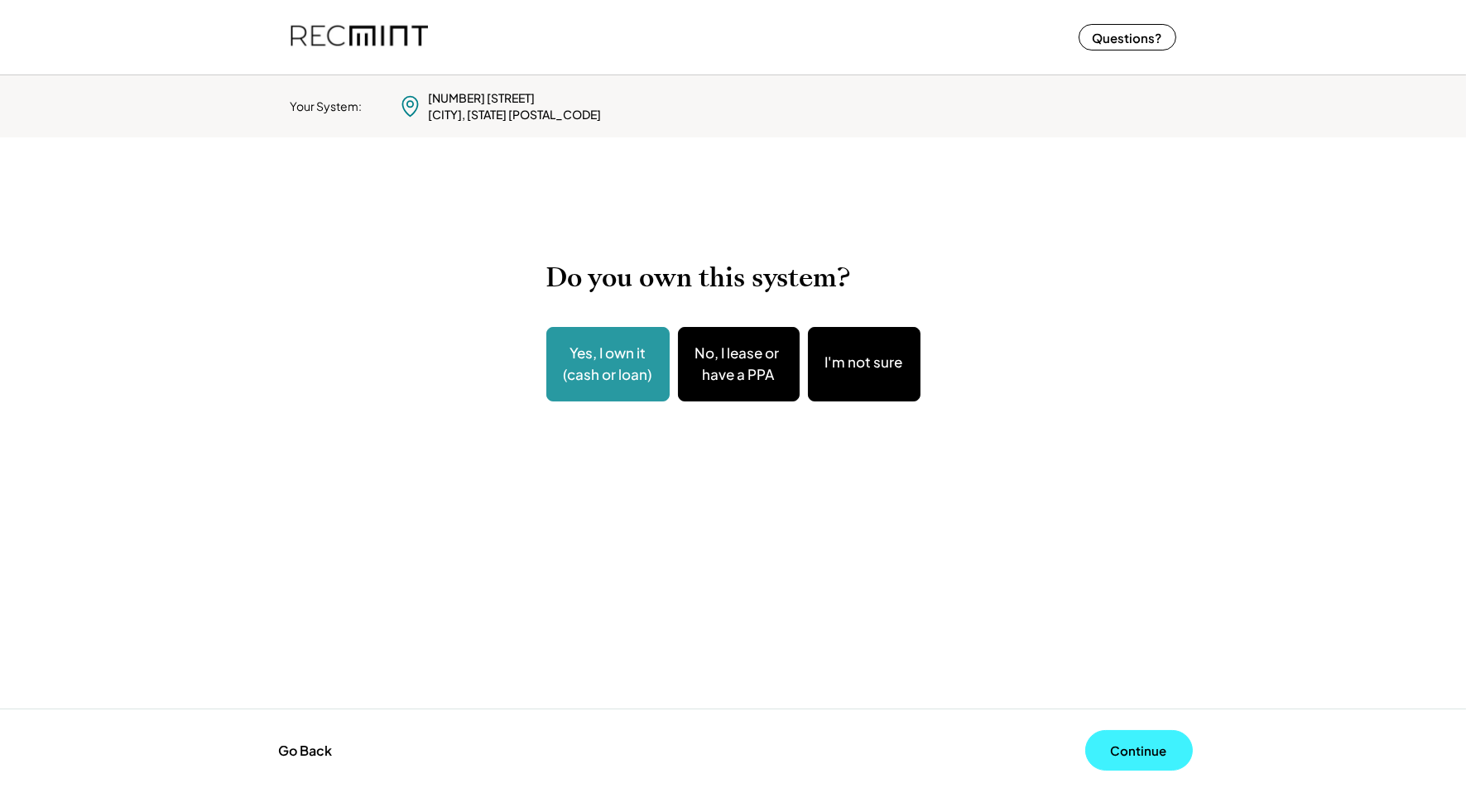 click on "Continue" at bounding box center [1139, 750] 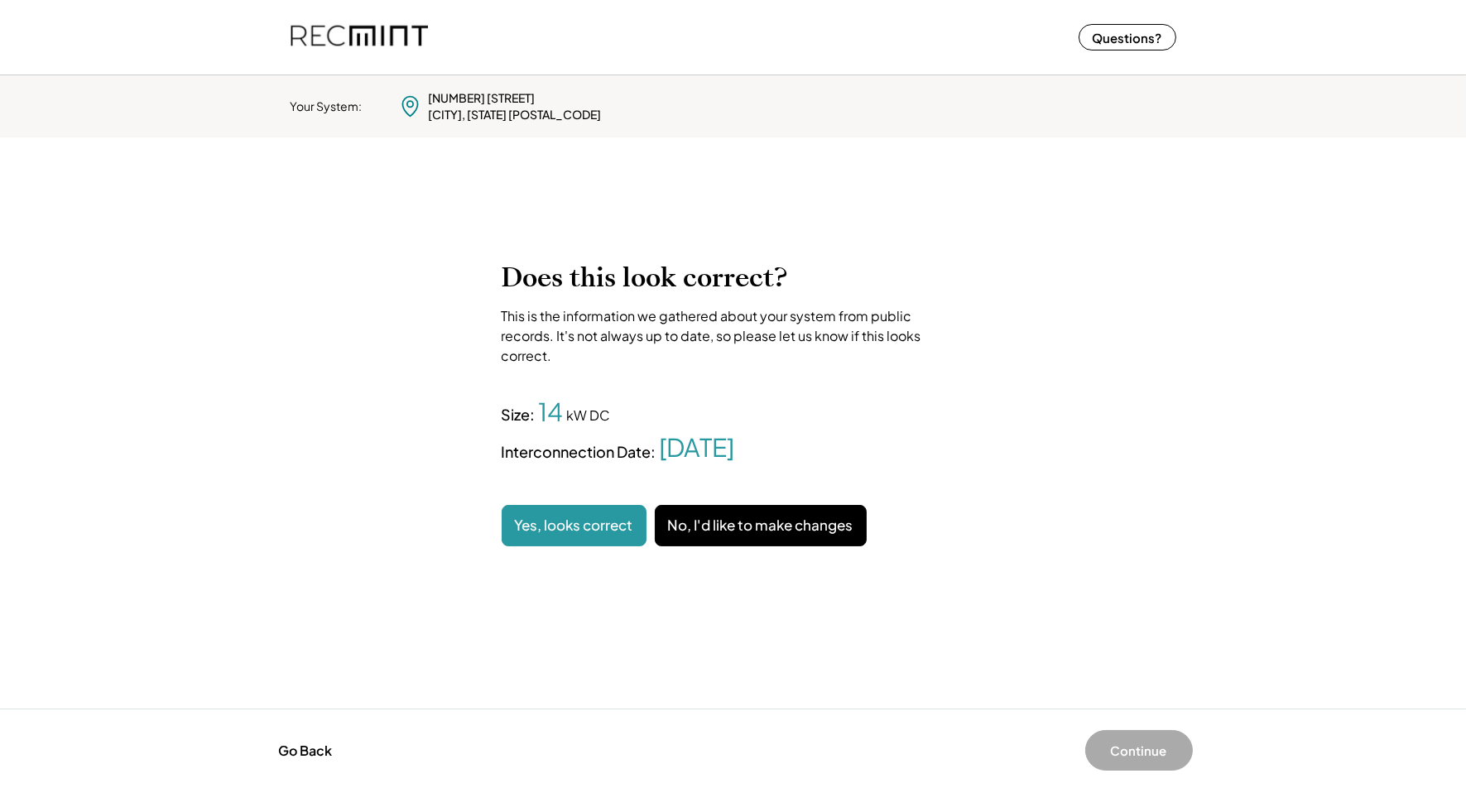 click on "Yes, looks correct" at bounding box center (574, 526) 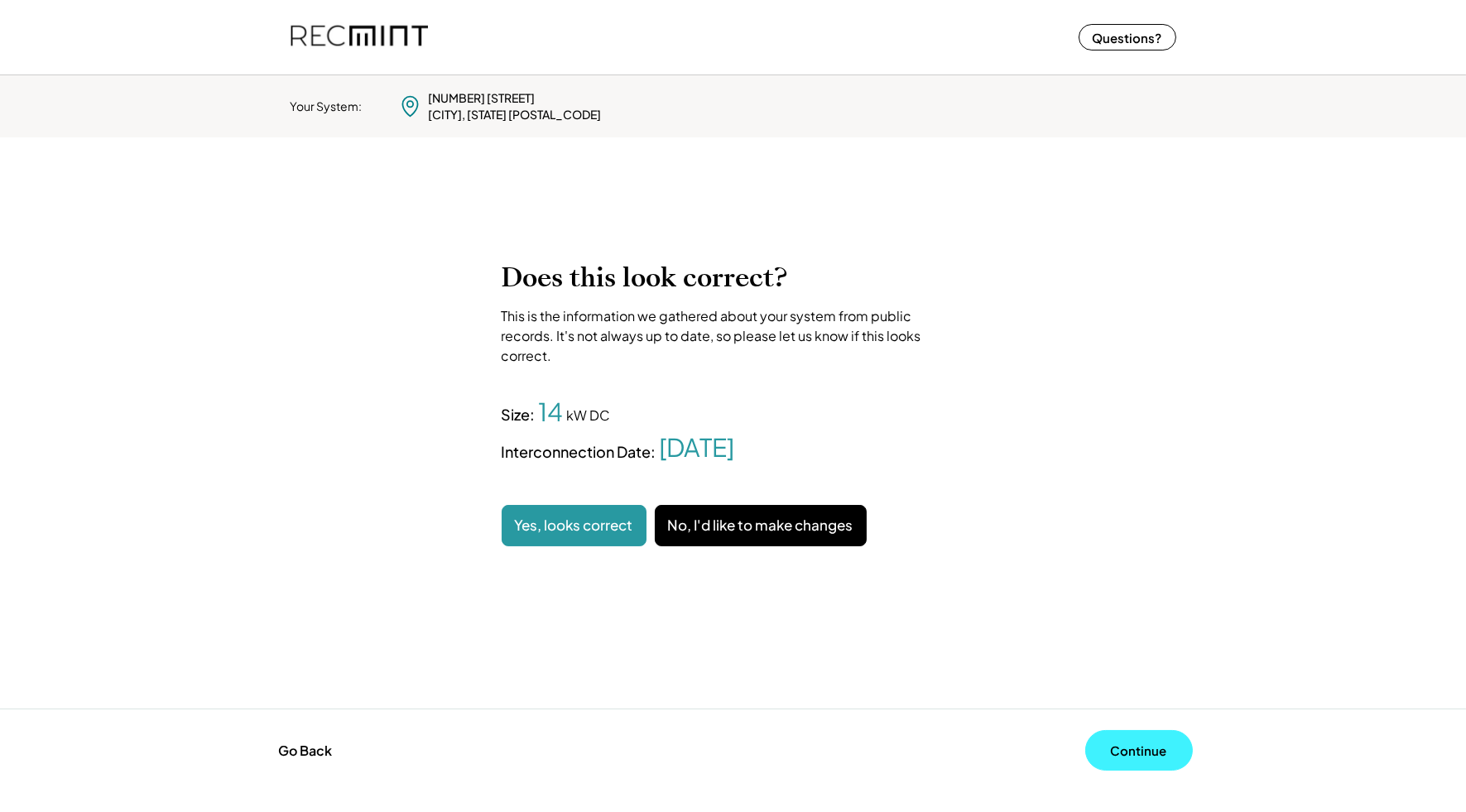 click on "Continue" at bounding box center (1139, 750) 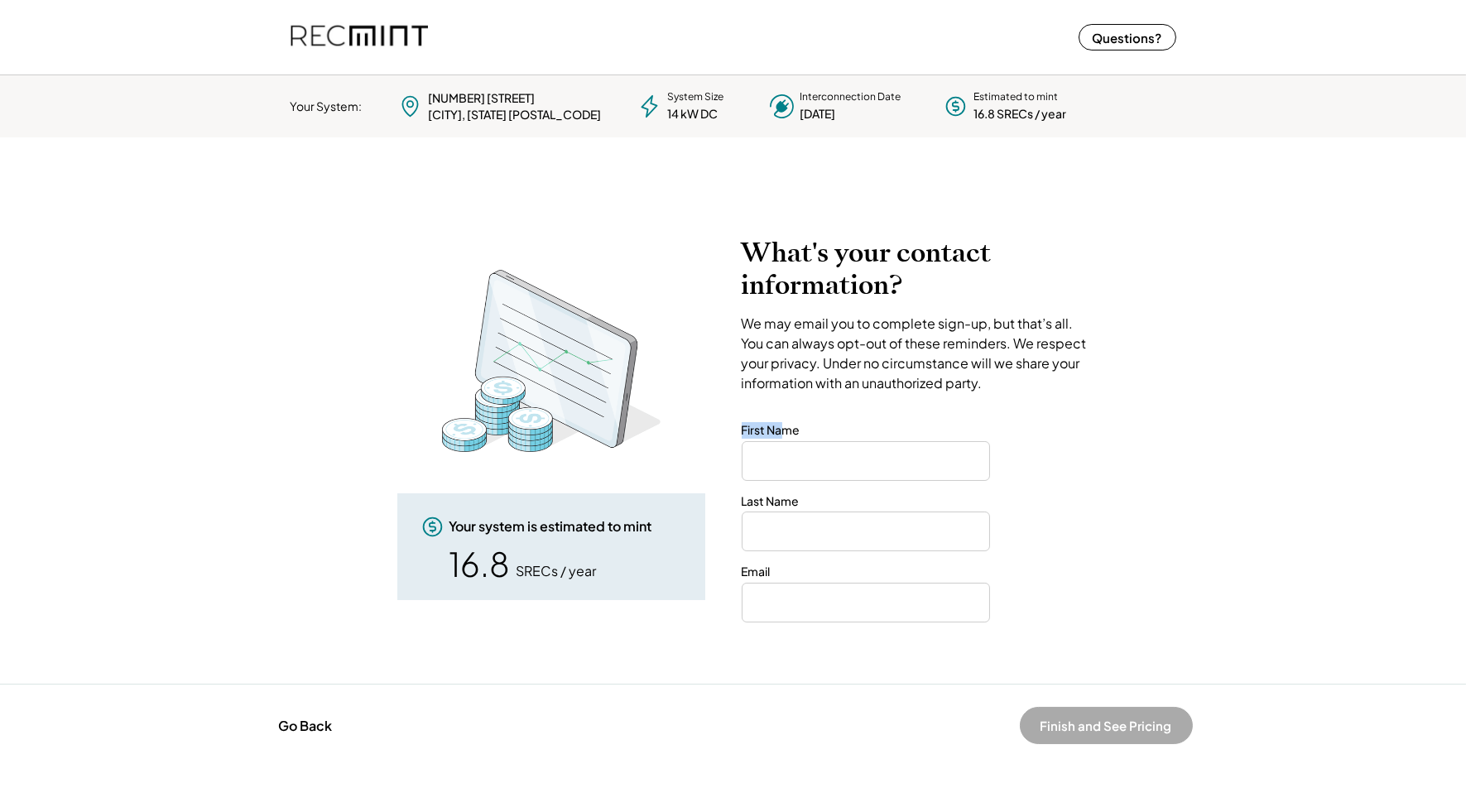 drag, startPoint x: 738, startPoint y: 433, endPoint x: 789, endPoint y: 423, distance: 51.971146 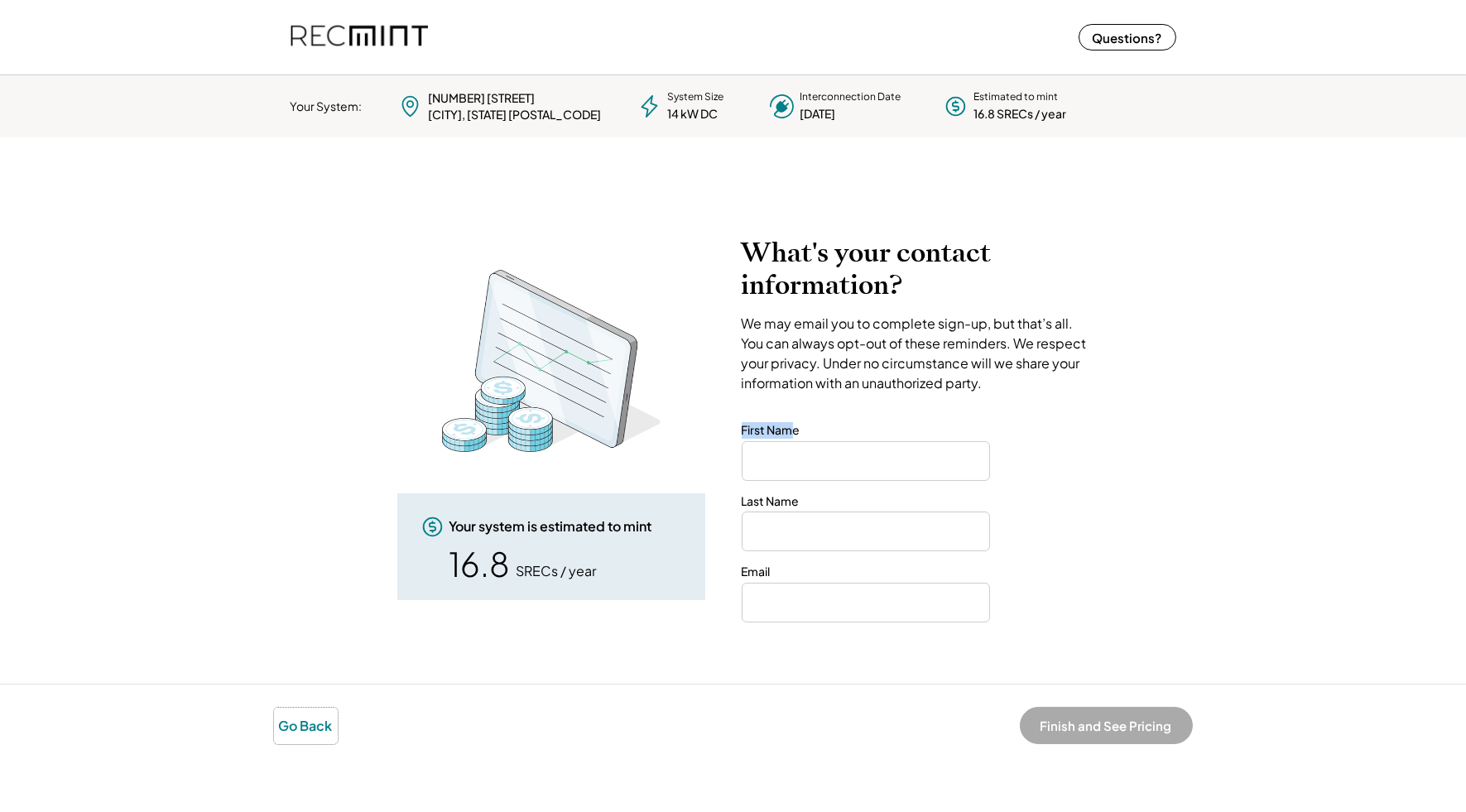 click on "Go Back" at bounding box center (305, 726) 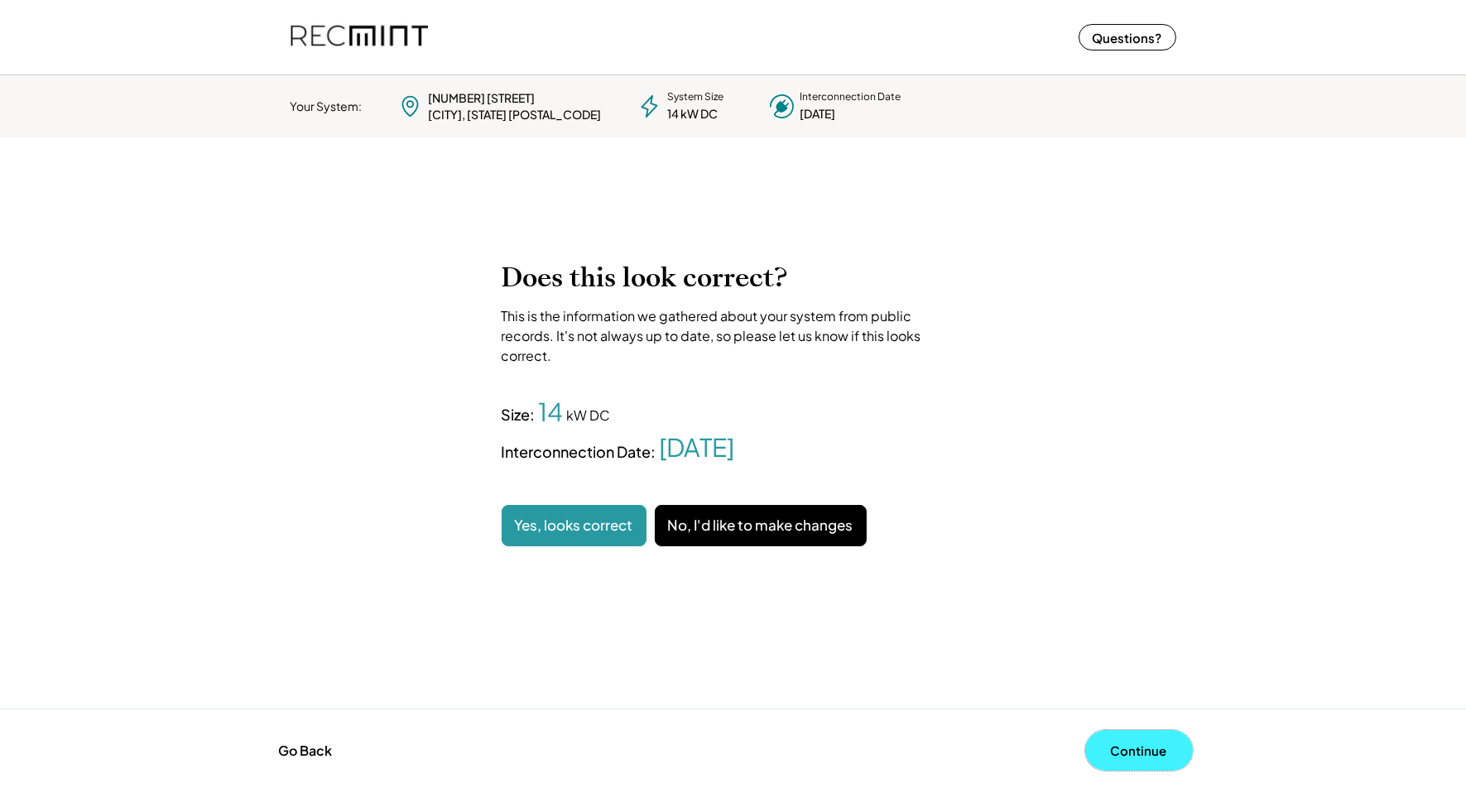 click on "Continue" at bounding box center (1139, 750) 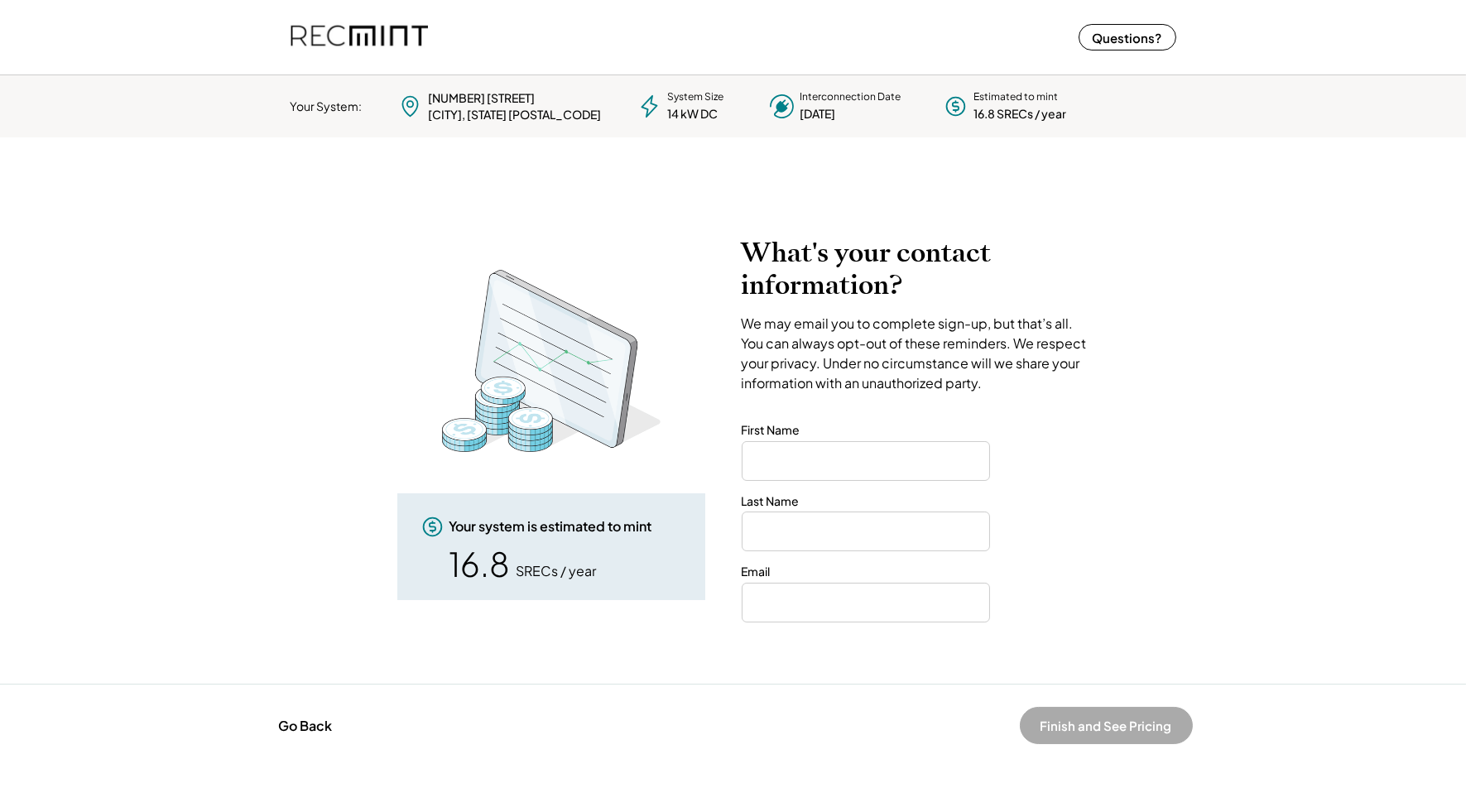 click at bounding box center (866, 461) 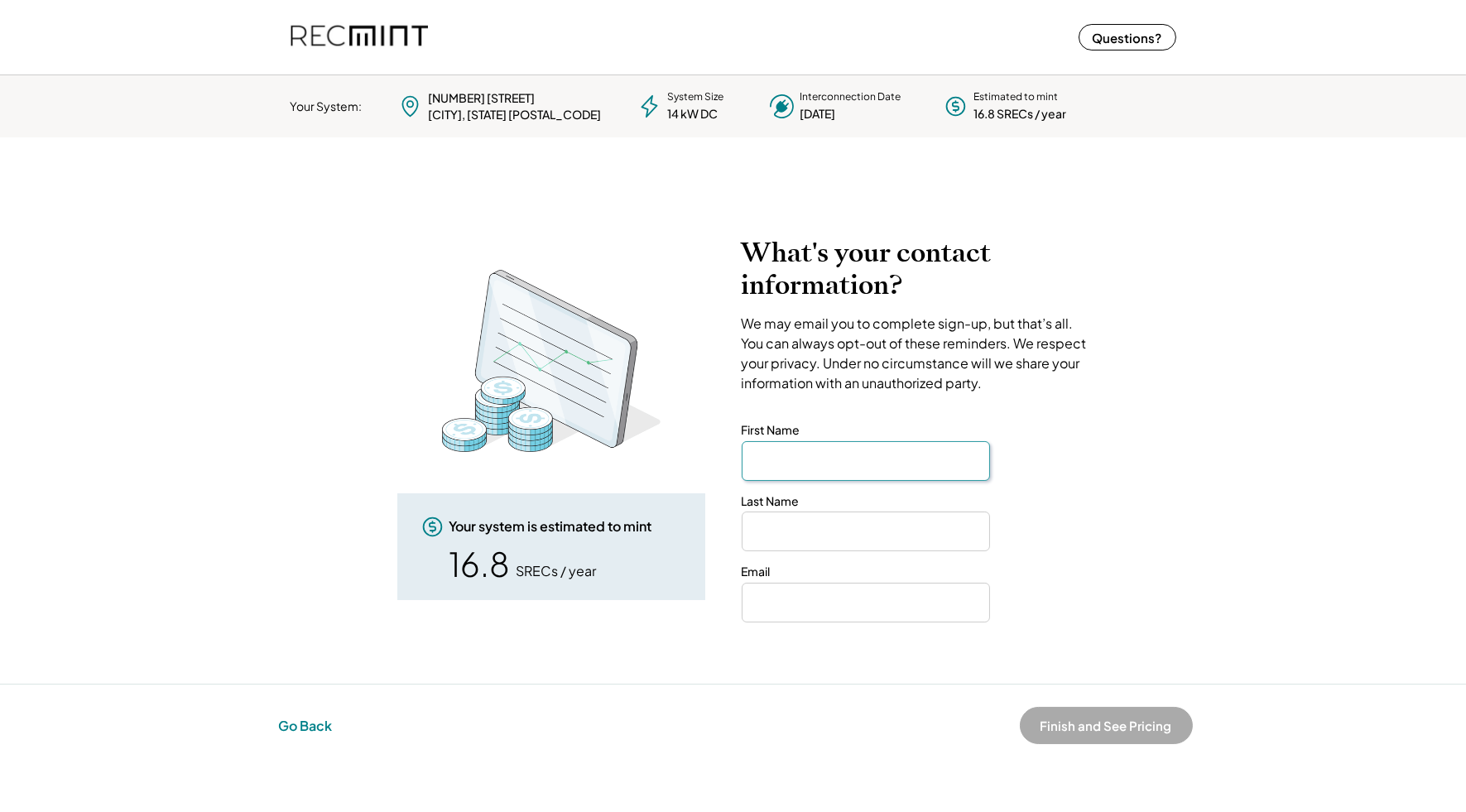 click on "Go Back" at bounding box center (305, 726) 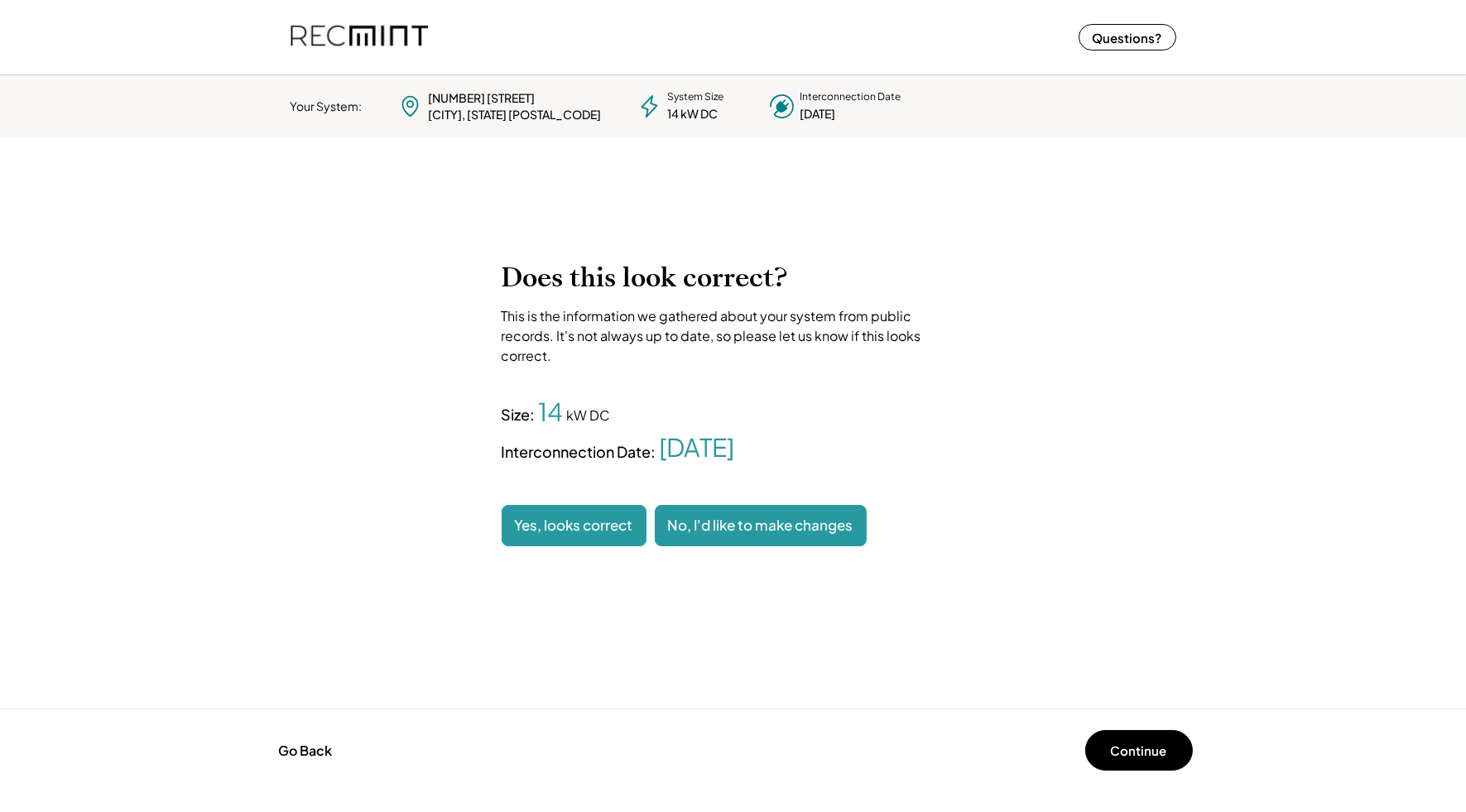 click on "No, I'd like to make changes" at bounding box center [761, 526] 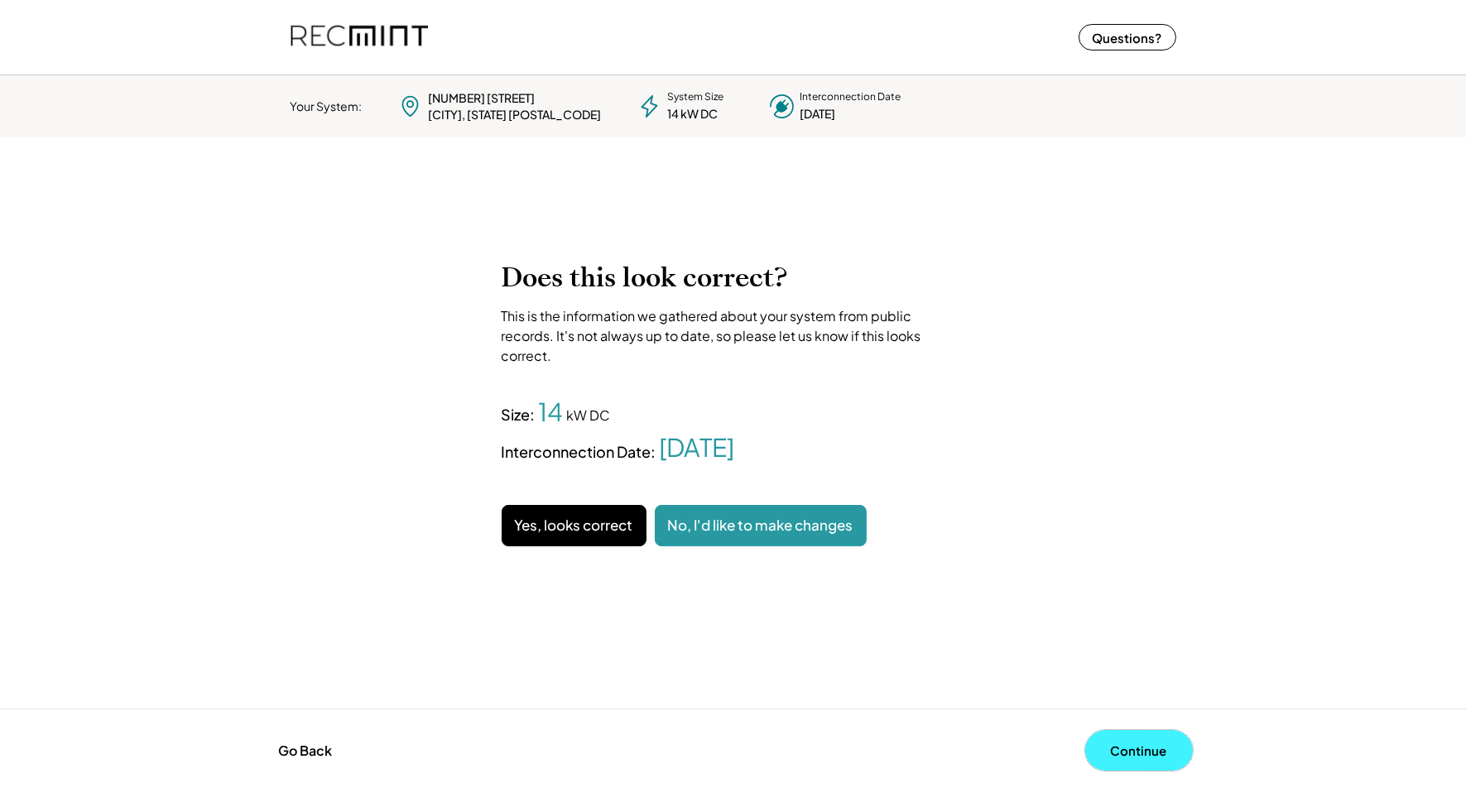 click on "Continue" at bounding box center (1139, 750) 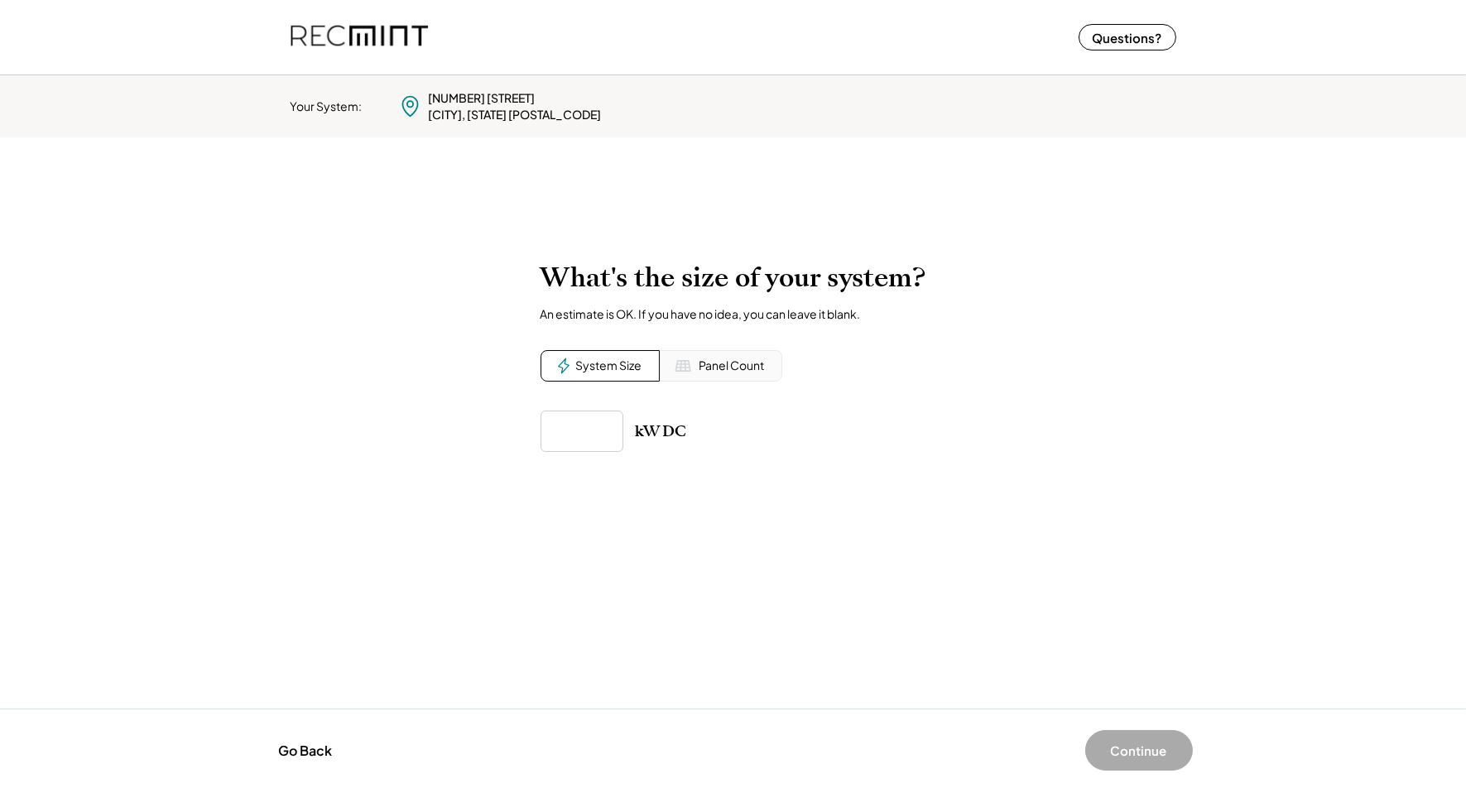 click on "What's the size of your system? An estimate is OK. If you have no idea, you can leave it blank. System Size Panel Count kW DC" at bounding box center [733, 468] 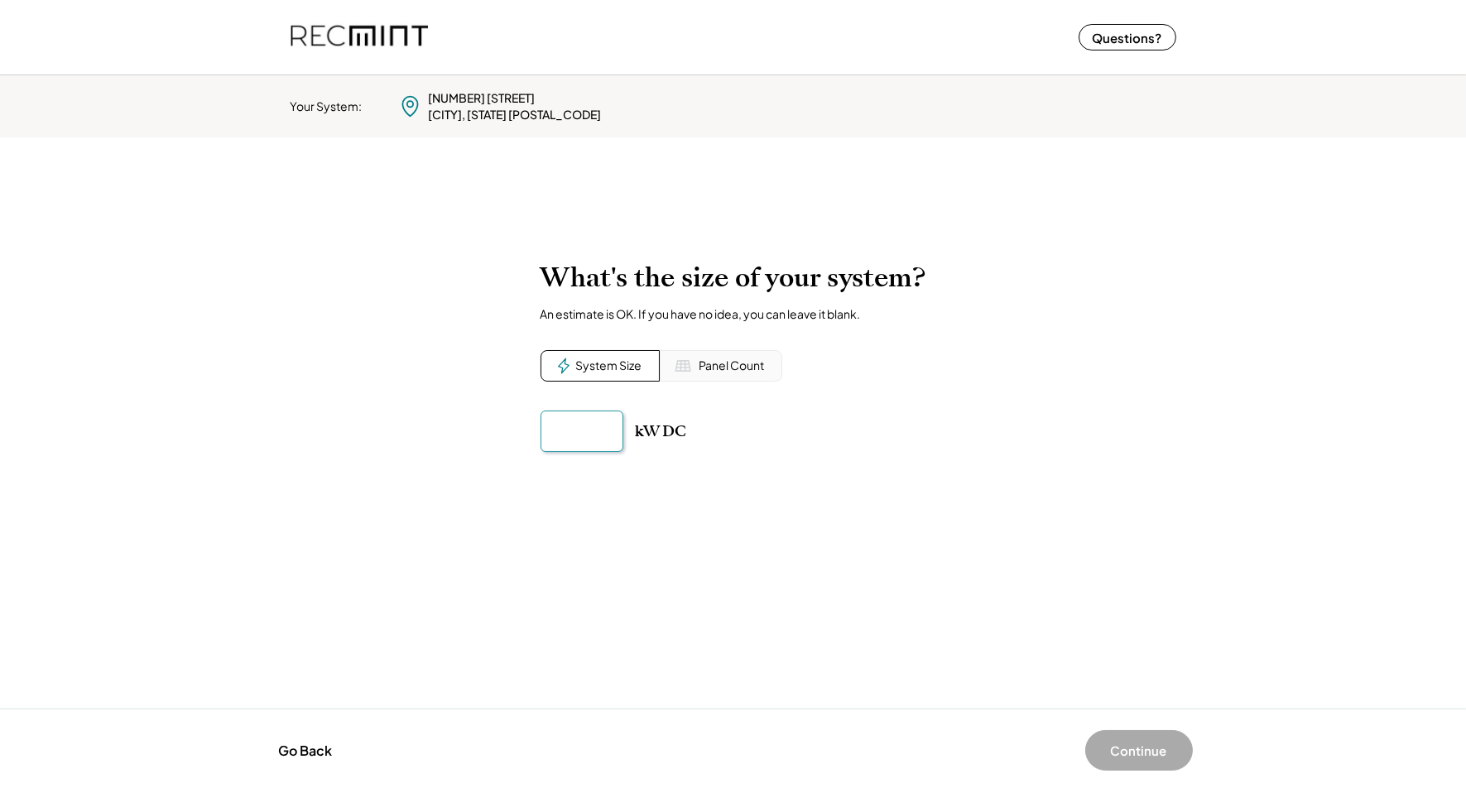 click at bounding box center (582, 431) 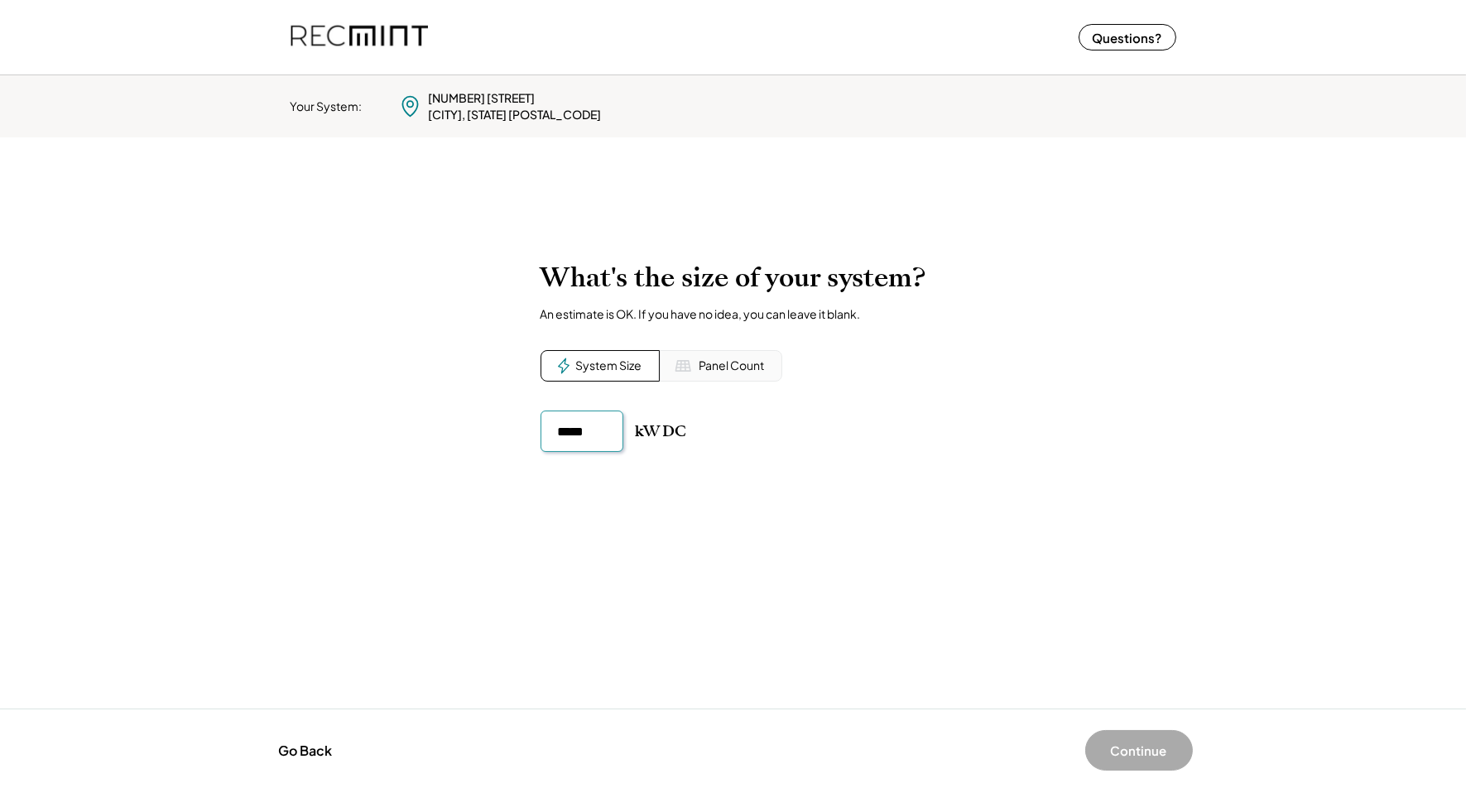 type on "******" 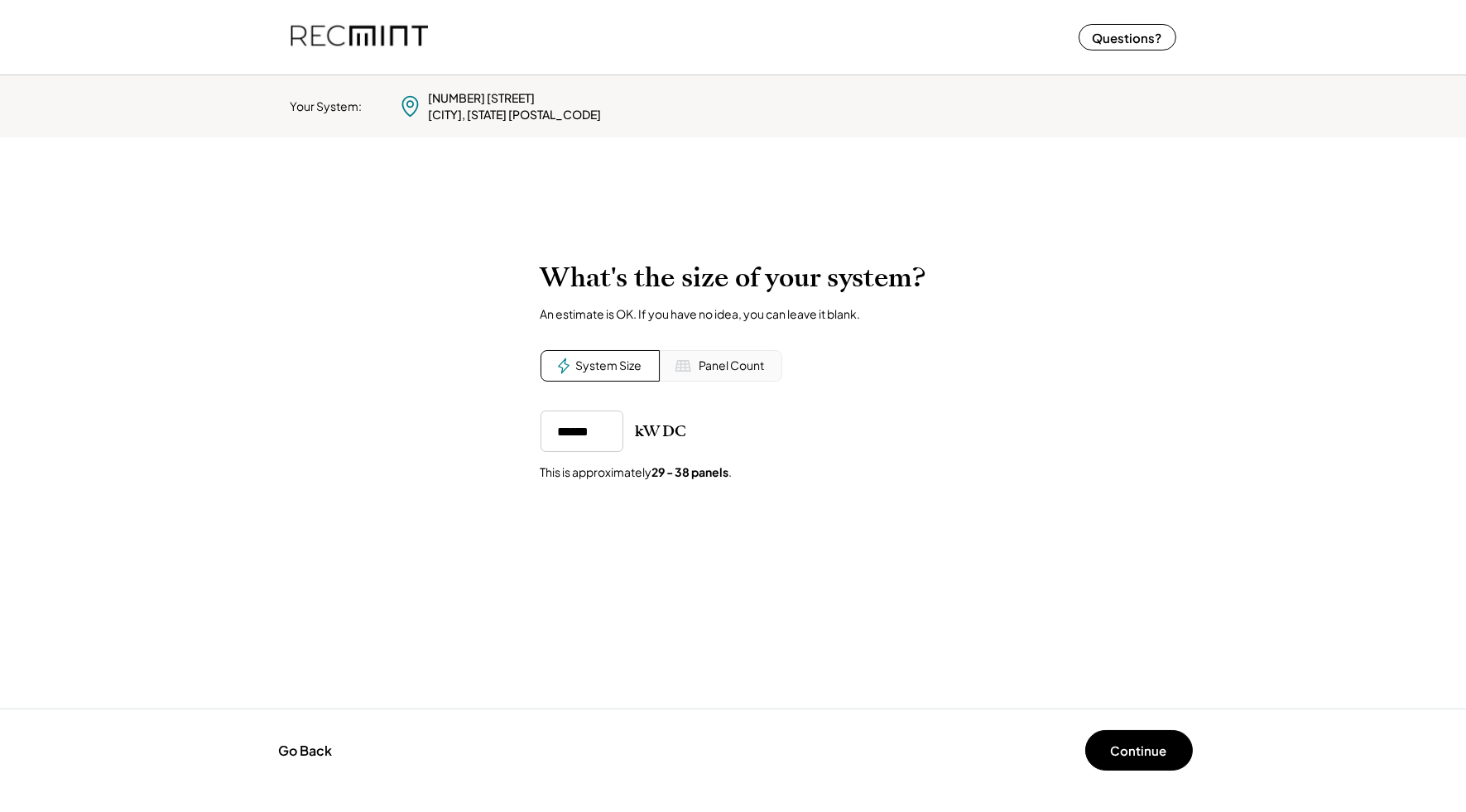 click on "What's the size of your system? An estimate is OK. If you have no idea, you can leave it blank. System Size Panel Count kW DC This is approximately  29 - 38 panels ." at bounding box center (733, 468) 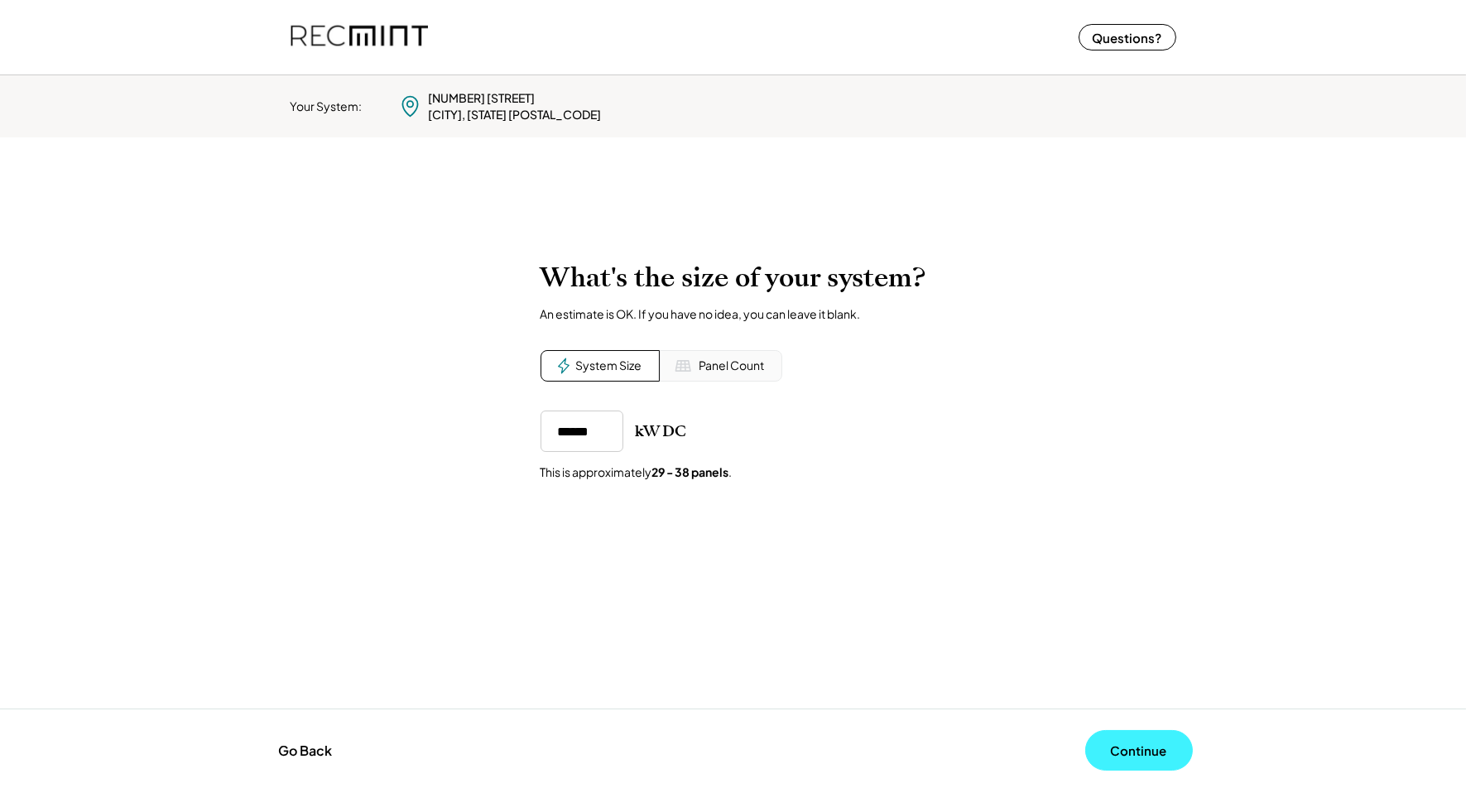 click on "Continue" at bounding box center (1139, 750) 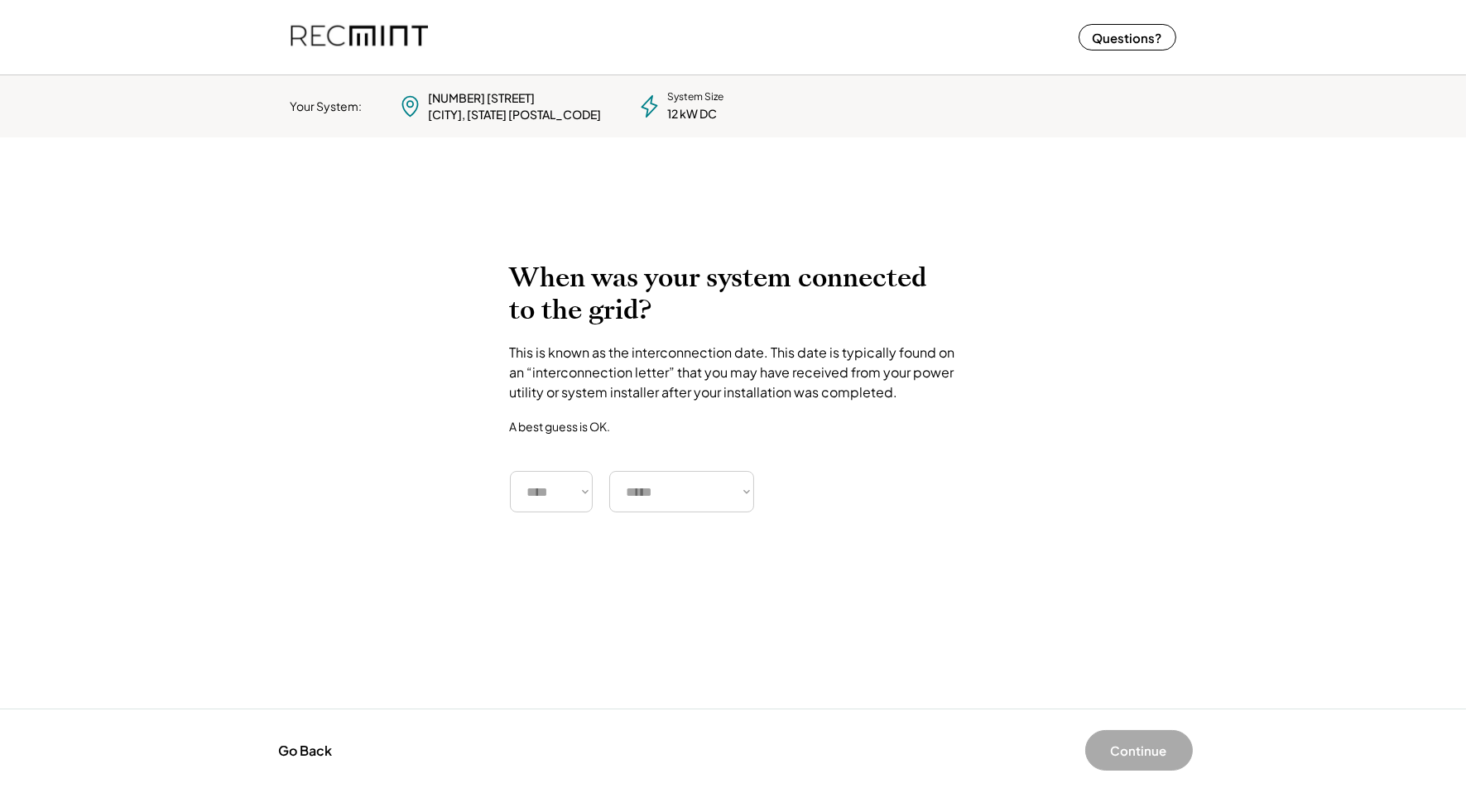 click on "**** **** **** **** **** **** **** **** **** **** **** **** **** **** ****" at bounding box center [551, 492] 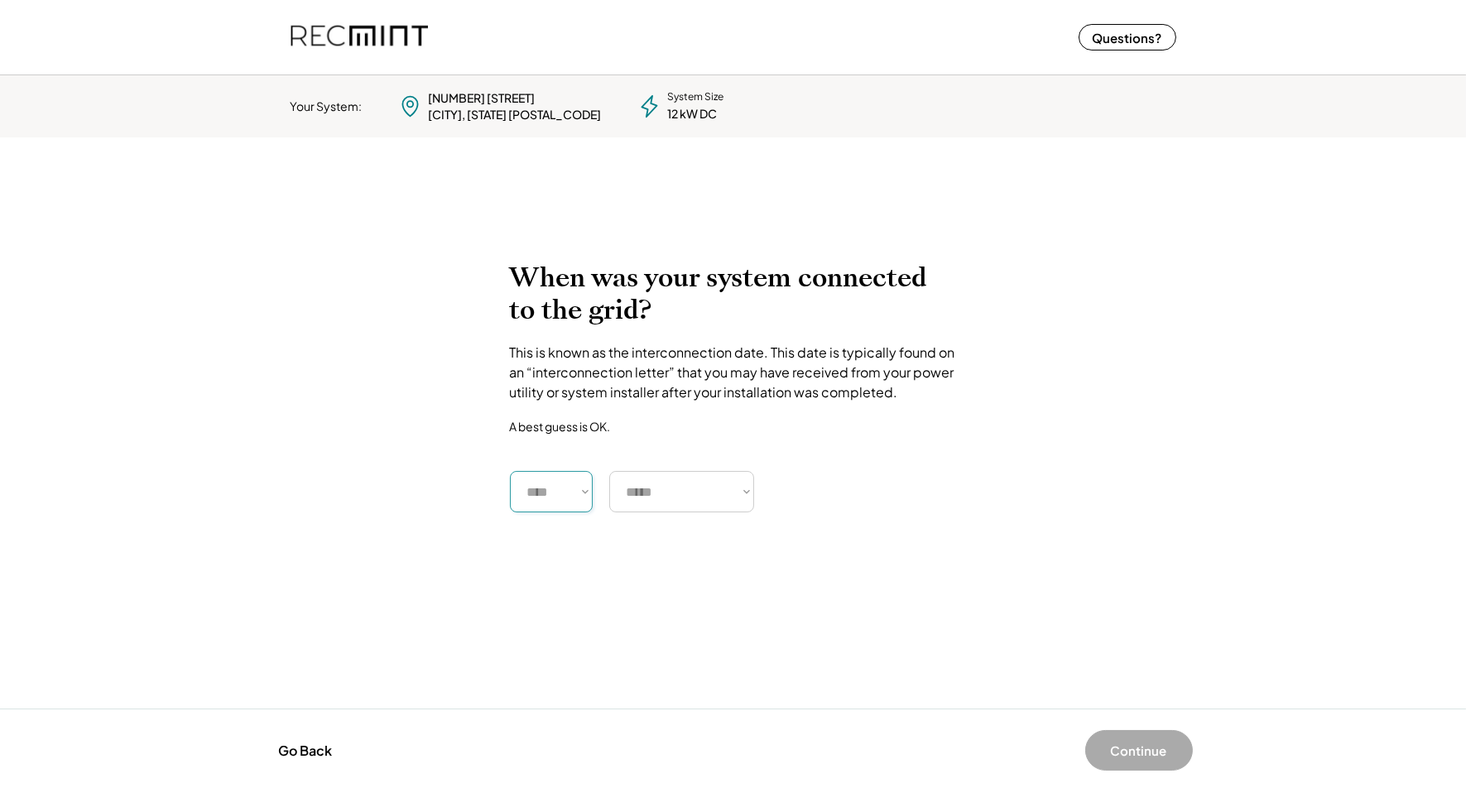 select on "****" 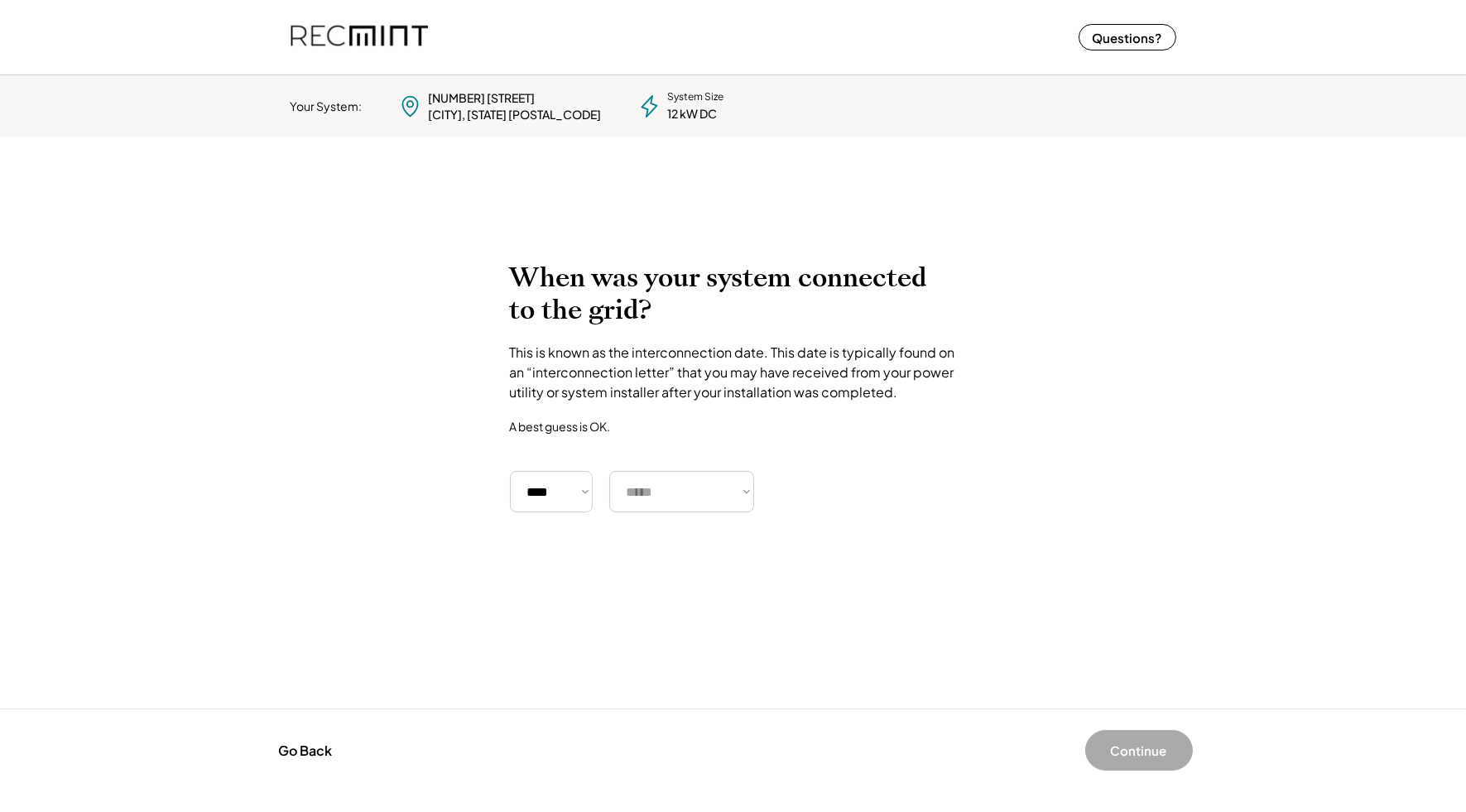 click on "***** ******* ******** ***** ***** *** **** **** ****** ********* ******* ******** ********" at bounding box center (681, 492) 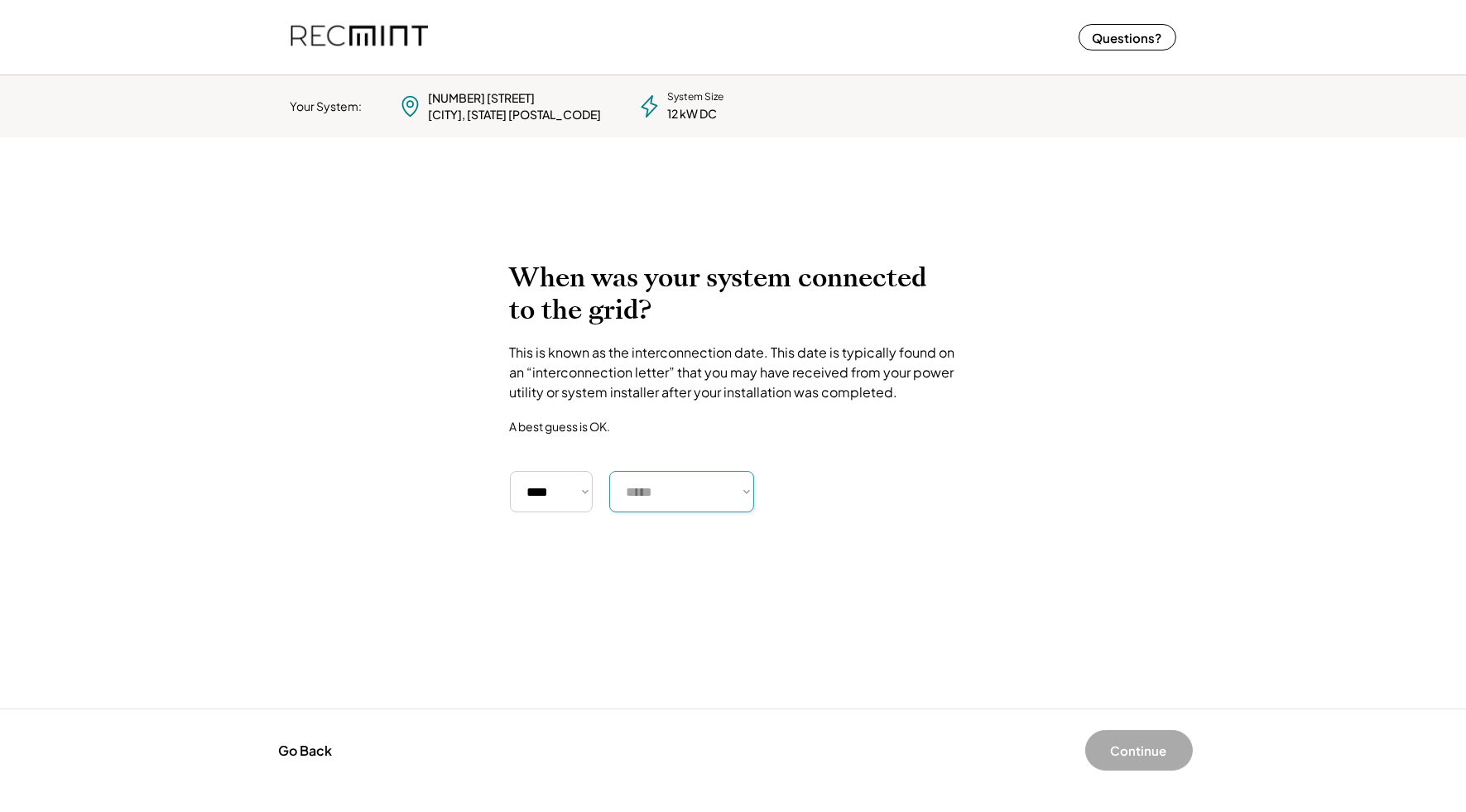 select on "*******" 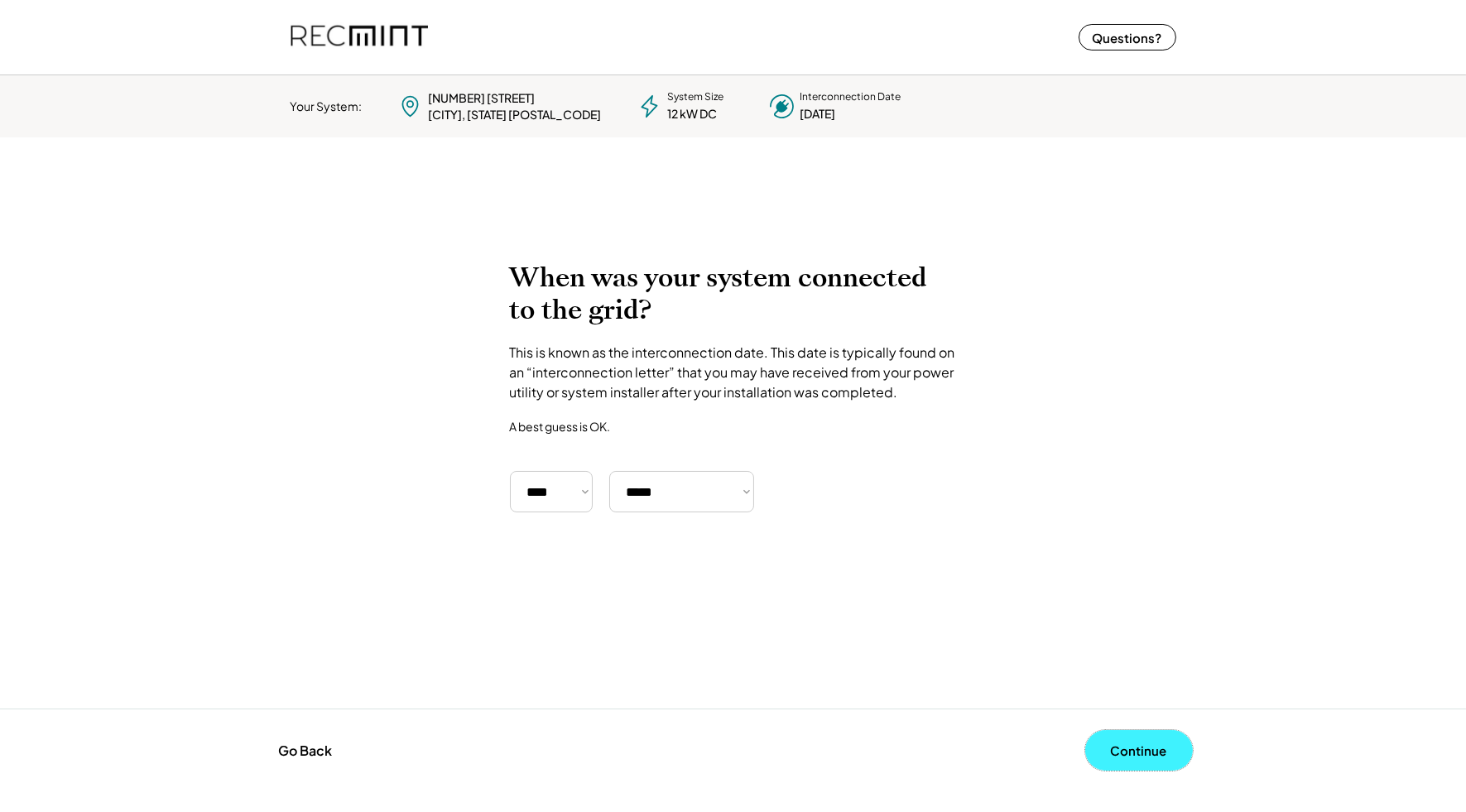 click on "Continue" at bounding box center [1139, 750] 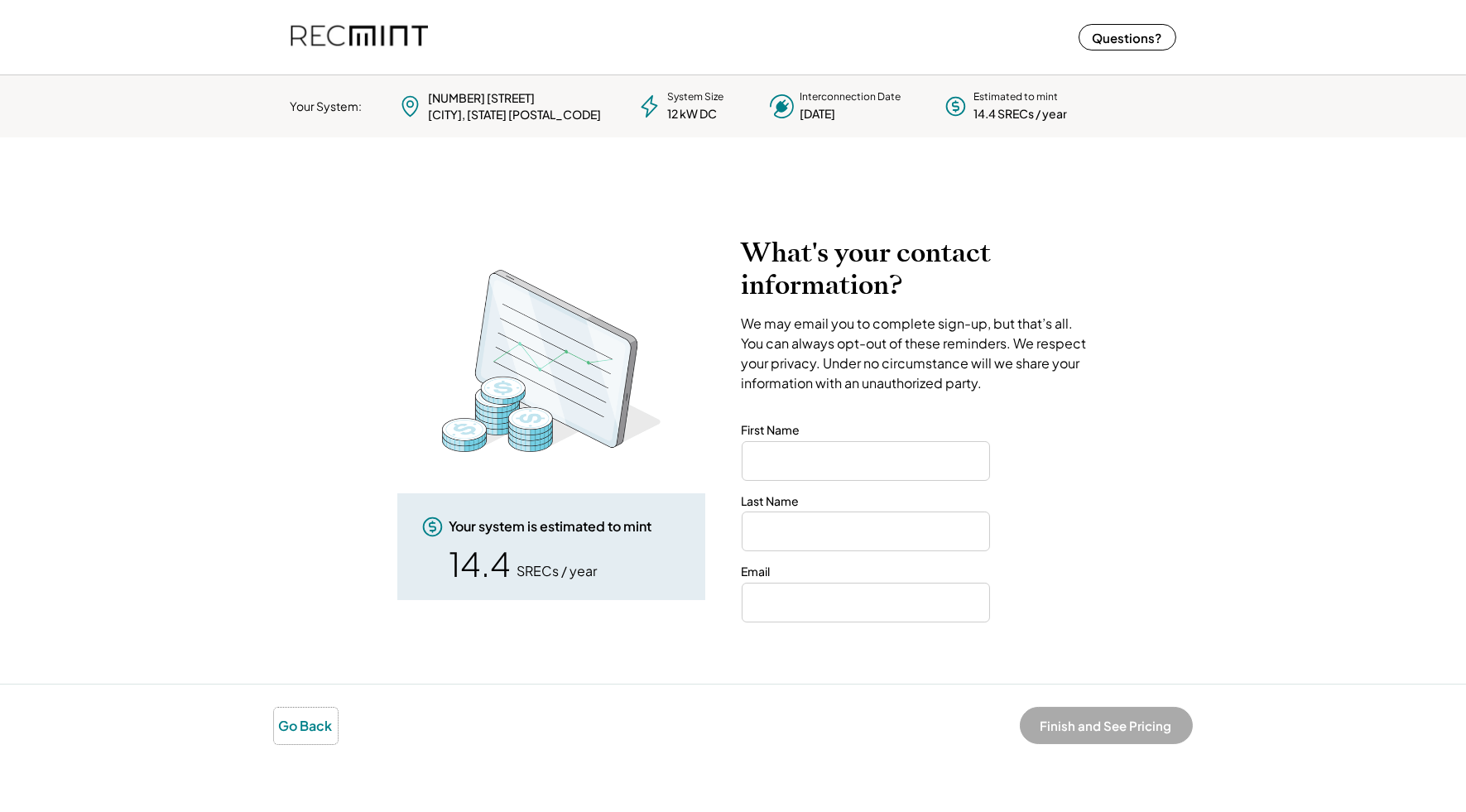 click on "Go Back" at bounding box center (305, 726) 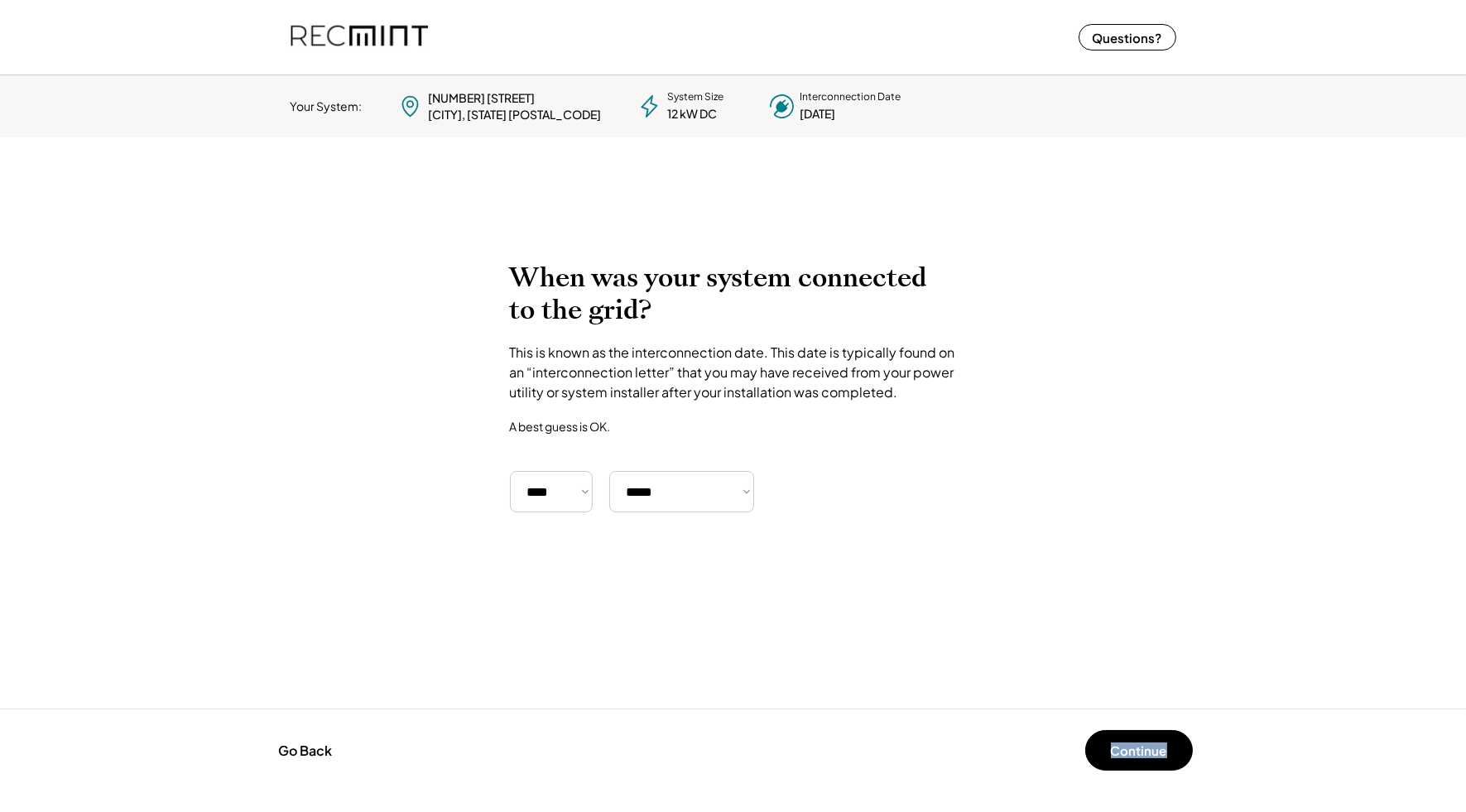 click on "Go Back Continue Finish and See Pricing" at bounding box center [733, 750] 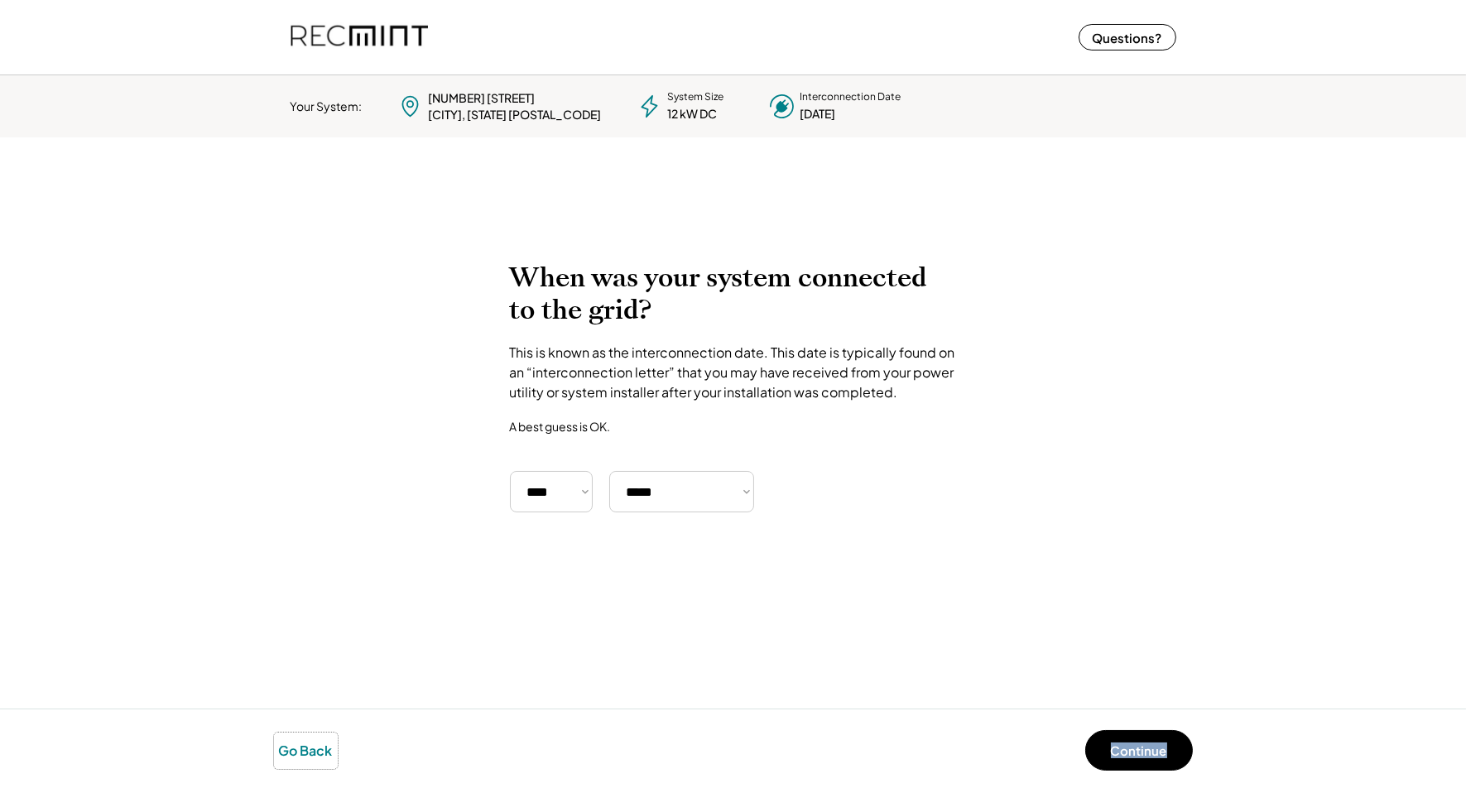 click on "Go Back" at bounding box center [305, 751] 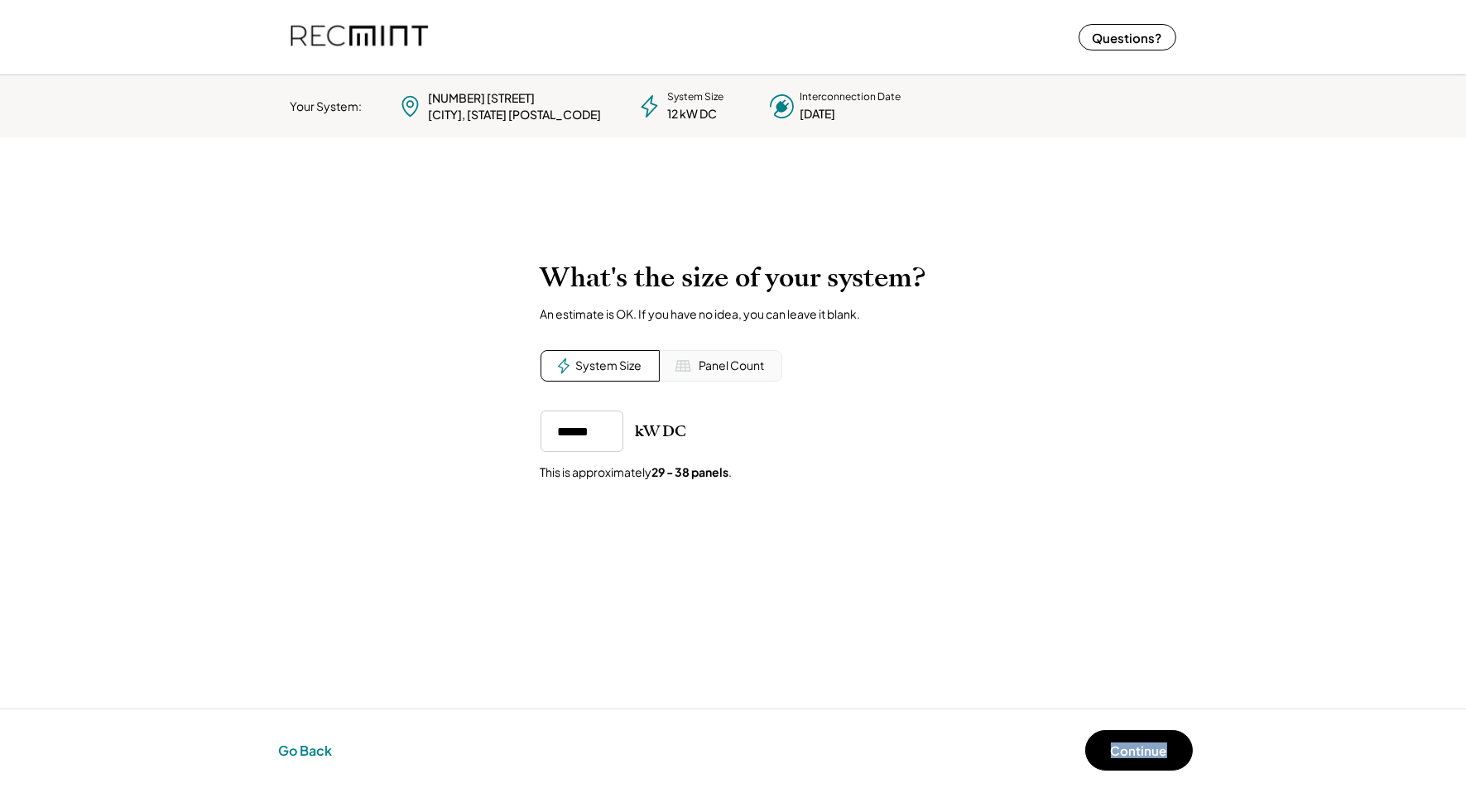 click on "Go Back" at bounding box center (305, 751) 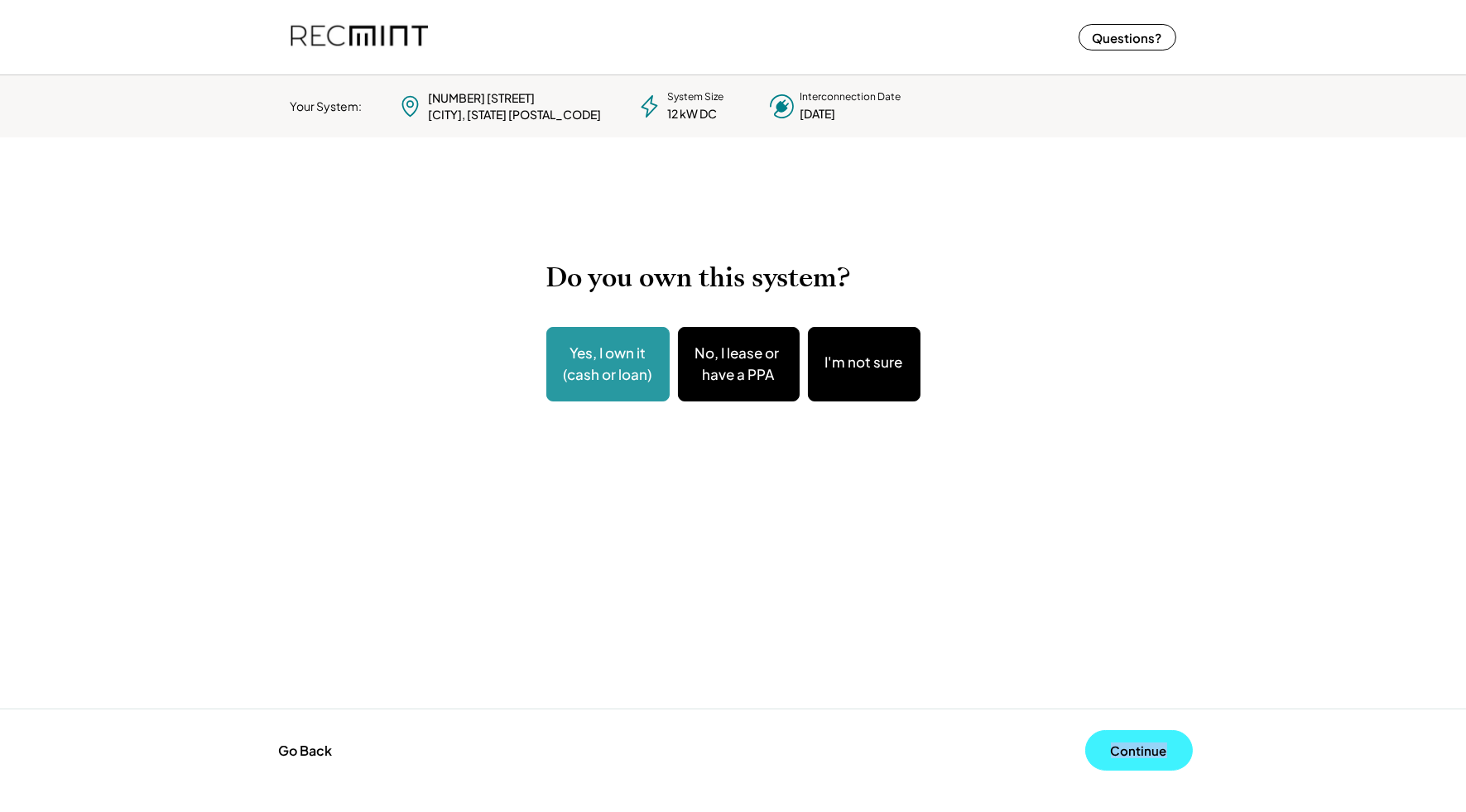 click on "Continue" at bounding box center [1139, 750] 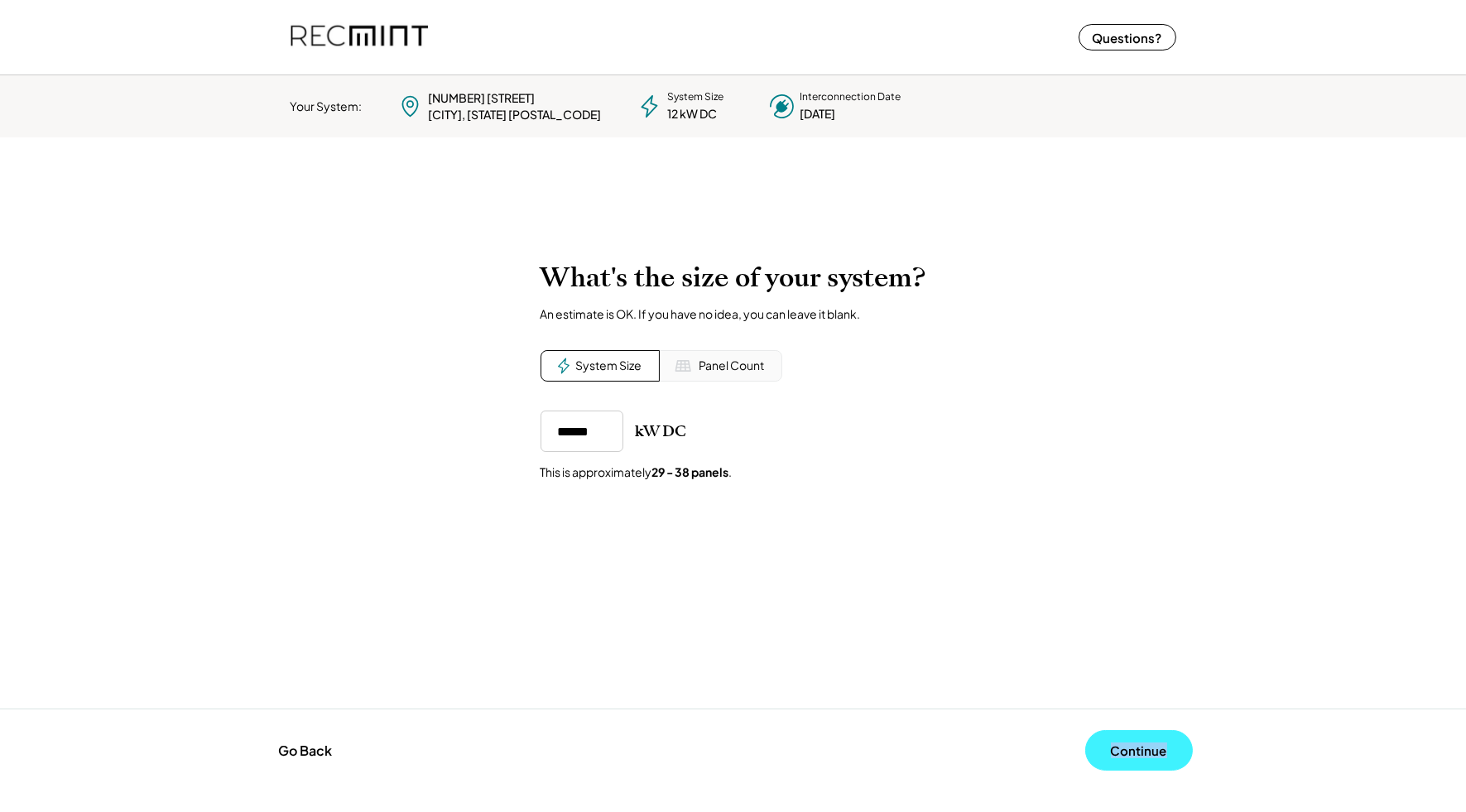 click on "Continue" at bounding box center [1139, 750] 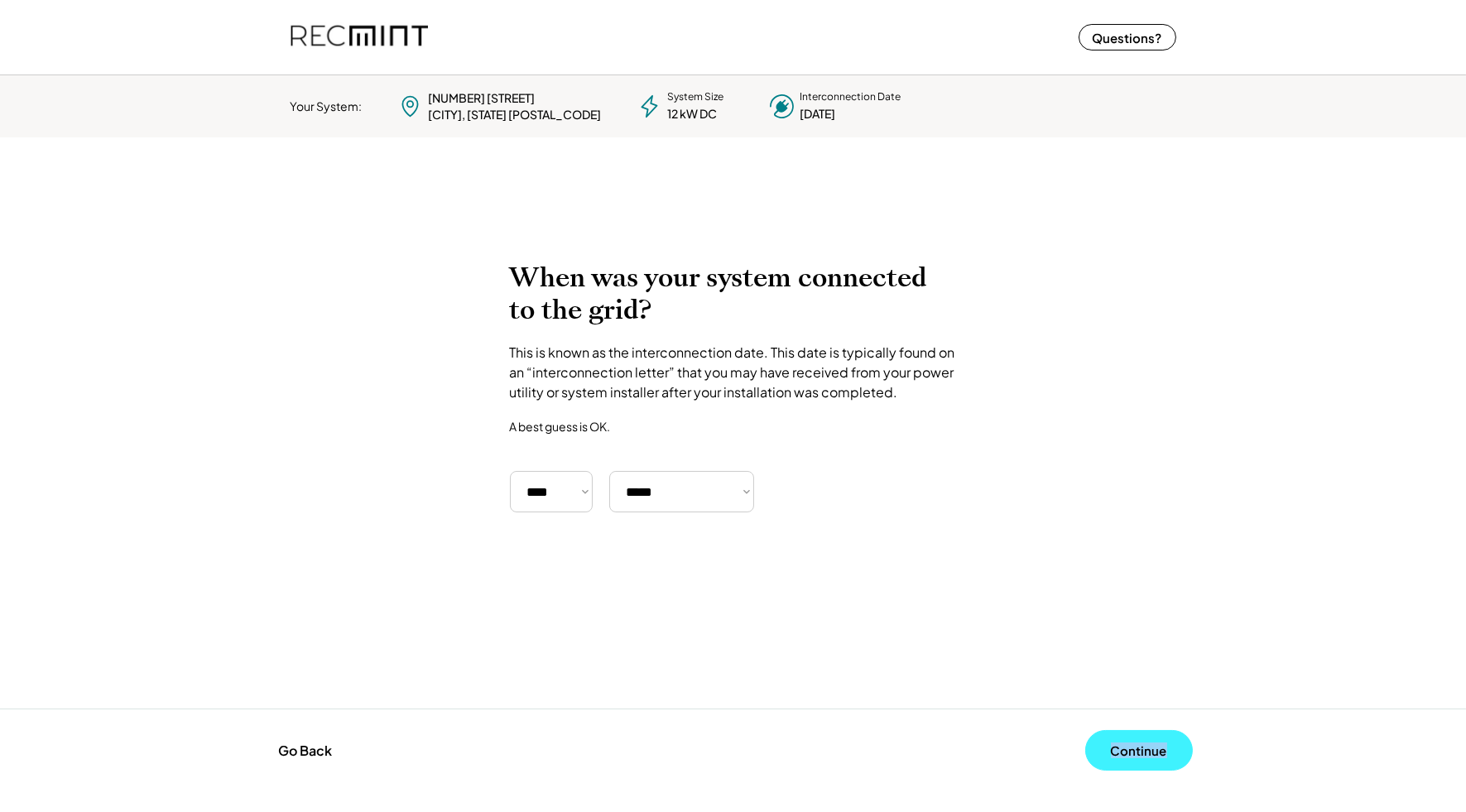 click on "Continue" at bounding box center [1139, 750] 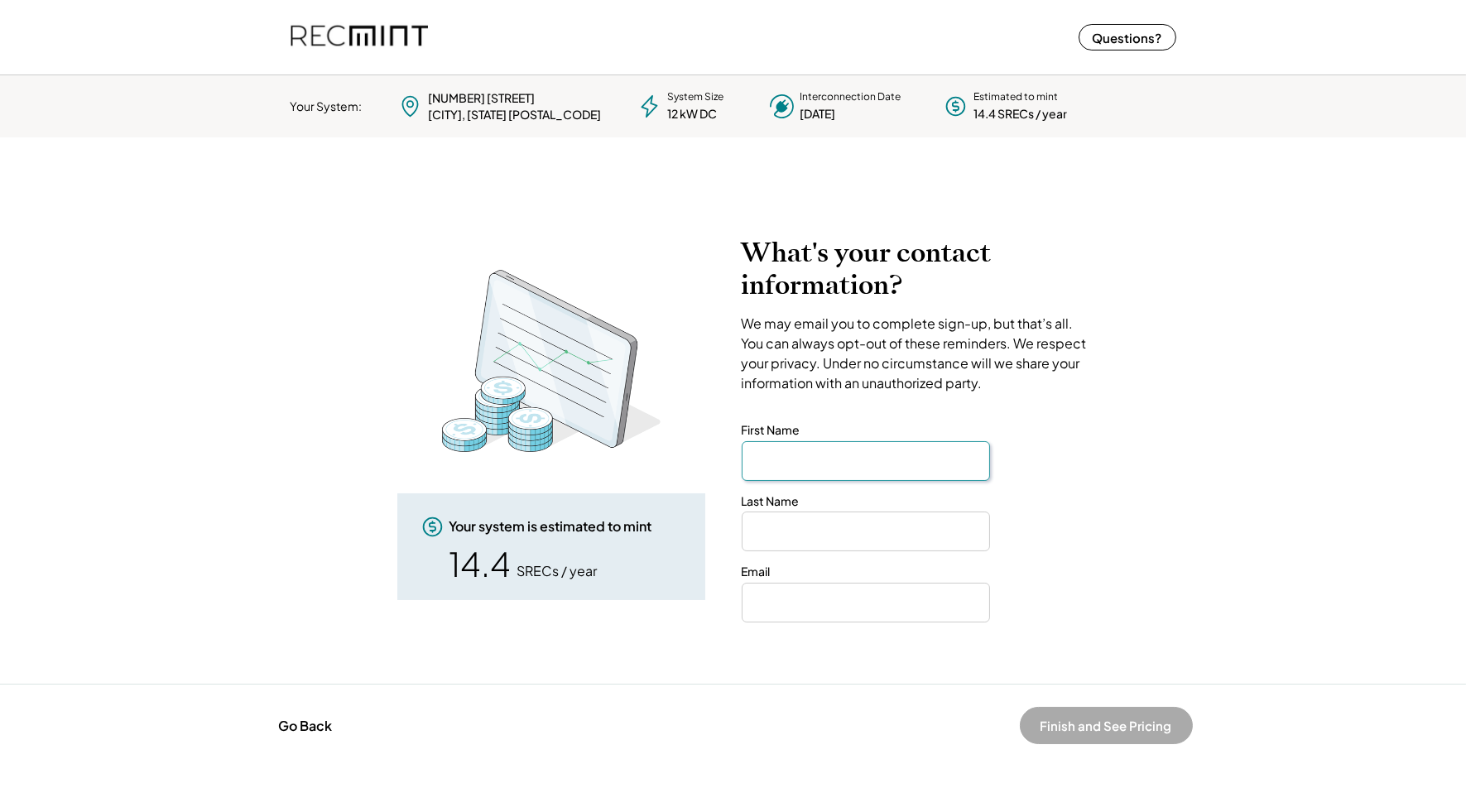 click at bounding box center [866, 461] 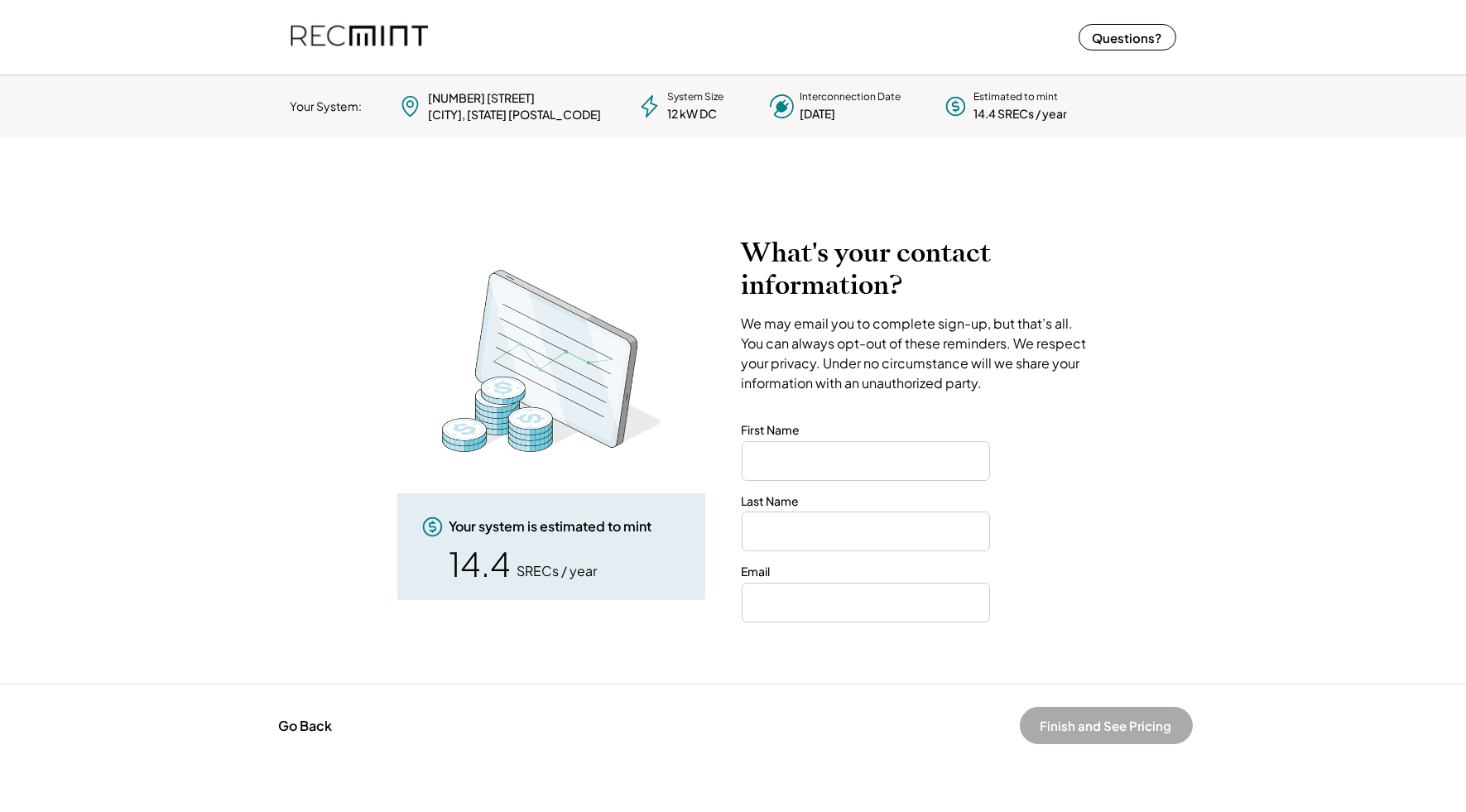 click on "Your system is estimated to mint 14.4 SRECs / year" at bounding box center (551, 418) 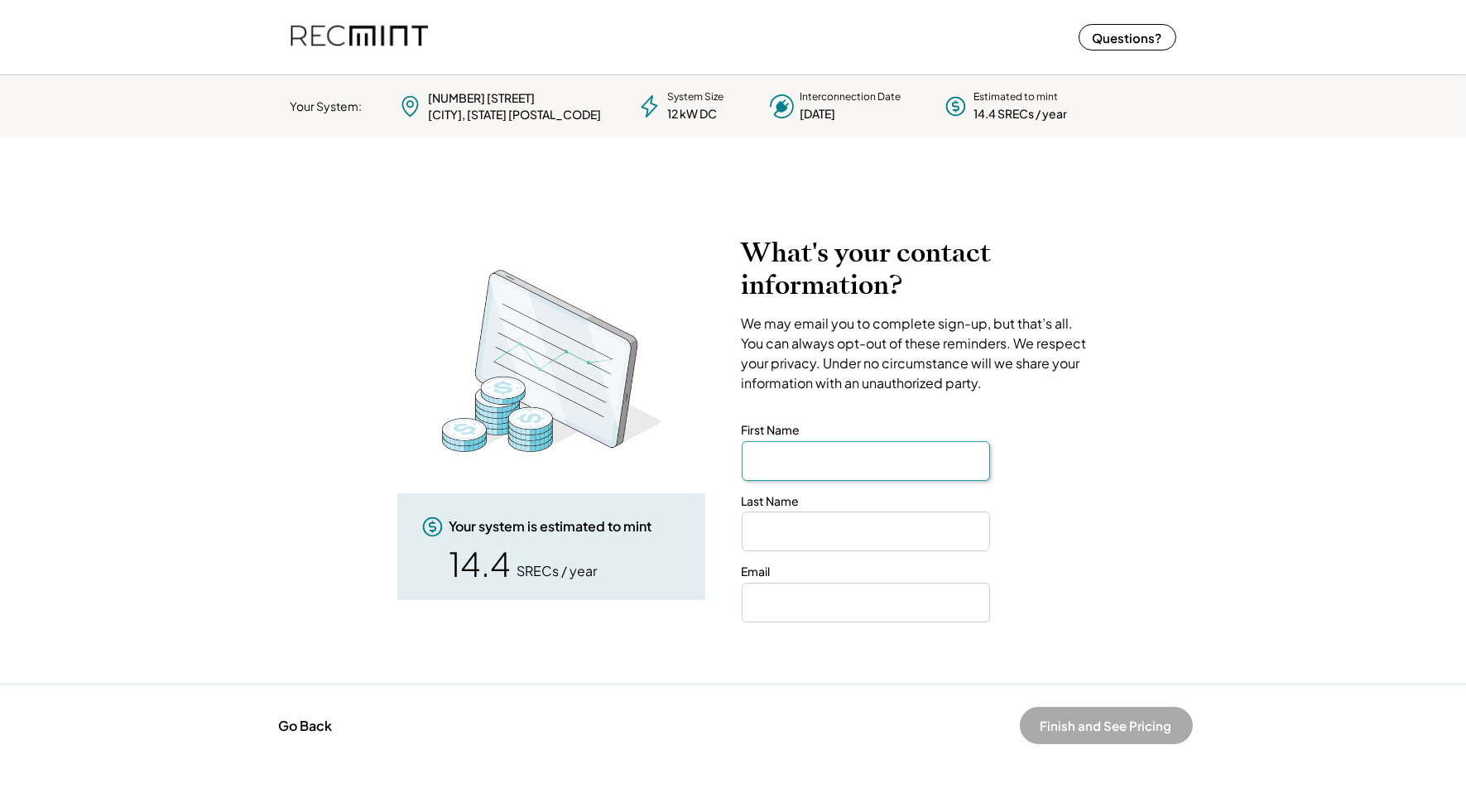 click at bounding box center (866, 461) 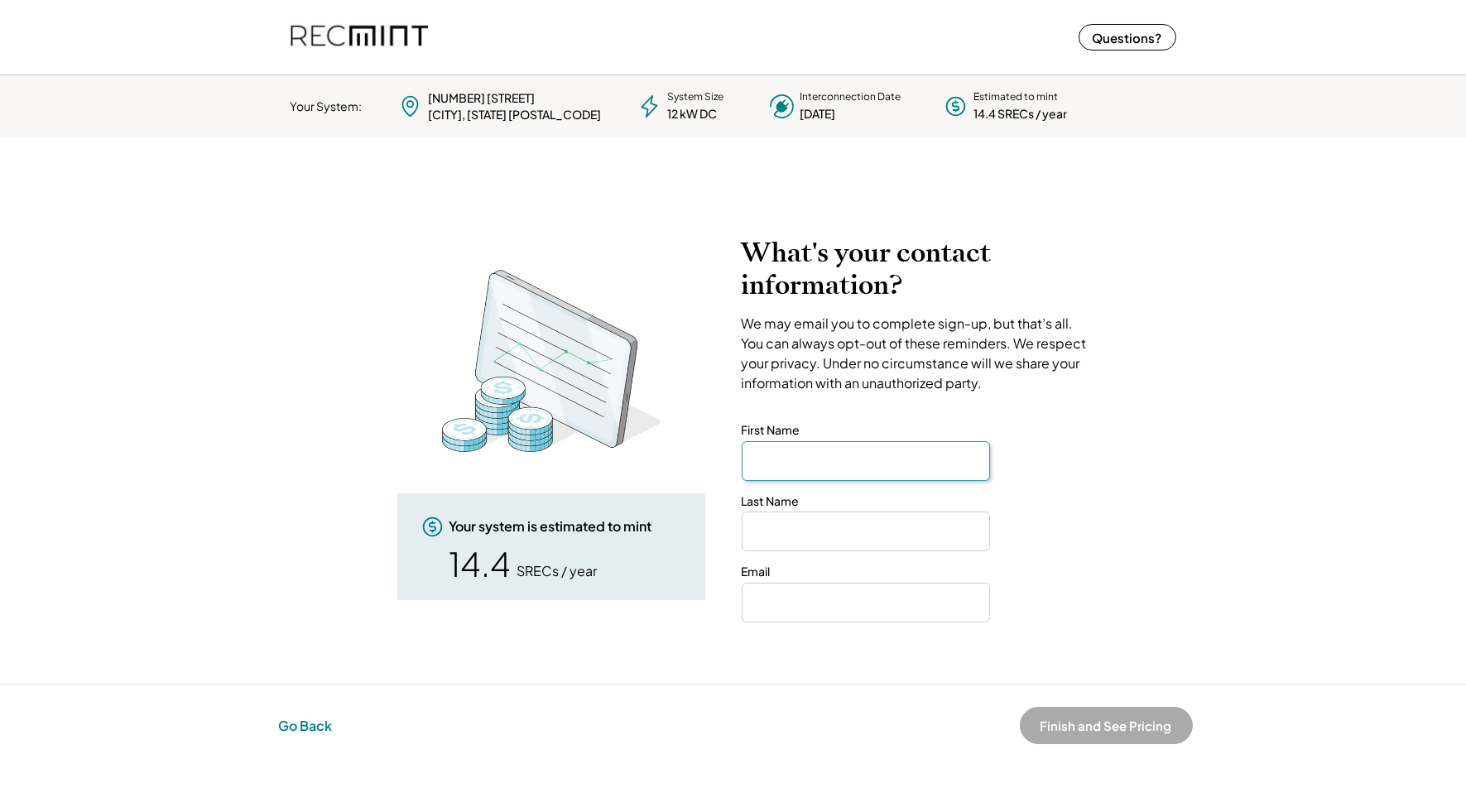 click on "Go Back" at bounding box center (305, 726) 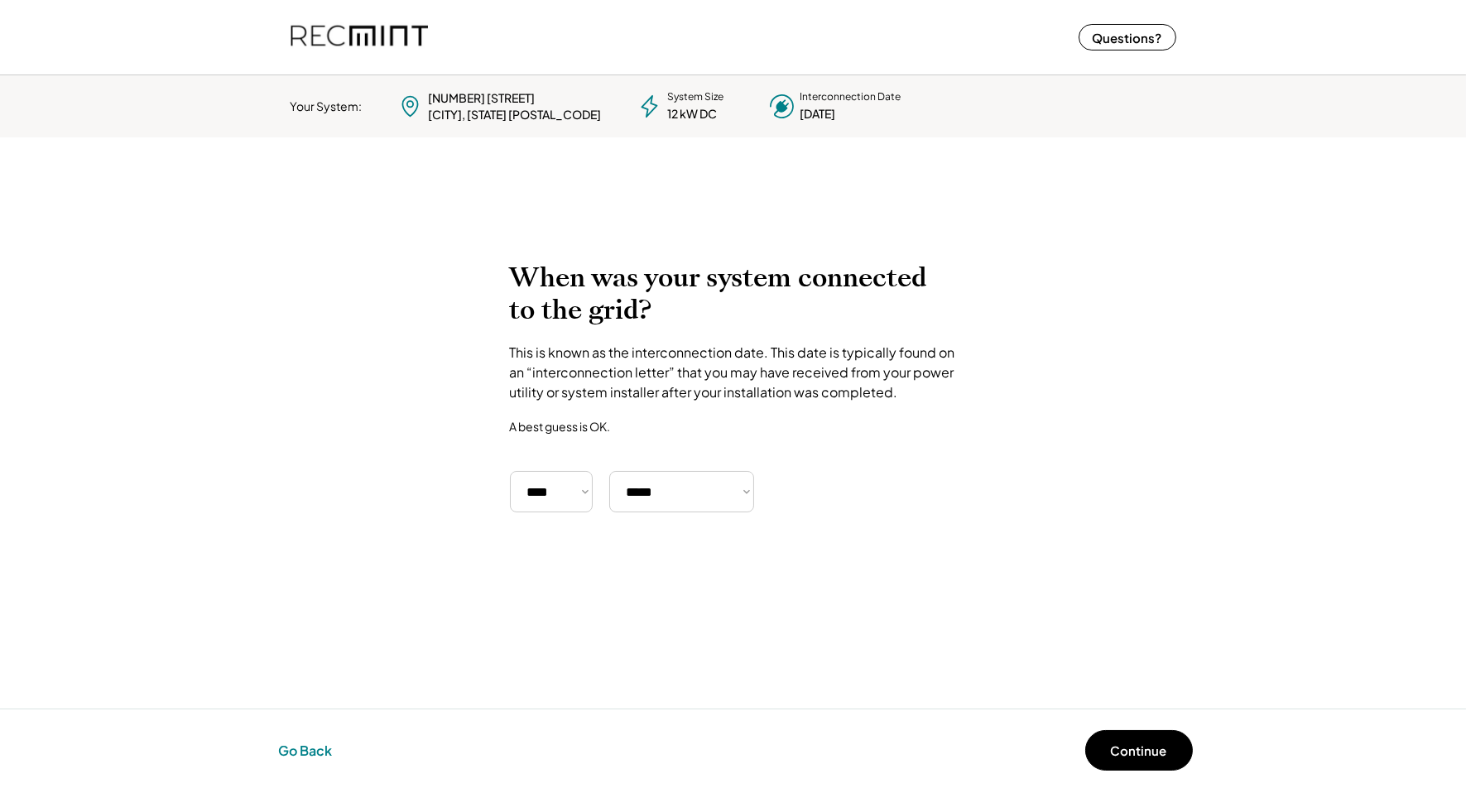 click on "Go Back" at bounding box center (305, 751) 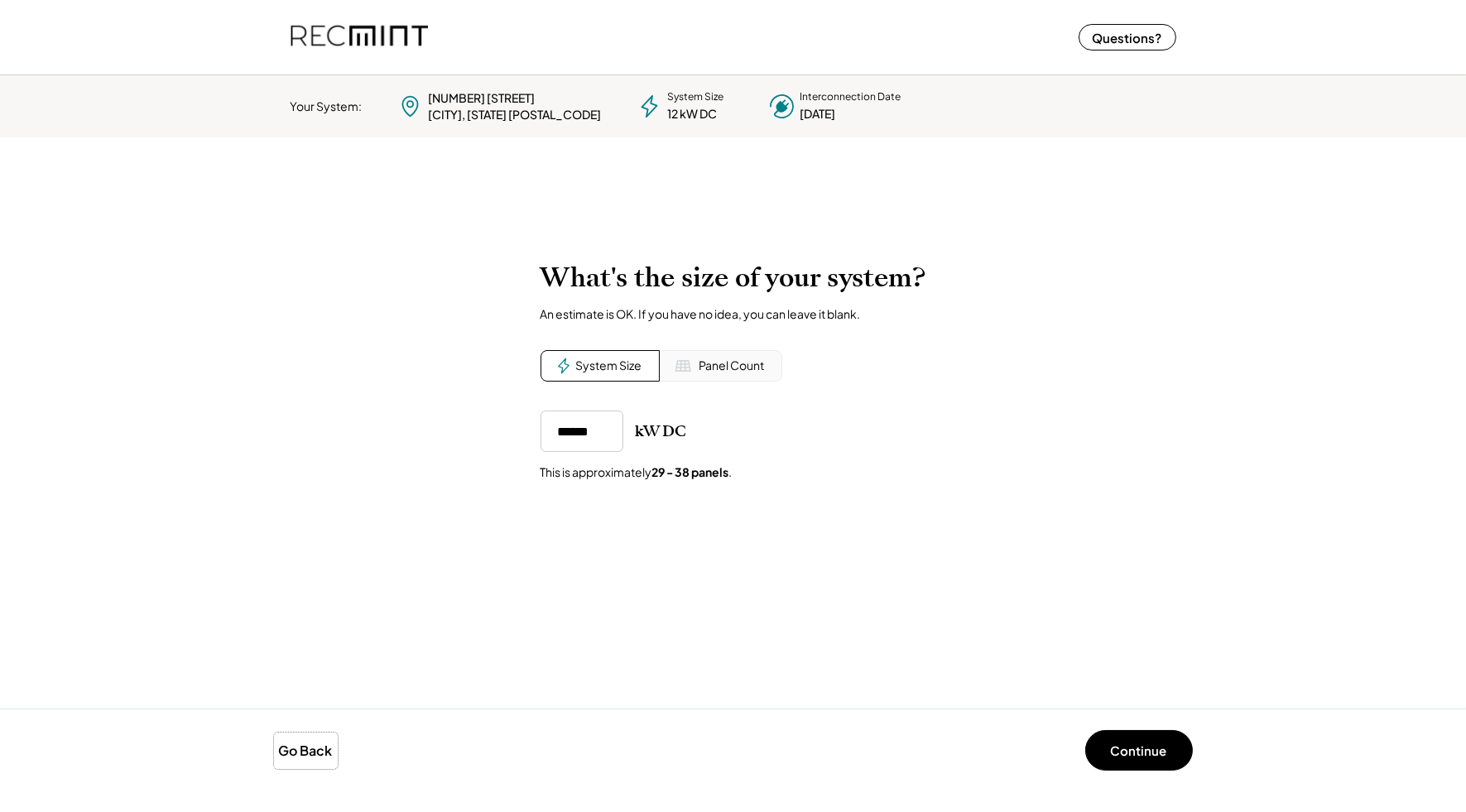 click on "You’re a few clicks away from a better SREC experience. Your address:
,   Use a different address
Continue Under 2 minutes Is your system already registered with another SREC aggregator? (For most, the answer is no.) Yes No I don't know Do you own this system? Yes, I own it
(cash or loan) No, I lease or
have a PPA I'm not sure Does this look correct? This is the information we gathered about your system from public records. It's not always up to date, so please let us know if this looks correct. Size:   kW DC Interconnection Date:   Yes, looks correct No, I'd like to make changes What's the size of your system? An estimate is OK. If you have no idea, you can leave it blank. System Size Panel Count kW DC This is approximately  29 - 38 panels . When was your system connected to the grid? A best guess is OK. **** **** **** **** **** **** **** **** **** **** **** **** **** **** **** ***** ******* ******** ***** ***** *** **** **** ****** ********* ******* ******** ******** 14.4 SRECs / year" at bounding box center [733, 468] 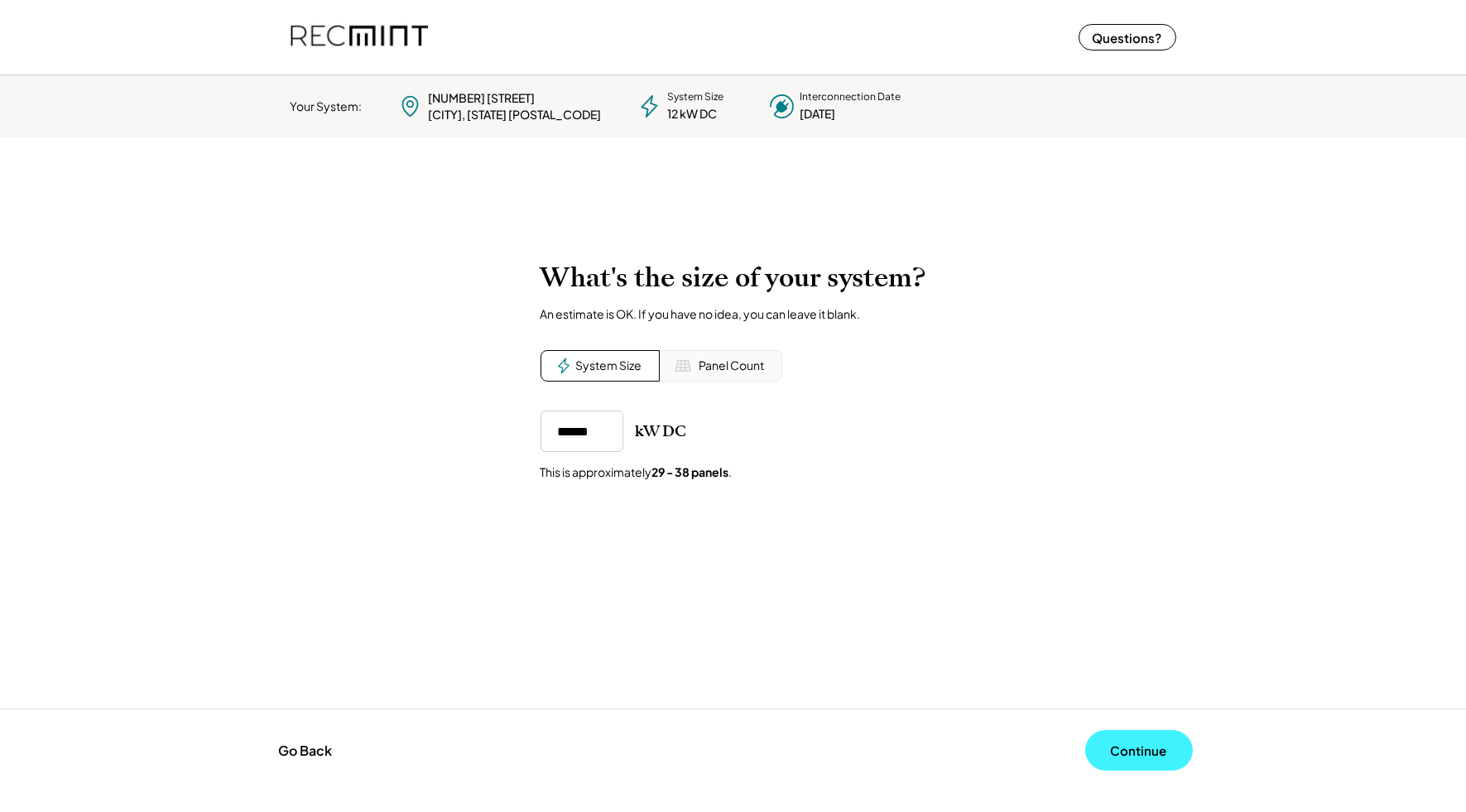 click on "Continue" at bounding box center (1139, 750) 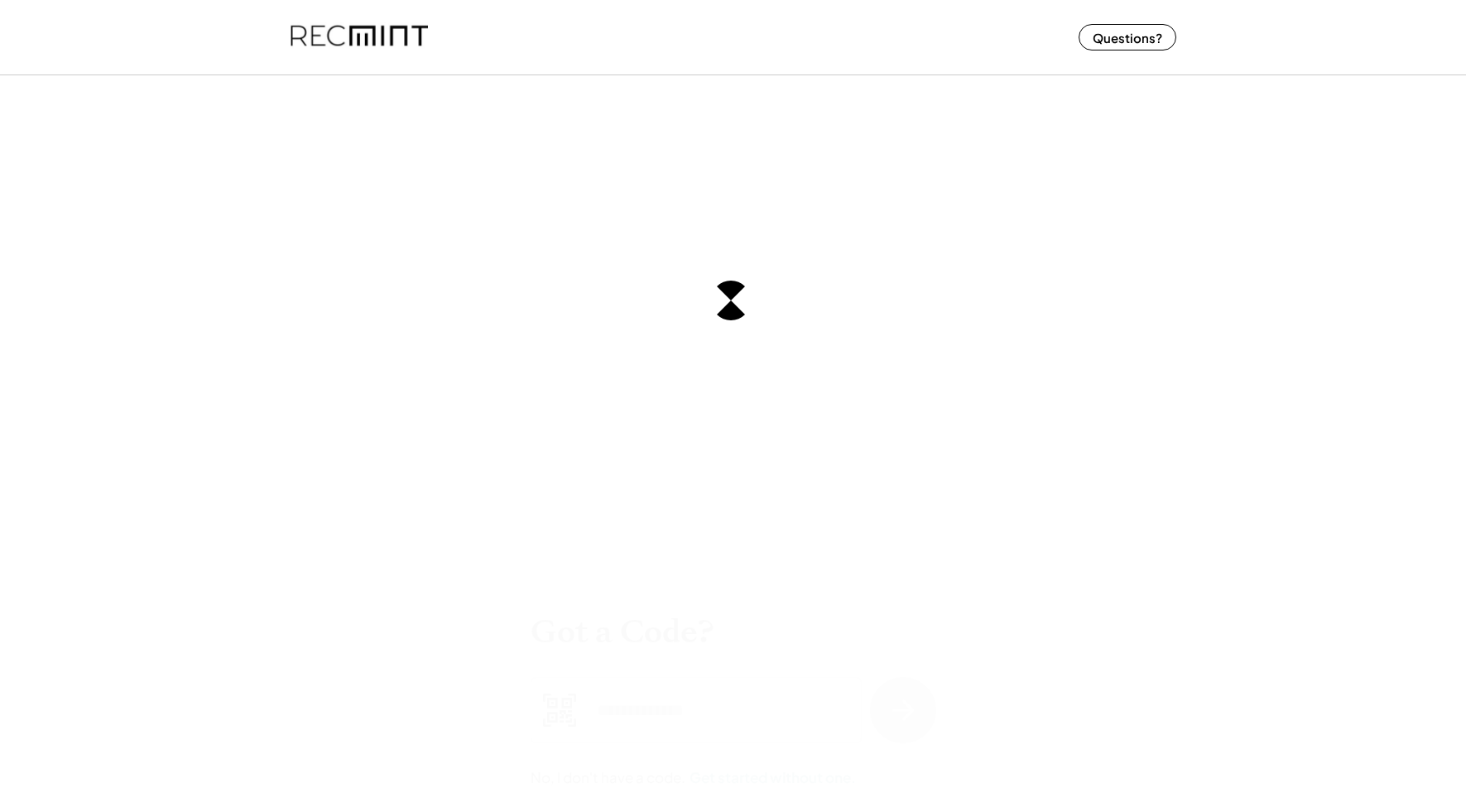 scroll, scrollTop: 0, scrollLeft: 0, axis: both 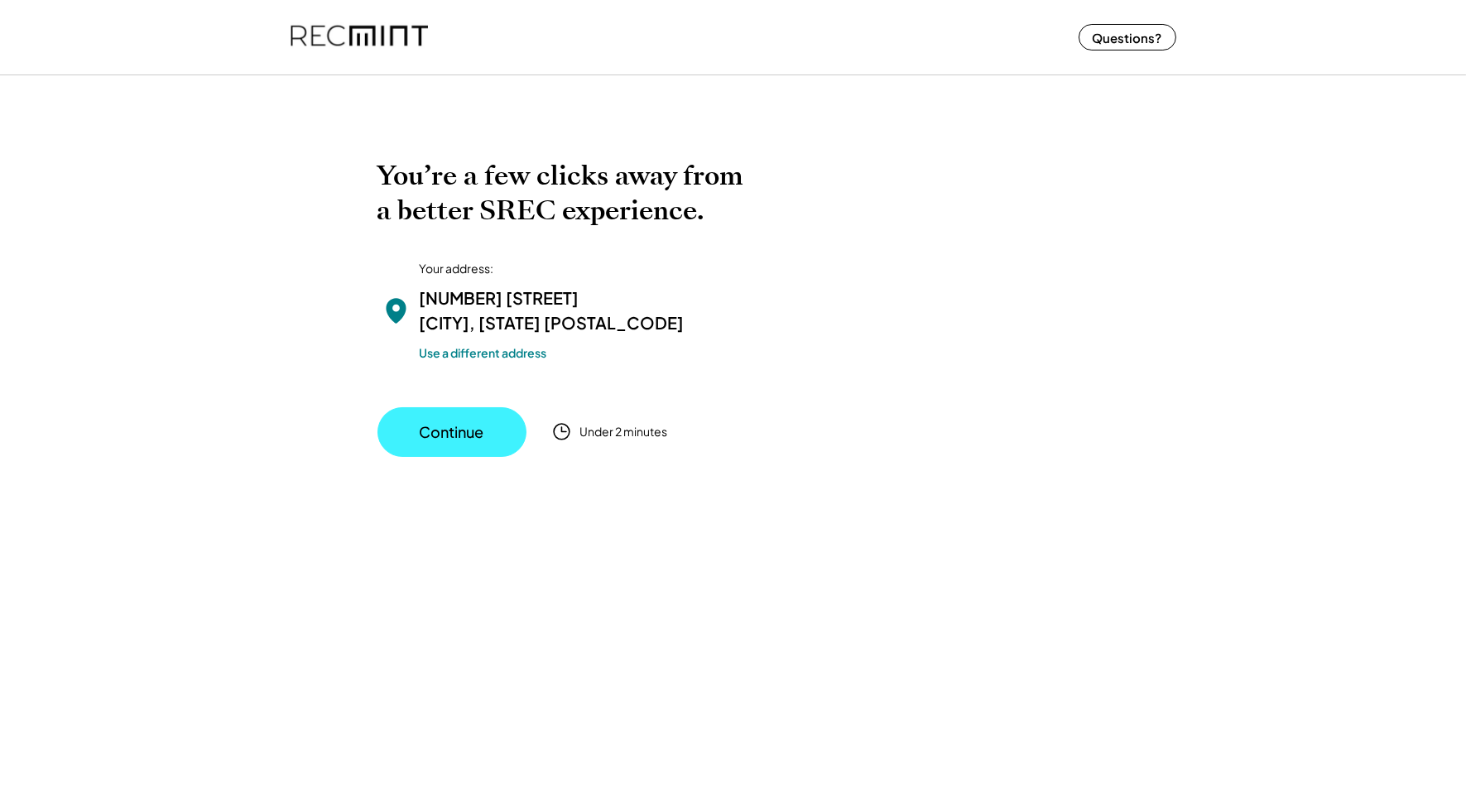 click on "Continue" at bounding box center (452, 432) 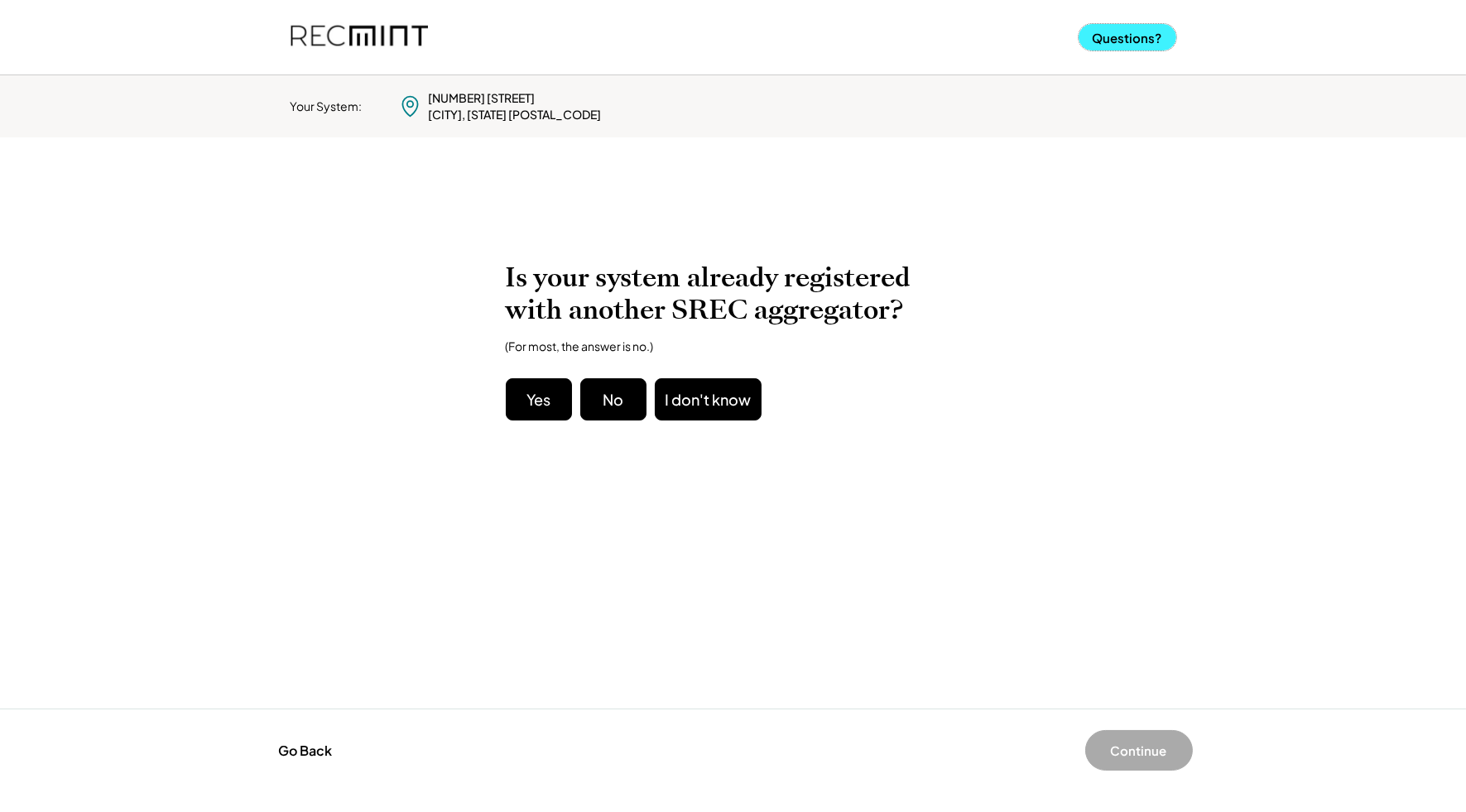 click on "Questions?" at bounding box center [1127, 37] 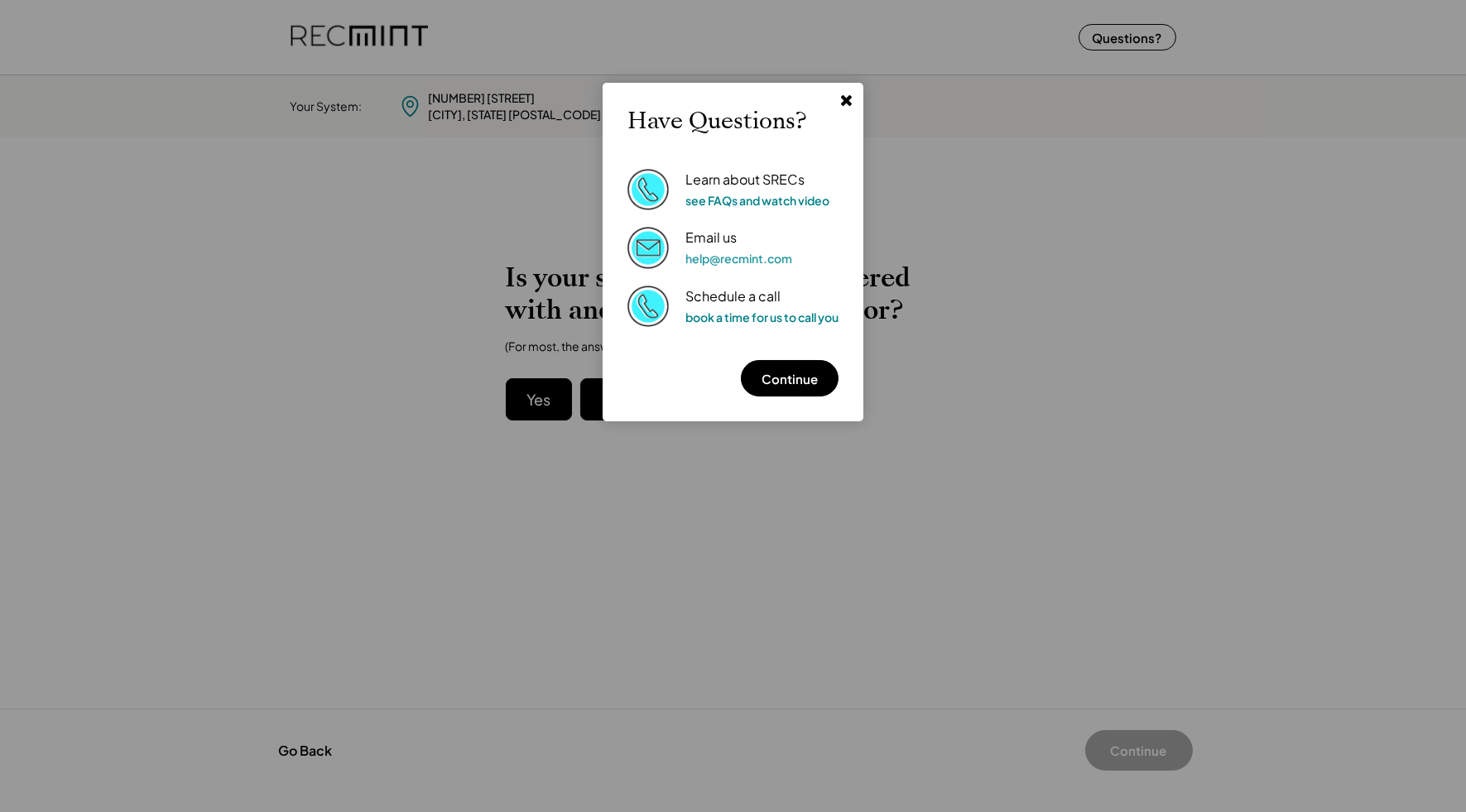 click 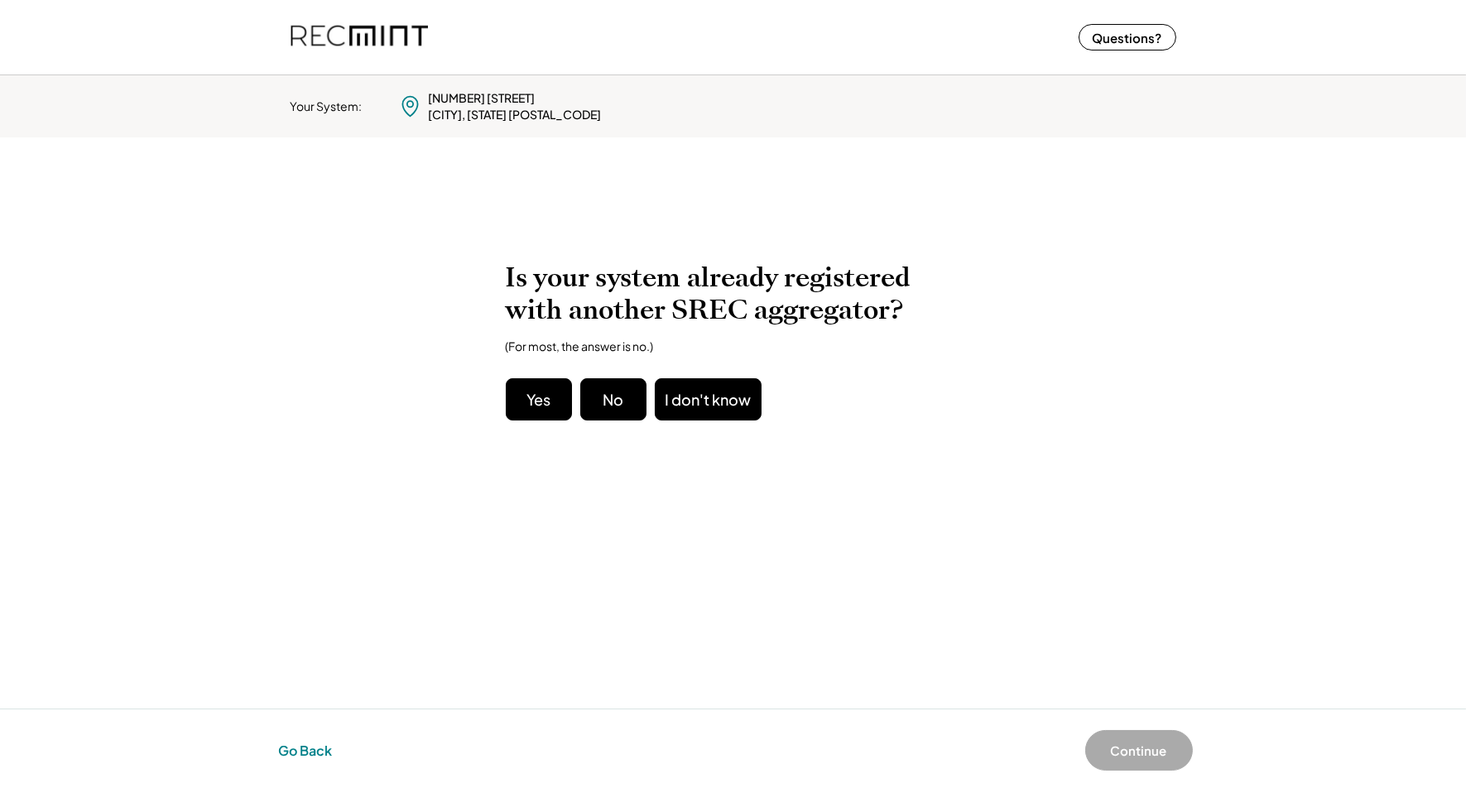 click on "Go Back" at bounding box center [305, 751] 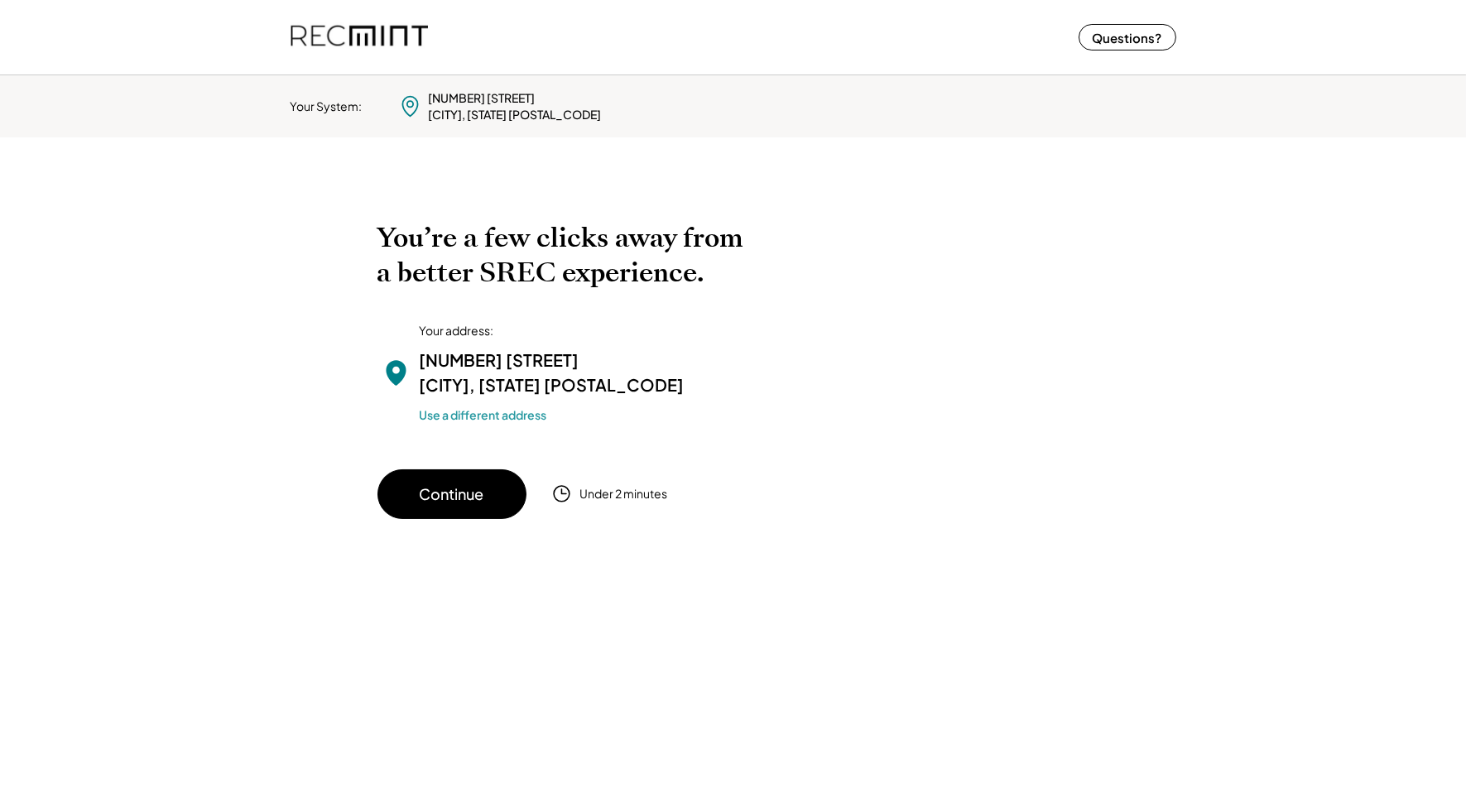 click on "Use a different address" at bounding box center [483, 415] 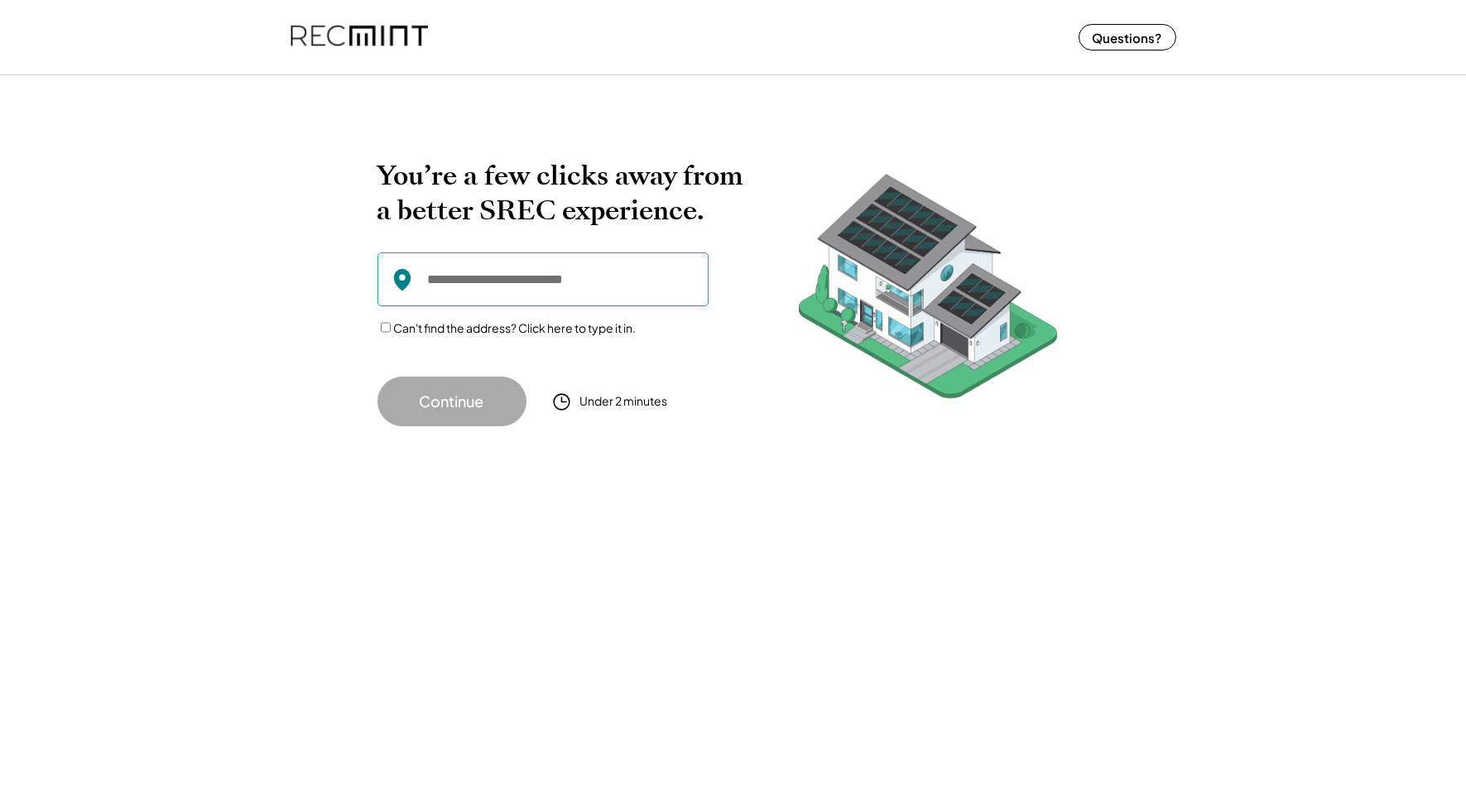 click at bounding box center [543, 279] 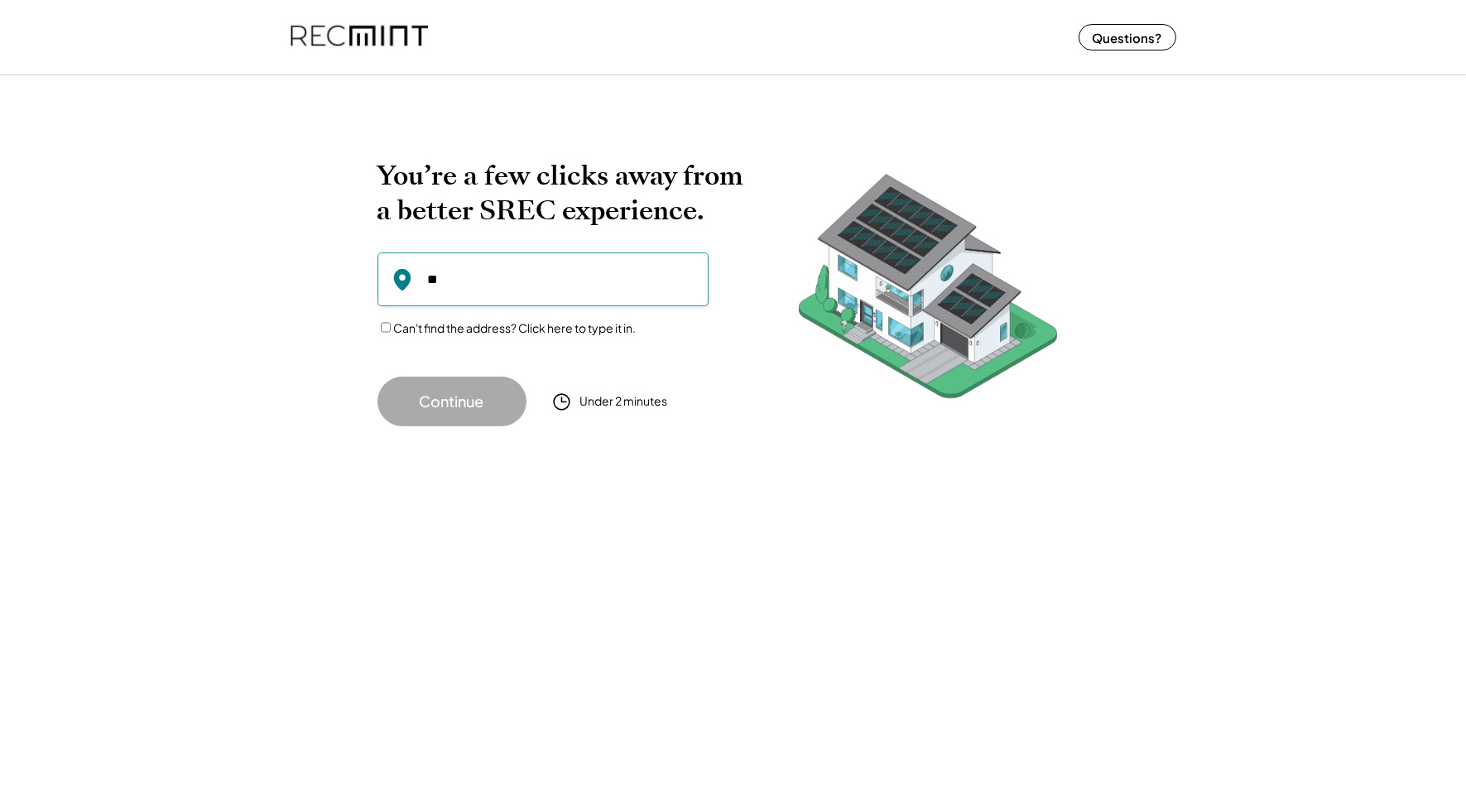 type on "*" 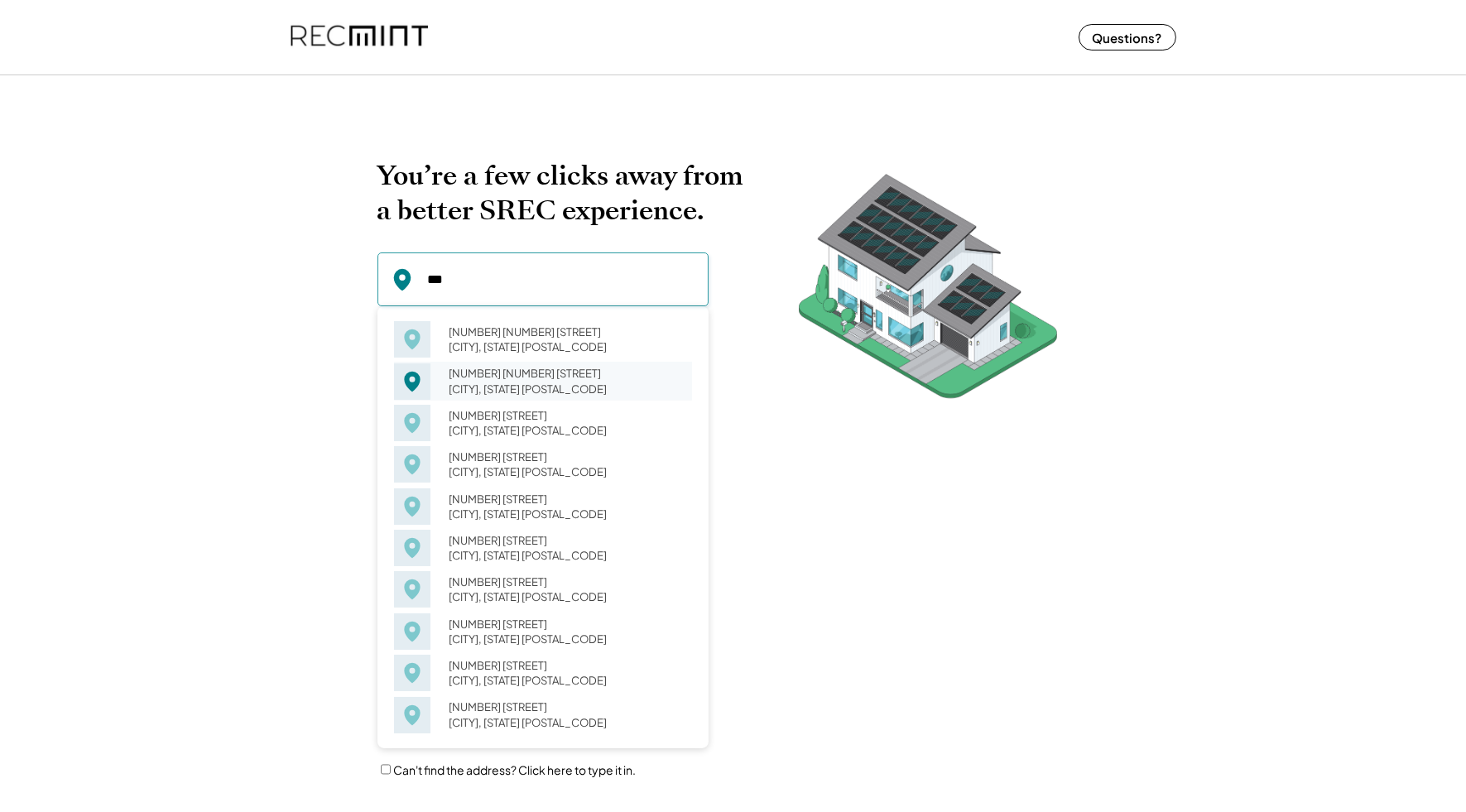 click on "123 4th St NW
Charlottesville, VA 22903" at bounding box center (565, 381) 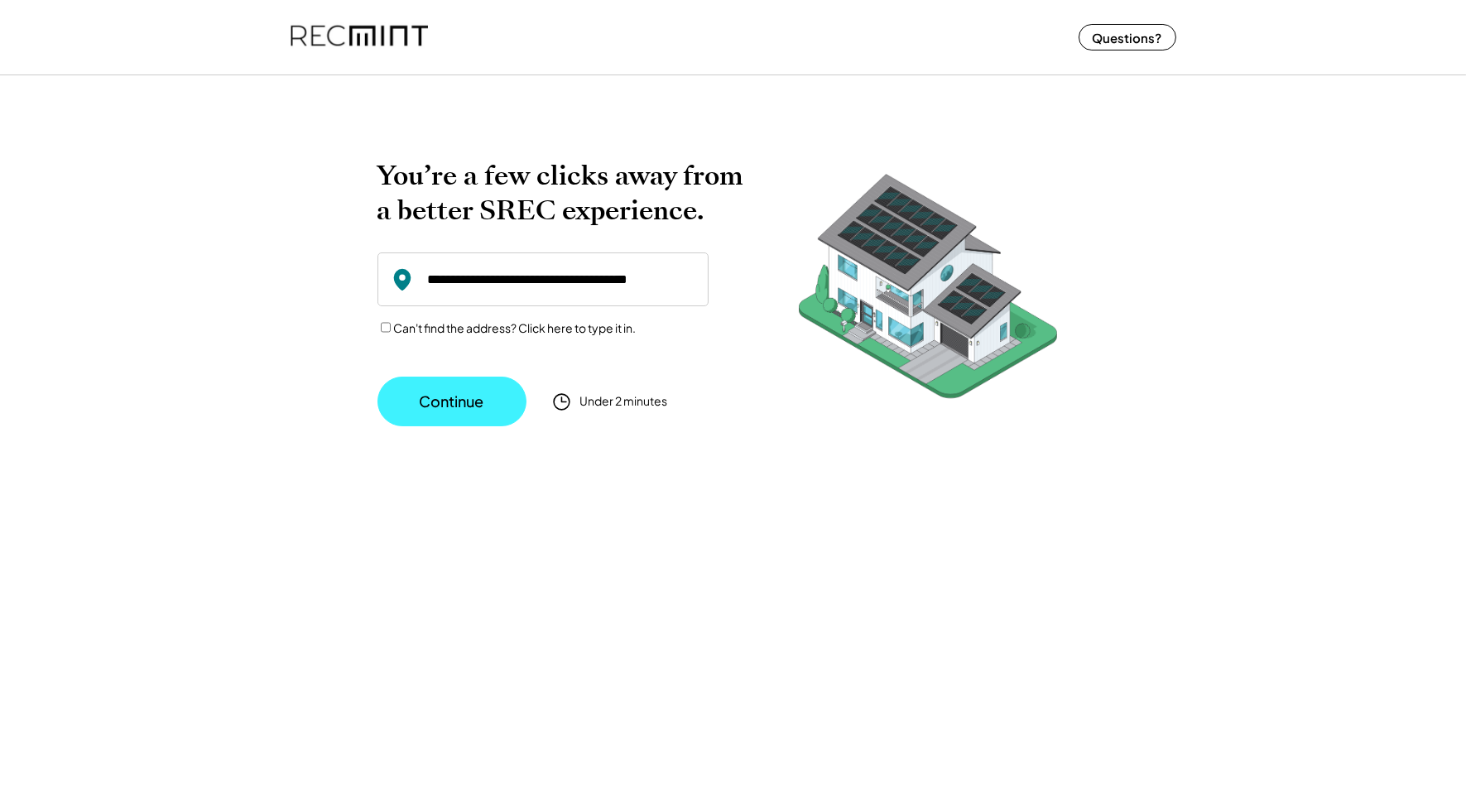click on "Continue" at bounding box center (452, 401) 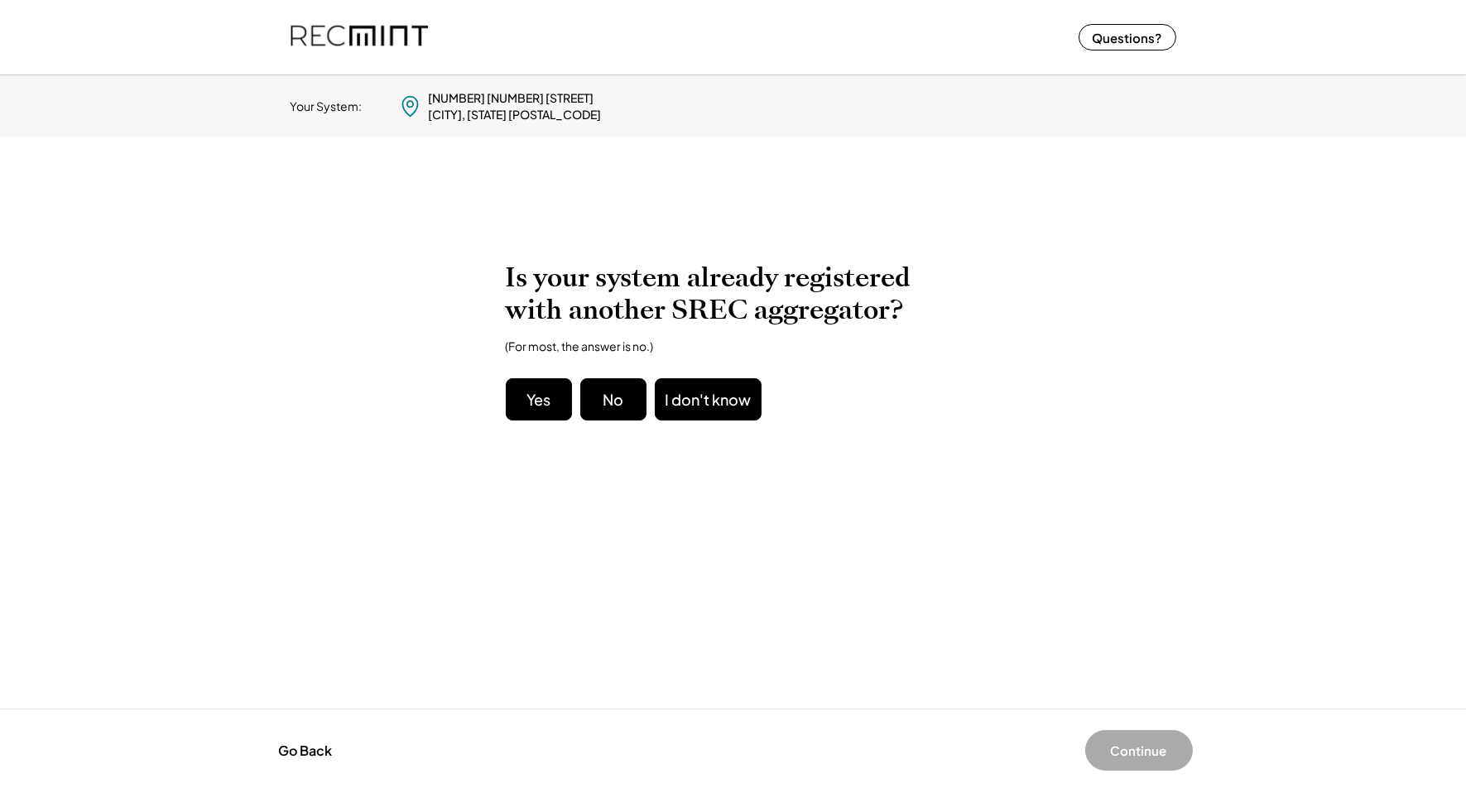 click on "You’re a few clicks away from a better SREC experience. Your address:
,   Use a different address 123 4th St NE
Charlottesville, VA 22902 123 4th St NW
Charlottesville, VA 22903 123 Almere Ave
Charlottesville, VA 22902 123 Balz Dobie
Charlottesville, VA 22904 123 Bennington Rd
Charlottesville, VA 22901 123 Birdwood Ct
Charlottesville, VA 22903 123 Blueberry Rd
Charlottesville, VA 22911 123 Bollingwood Rd
Charlottesville, VA 22903 123 Bonnycastle
Charlottesville, VA 22904 123 Boxwood Ct
Charlottesville, VA 22902
Can't find the address? Click here to type it in. Continue Under 2 minutes Is your system already registered with another SREC aggregator? (For most, the answer is no.) Yes No I don't know" at bounding box center [733, 468] 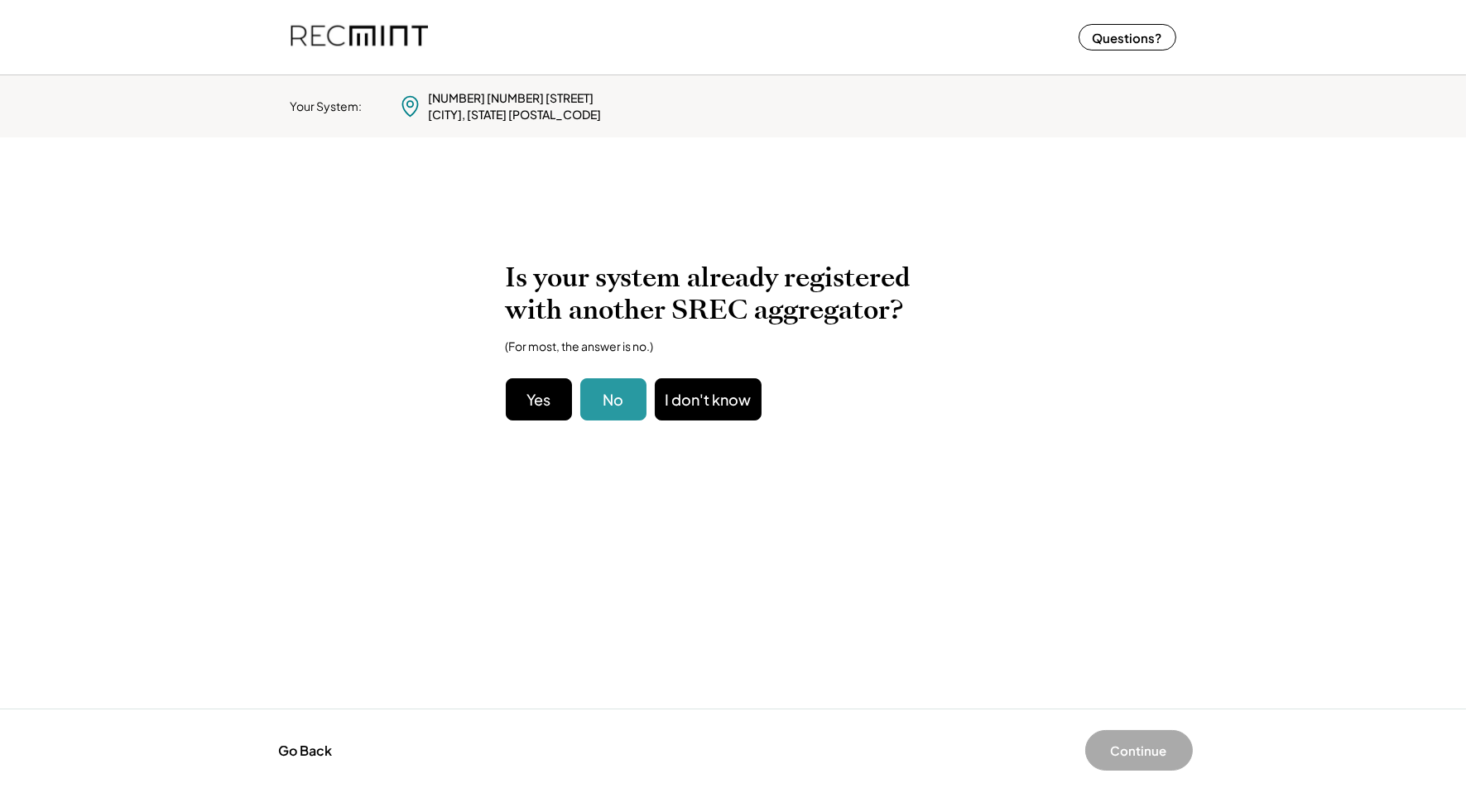 click on "No" at bounding box center (613, 399) 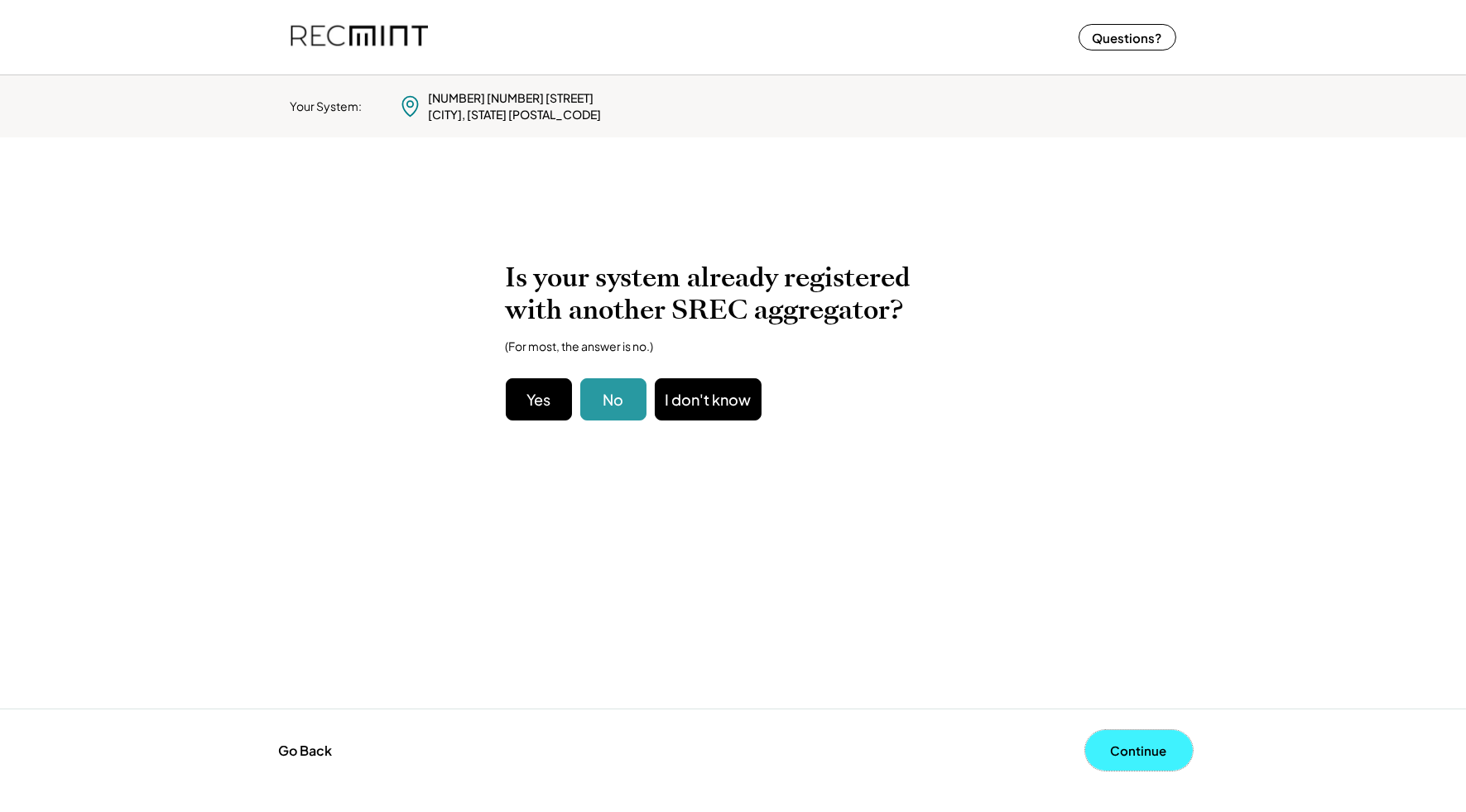 click on "Continue" at bounding box center [1139, 750] 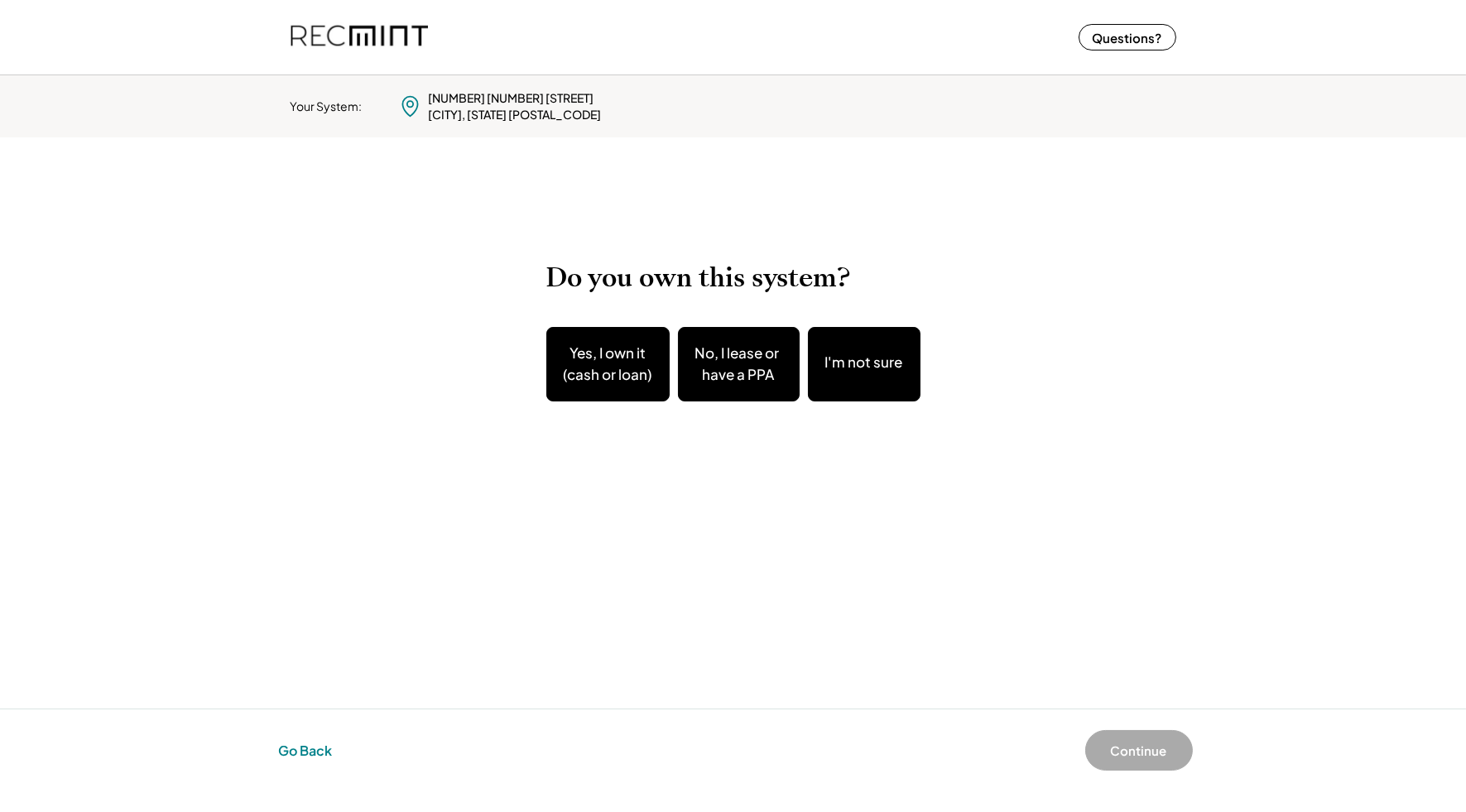 click on "Go Back" at bounding box center (305, 751) 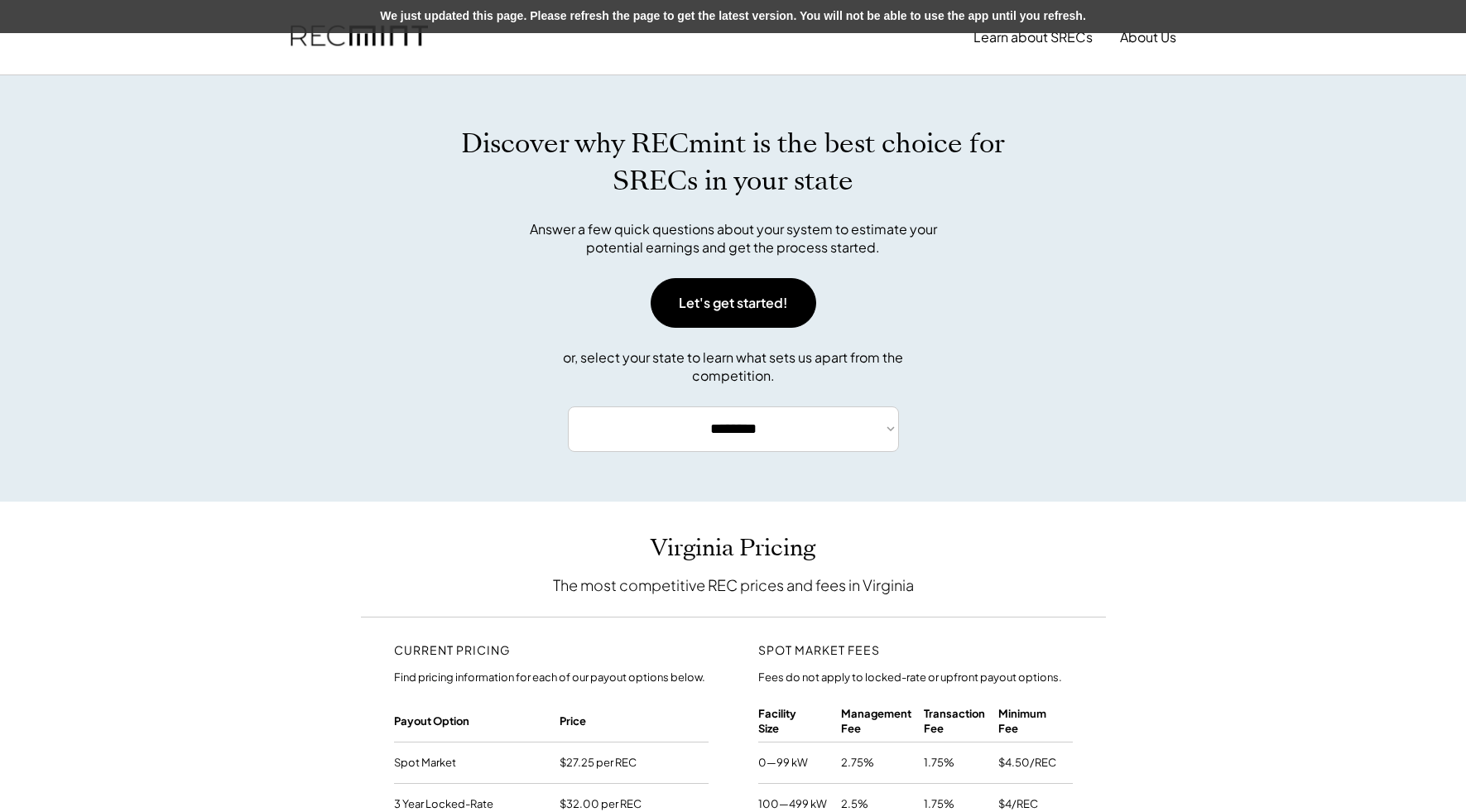 select on "**********" 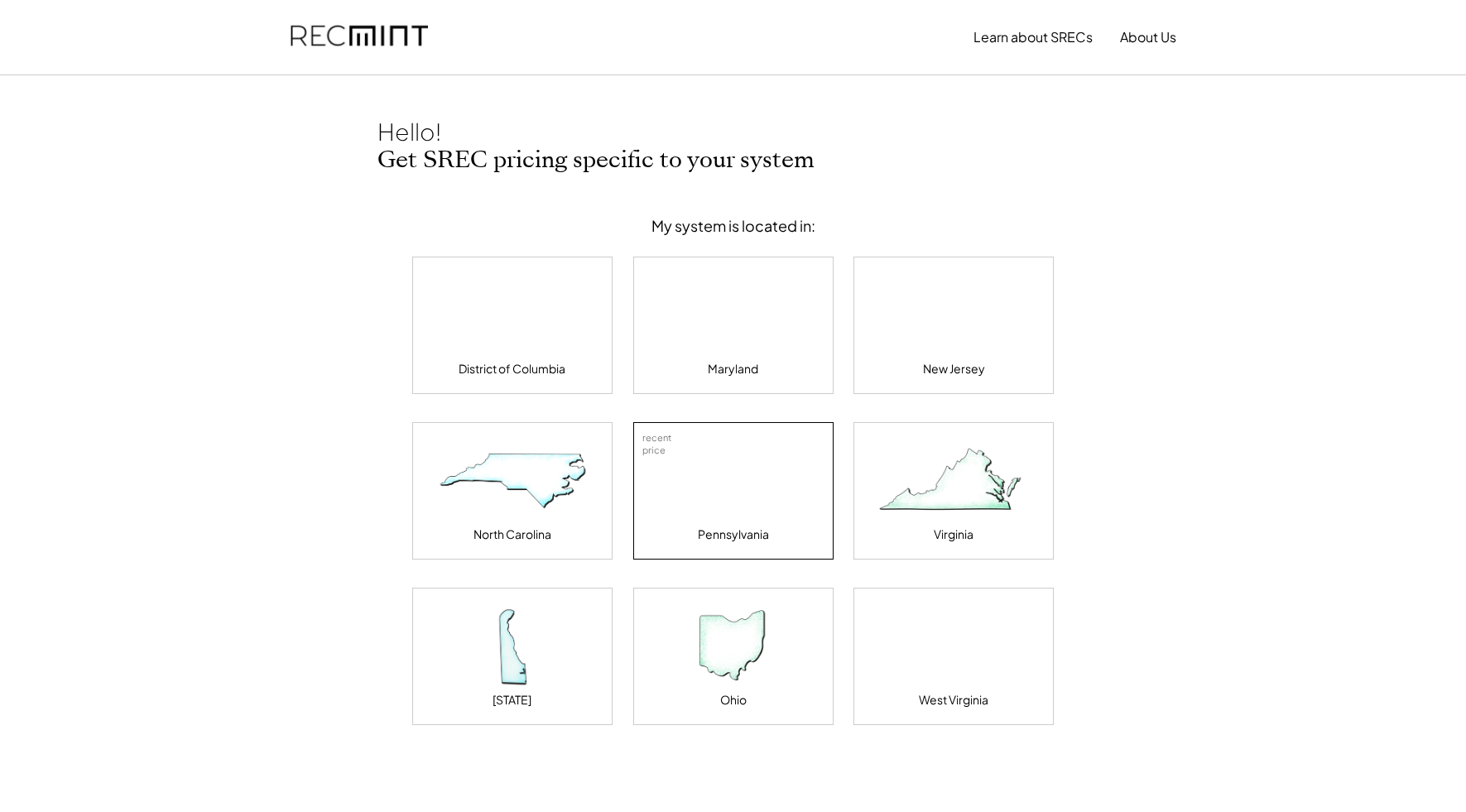 scroll, scrollTop: 0, scrollLeft: 0, axis: both 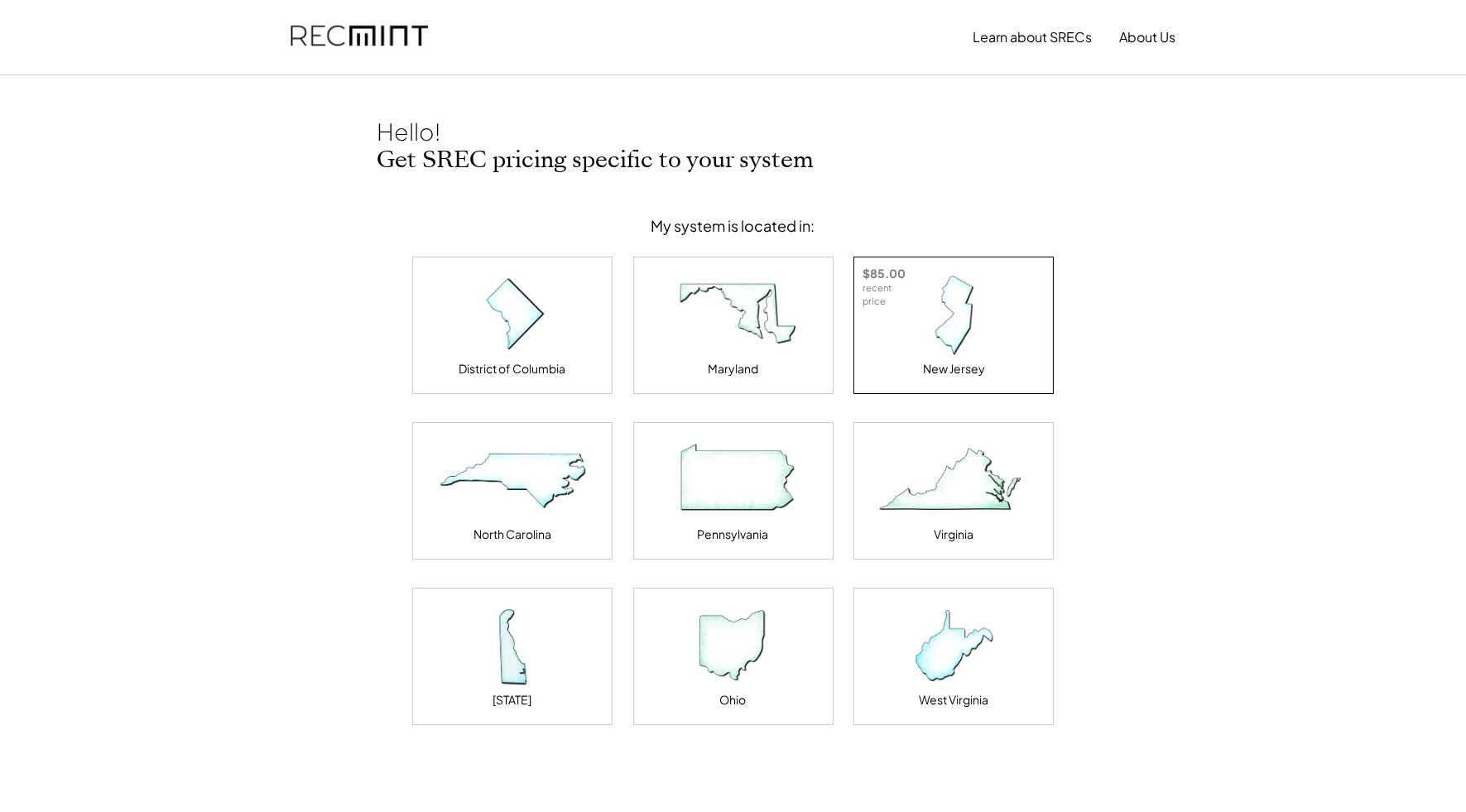 click at bounding box center [954, 315] 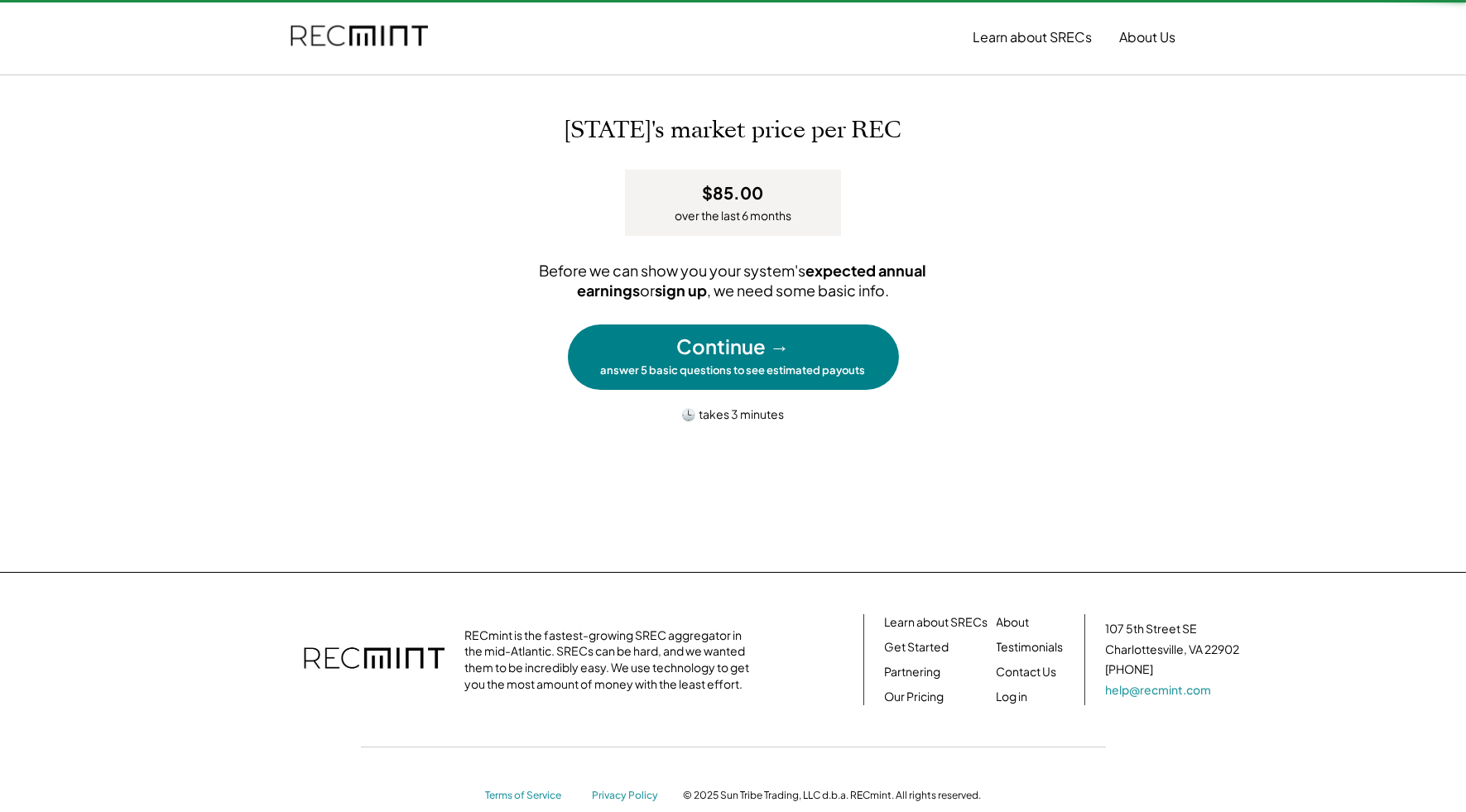 click on "answer 5 basic questions to see estimated payouts" at bounding box center (733, 370) 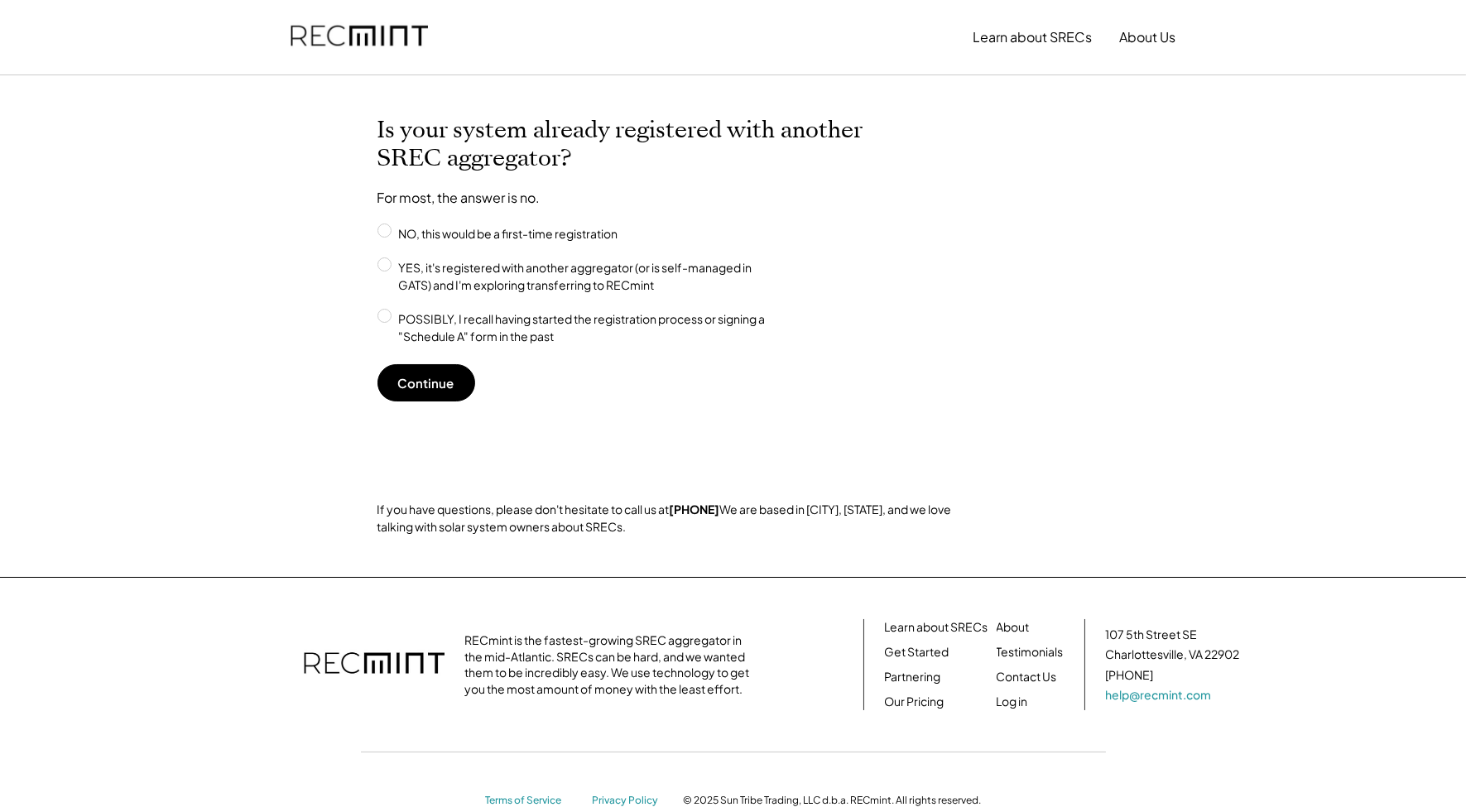click on "Is your system already registered with another SREC aggregator? For most, the answer is no. NO, this would be a first-time registration YES, it's registered with another aggregator (or is self-managed in GATS) and I'm exploring transferring to RECmint POSSIBLY, I recall having started the registration process or signing a "Schedule A" form in the past Continue If you have questions, please don't hesitate to call us at  [PHONE] .
We are based in [CITY], [STATE], and we love talking with solar system owners about SRECs." at bounding box center (733, 326) 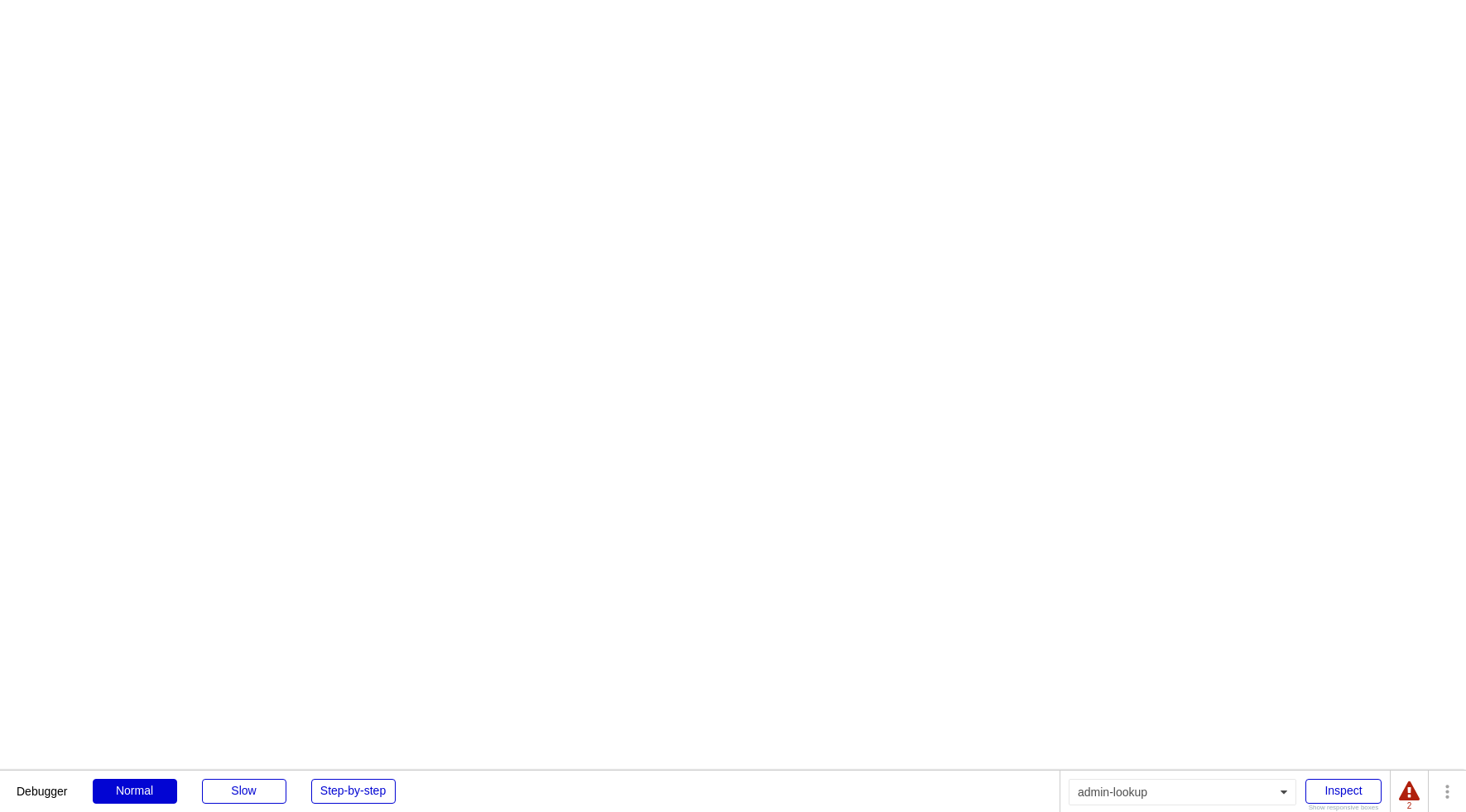scroll, scrollTop: 0, scrollLeft: 0, axis: both 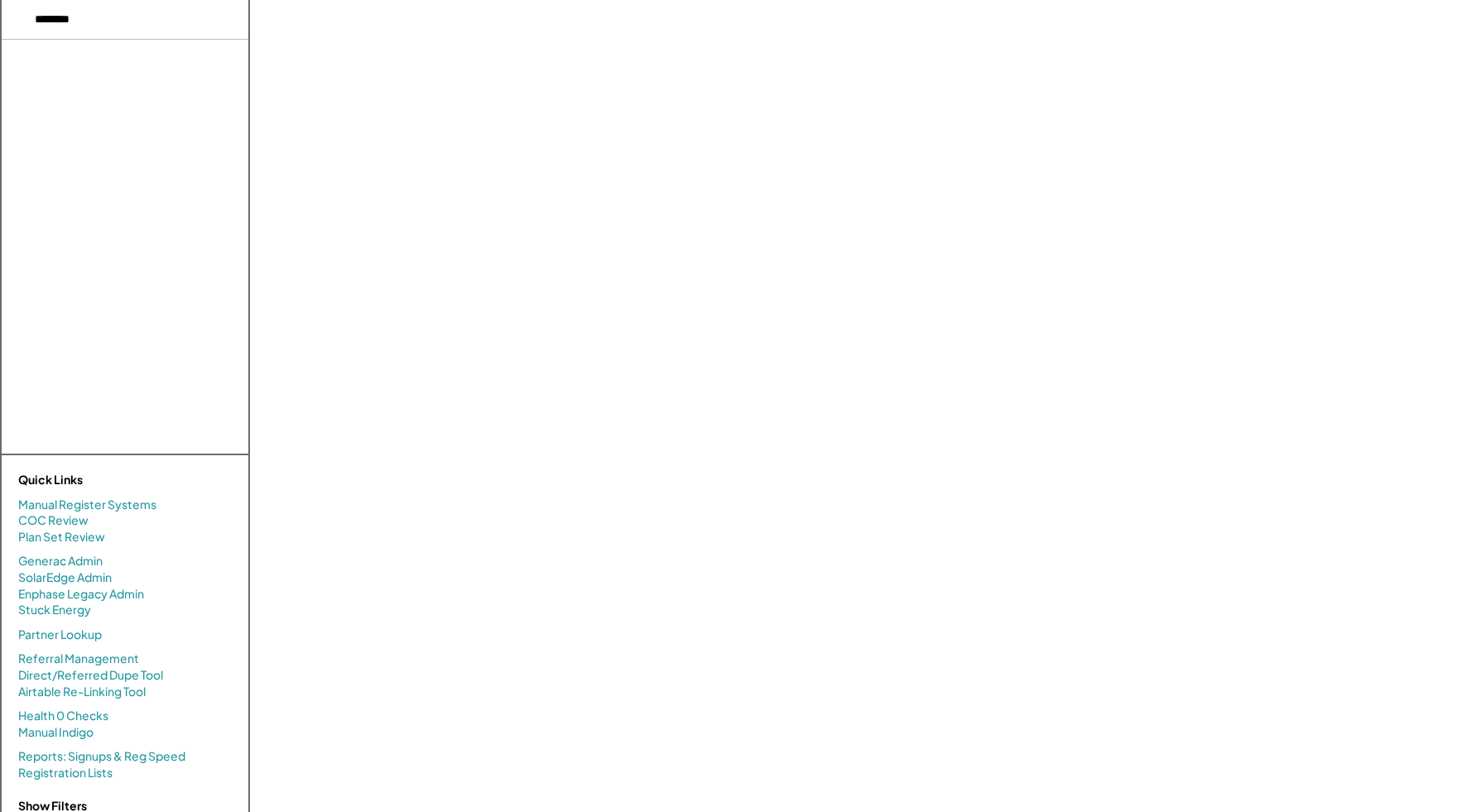 select on "**********" 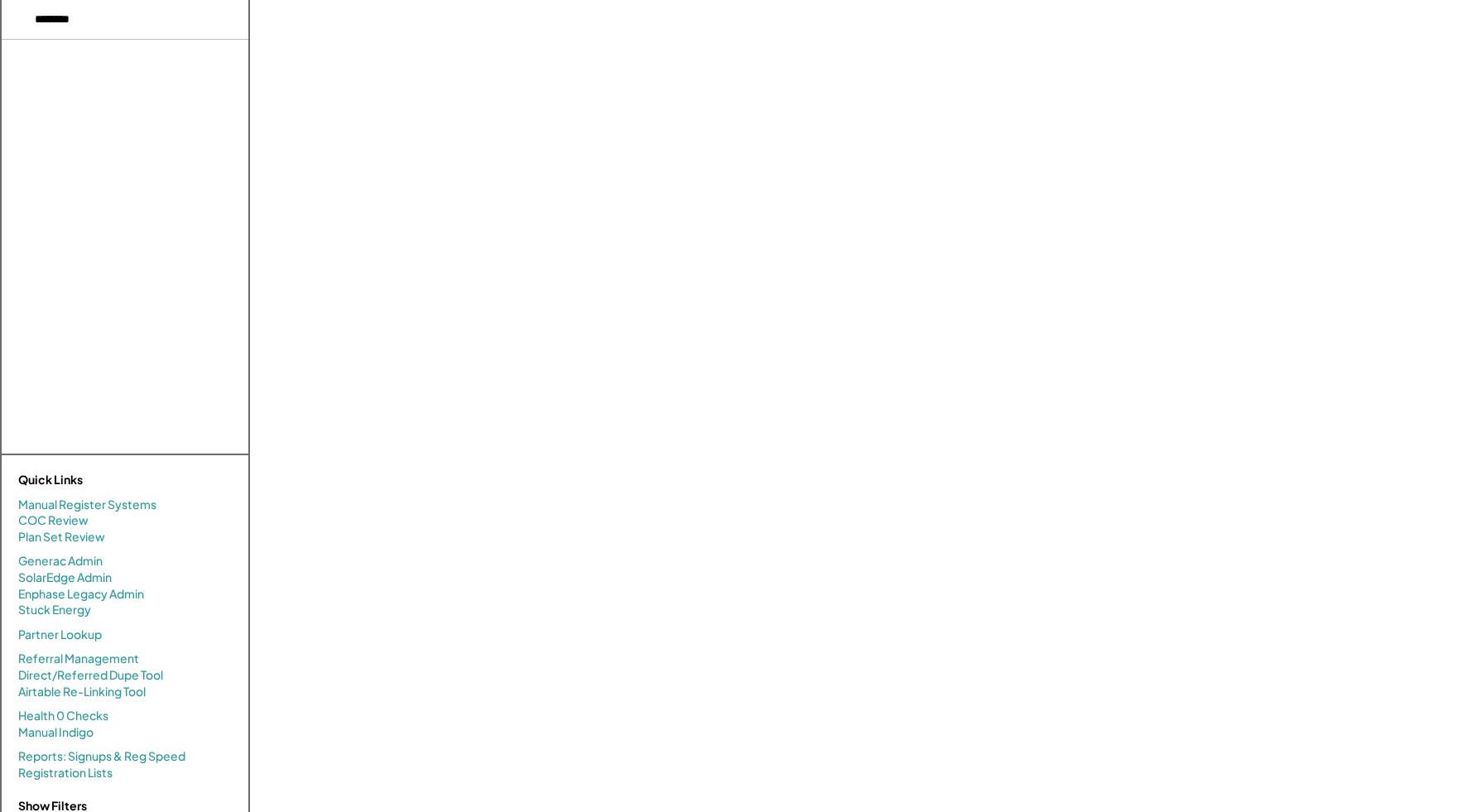 scroll, scrollTop: 0, scrollLeft: 0, axis: both 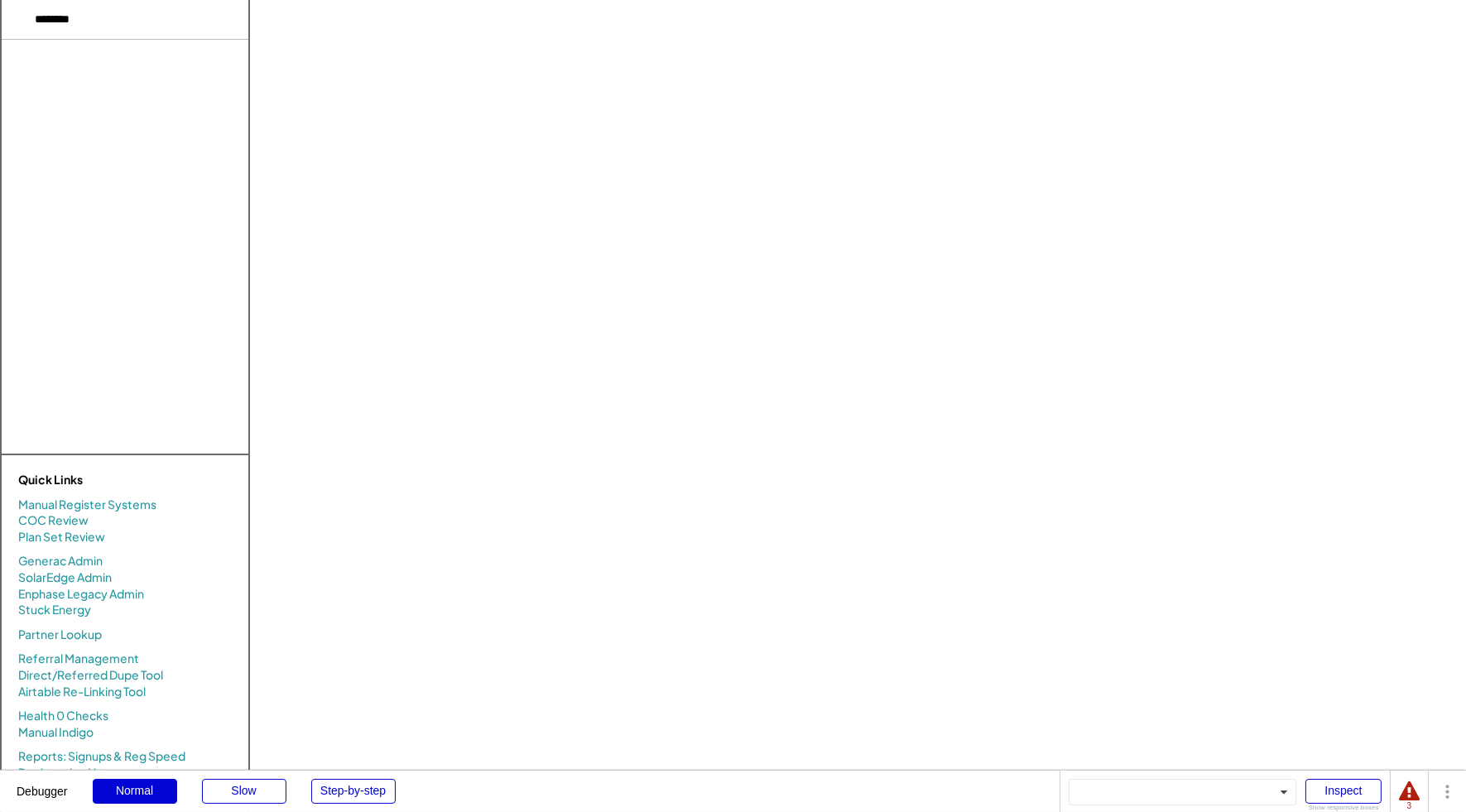 type on "**********" 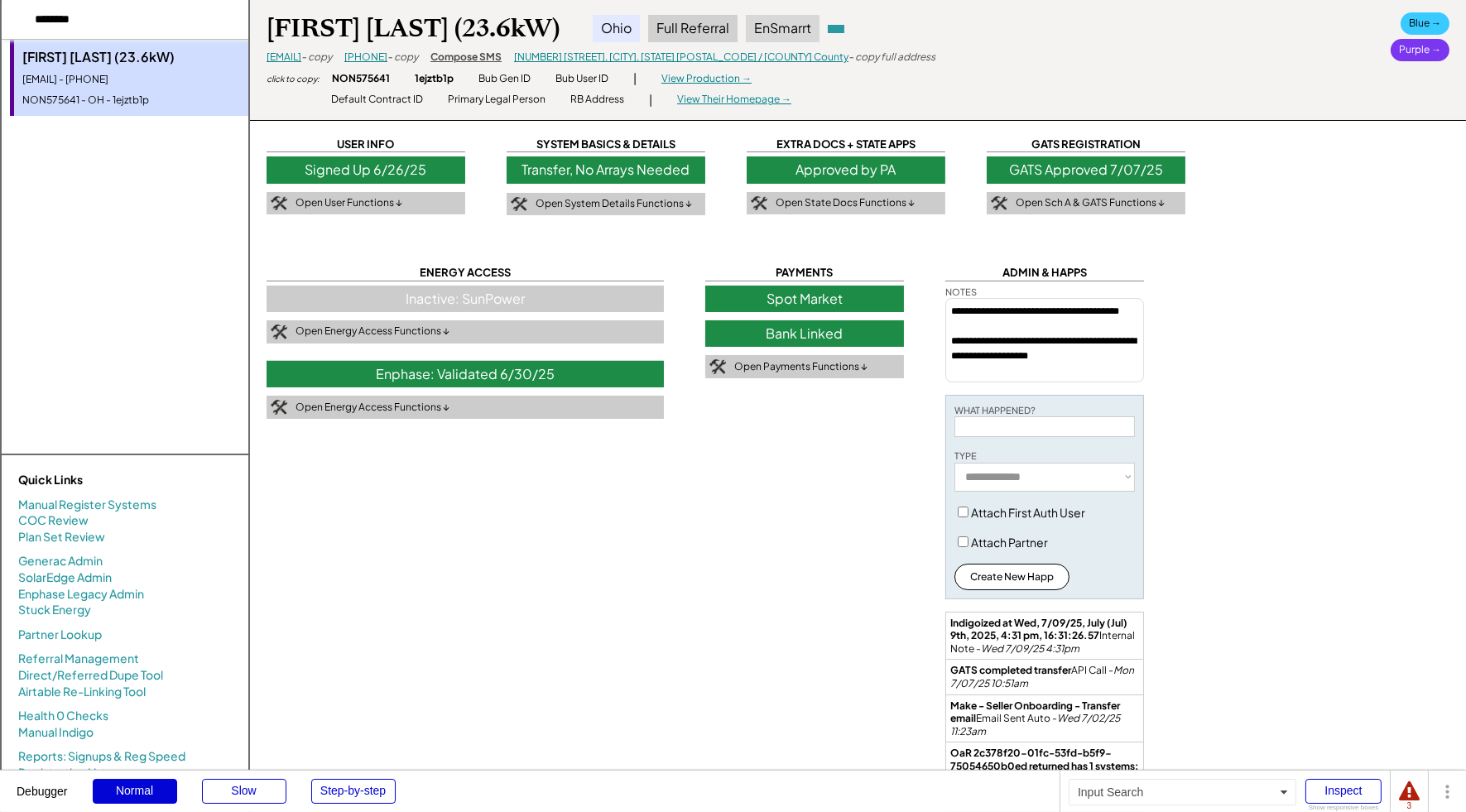 drag, startPoint x: 161, startPoint y: 24, endPoint x: -80, endPoint y: -7, distance: 242.9856 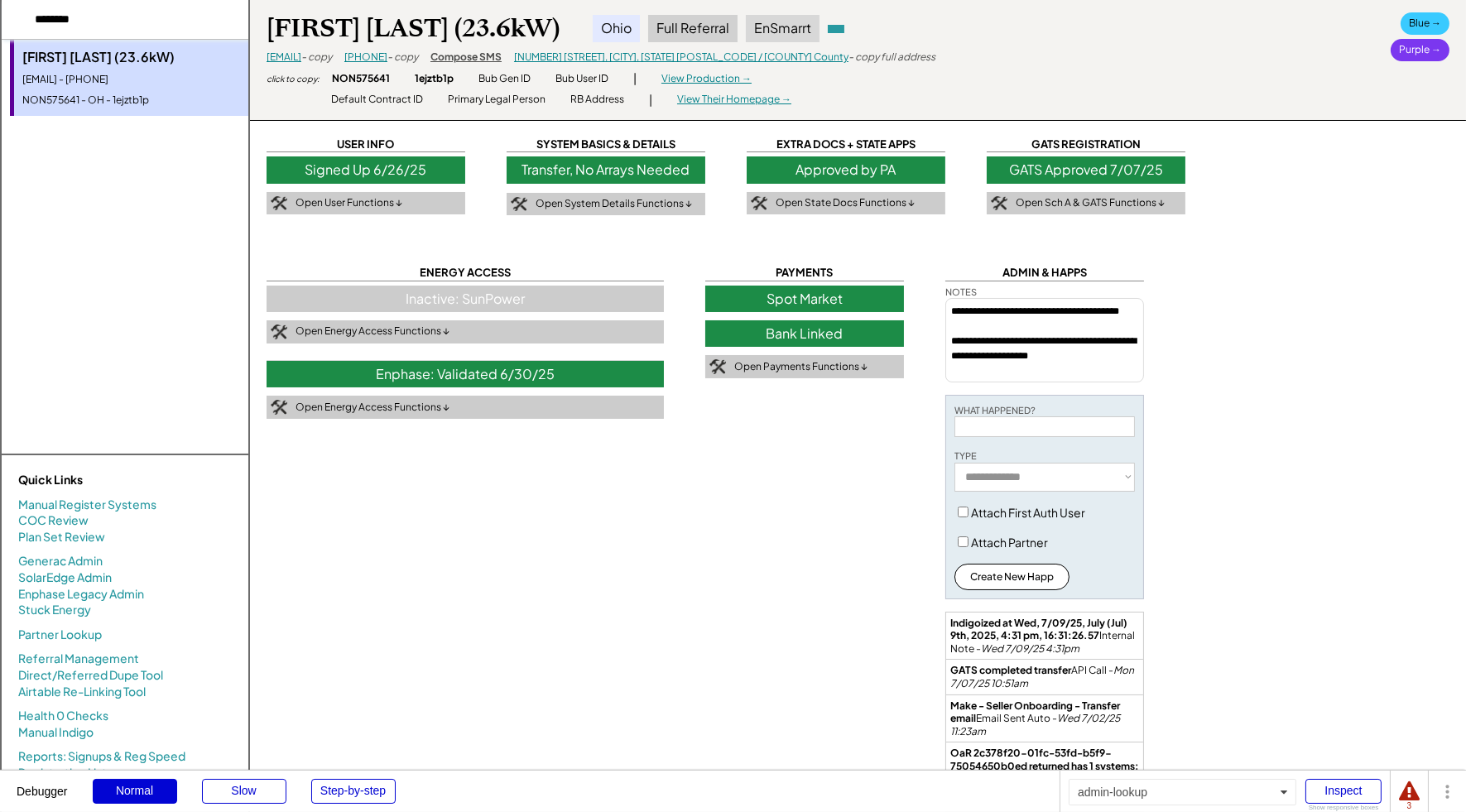 paste on "**********" 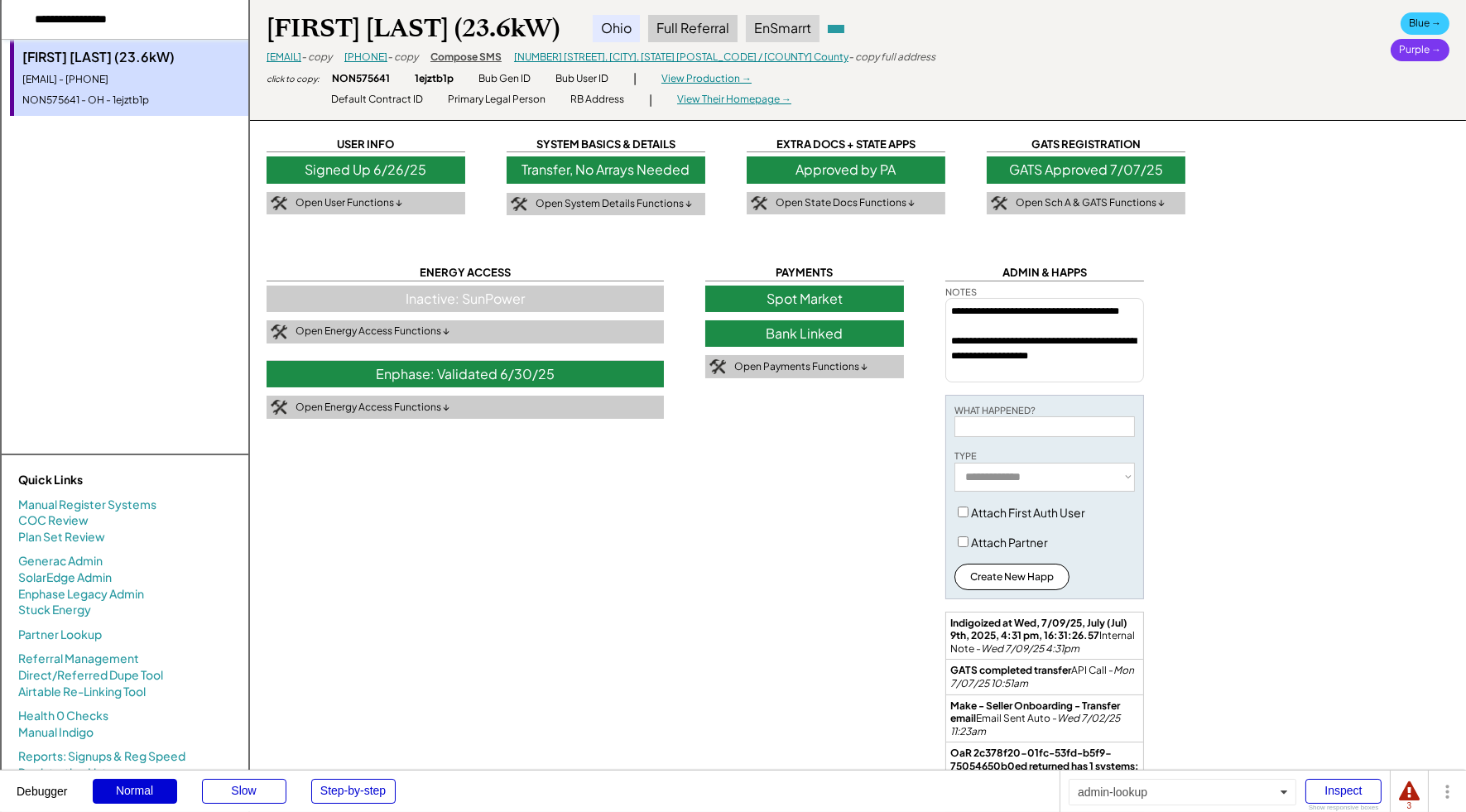 type on "**********" 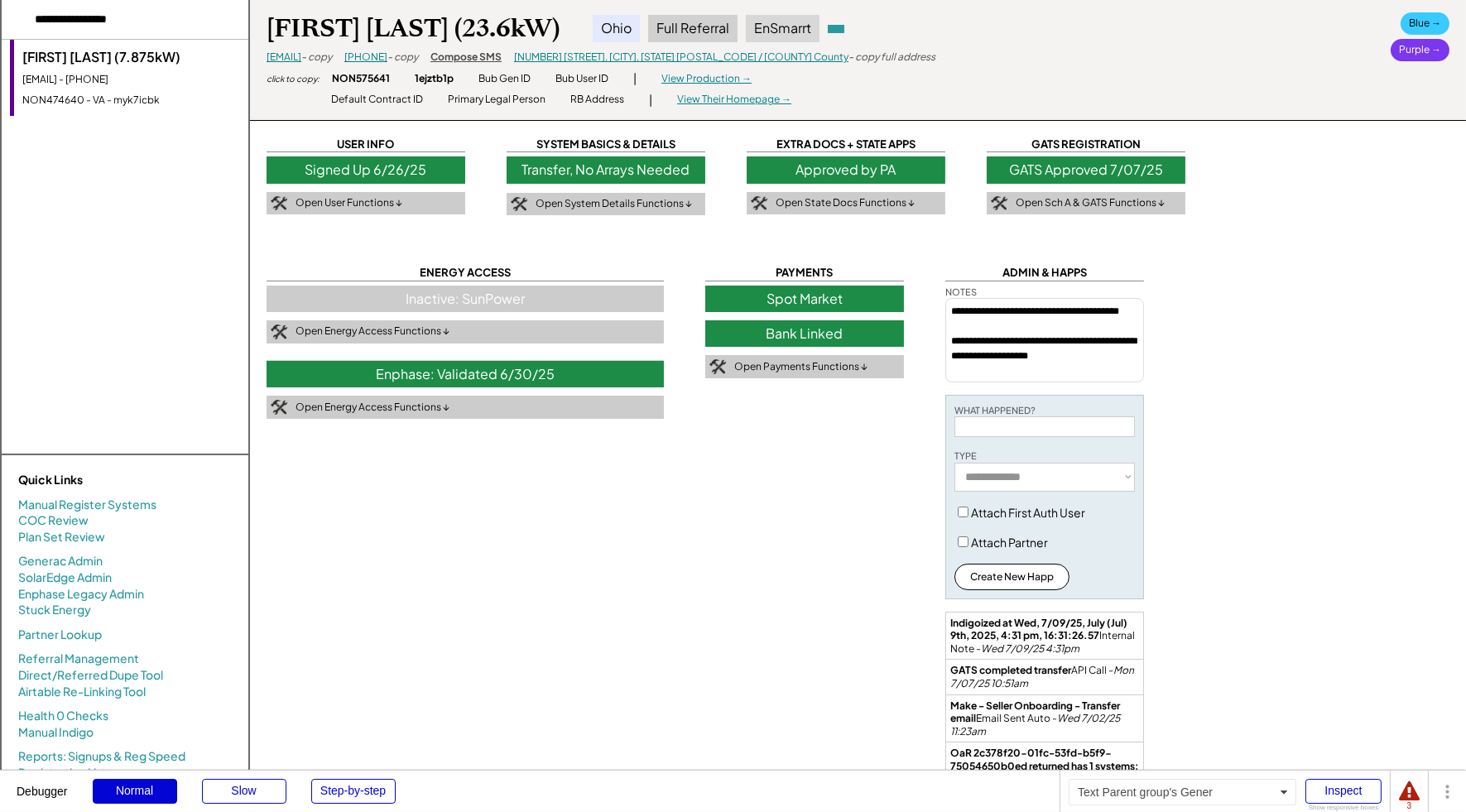 click on "[EMAIL] - [PHONE]" at bounding box center [131, 79] 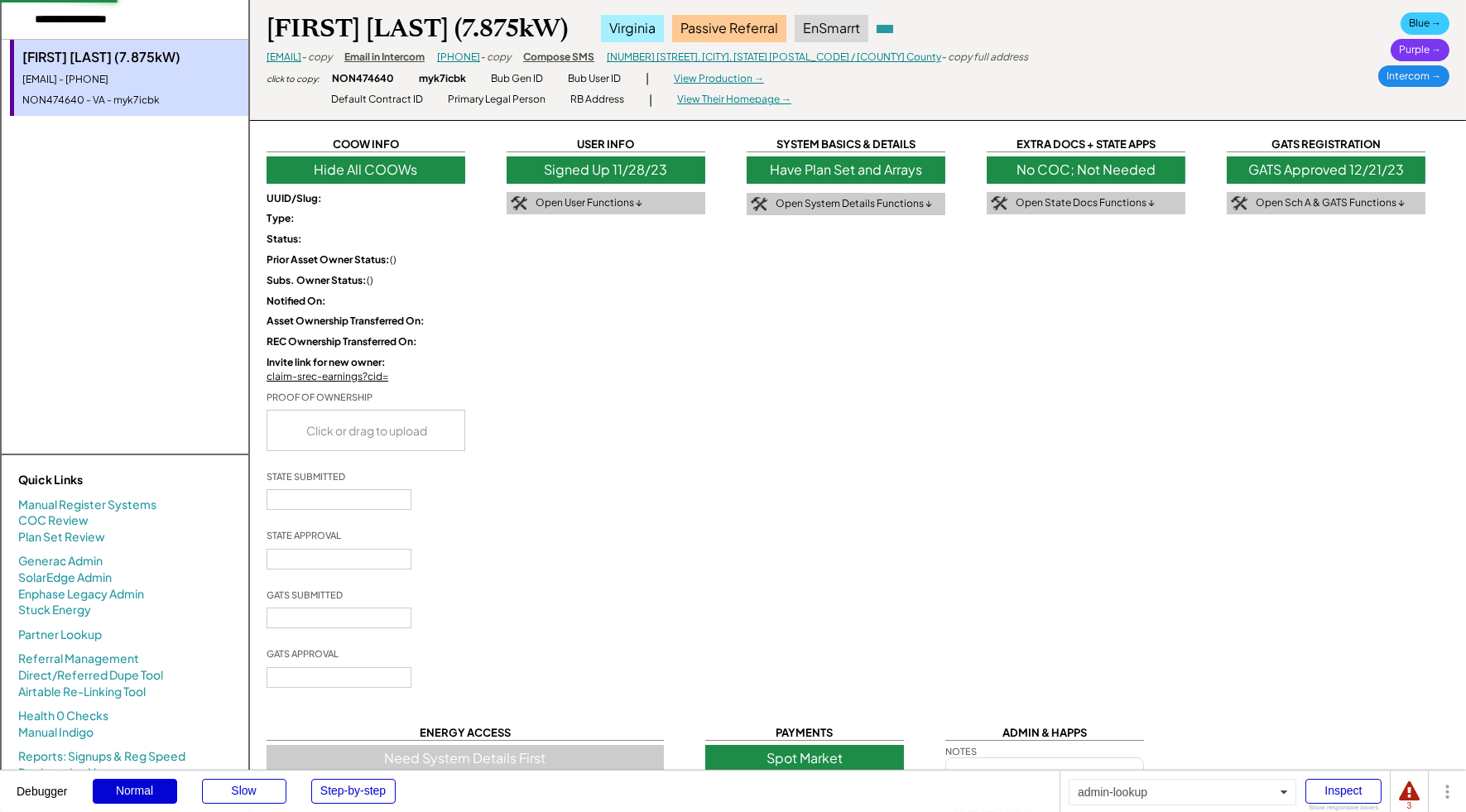 type 